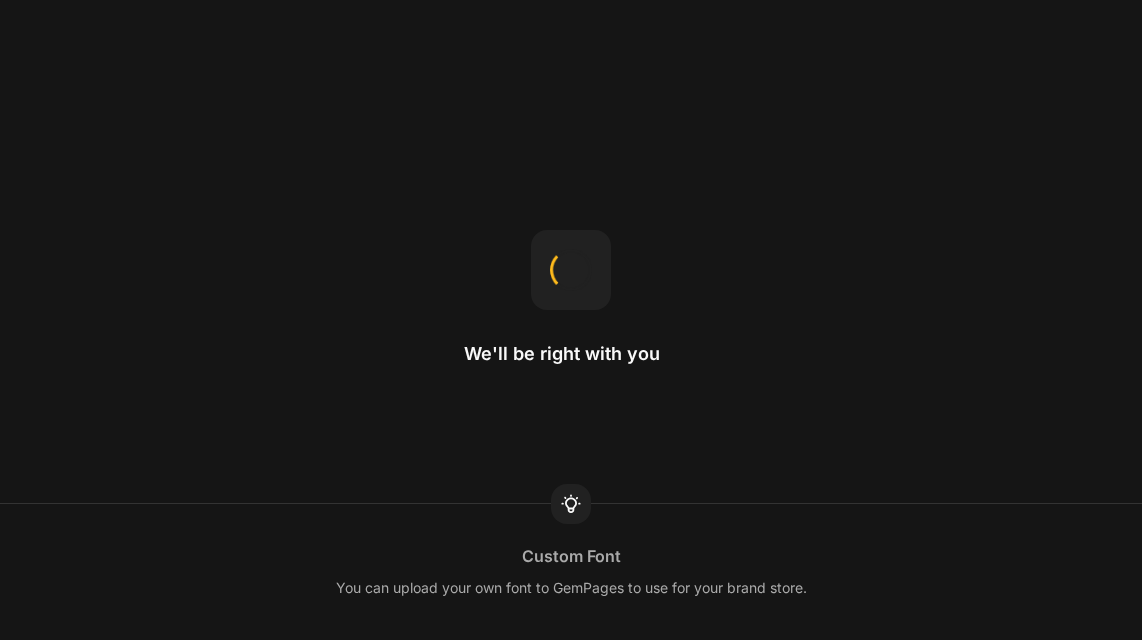 scroll, scrollTop: 0, scrollLeft: 0, axis: both 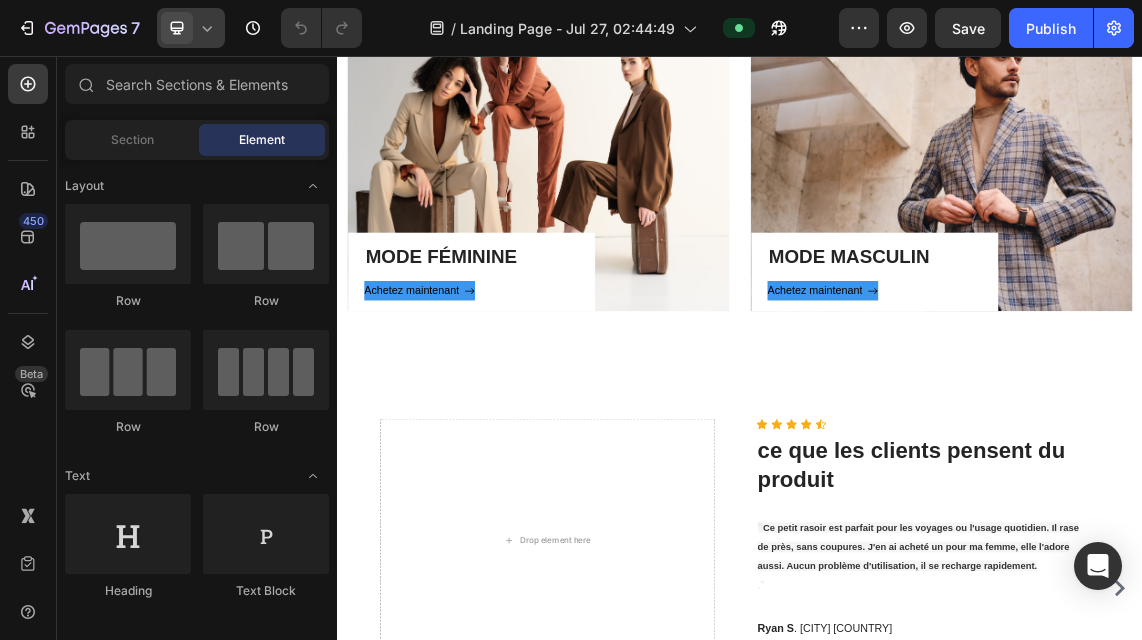 click 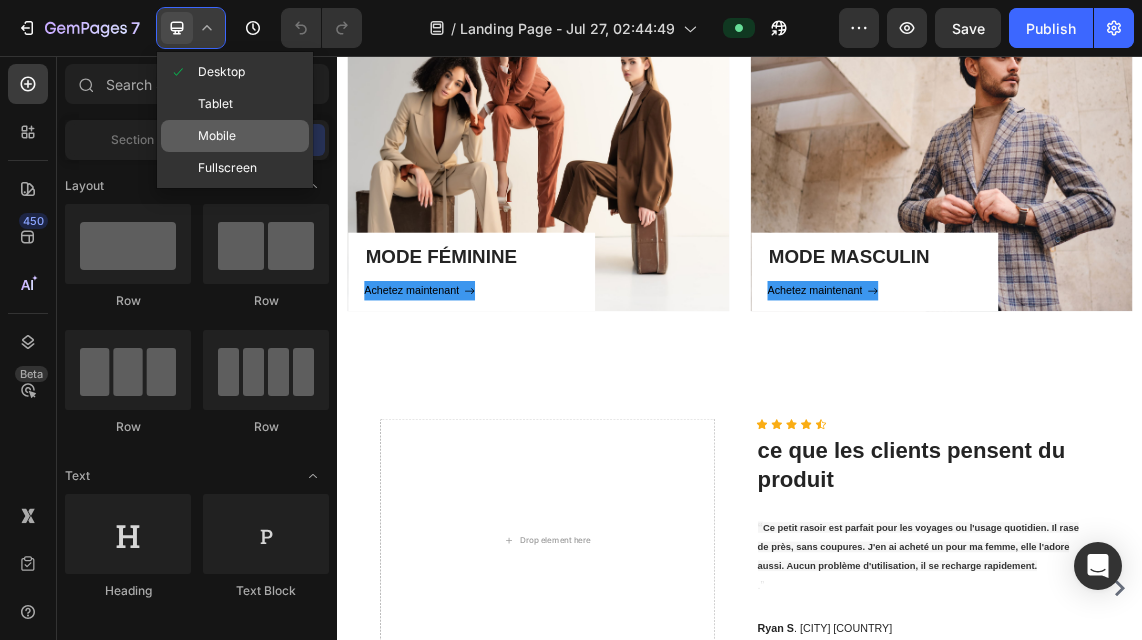 click on "Mobile" 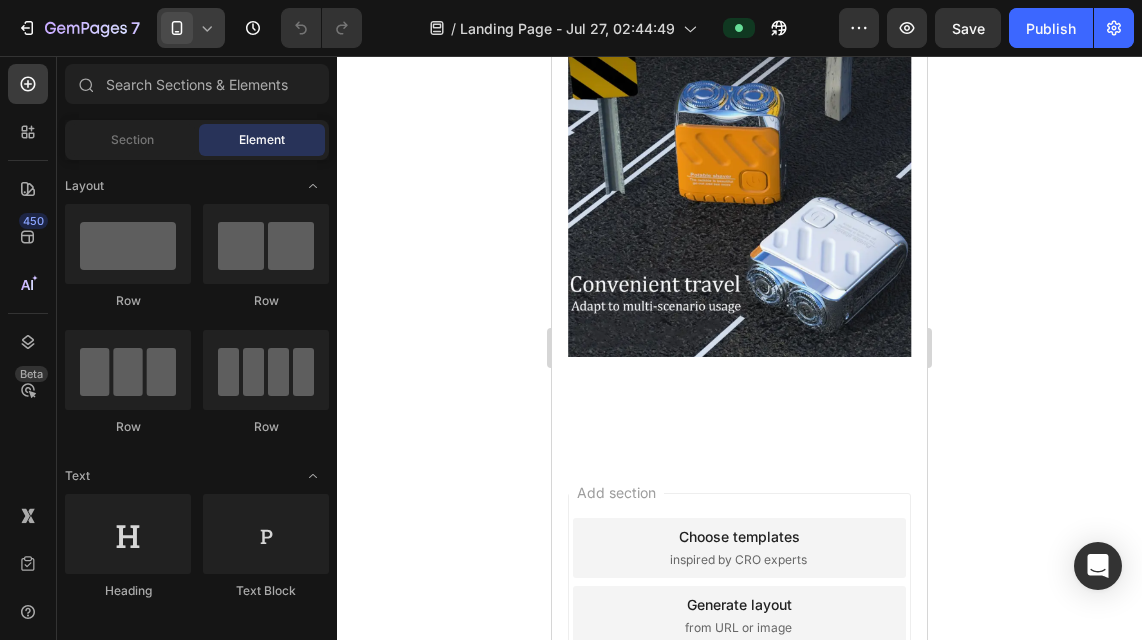 scroll, scrollTop: 4485, scrollLeft: 0, axis: vertical 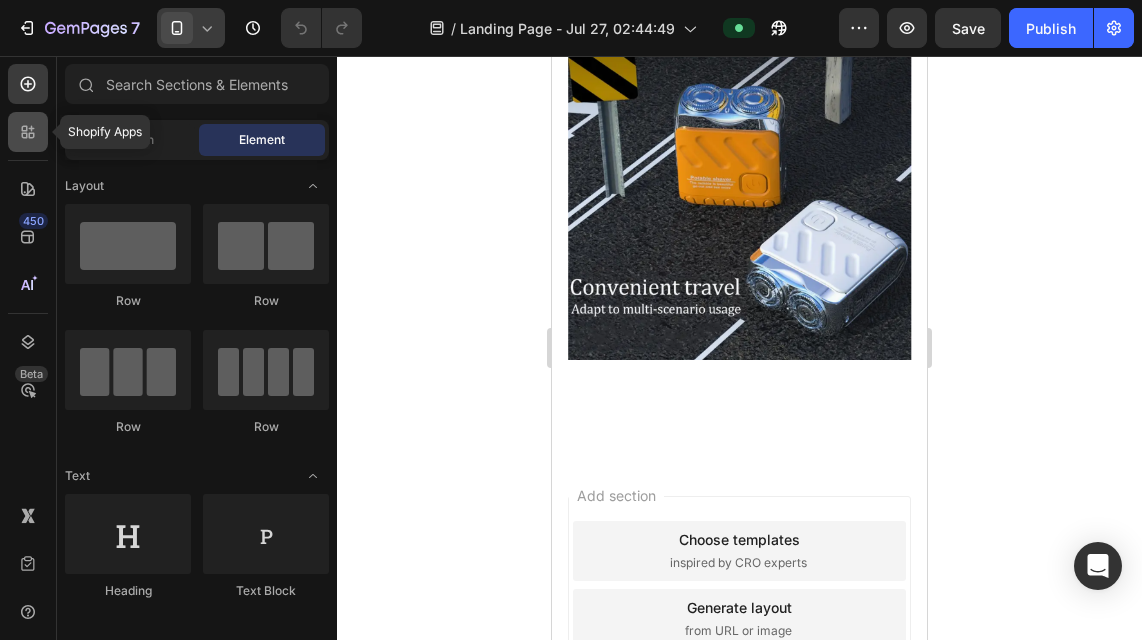 click 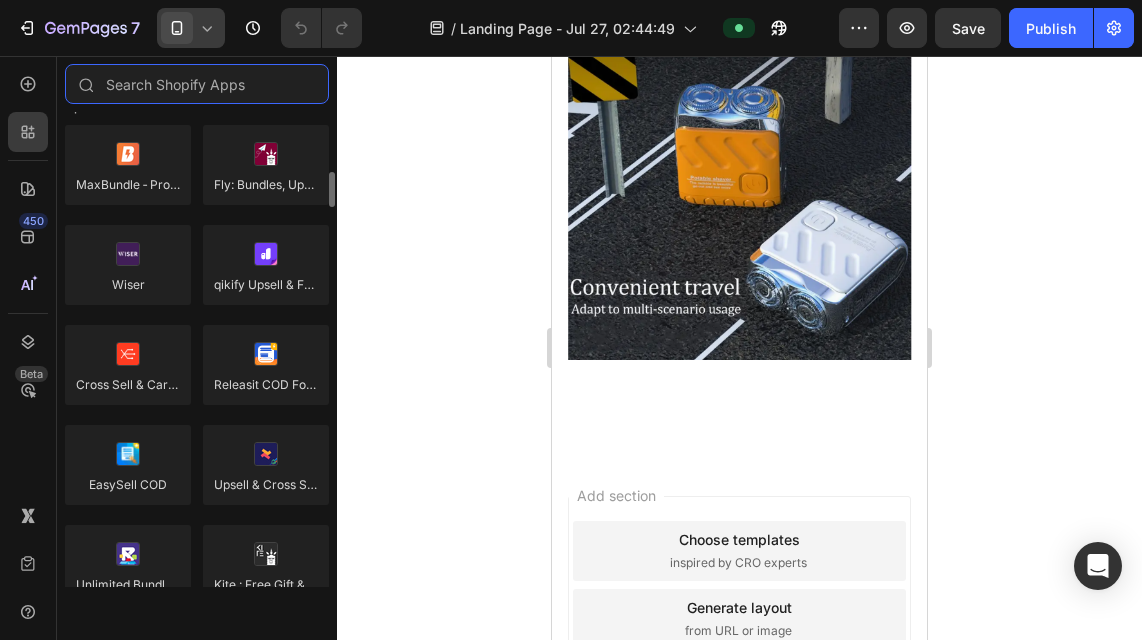 scroll, scrollTop: 875, scrollLeft: 0, axis: vertical 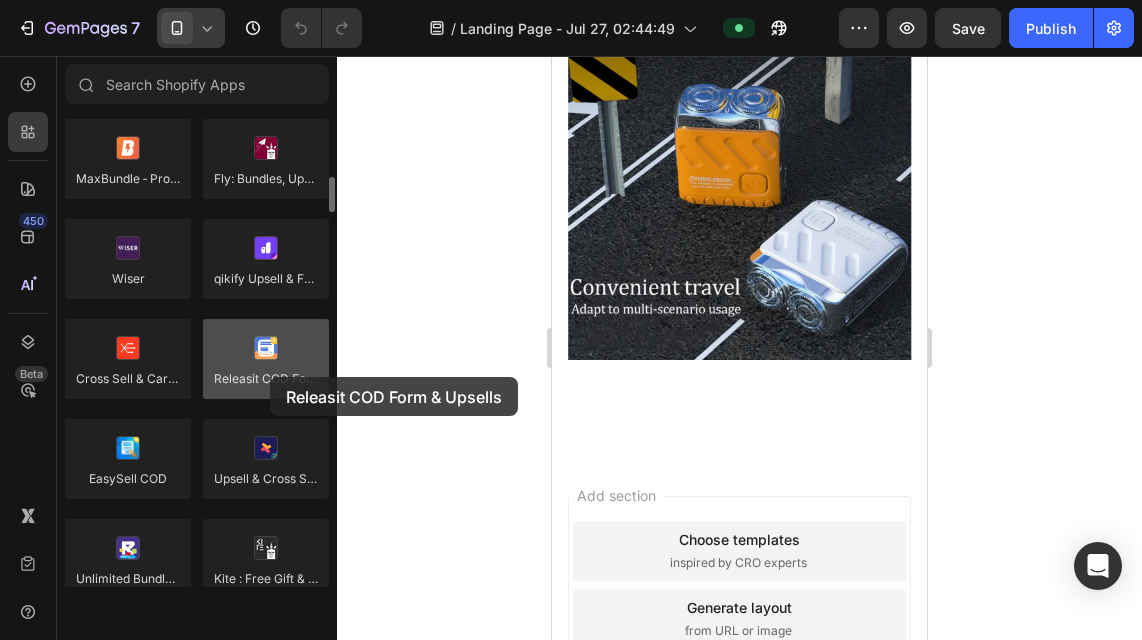 click at bounding box center [266, 359] 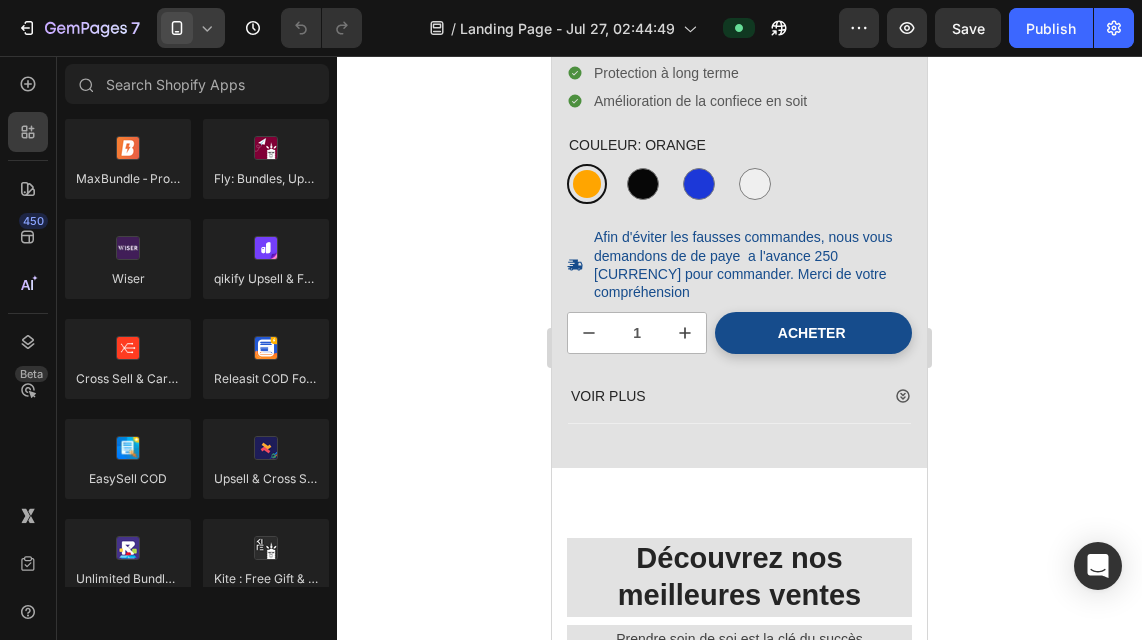 scroll, scrollTop: 1217, scrollLeft: 0, axis: vertical 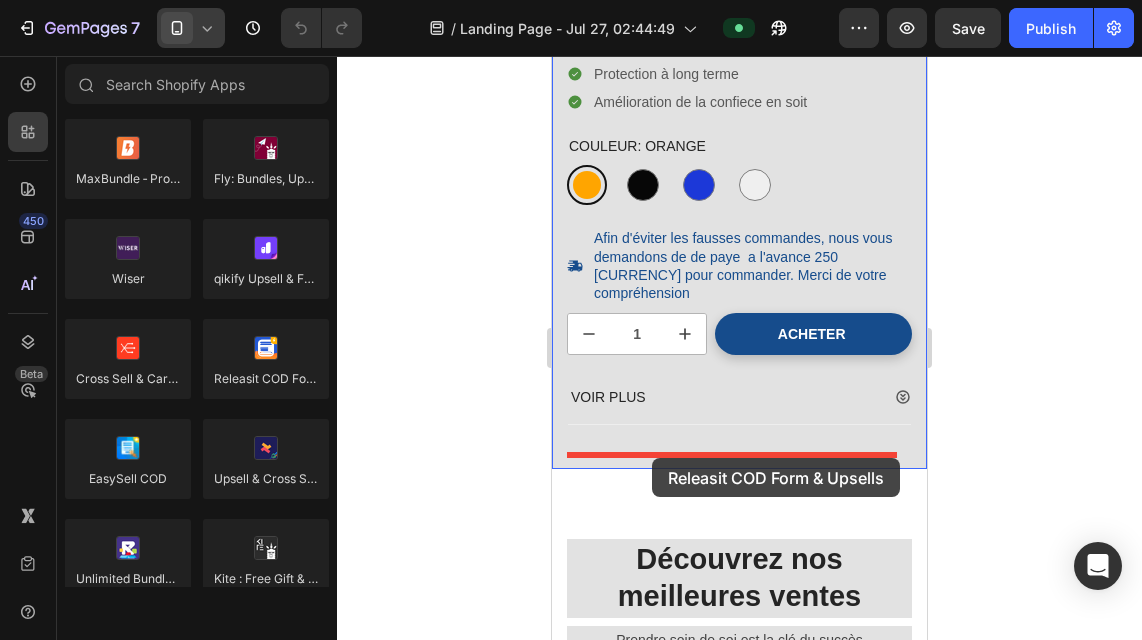 drag, startPoint x: 820, startPoint y: 393, endPoint x: 652, endPoint y: 458, distance: 180.13606 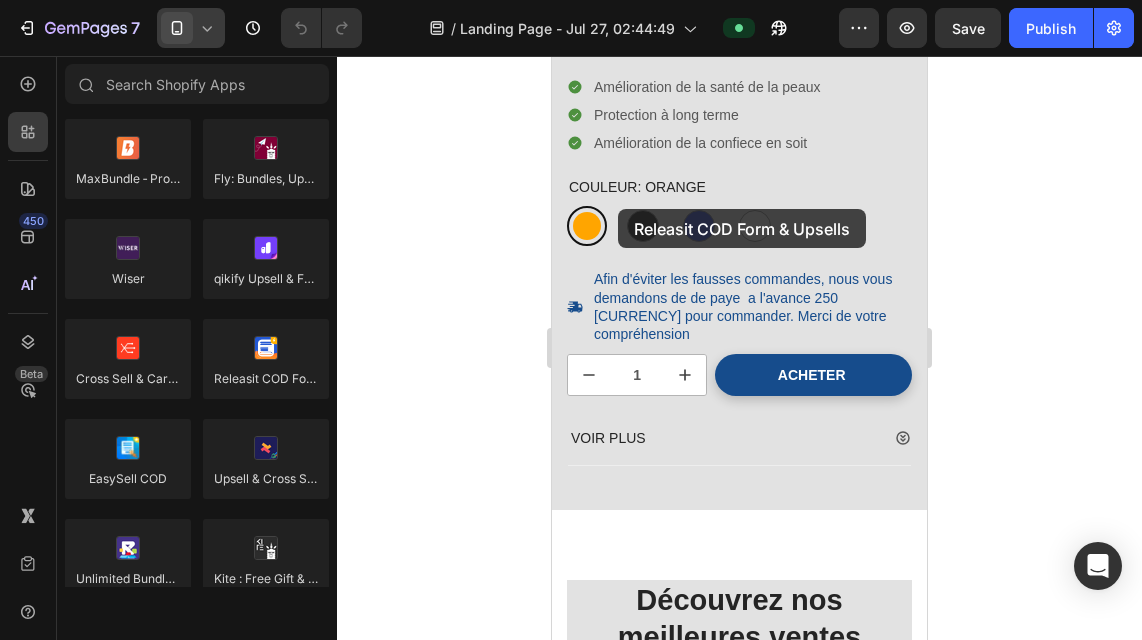 scroll, scrollTop: 1062, scrollLeft: 0, axis: vertical 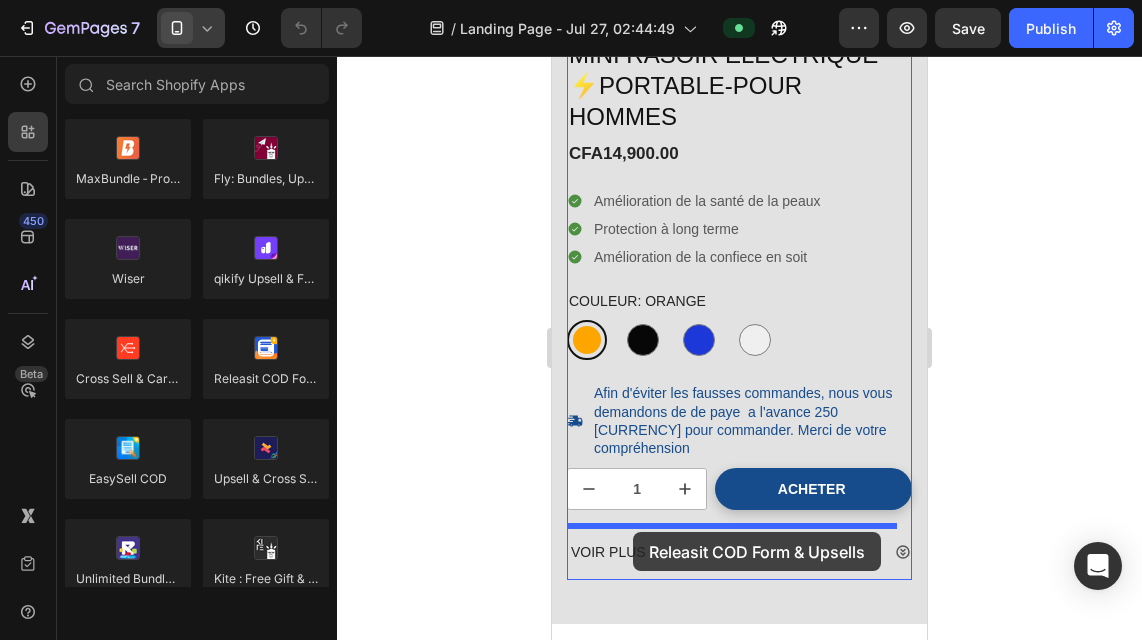 drag, startPoint x: 846, startPoint y: 435, endPoint x: 633, endPoint y: 532, distance: 234.047 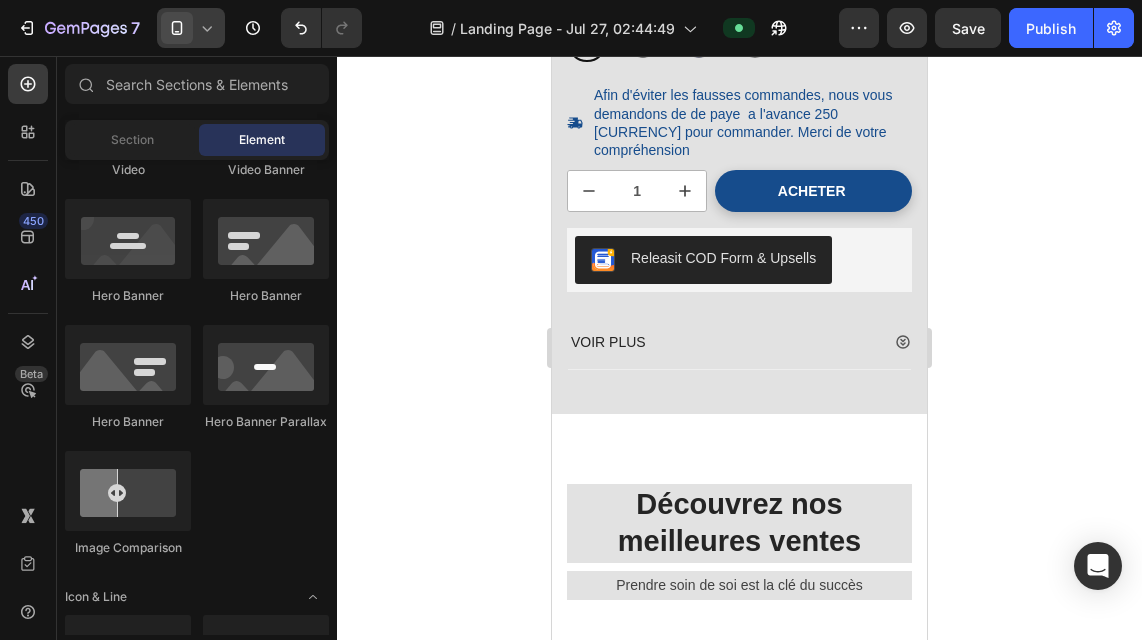 scroll, scrollTop: 1402, scrollLeft: 0, axis: vertical 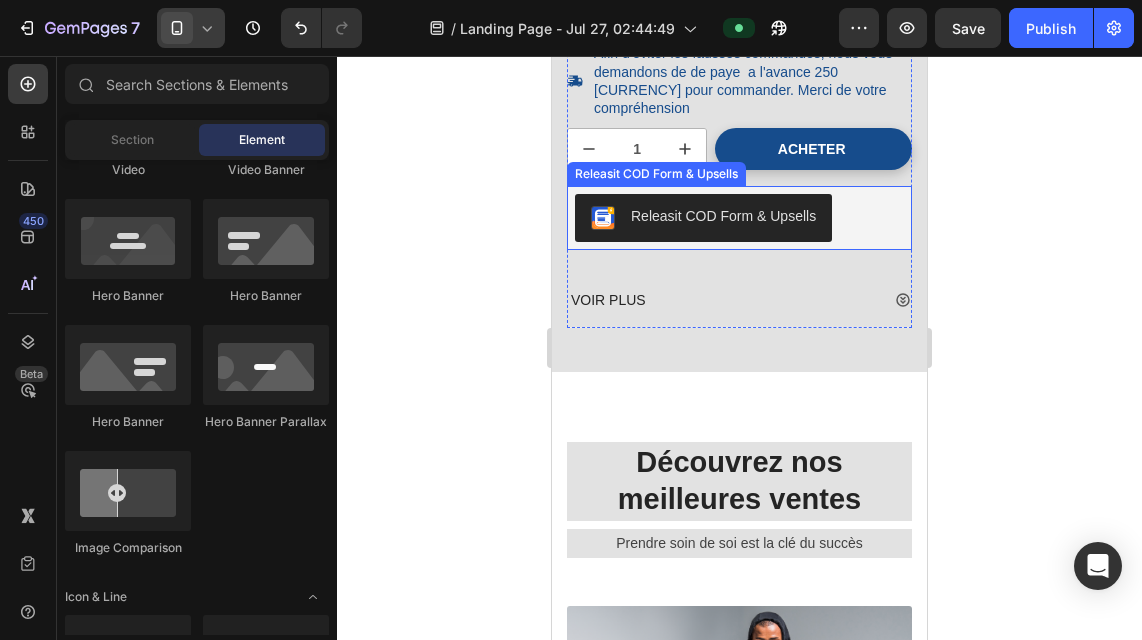 click on "Releasit COD Form & Upsells" at bounding box center [723, 216] 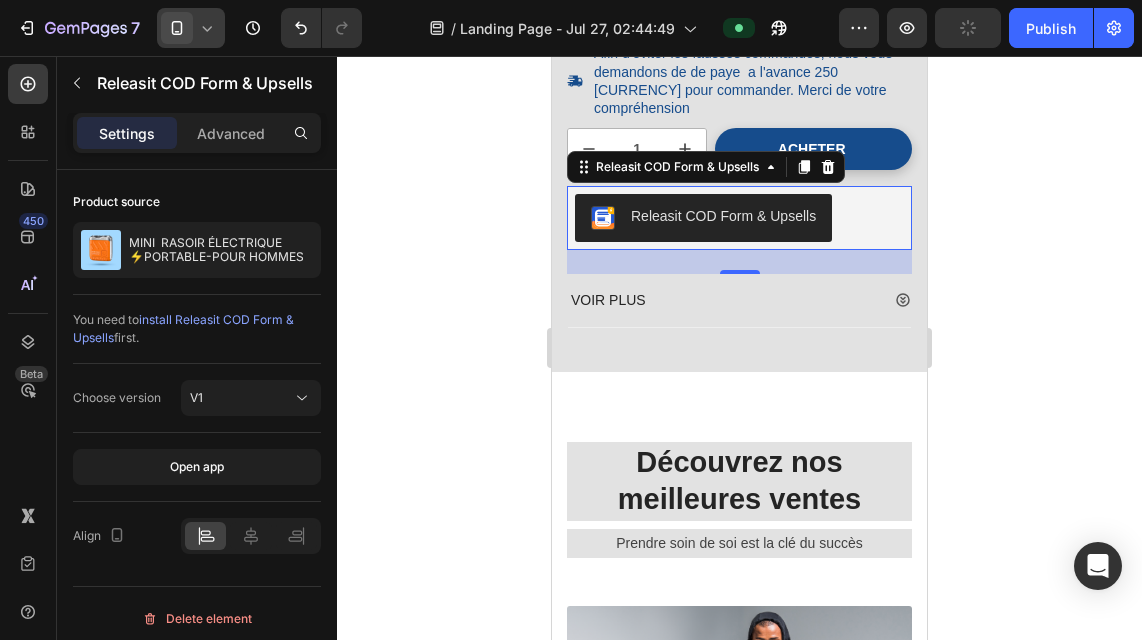 click on "Releasit COD Form & Upsells" at bounding box center (723, 216) 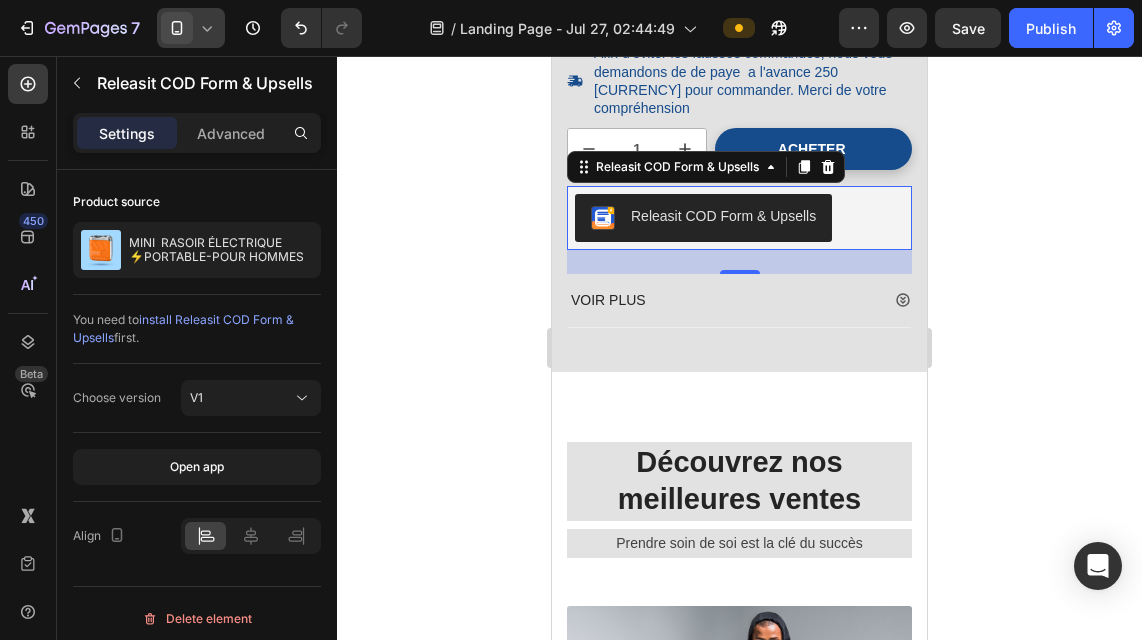 click on "Releasit COD Form & Upsells" at bounding box center [723, 216] 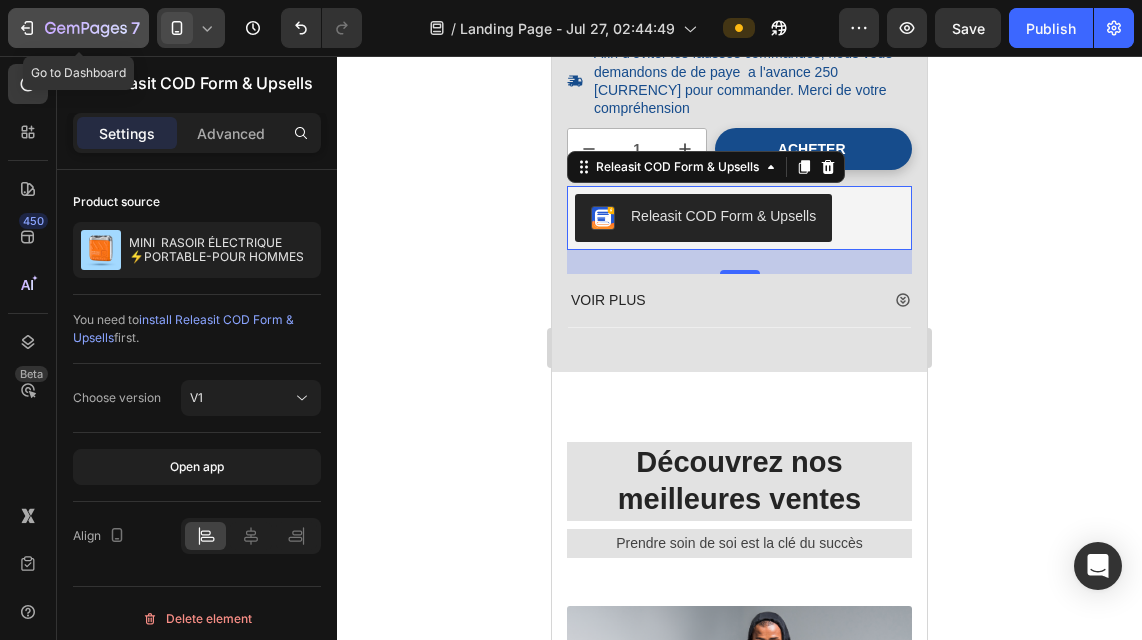 click on "7" 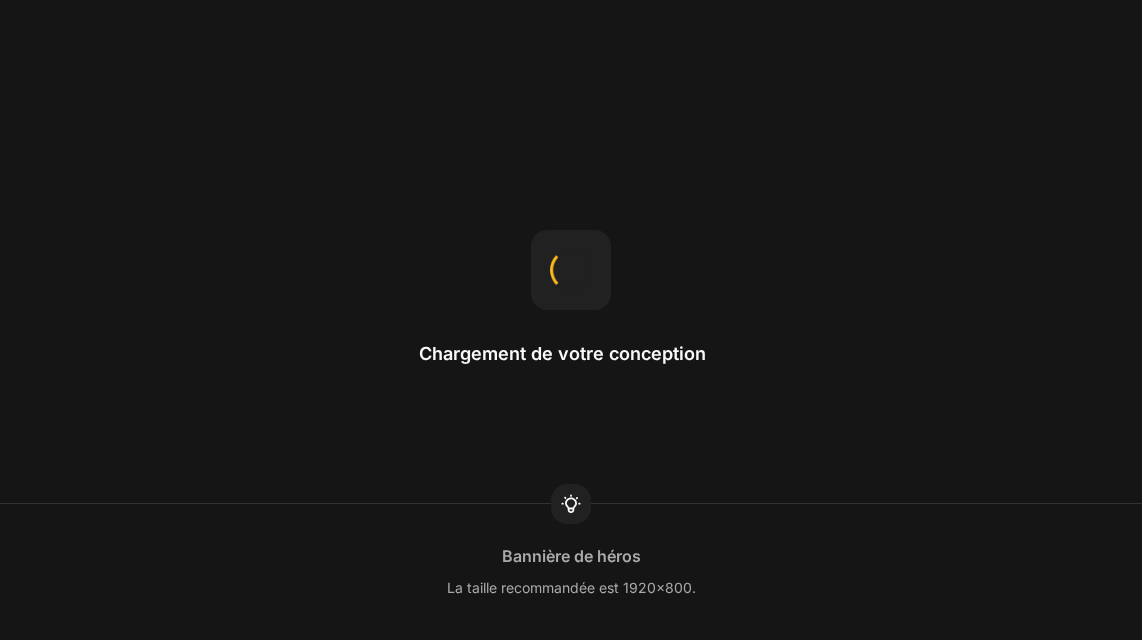 scroll, scrollTop: 0, scrollLeft: 0, axis: both 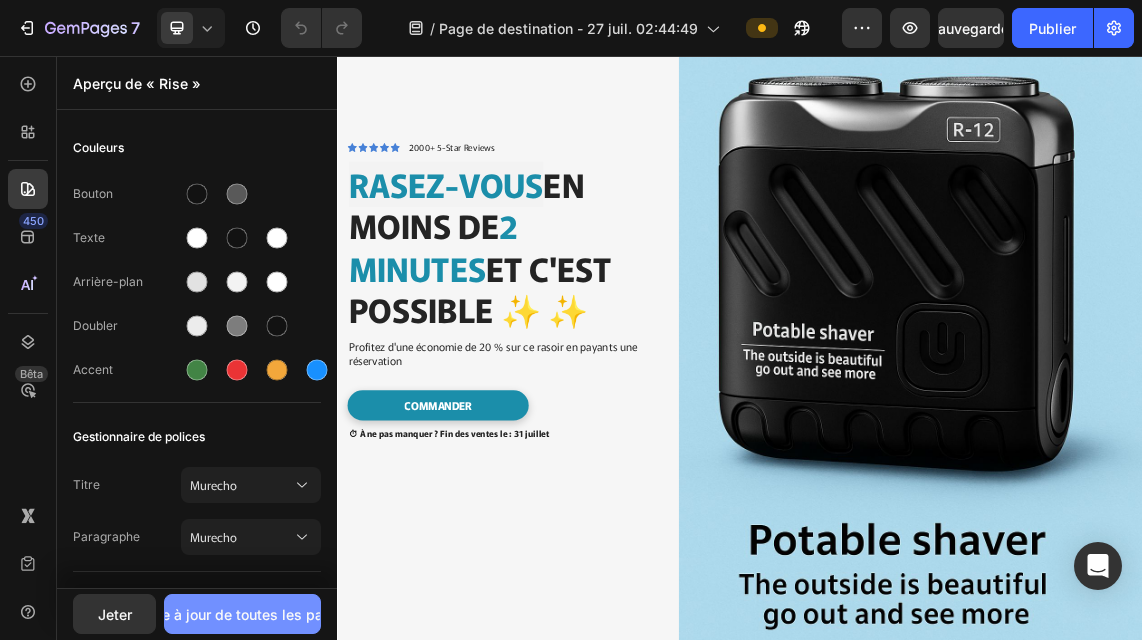 click on "Mise à jour de toutes les pages" 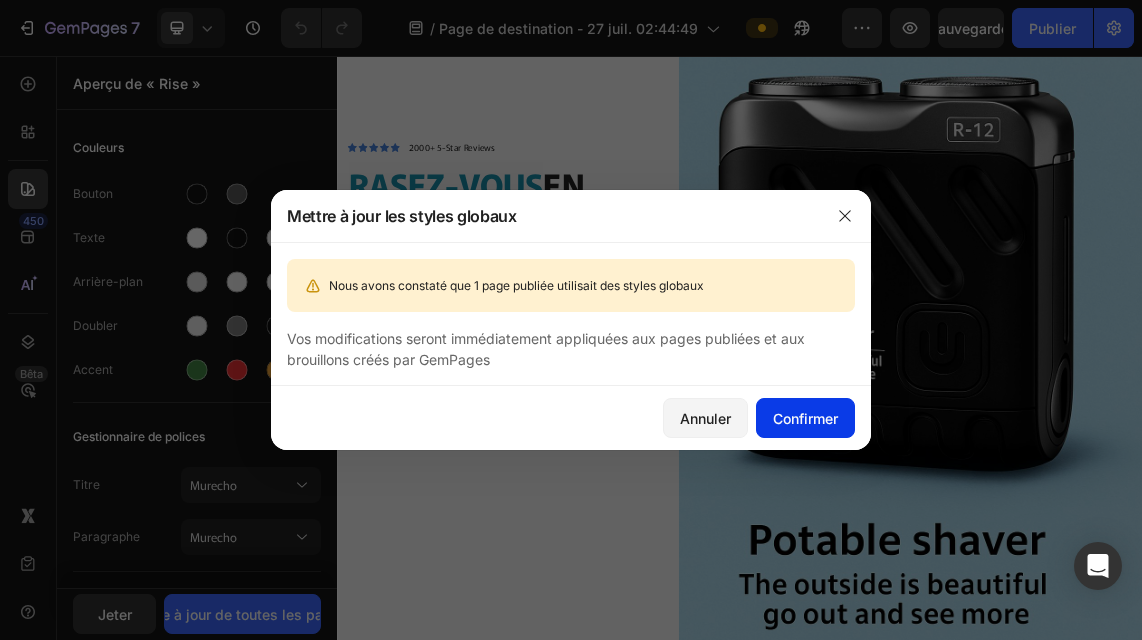 click on "Confirmer" at bounding box center (805, 418) 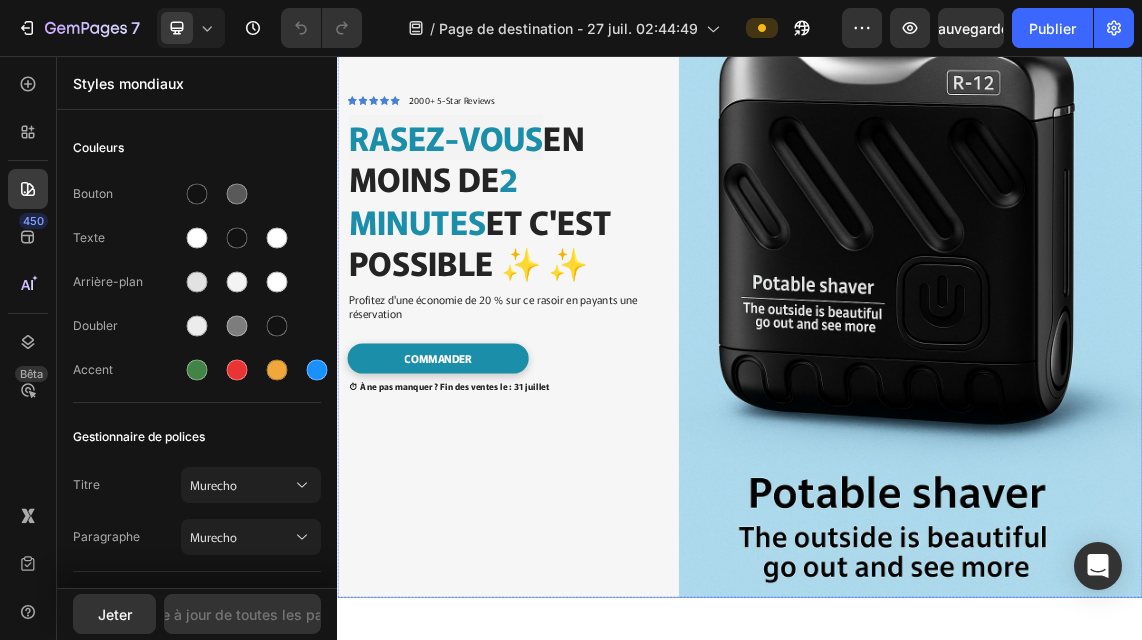 scroll, scrollTop: 327, scrollLeft: 0, axis: vertical 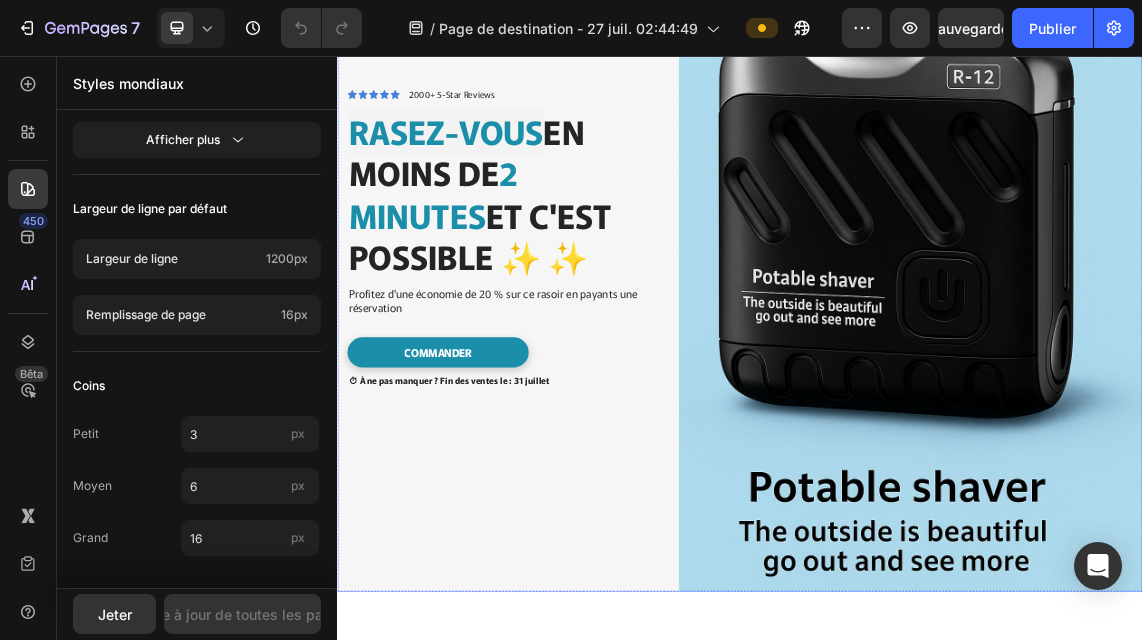 click on "Icon Icon Icon Icon Icon Icon List 2000+ 5-Star Reviews Text Block Row Rasez-vous en moins de 2 minutes et c'est possible ✨ ✨ Heading Profitez d'une économie de 20 % sur ce rasoir en payants une réservation Text Block COMMANDER Button ⏱ À ne pas manquer ? Fin des ventes le : 31 juillet Text Block Row" at bounding box center [599, 335] 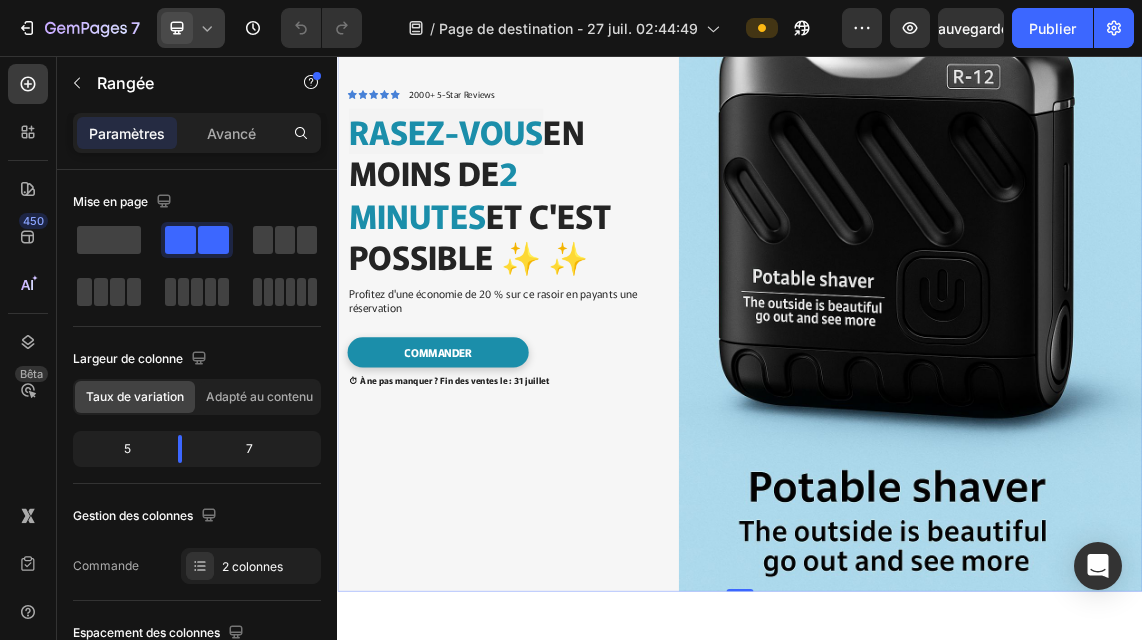 click 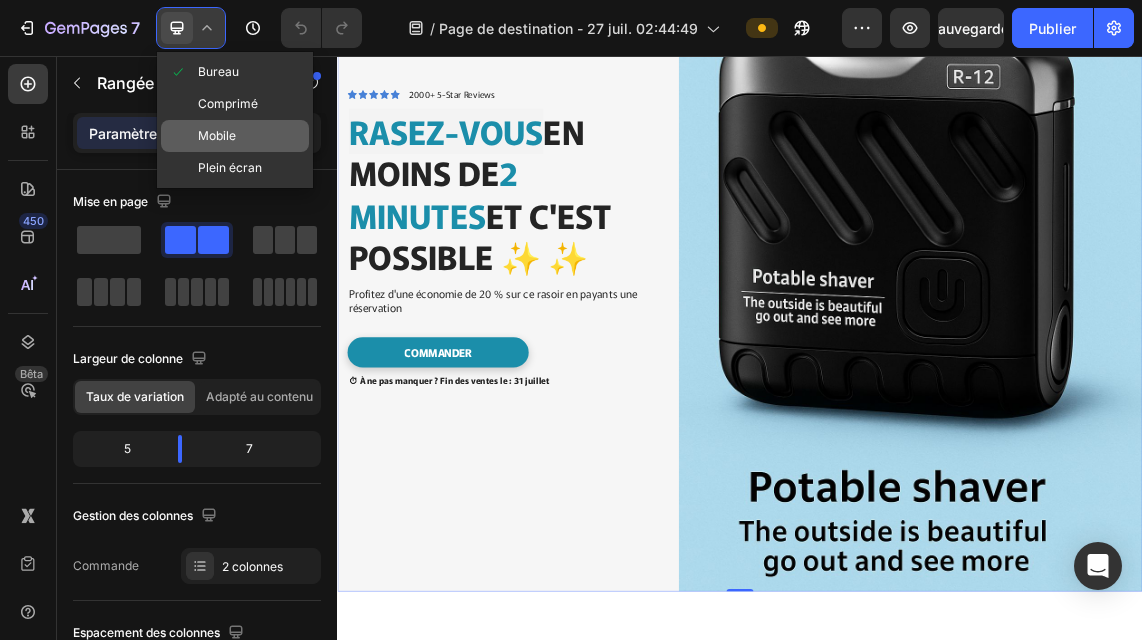 click on "Mobile" at bounding box center (217, 135) 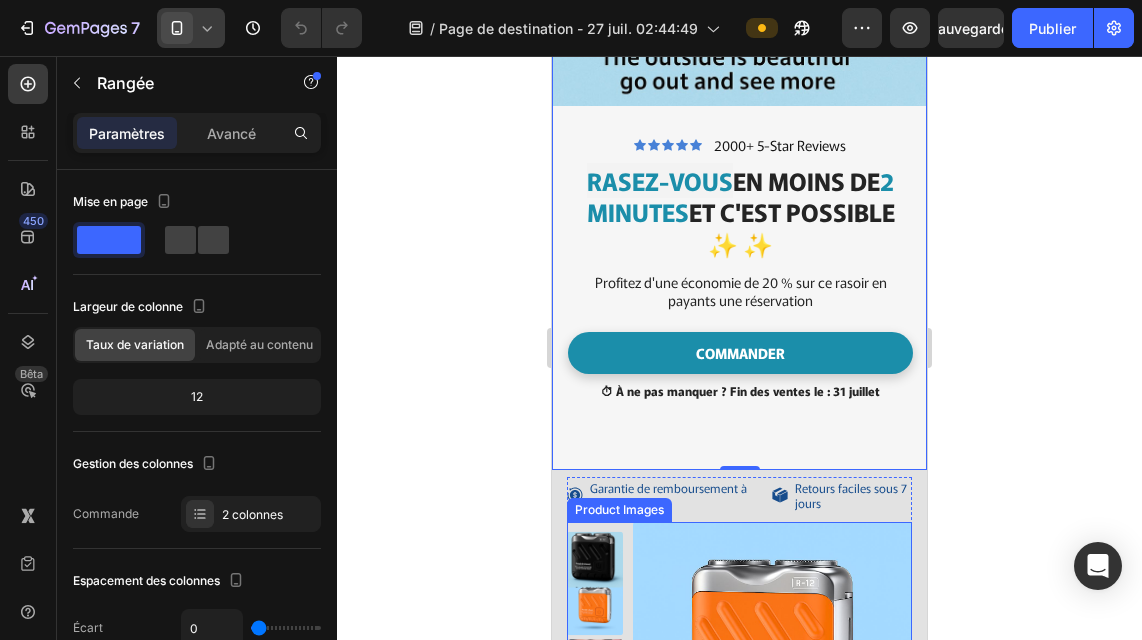 scroll, scrollTop: 587, scrollLeft: 0, axis: vertical 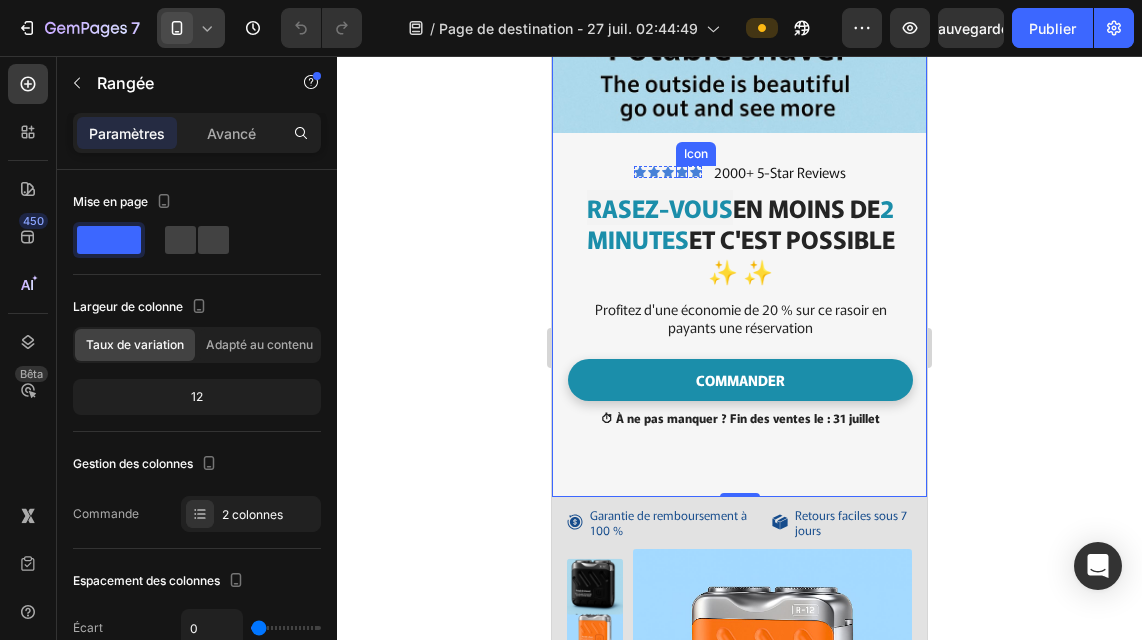 click 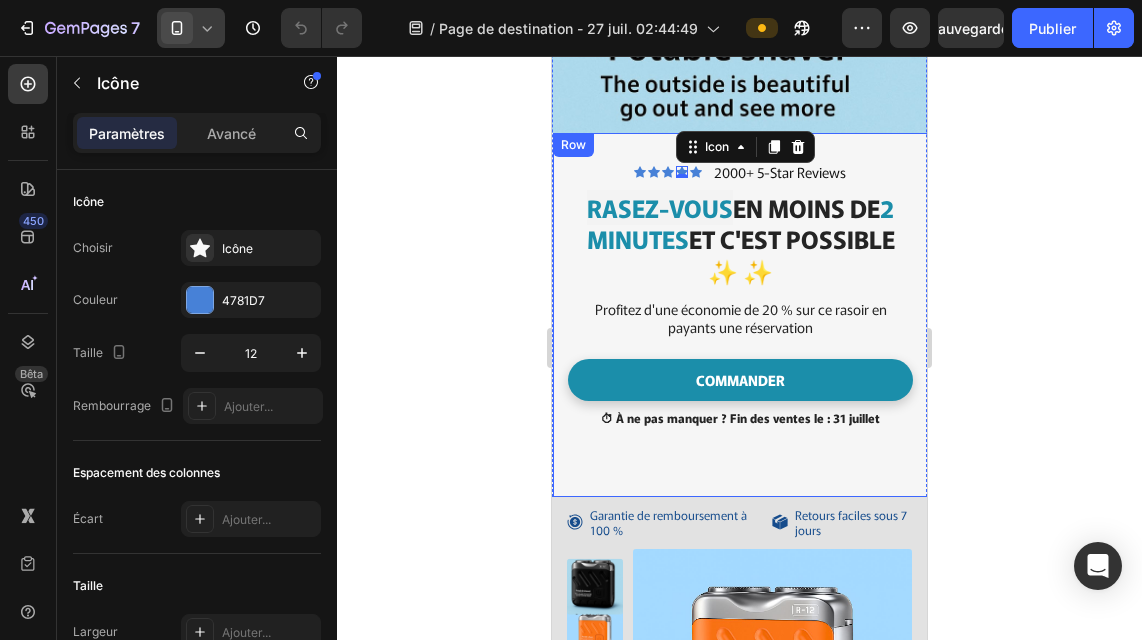 click 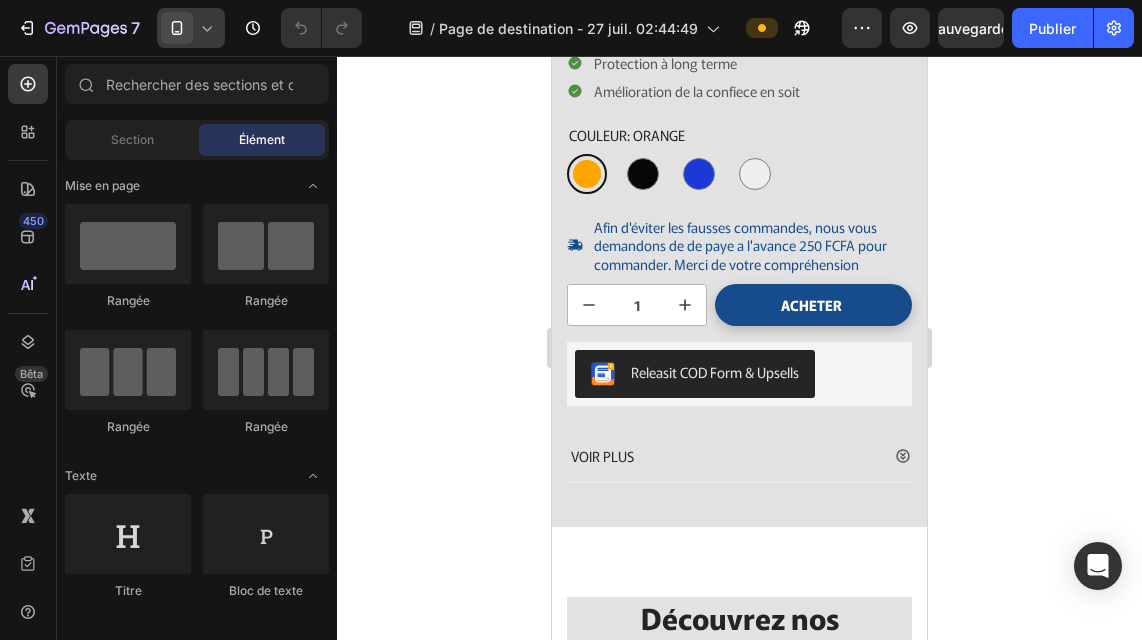 scroll, scrollTop: 1524, scrollLeft: 0, axis: vertical 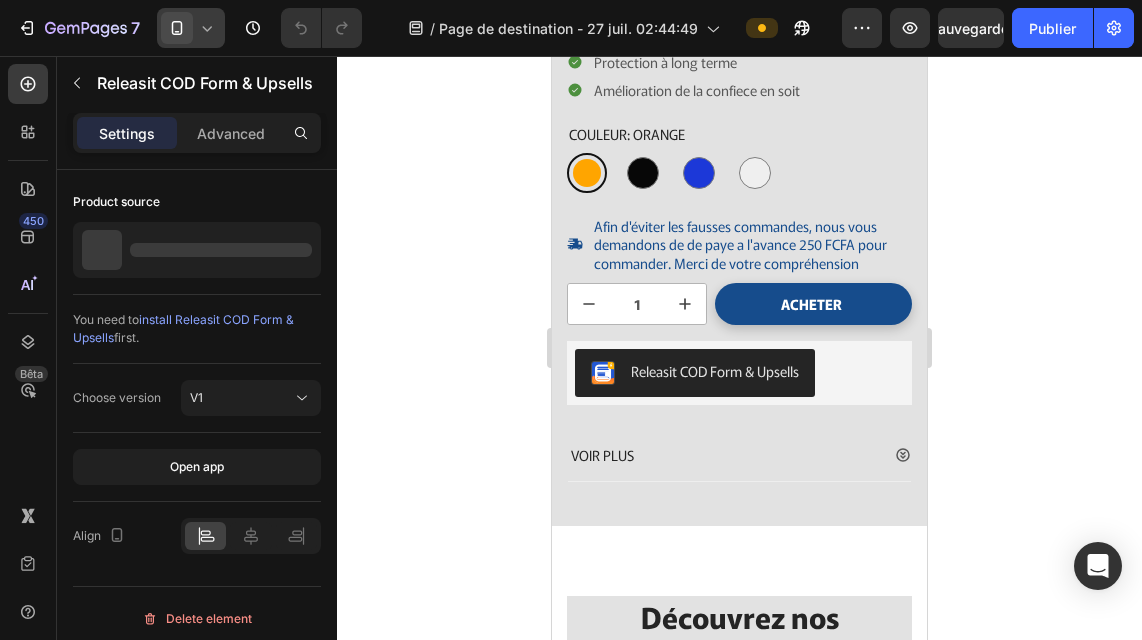 click on "Releasit COD Form & Upsells" at bounding box center [695, 373] 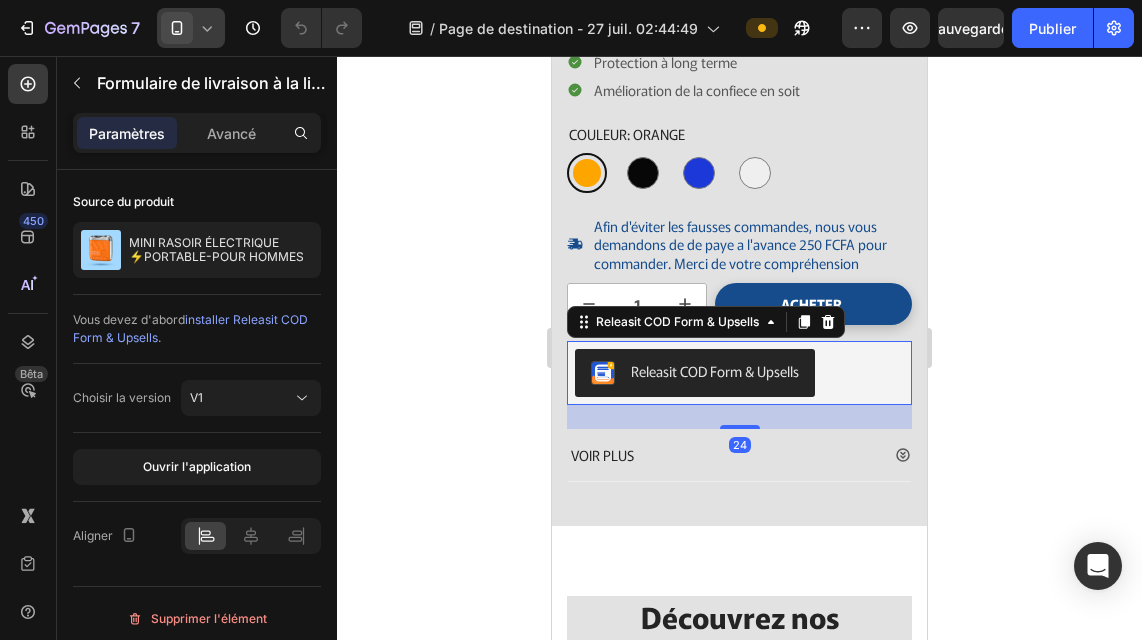 click on "Releasit COD Form & Upsells" at bounding box center (715, 371) 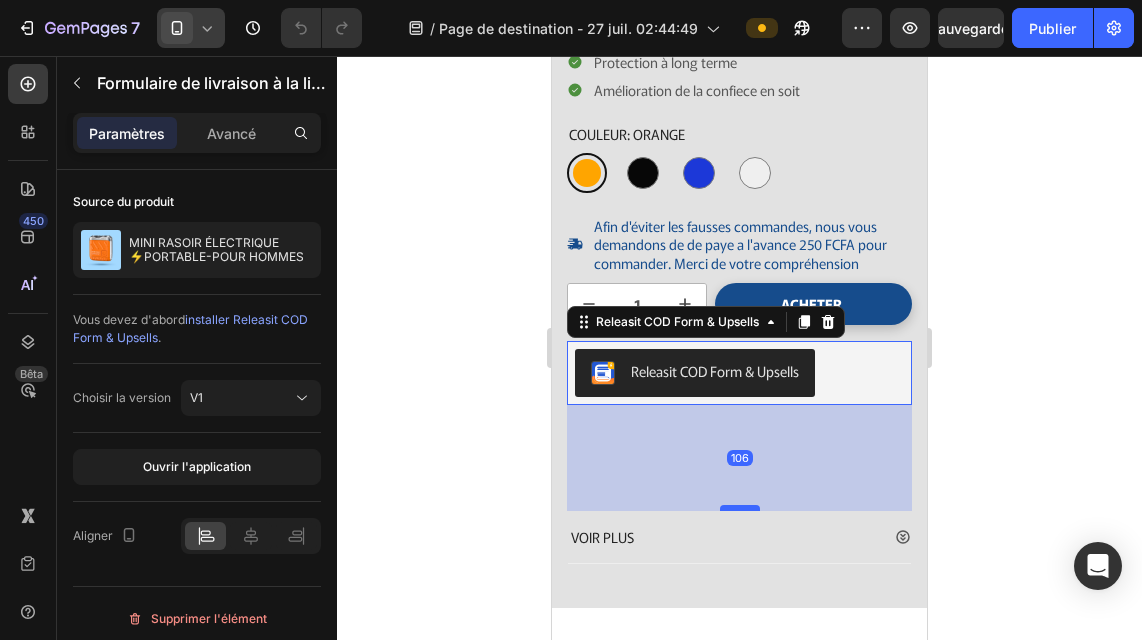 drag, startPoint x: 729, startPoint y: 423, endPoint x: 722, endPoint y: 505, distance: 82.29824 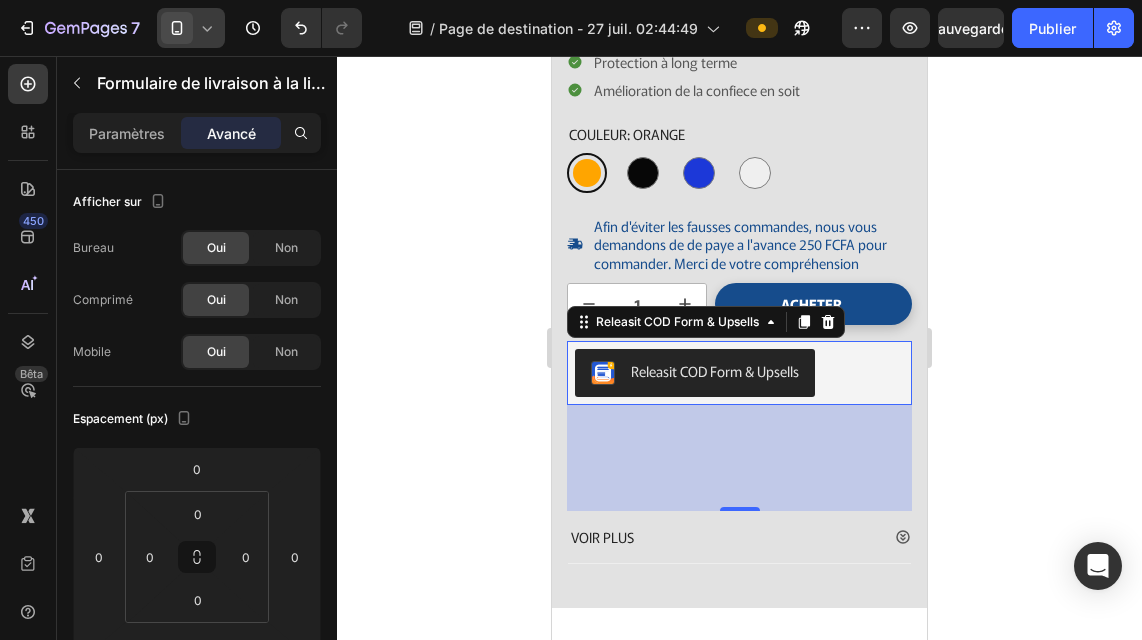 click on "Releasit COD Form & Upsells" at bounding box center (715, 371) 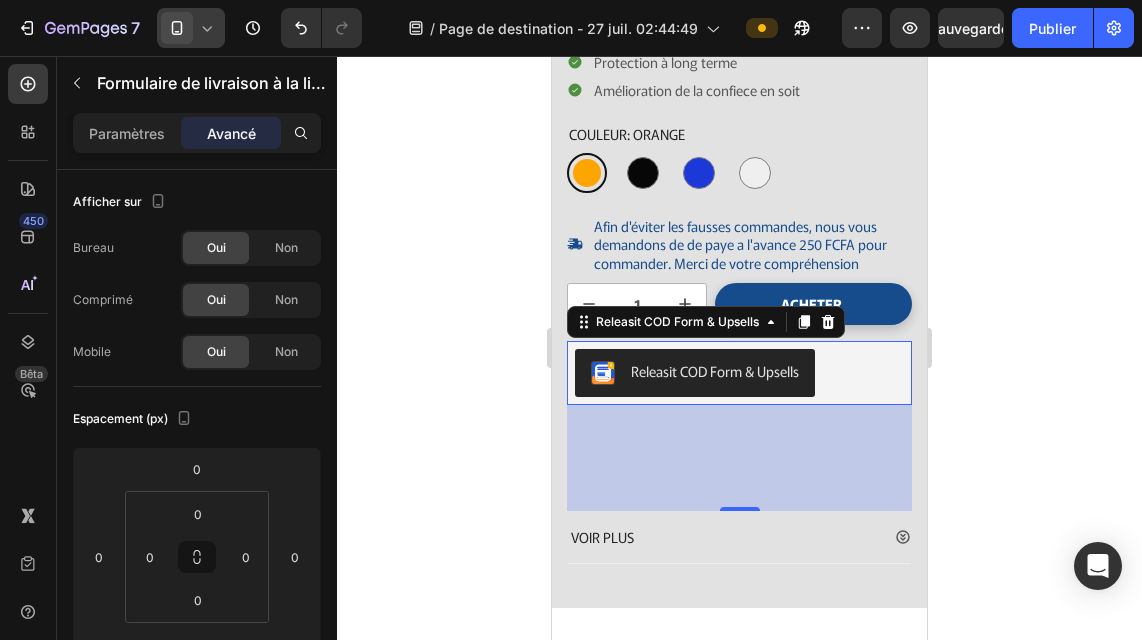 click on "Releasit COD Form & Upsells" at bounding box center (715, 371) 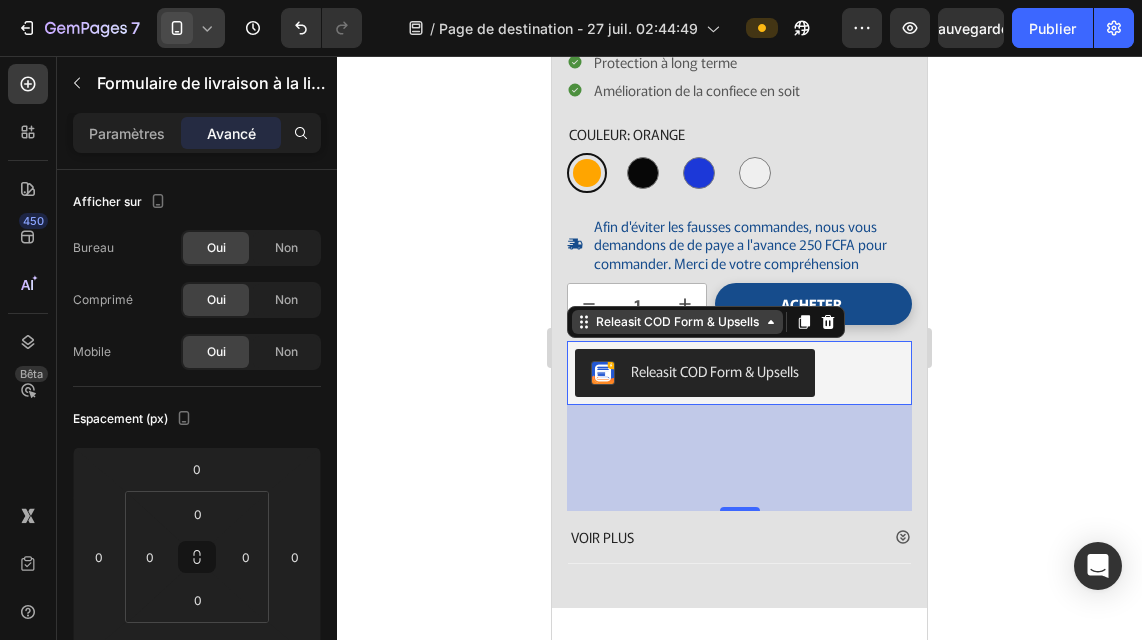 click on "Releasit COD Form & Upsells" at bounding box center [677, 322] 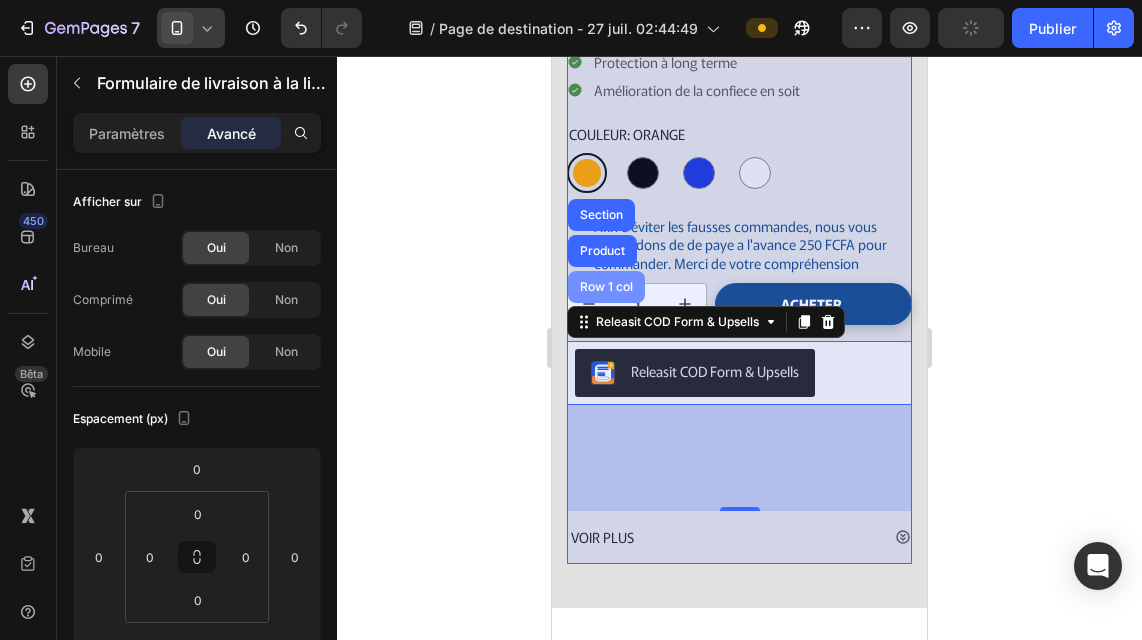 click on "Row 1 col" at bounding box center (606, 287) 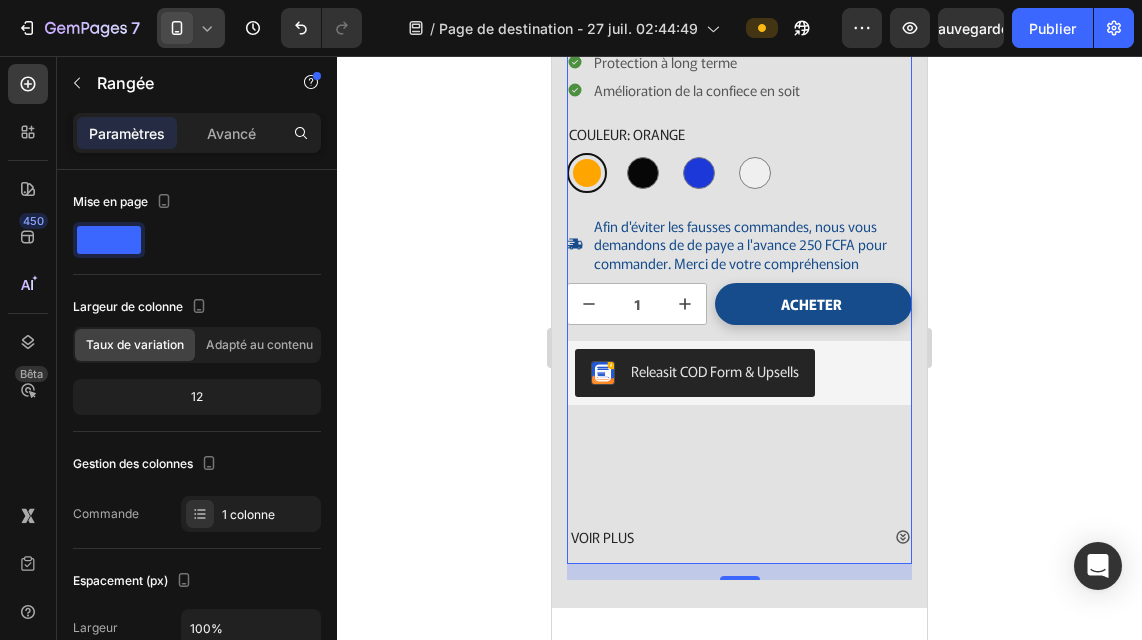 click on "Icon Icon Icon Icon Icon Icon List 485 Avis CLIENTS! Text Block Row MINI RASOIR ÉLECTRIQUE ⚡PORTABLE-POUR HOMMES Product Title CFA14,900.00 Product Price Product Price Amélioration de la santé de la peaux Protection à long terme Amélioration de la confiece en soit Item List Couleur: Orange Orange Orange Noire Noire Bleue Bleue Blanc Blanc Product Variants Swatches Quantity Text Block
1
Product Quantity
Afin d'éviter les fausses commandes, nous vous demandons de de paye a l'avance 250 FCFA pour commander. Merci de votre compréhension Item List
1
Product Quantity Acheter Add to Cart Row
100% Money-Back Guarantee Item List
60-Day Easy Returns and Exchanges Item List Row Releasit COD Form Upsells Releasit COD Form Upsells
VOIR PLUS Accordion" at bounding box center (739, 220) 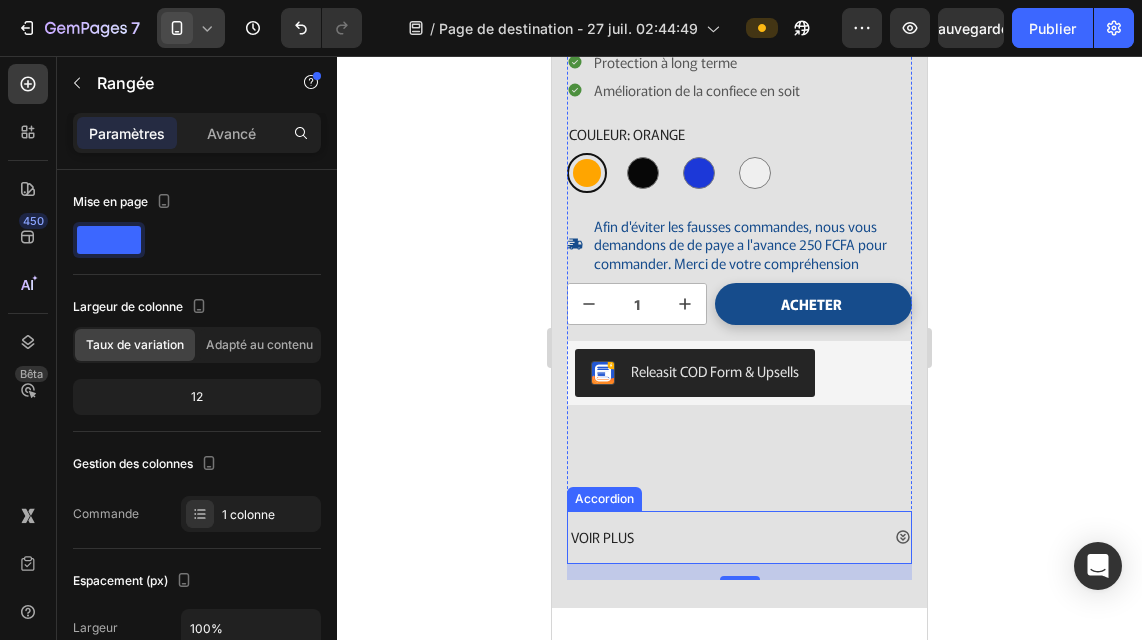 drag, startPoint x: 730, startPoint y: 572, endPoint x: 730, endPoint y: 561, distance: 11 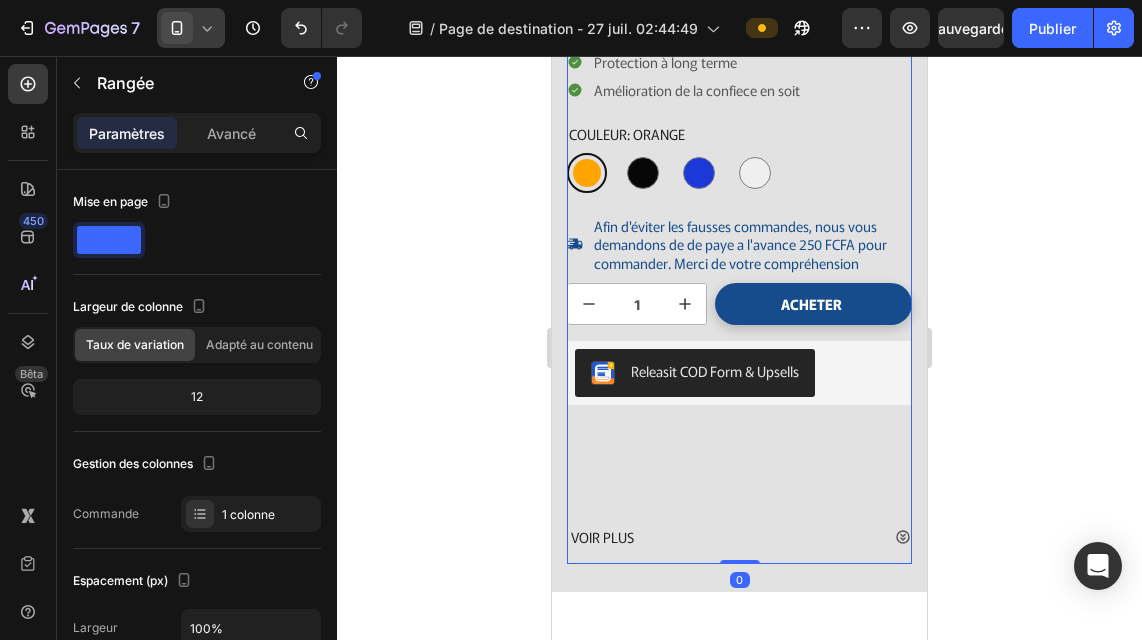 drag, startPoint x: 724, startPoint y: 576, endPoint x: 718, endPoint y: 518, distance: 58.30952 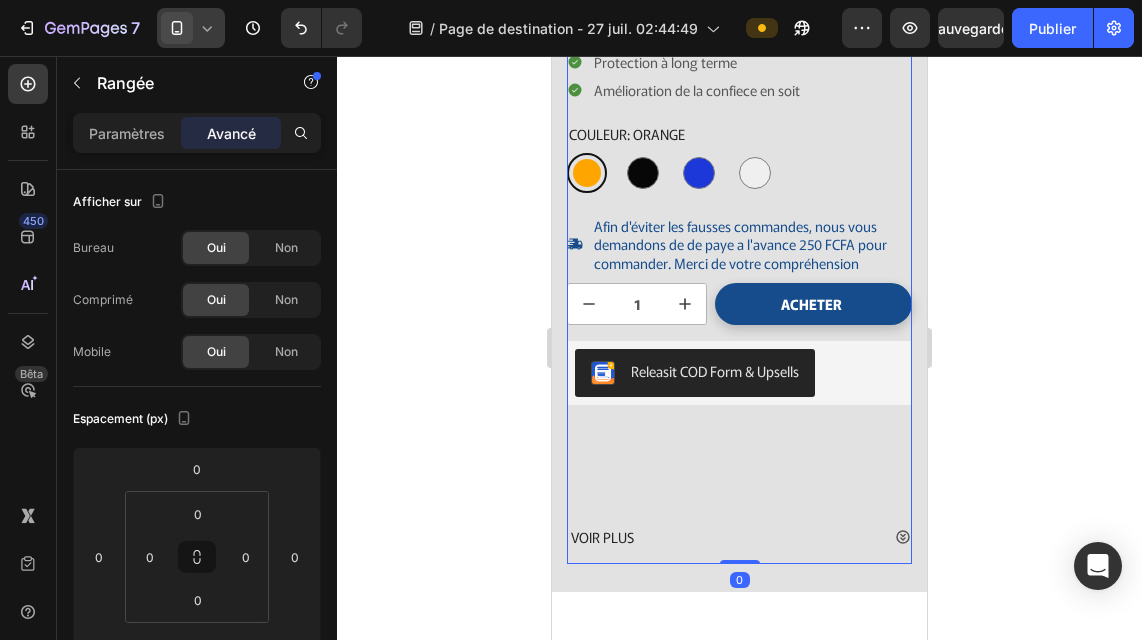 click on "Icon Icon Icon Icon Icon Icon List 485 Avis CLIENTS! Text Block Row MINI RASOIR ÉLECTRIQUE ⚡PORTABLE-POUR HOMMES Product Title CFA14,900.00 Product Price Product Price Amélioration de la santé de la peaux Protection à long terme Amélioration de la confiece en soit Item List Couleur: Orange Orange Orange Noire Noire Bleue Bleue Blanc Blanc Product Variants Swatches Quantity Text Block
1
Product Quantity
Afin d'éviter les fausses commandes, nous vous demandons de de paye a l'avance 250 FCFA pour commander. Merci de votre compréhension Item List
1
Product Quantity Acheter Add to Cart Row
100% Money-Back Guarantee Item List
60-Day Easy Returns and Exchanges Item List Row Releasit COD Form Upsells Releasit COD Form Upsells
VOIR PLUS Accordion Row 0" at bounding box center [739, 220] 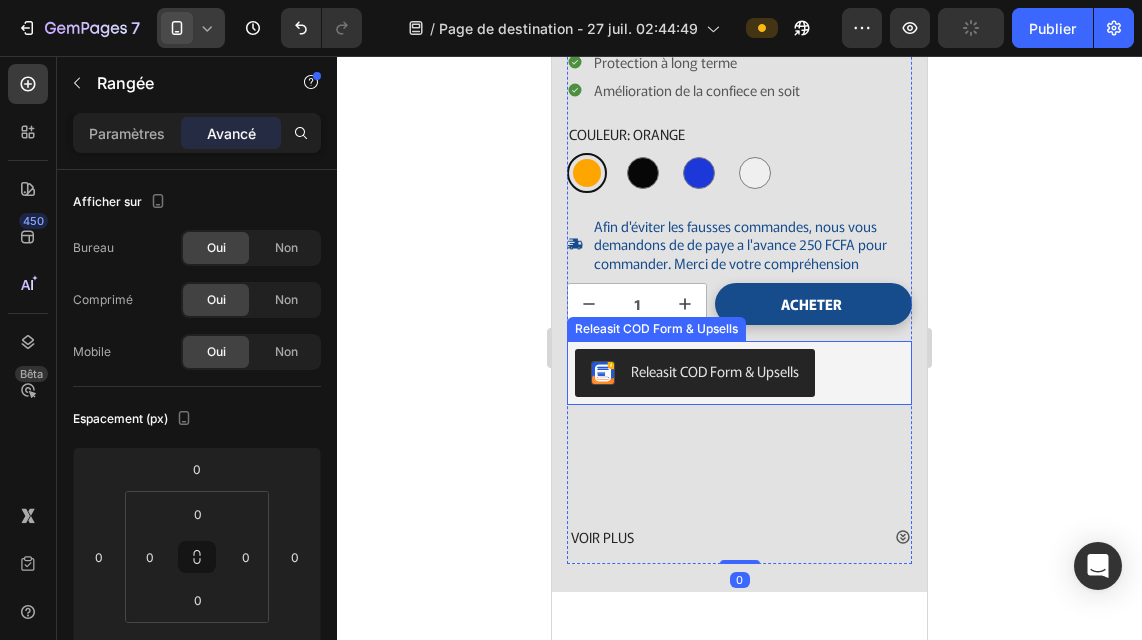 click on "Releasit COD Form & Upsells" at bounding box center [715, 371] 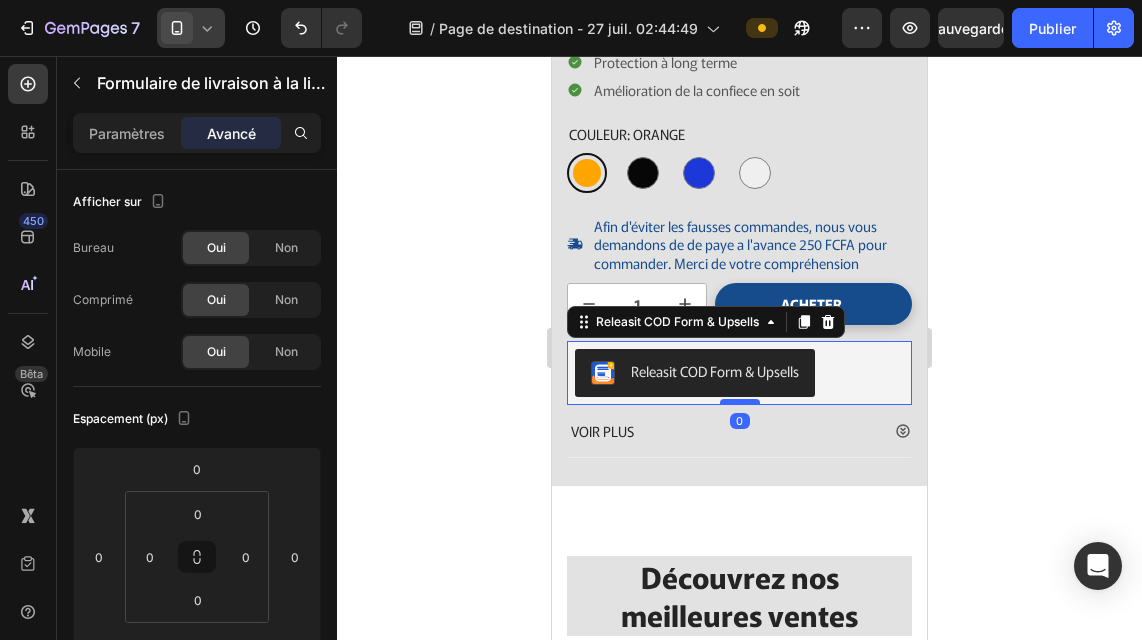drag, startPoint x: 735, startPoint y: 508, endPoint x: 722, endPoint y: 400, distance: 108.779594 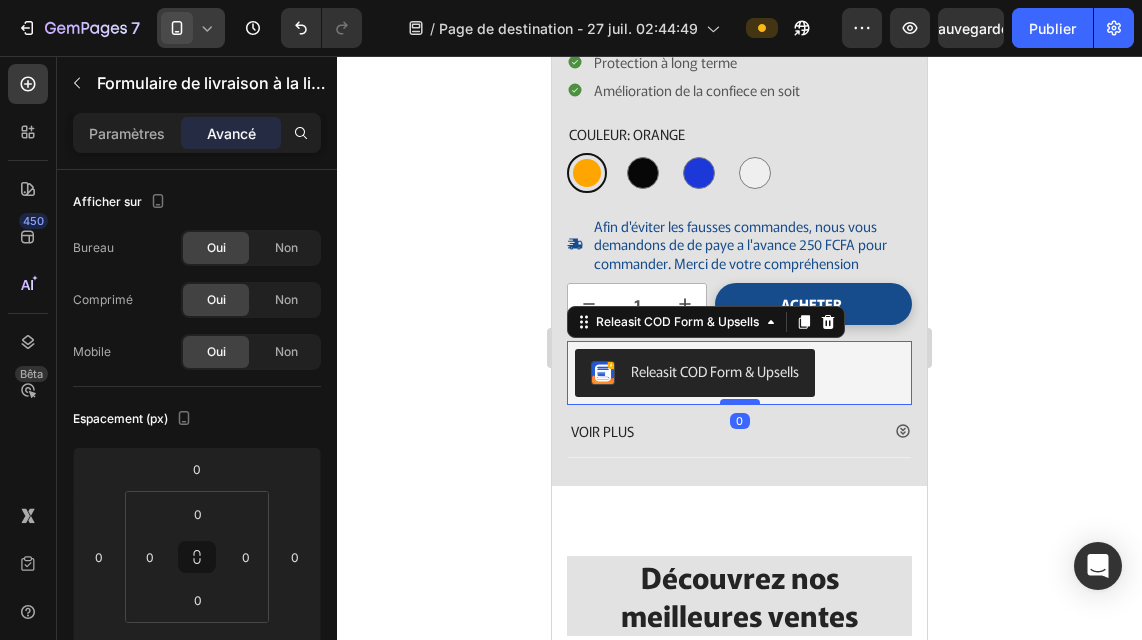 click at bounding box center [740, 402] 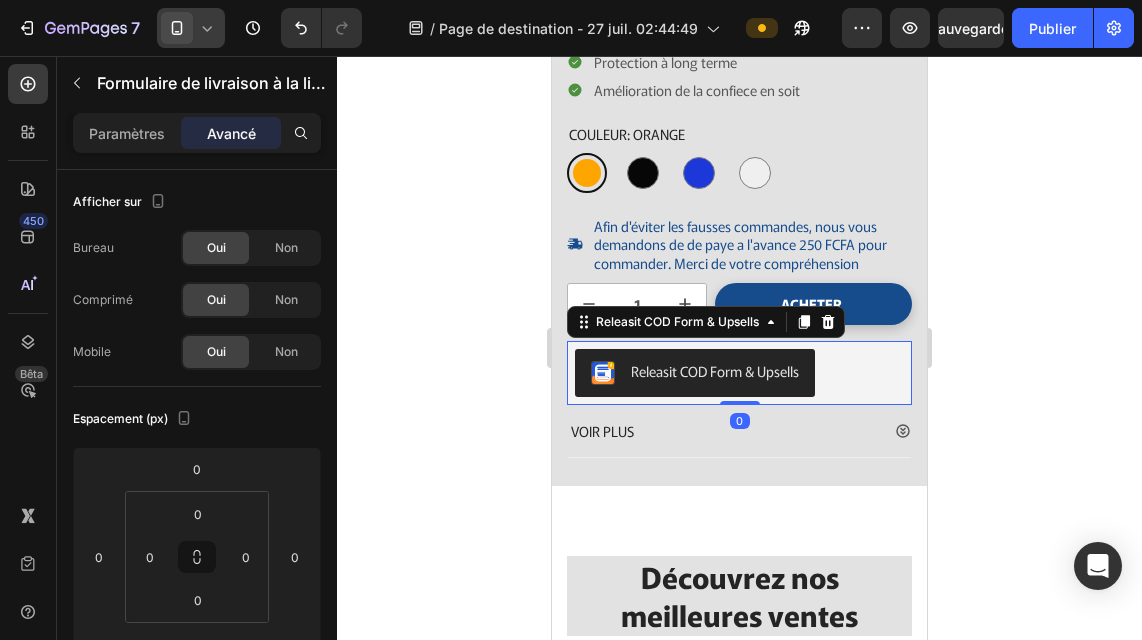 click on "Releasit COD Form & Upsells" at bounding box center [715, 371] 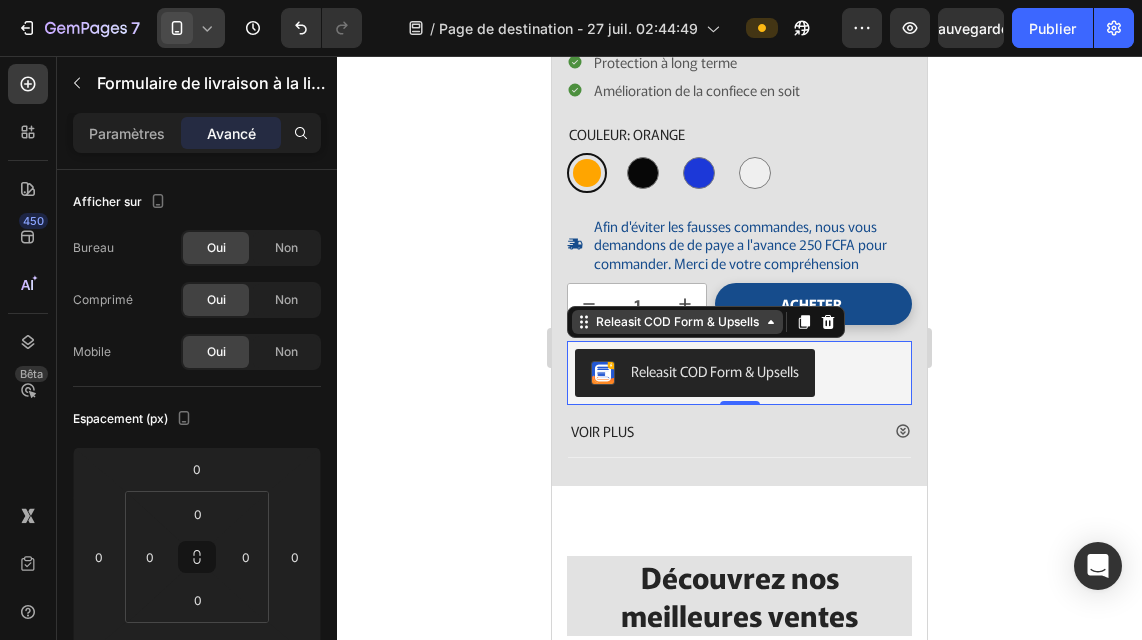 click 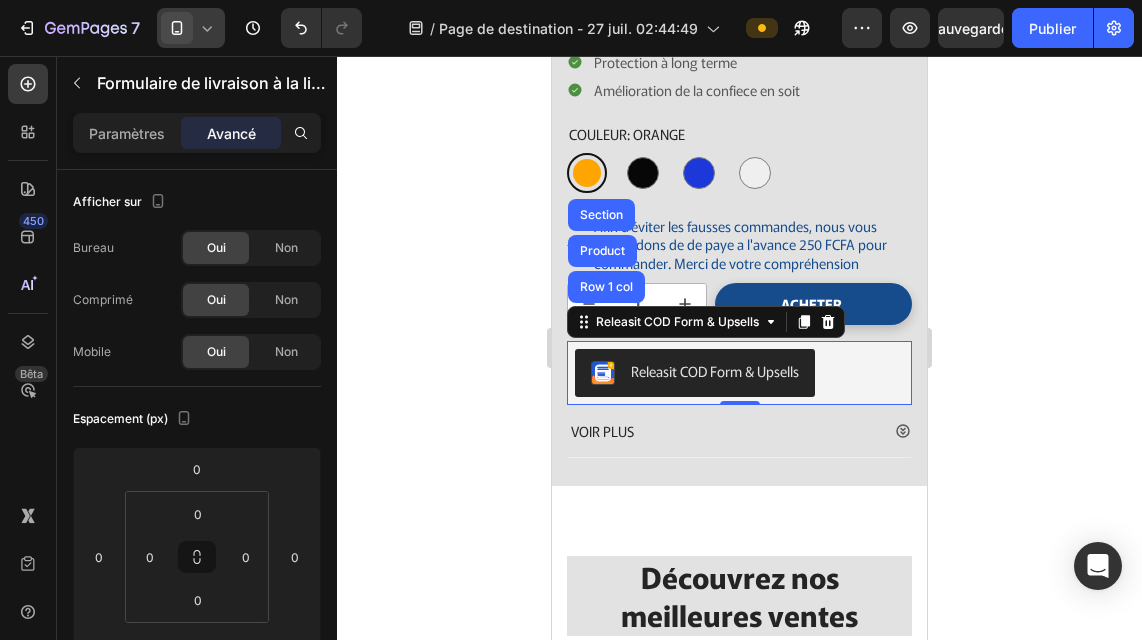 click 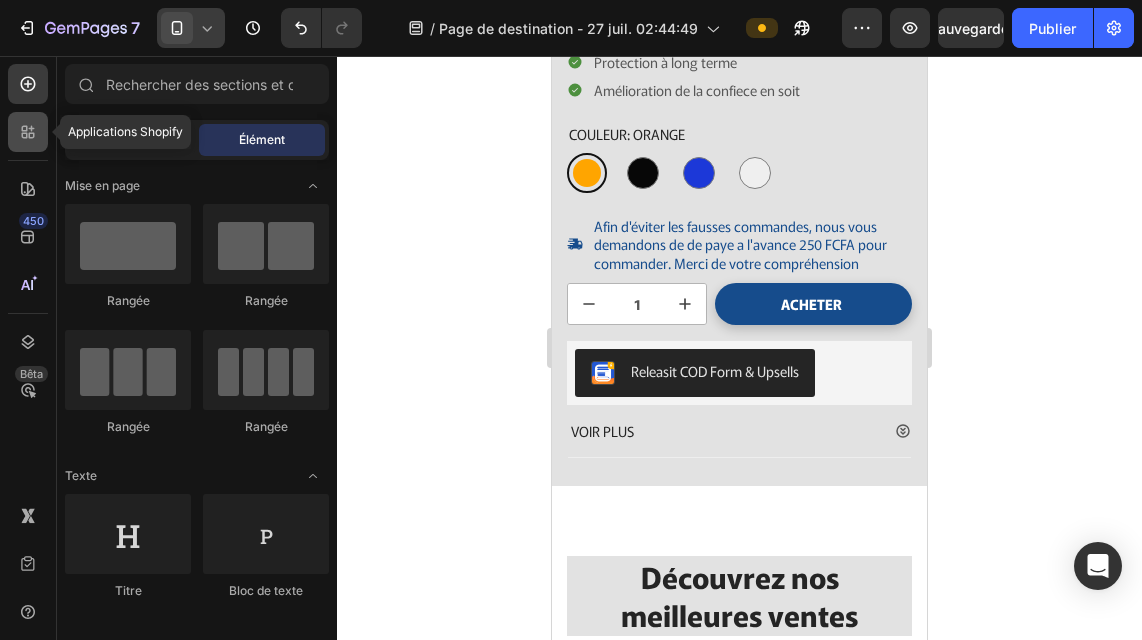 click 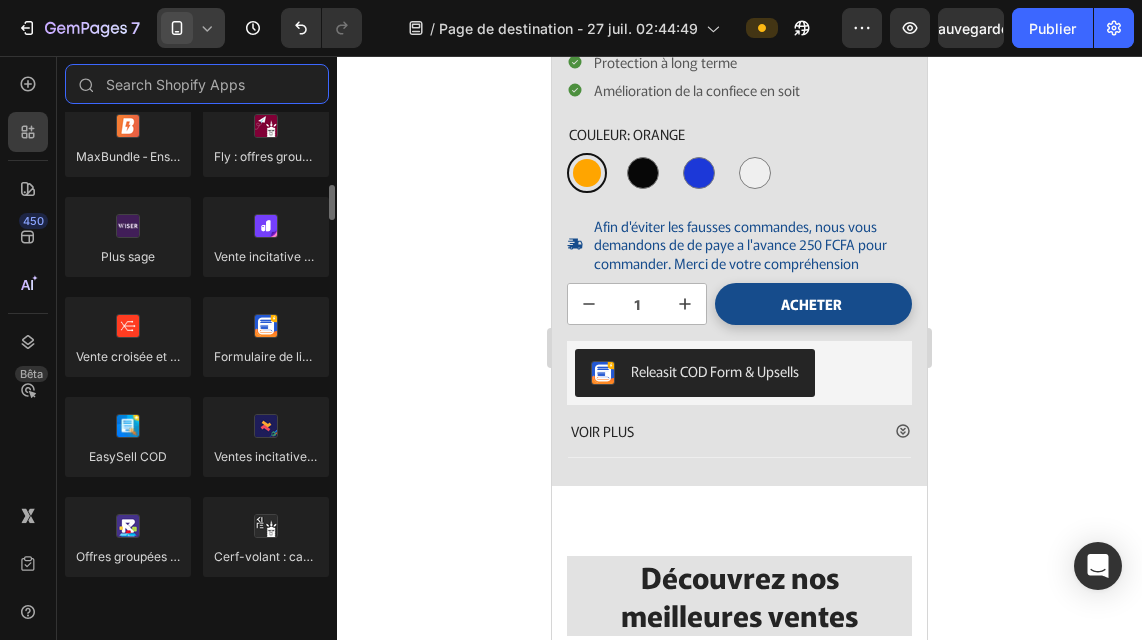 scroll, scrollTop: 903, scrollLeft: 0, axis: vertical 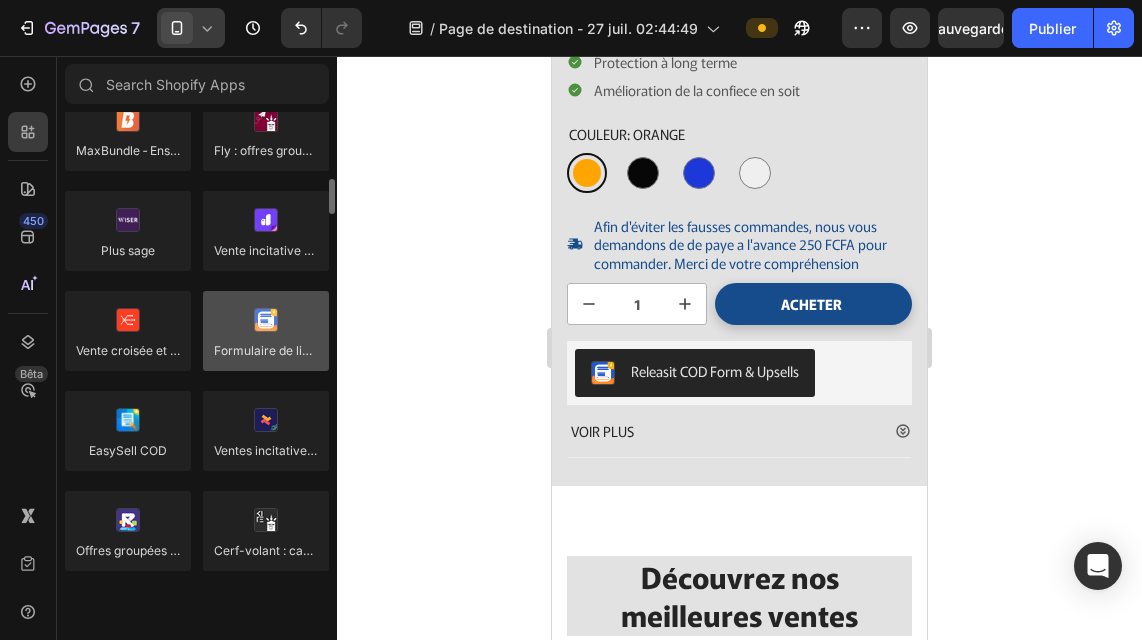 click at bounding box center (266, 331) 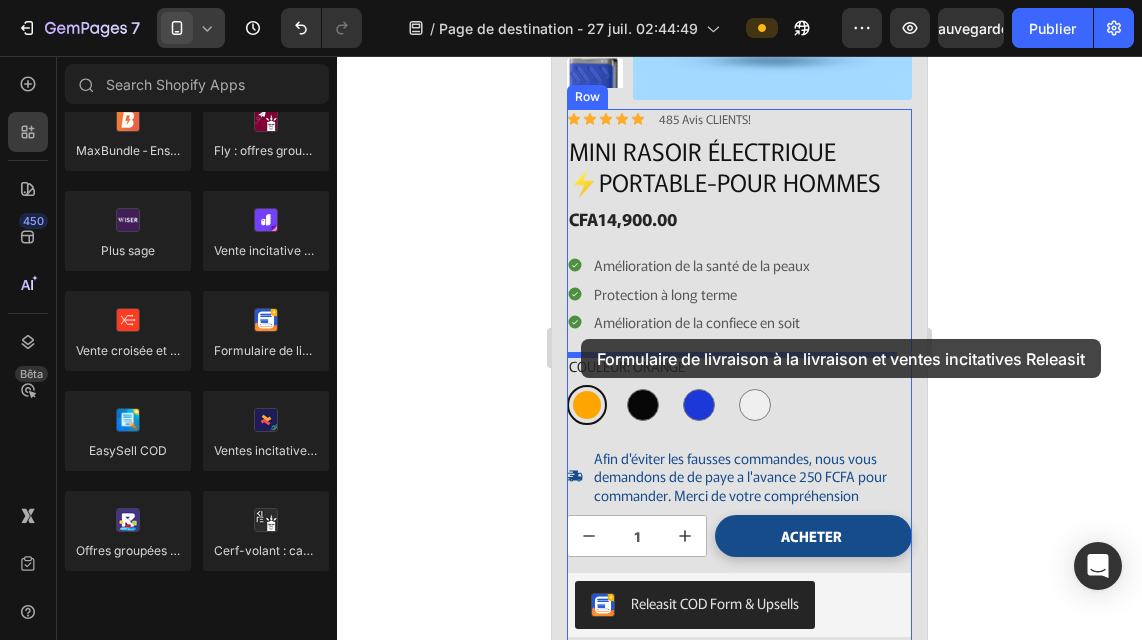 scroll, scrollTop: 1260, scrollLeft: 0, axis: vertical 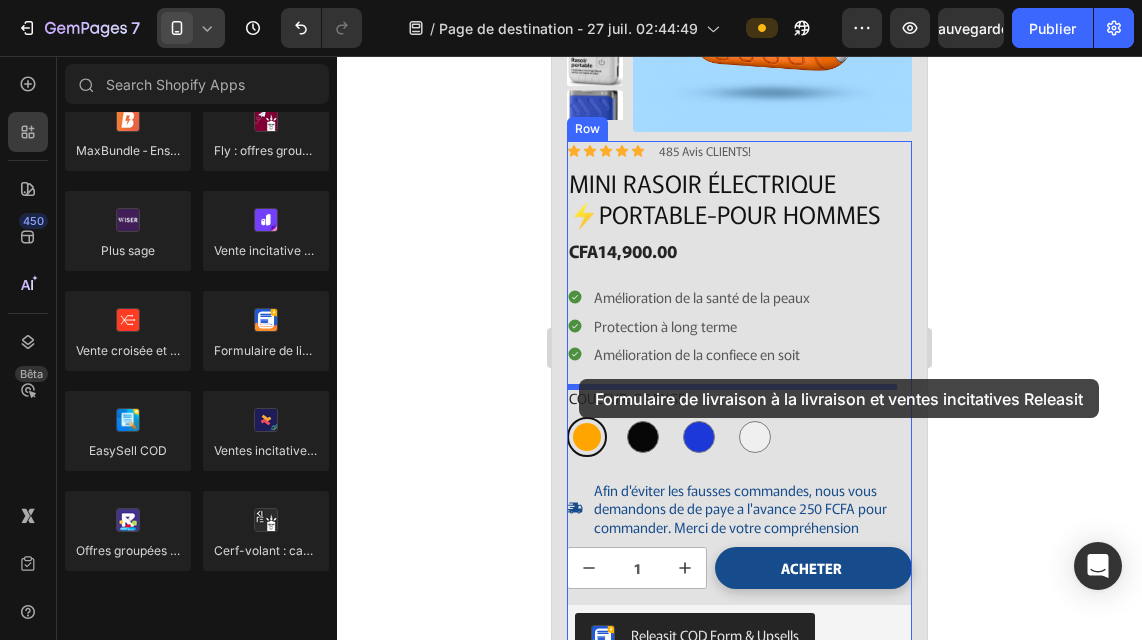 drag, startPoint x: 836, startPoint y: 399, endPoint x: 579, endPoint y: 379, distance: 257.77704 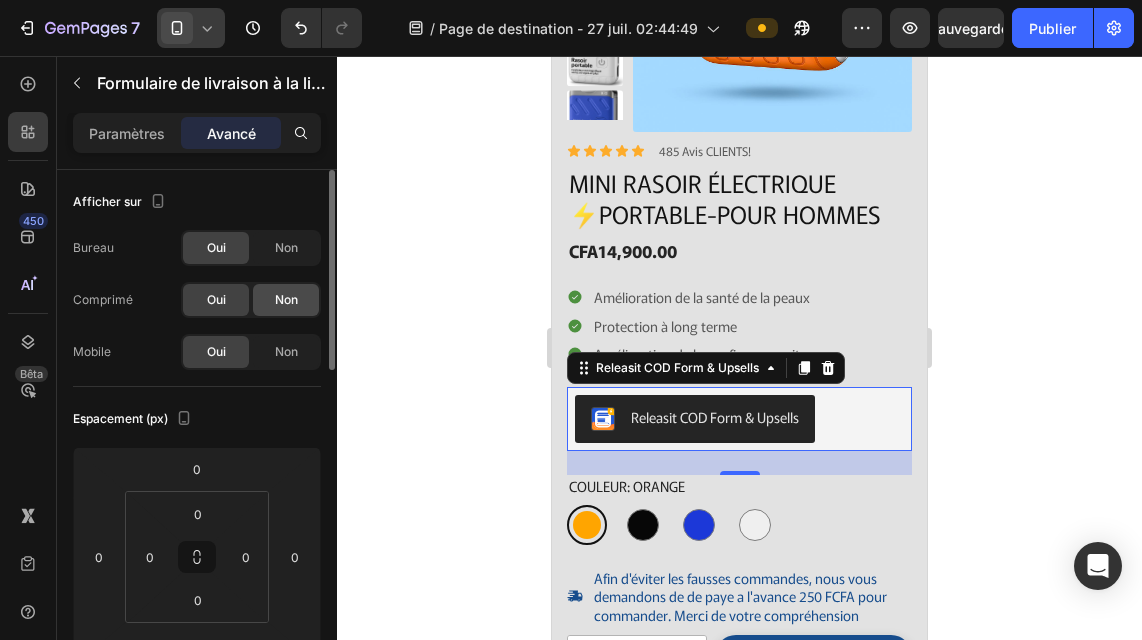 click on "Non" at bounding box center [286, 299] 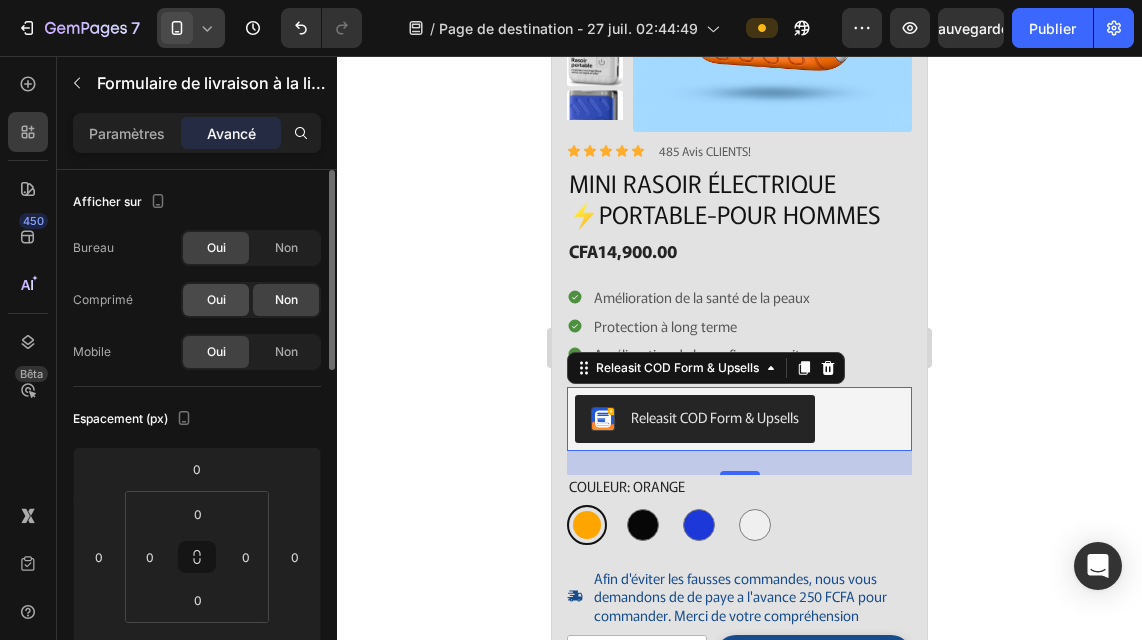 click on "Oui" at bounding box center (216, 299) 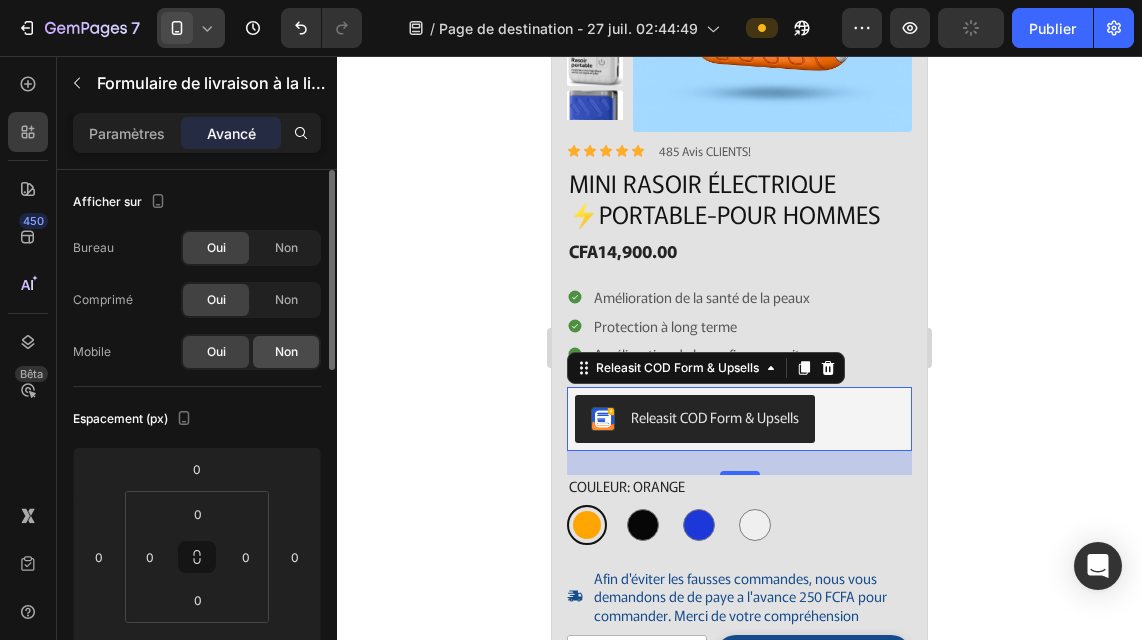 click on "Non" 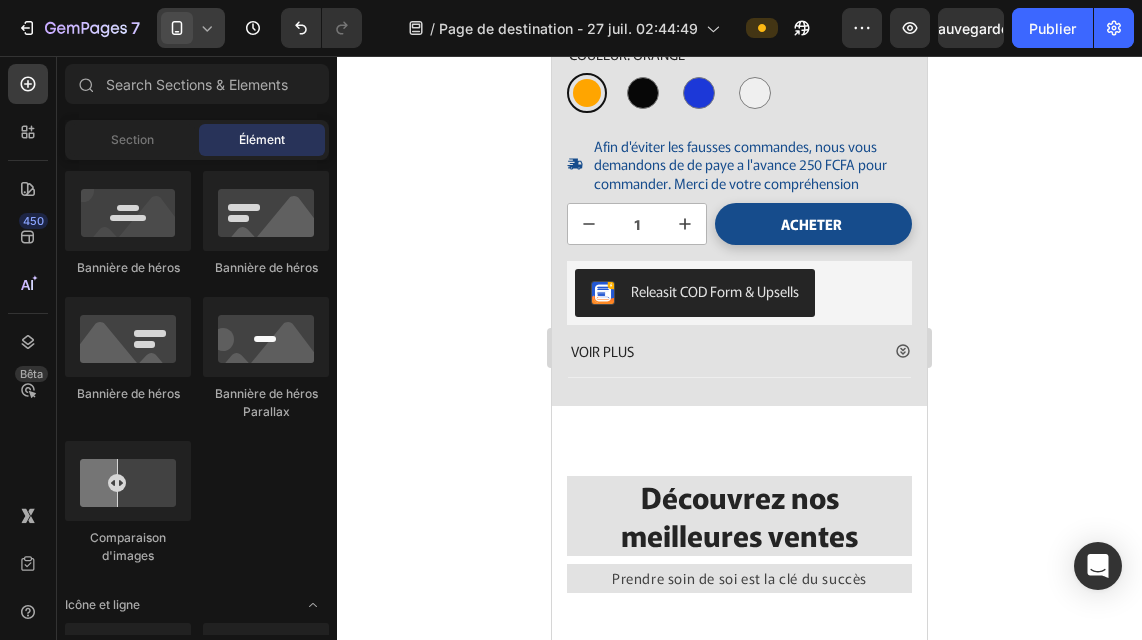 scroll, scrollTop: 1595, scrollLeft: 0, axis: vertical 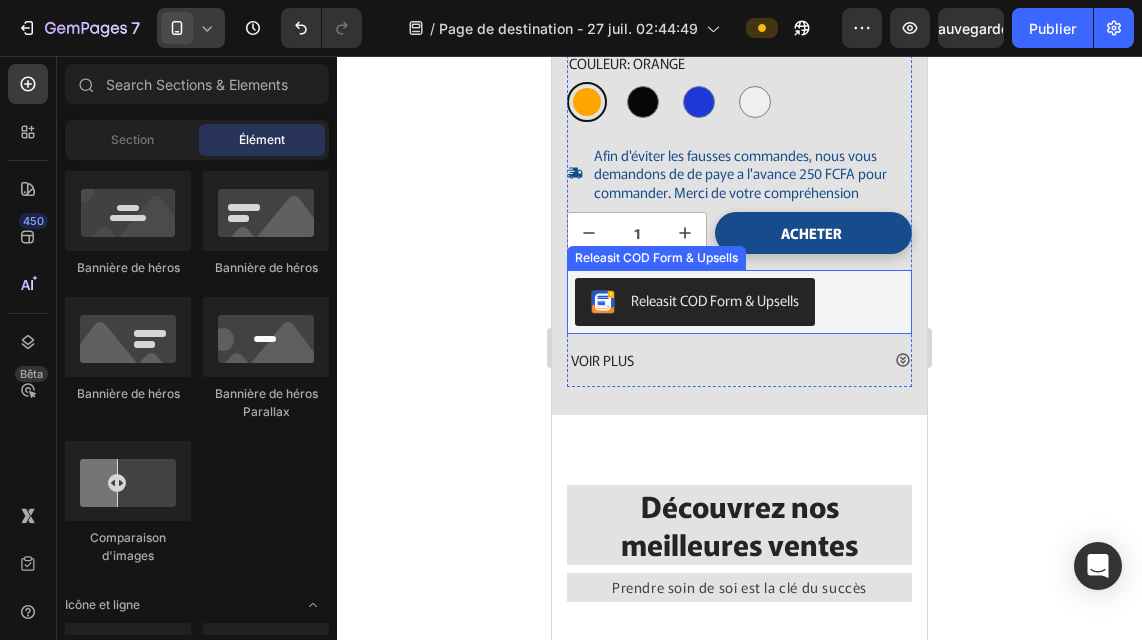 click on "Releasit COD Form & Upsells" at bounding box center [715, 300] 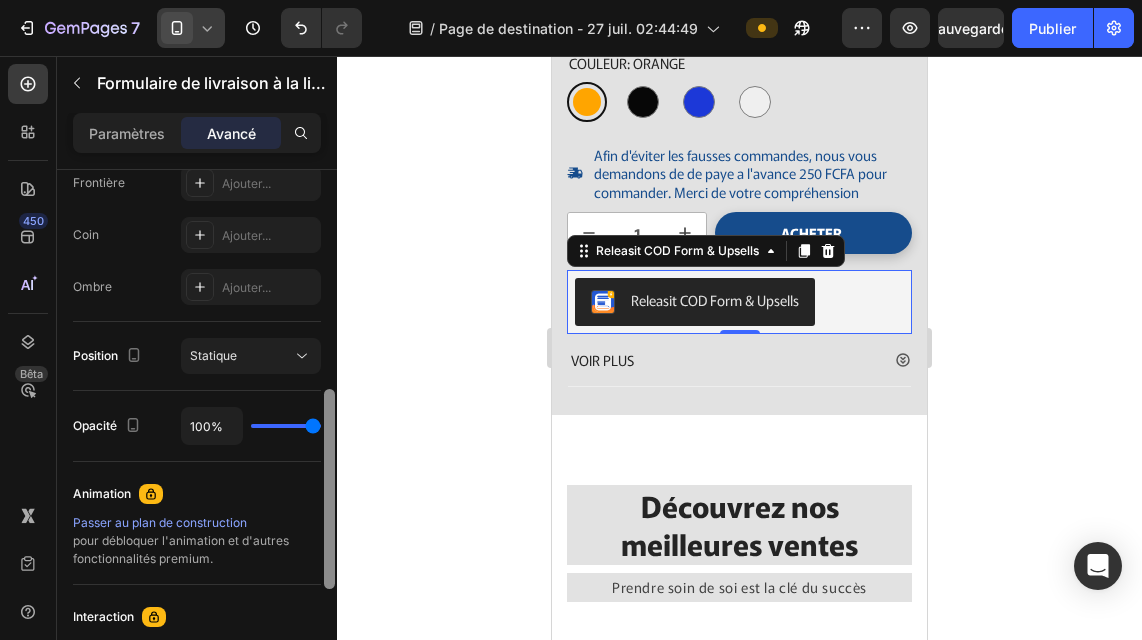 scroll, scrollTop: 574, scrollLeft: 0, axis: vertical 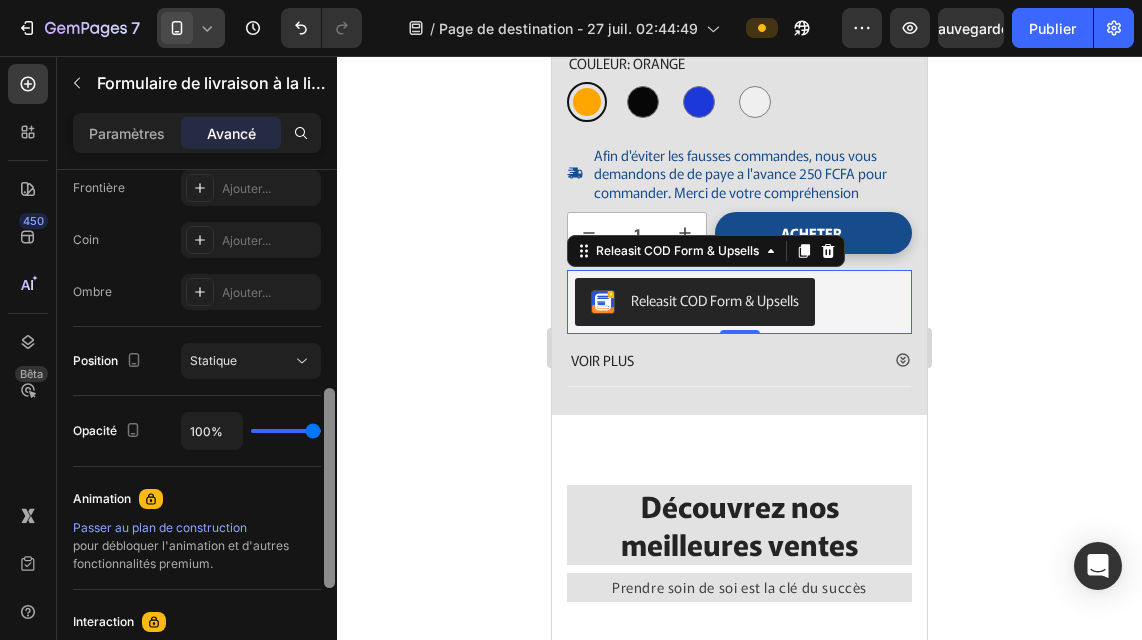drag, startPoint x: 330, startPoint y: 222, endPoint x: 328, endPoint y: 440, distance: 218.00917 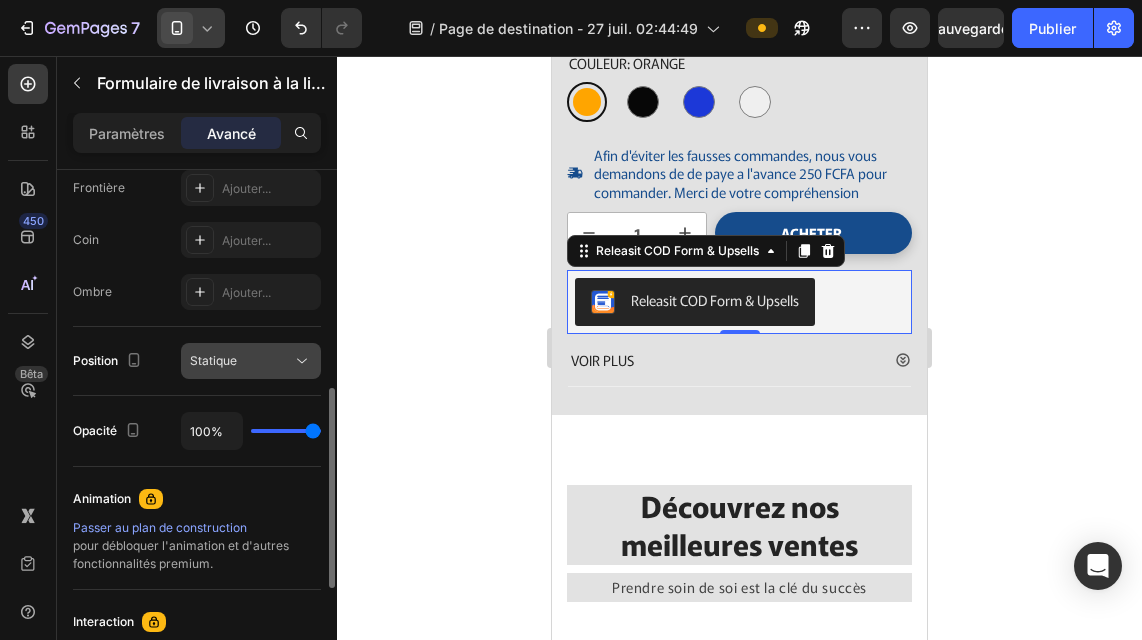 click 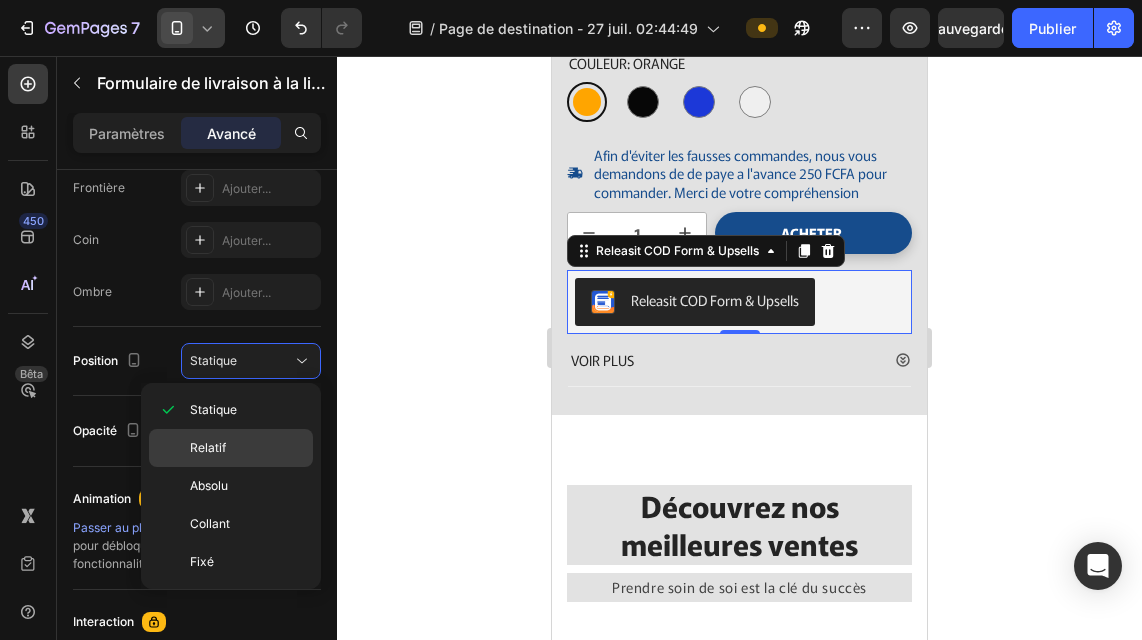 click on "Relatif" 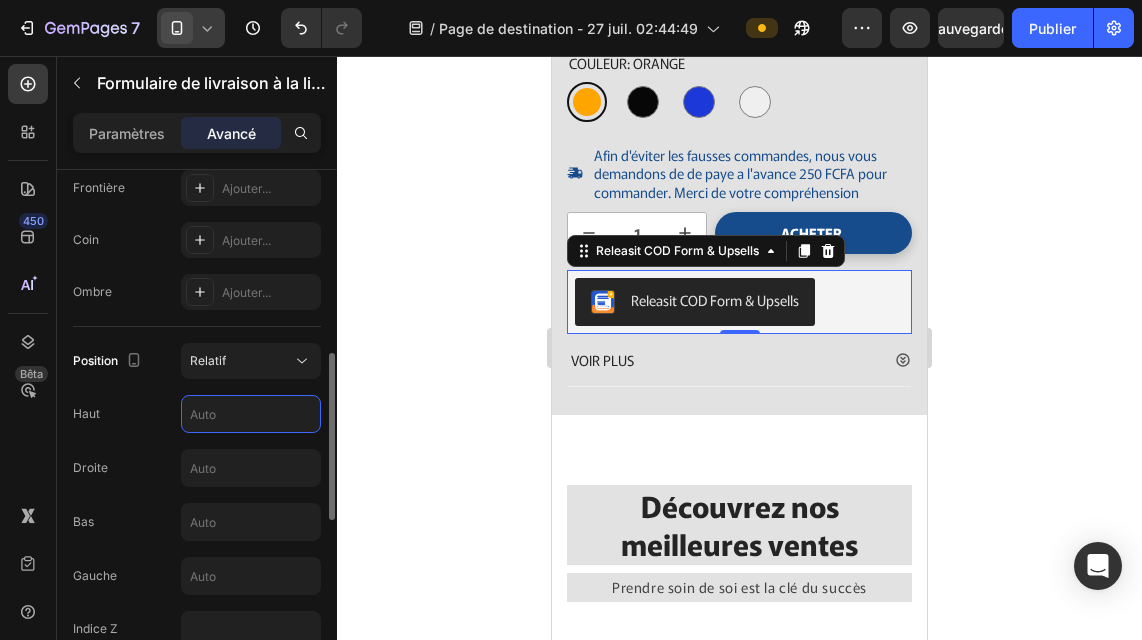 click at bounding box center (251, 414) 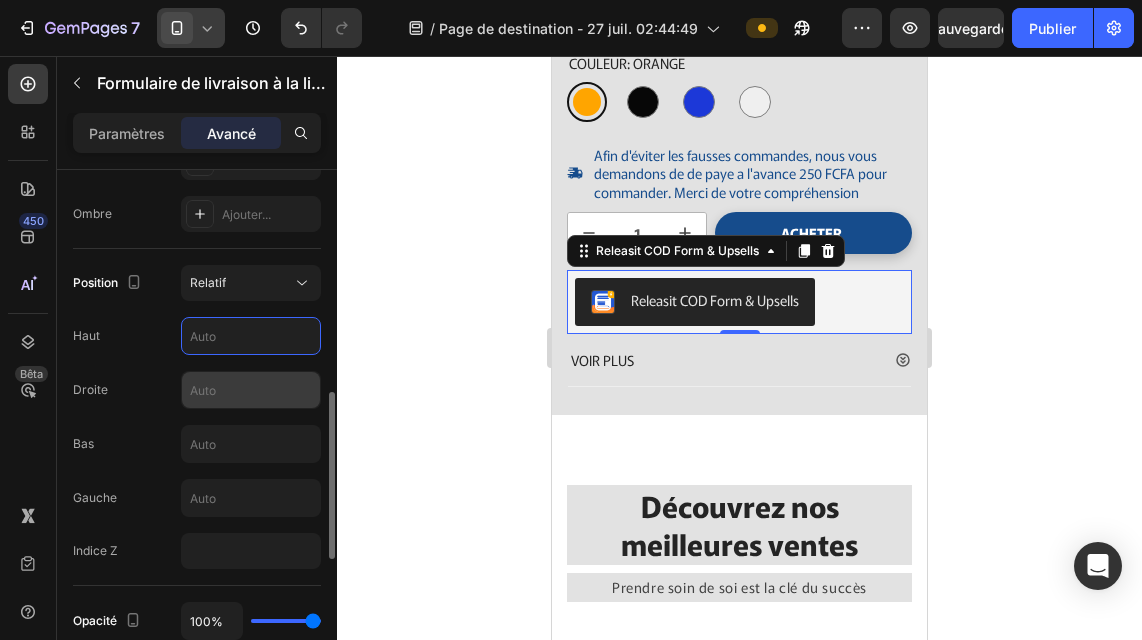scroll, scrollTop: 668, scrollLeft: 0, axis: vertical 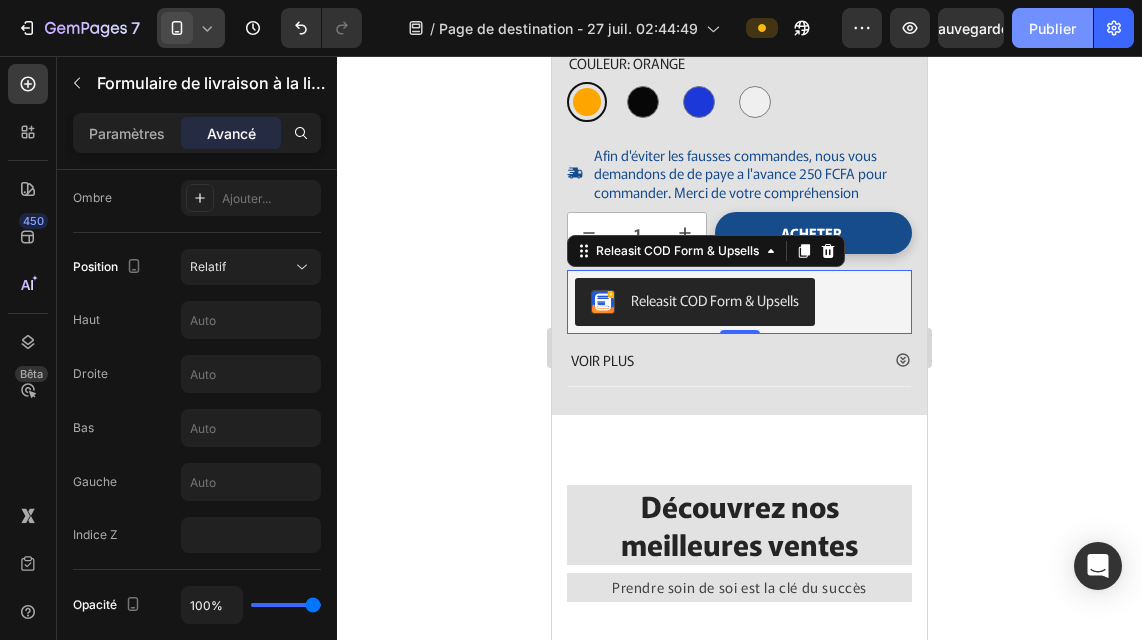 click on "Publier" at bounding box center [1052, 28] 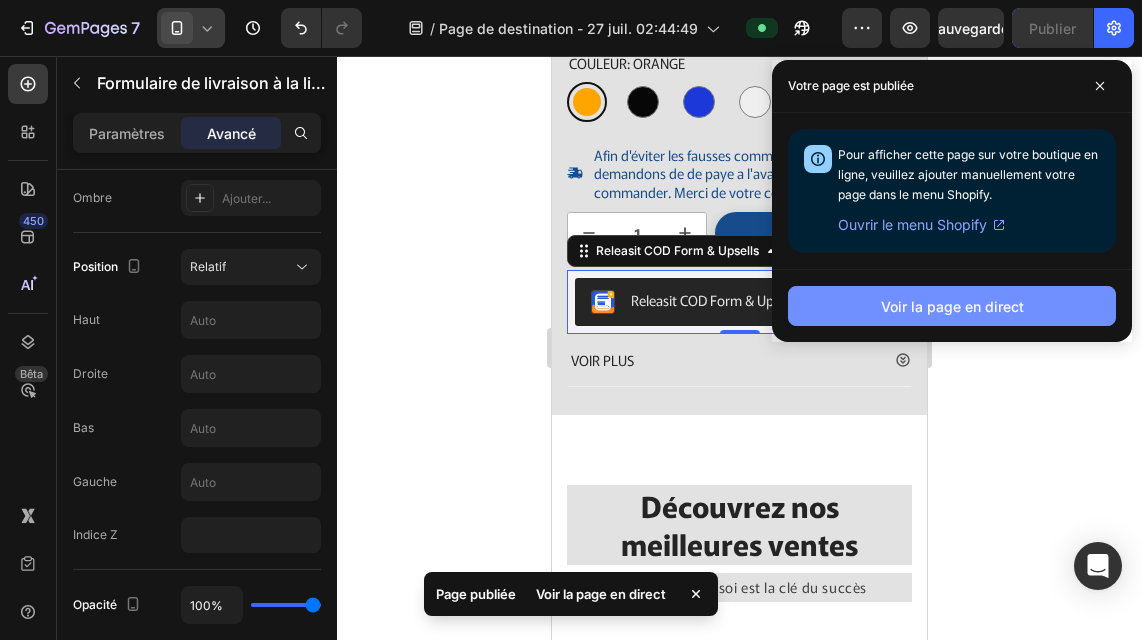 click on "Voir la page en direct" at bounding box center (952, 306) 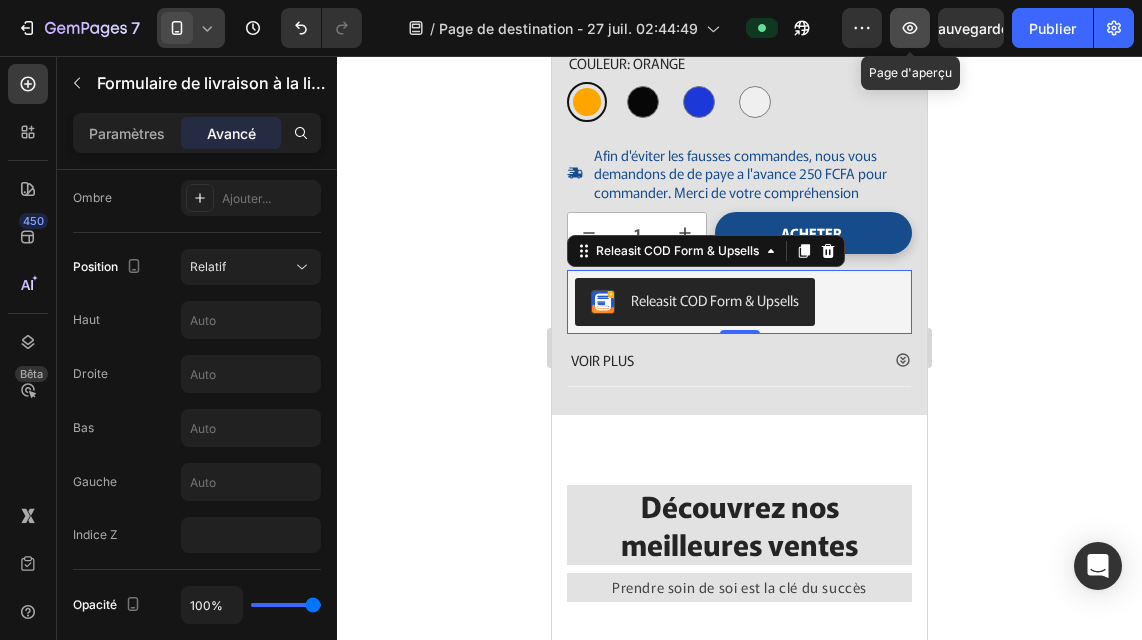 click 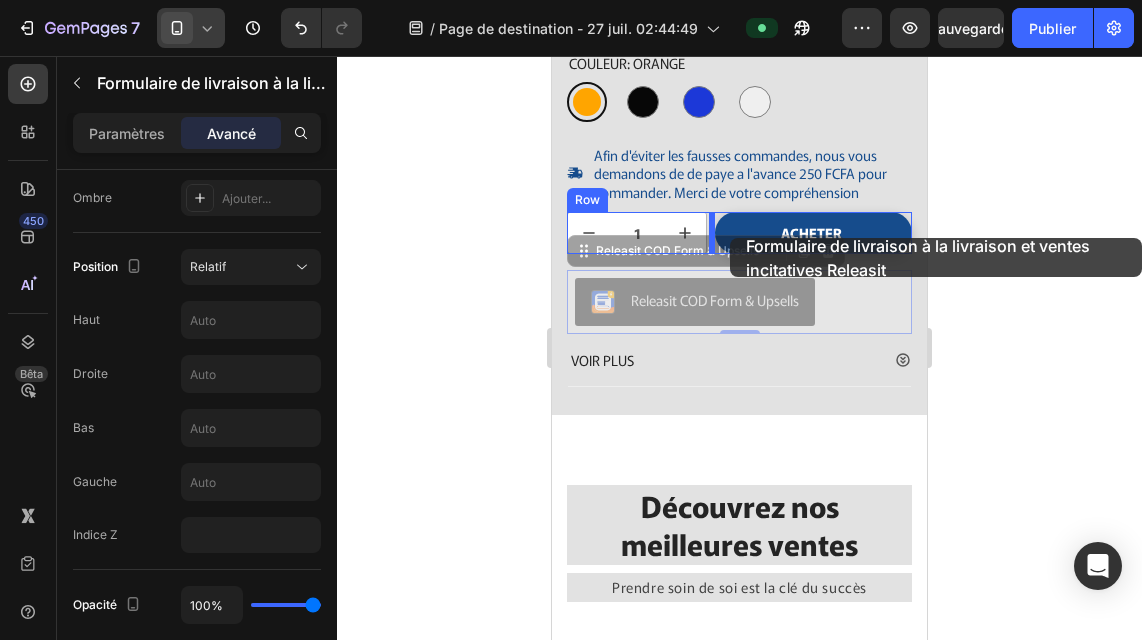 drag, startPoint x: 737, startPoint y: 303, endPoint x: 730, endPoint y: 238, distance: 65.37584 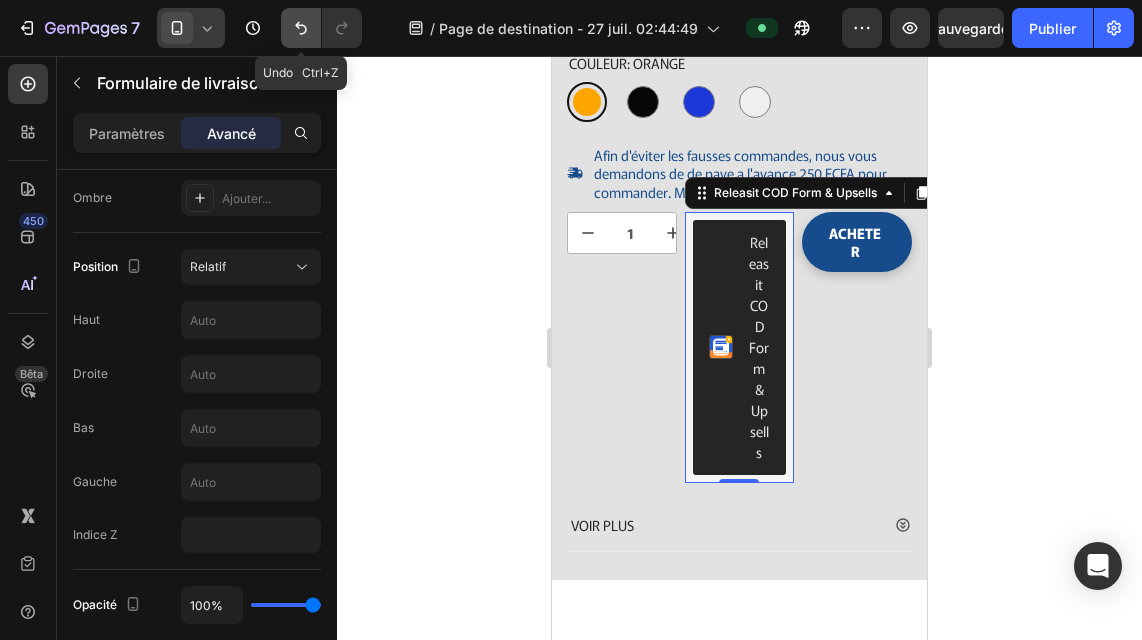 click 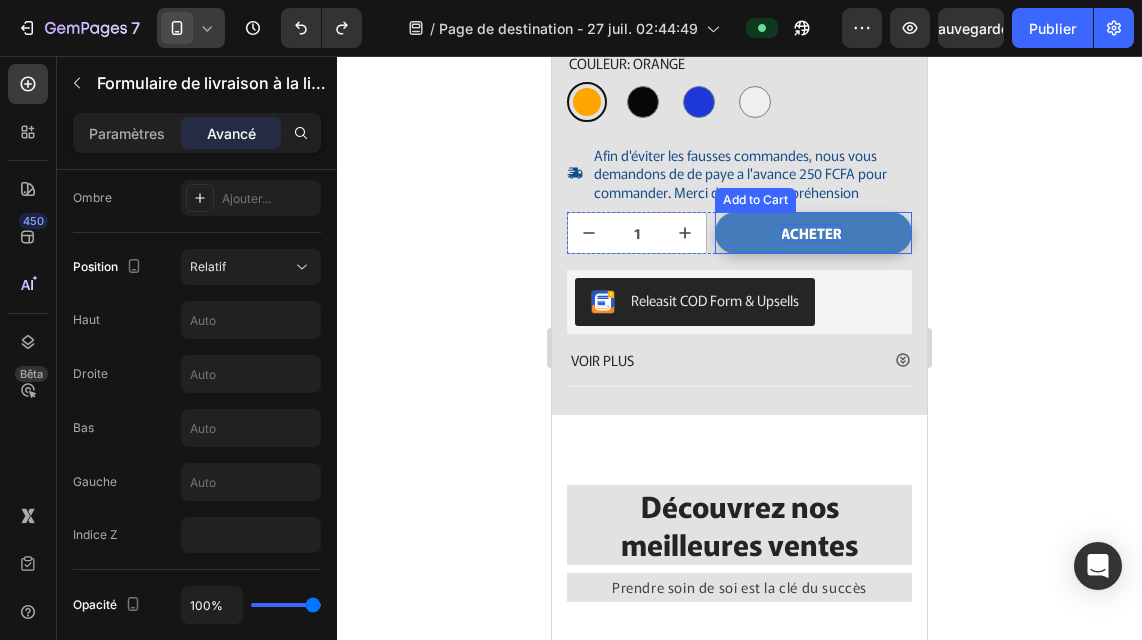 click on "Acheter" at bounding box center (811, 233) 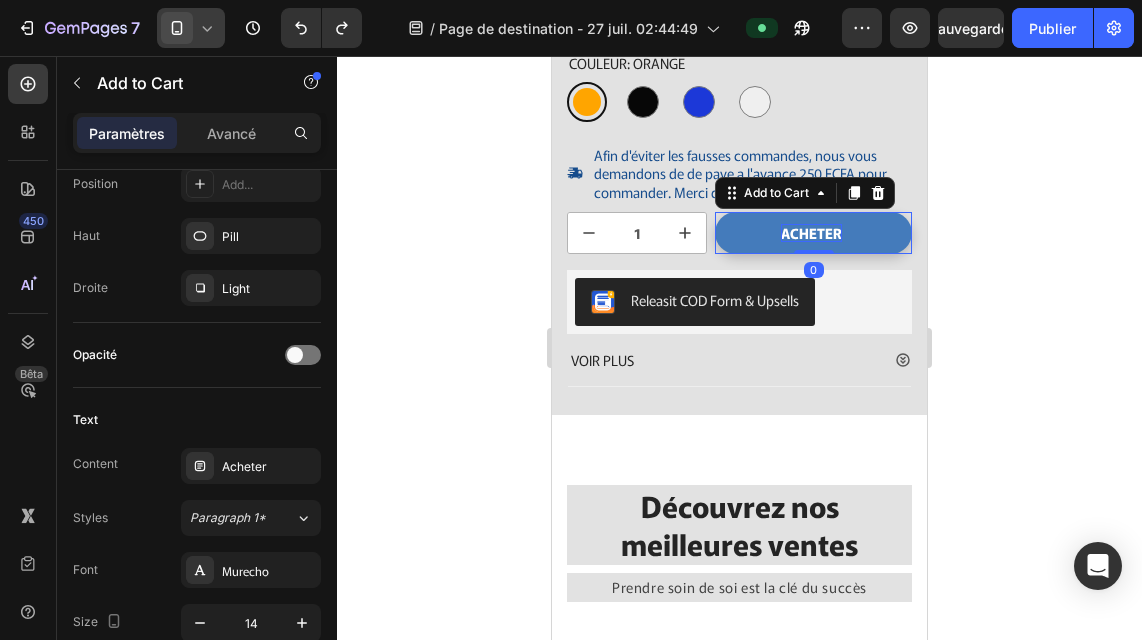 scroll, scrollTop: 0, scrollLeft: 0, axis: both 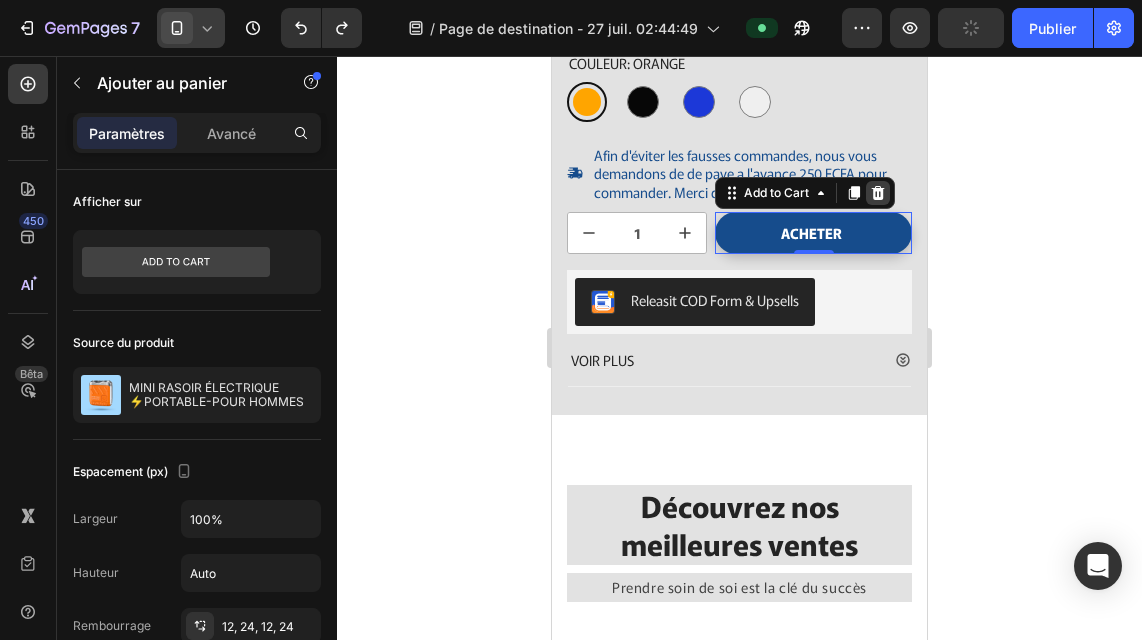 click at bounding box center (878, 193) 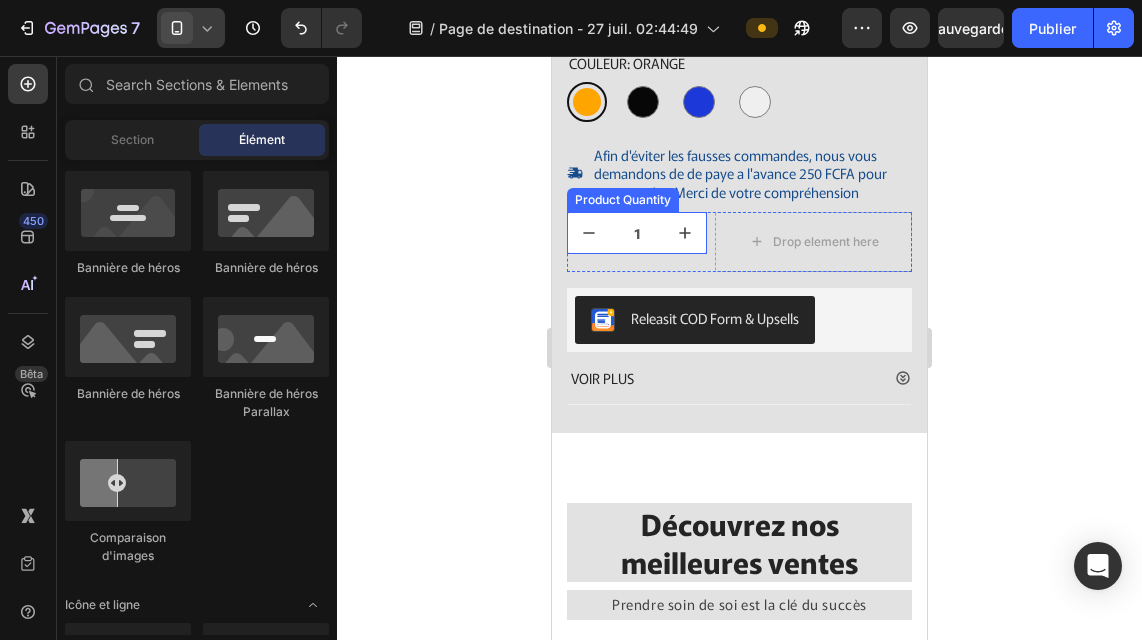 click on "1" at bounding box center (637, 233) 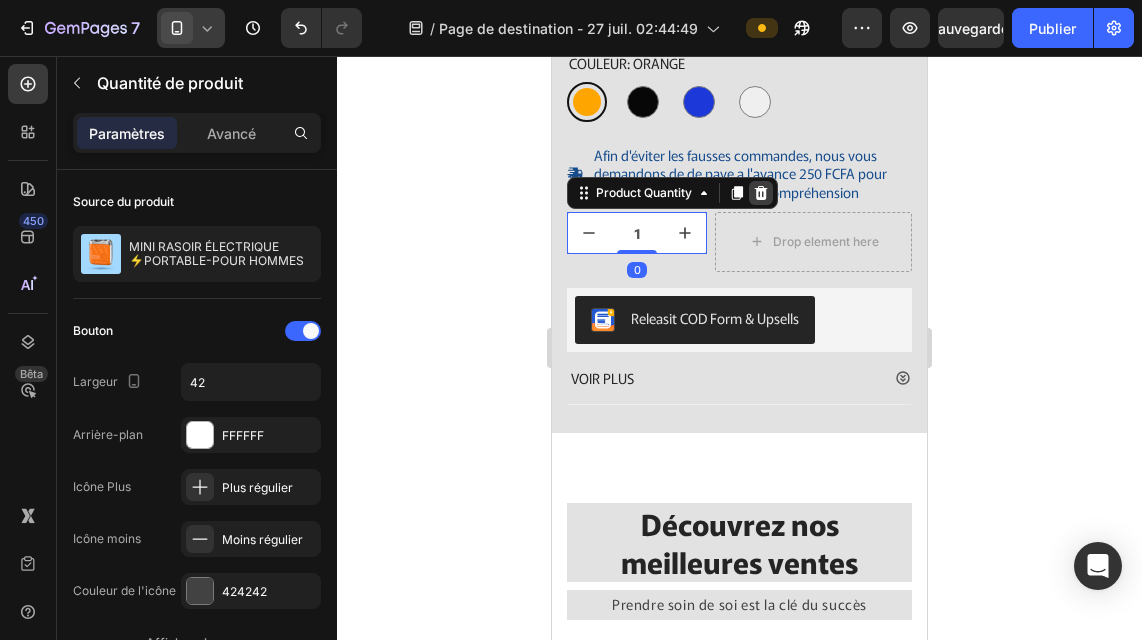 click 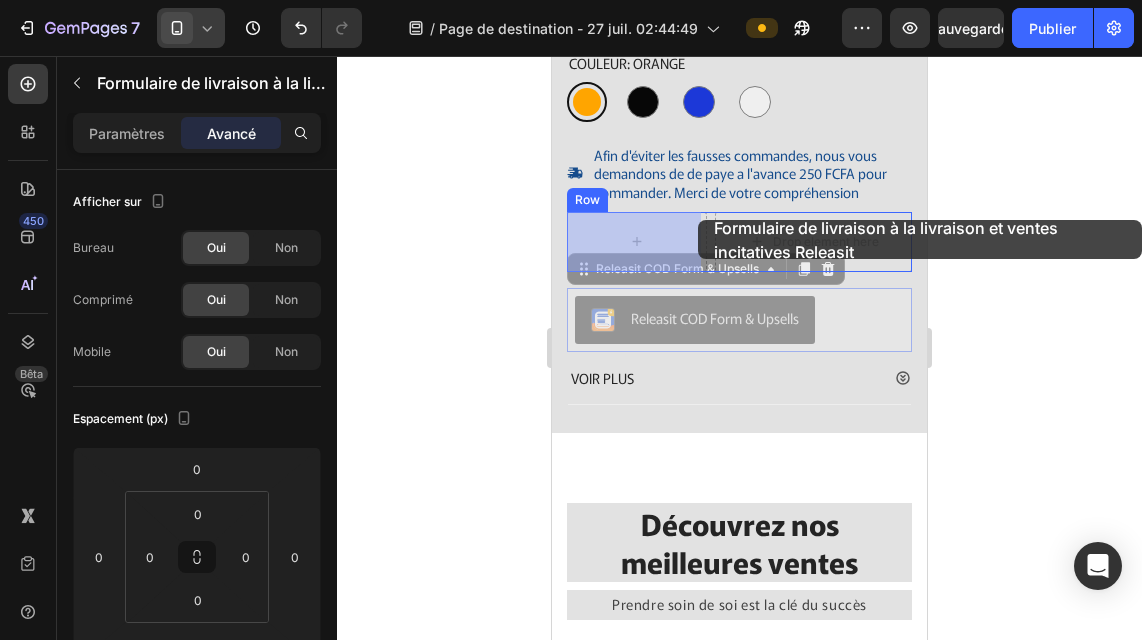 drag, startPoint x: 742, startPoint y: 320, endPoint x: 698, endPoint y: 220, distance: 109.252 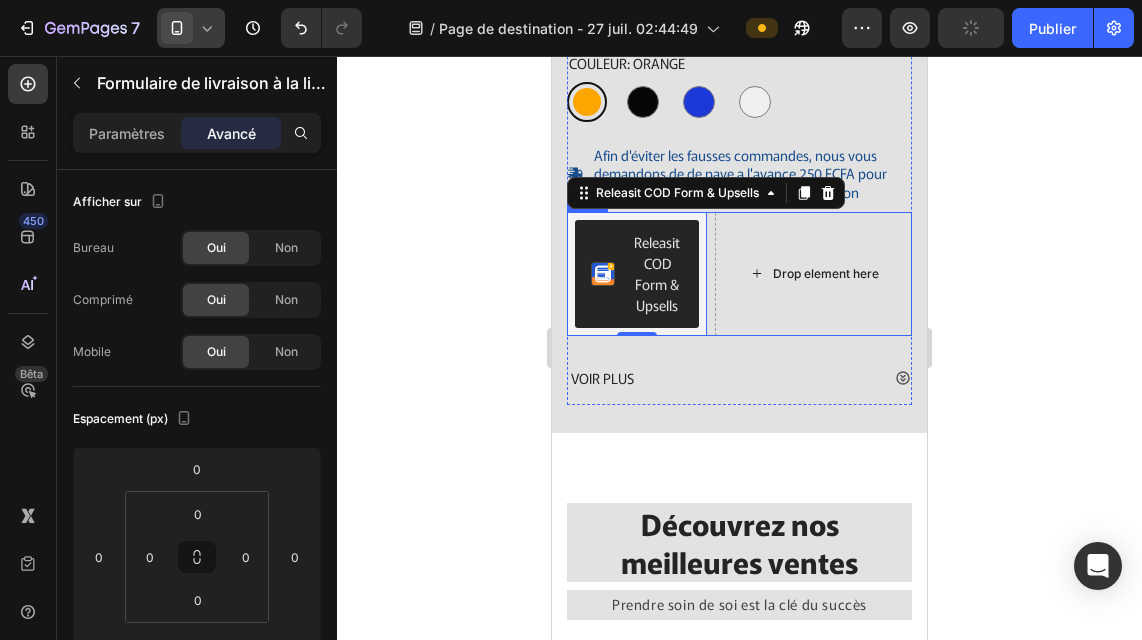 click 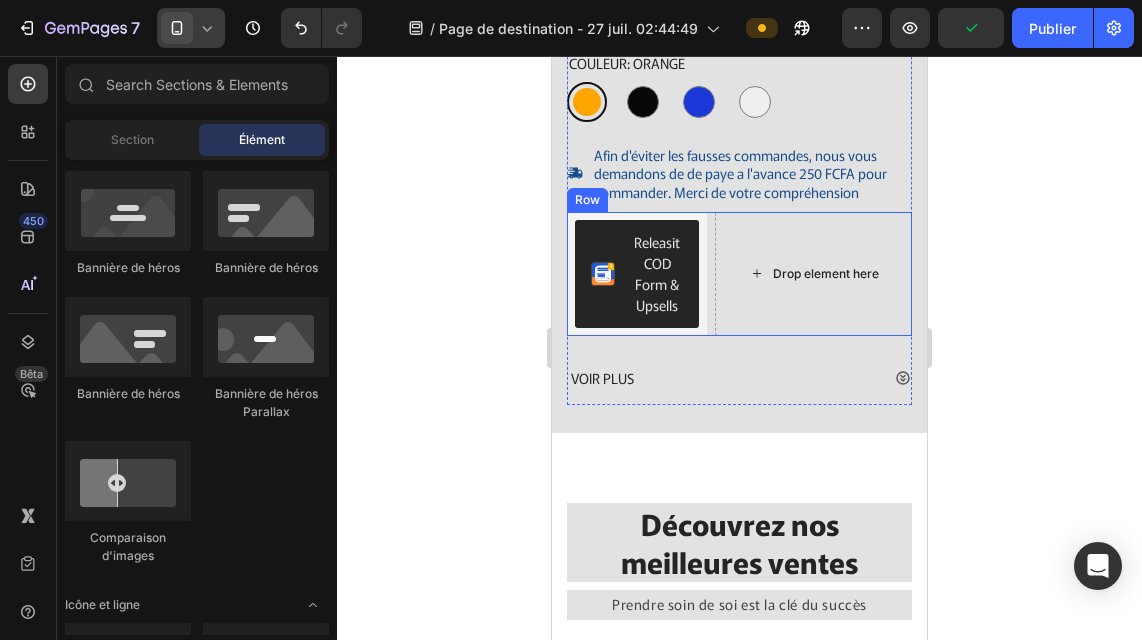 click on "Drop element here" at bounding box center [813, 274] 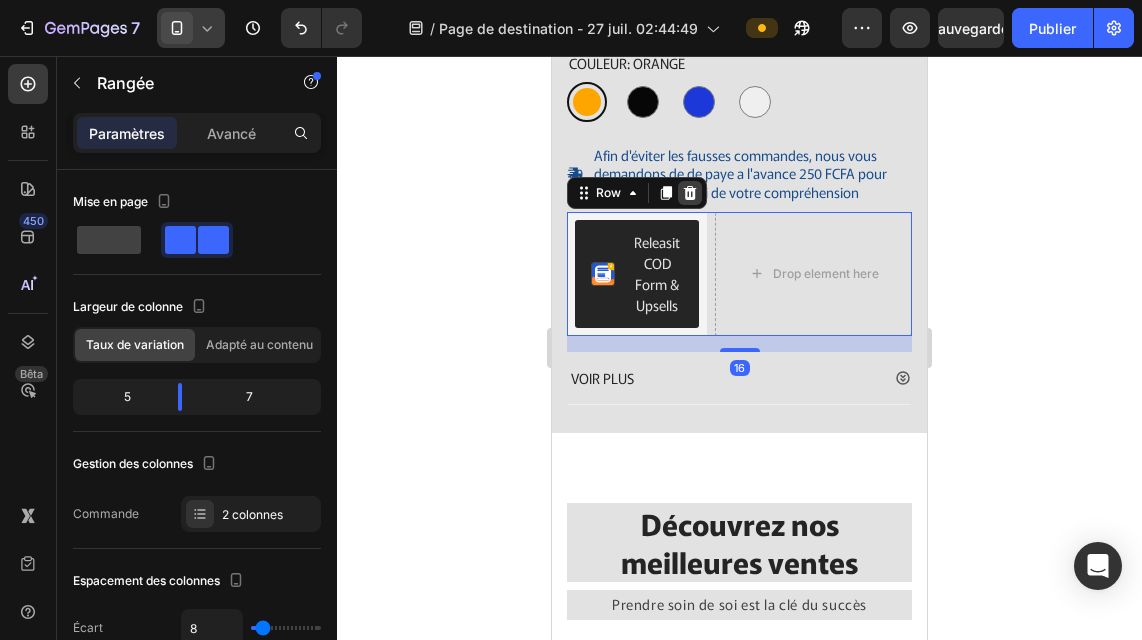 click 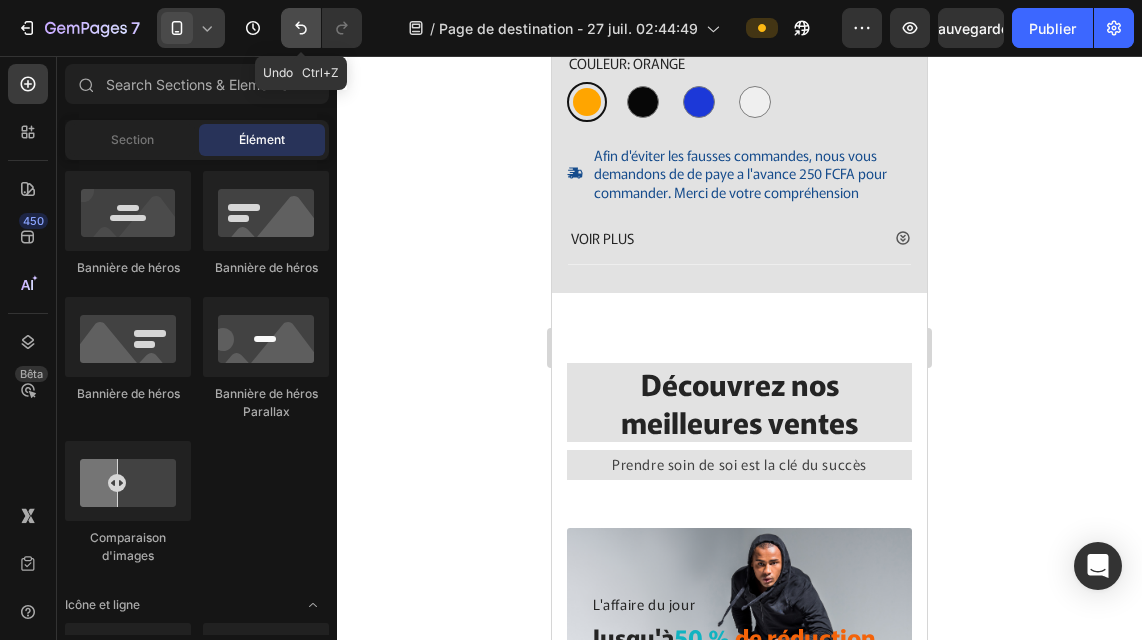 click 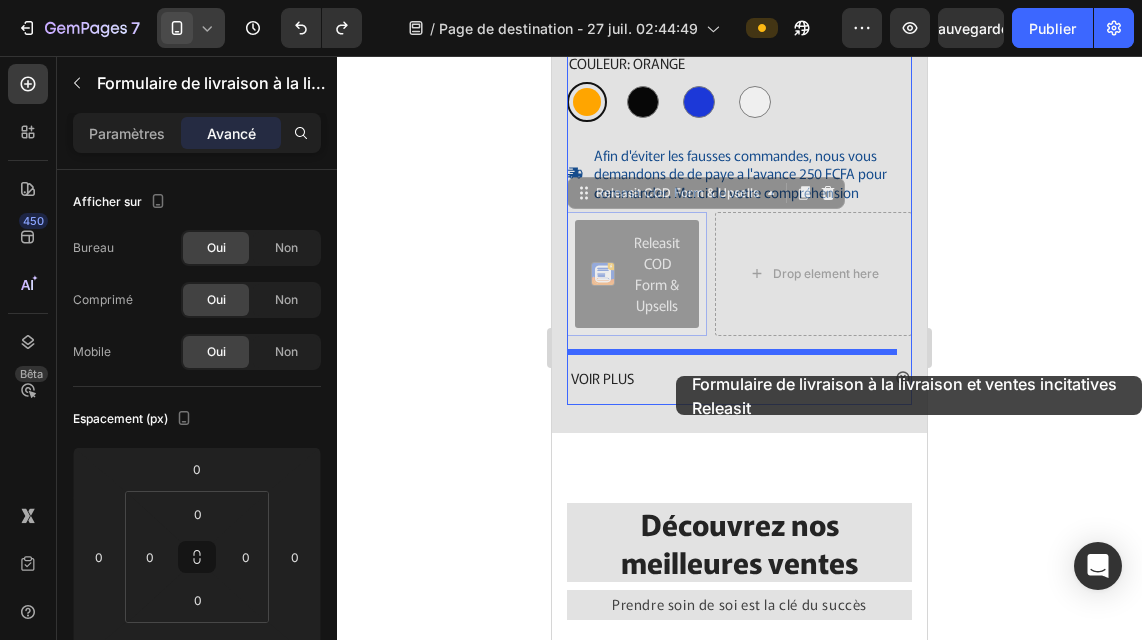 drag, startPoint x: 662, startPoint y: 255, endPoint x: 676, endPoint y: 376, distance: 121.80723 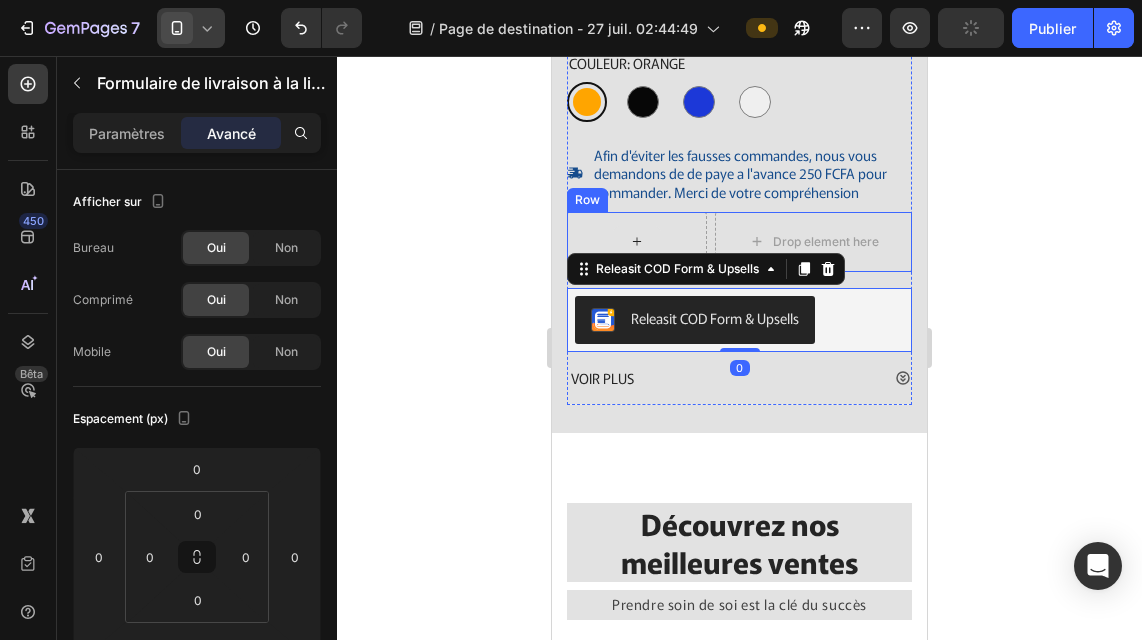 click at bounding box center (637, 242) 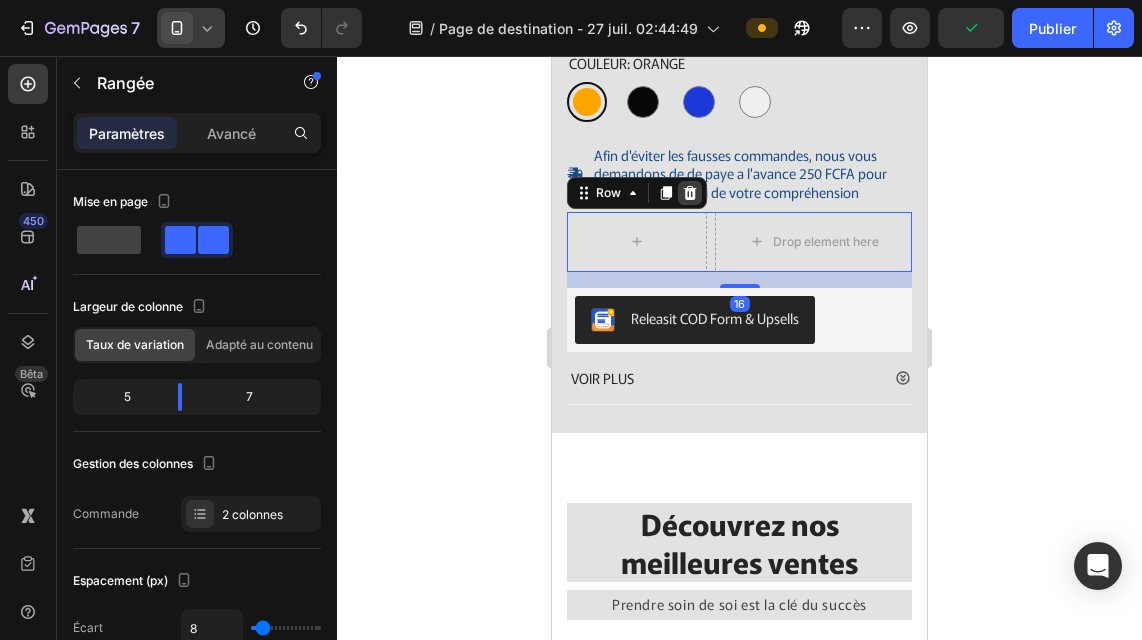 click 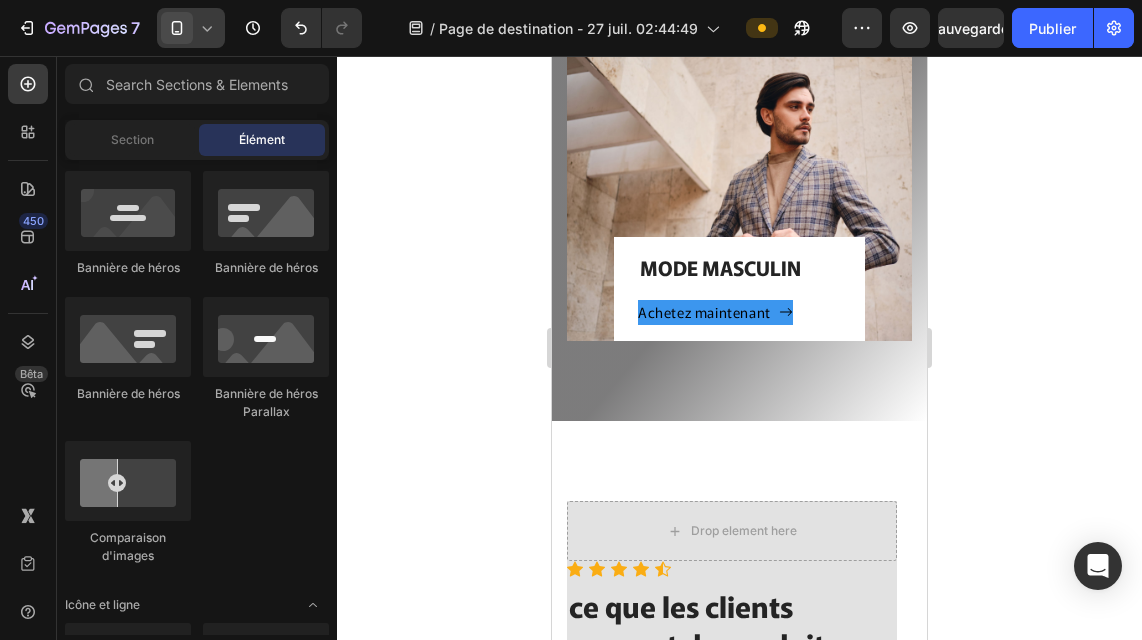 scroll, scrollTop: 3546, scrollLeft: 0, axis: vertical 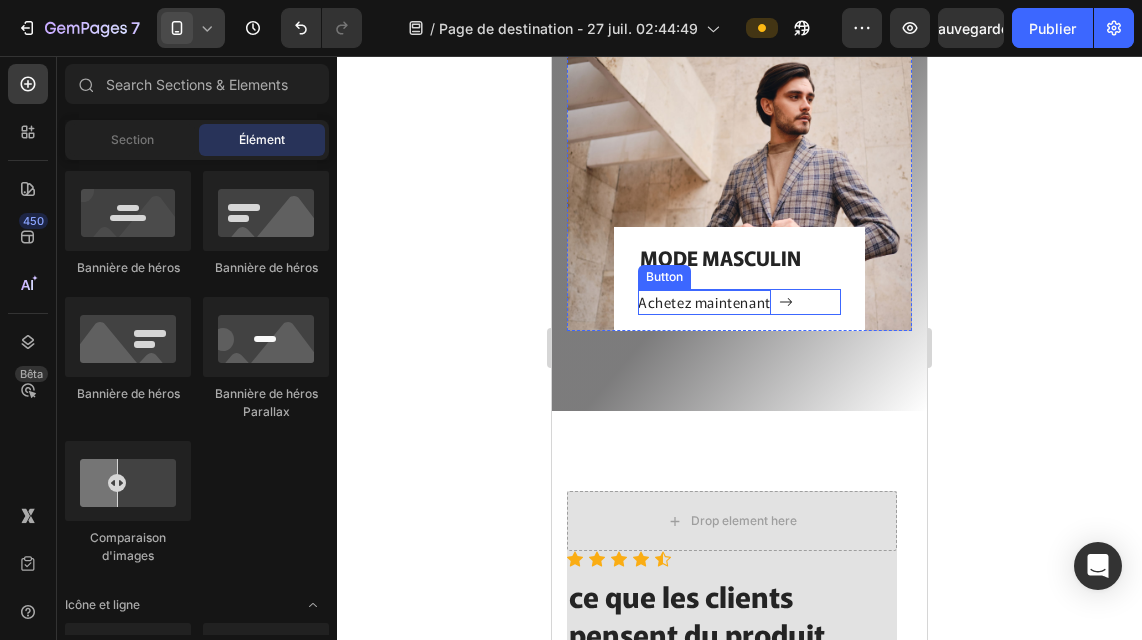 click on "Achetez maintenant" at bounding box center (704, 302) 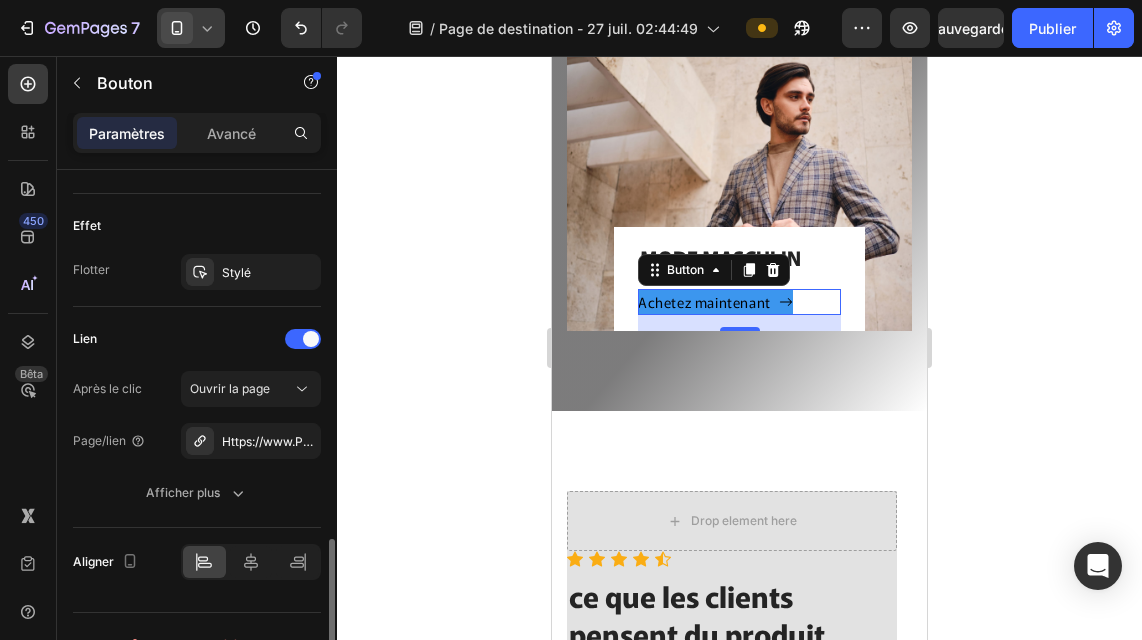 scroll, scrollTop: 1198, scrollLeft: 0, axis: vertical 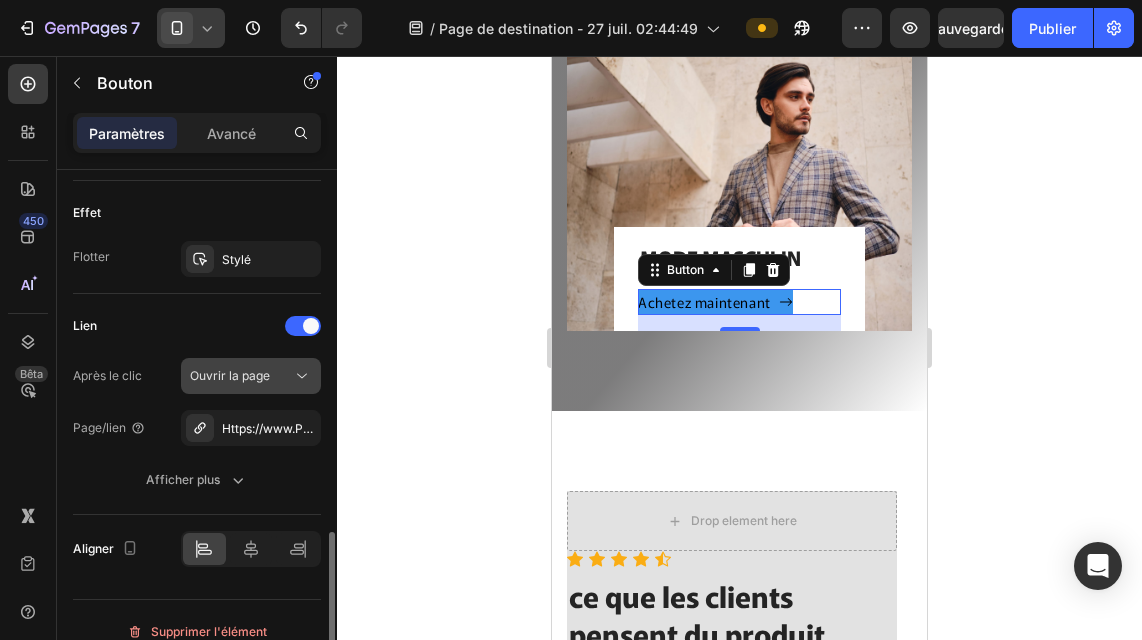 click 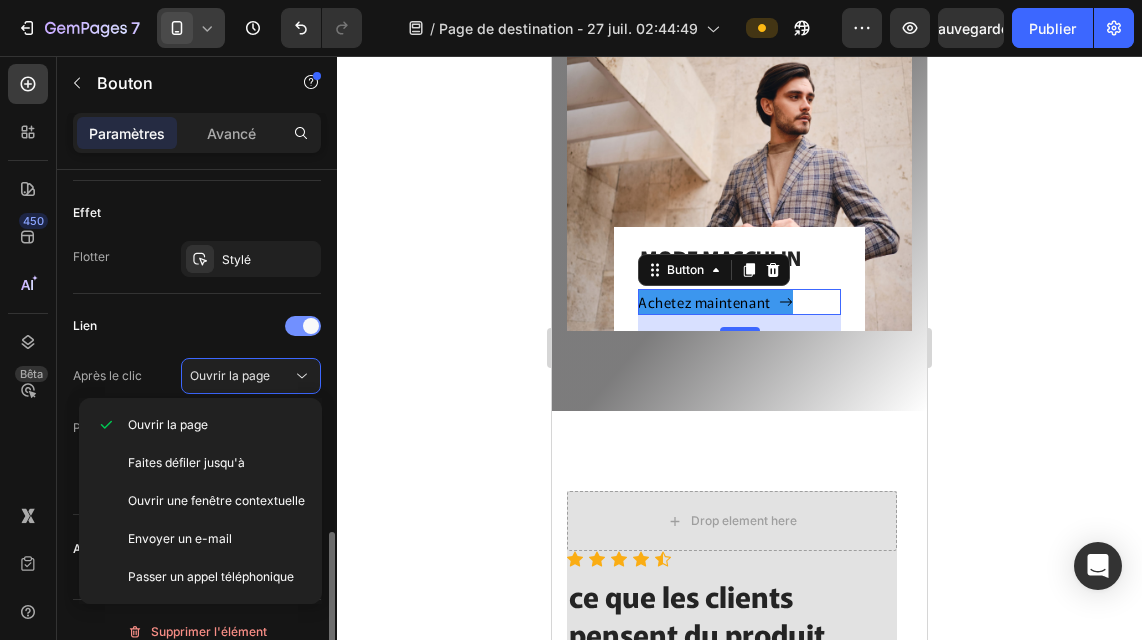 click at bounding box center (311, 326) 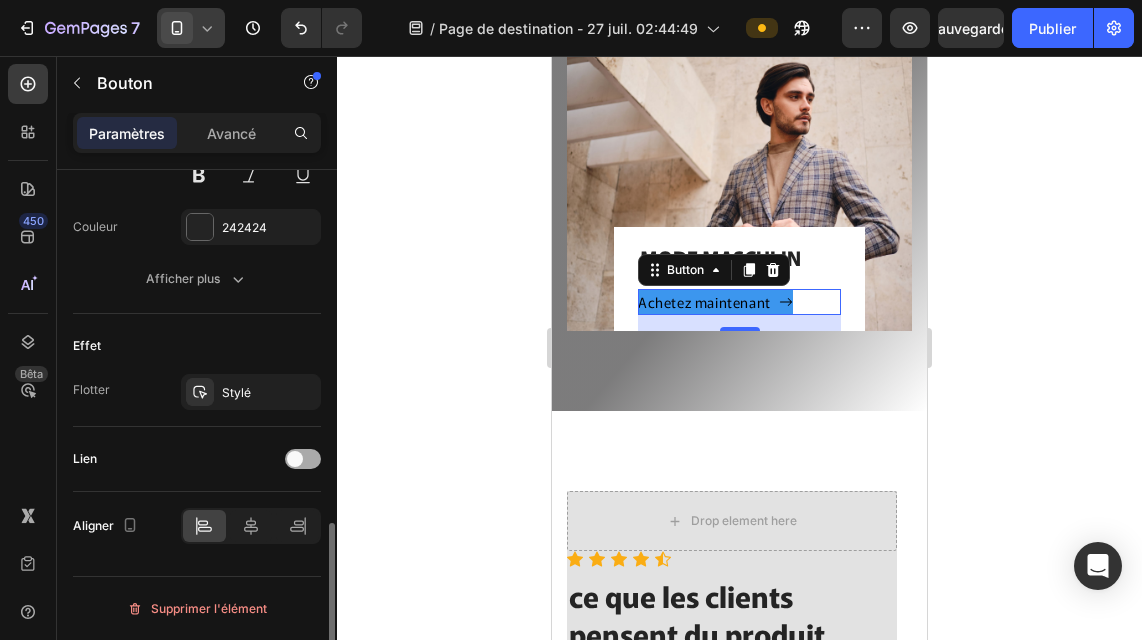 scroll, scrollTop: 1065, scrollLeft: 0, axis: vertical 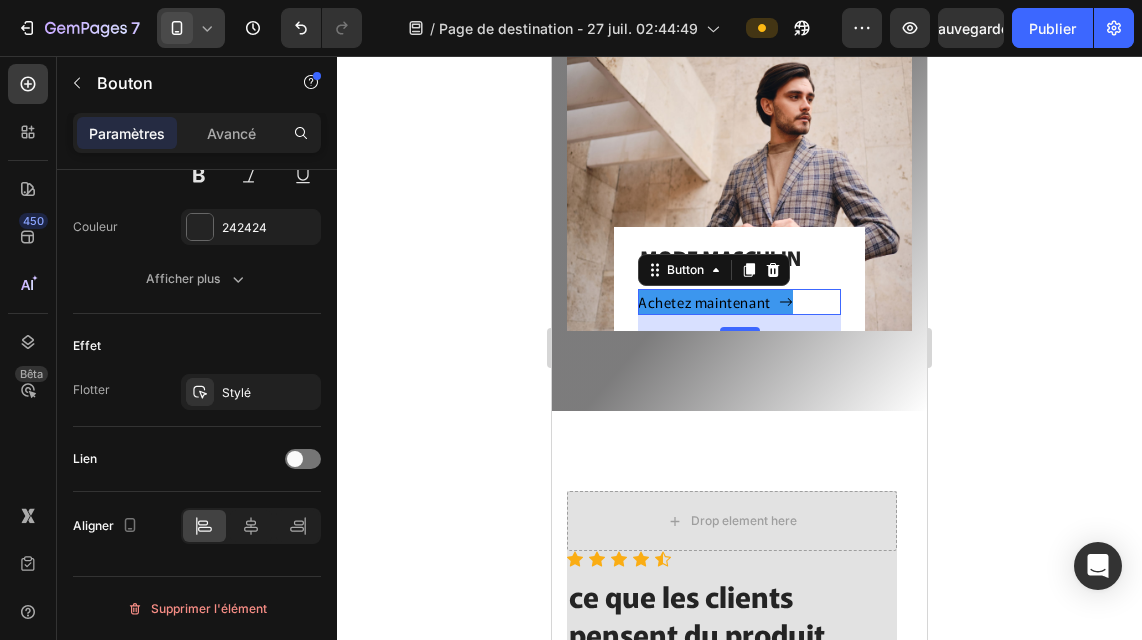 click 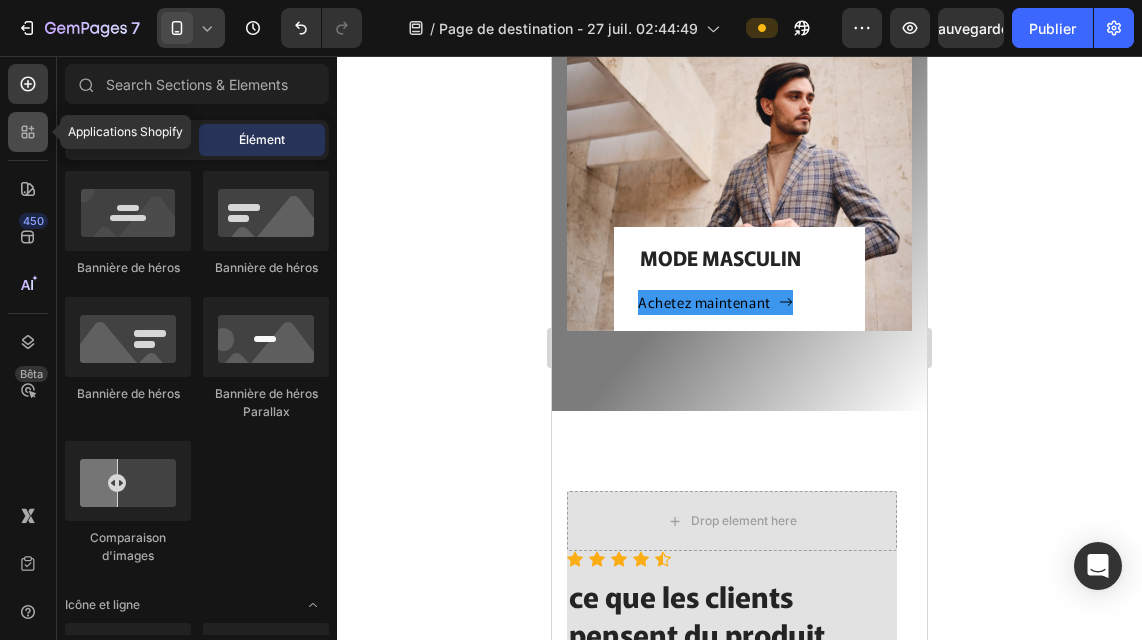 click 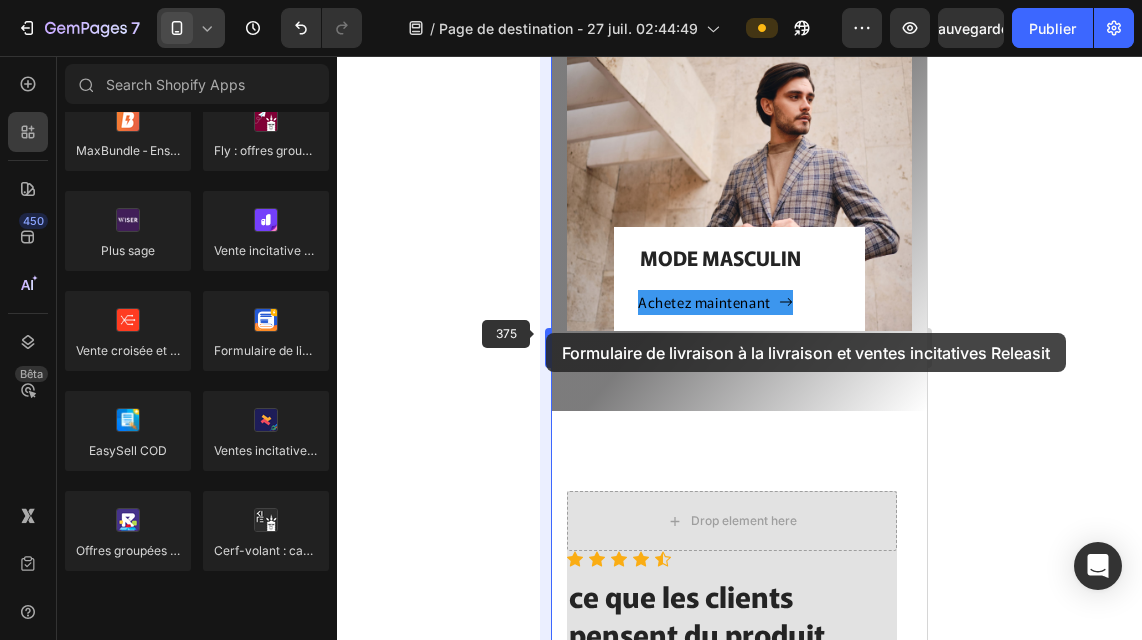 drag, startPoint x: 264, startPoint y: 342, endPoint x: 546, endPoint y: 333, distance: 282.1436 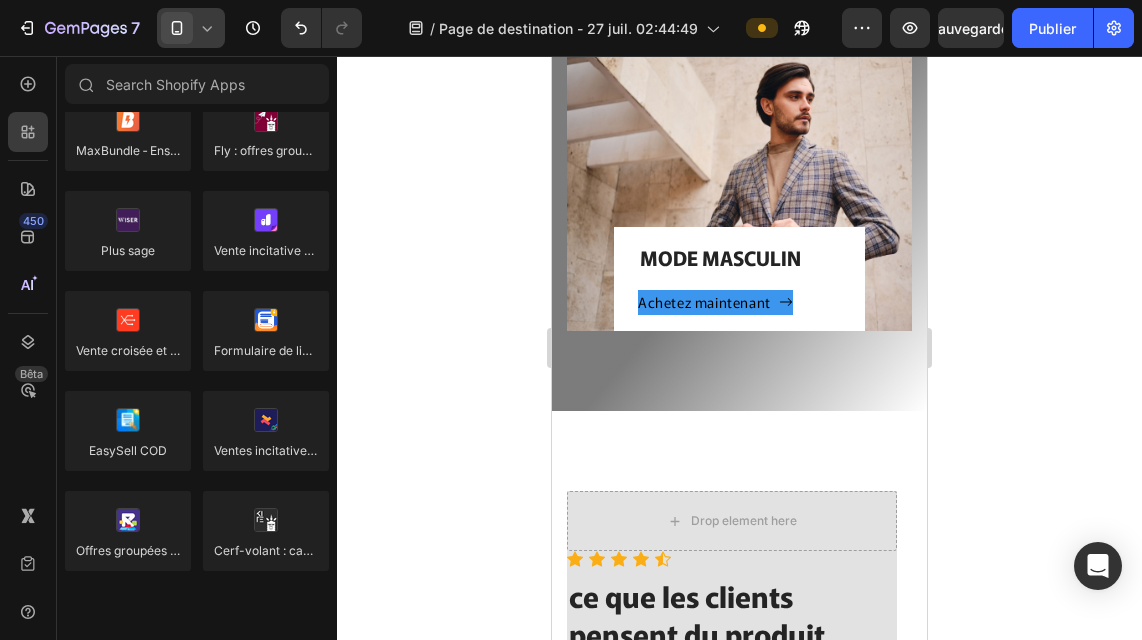 click 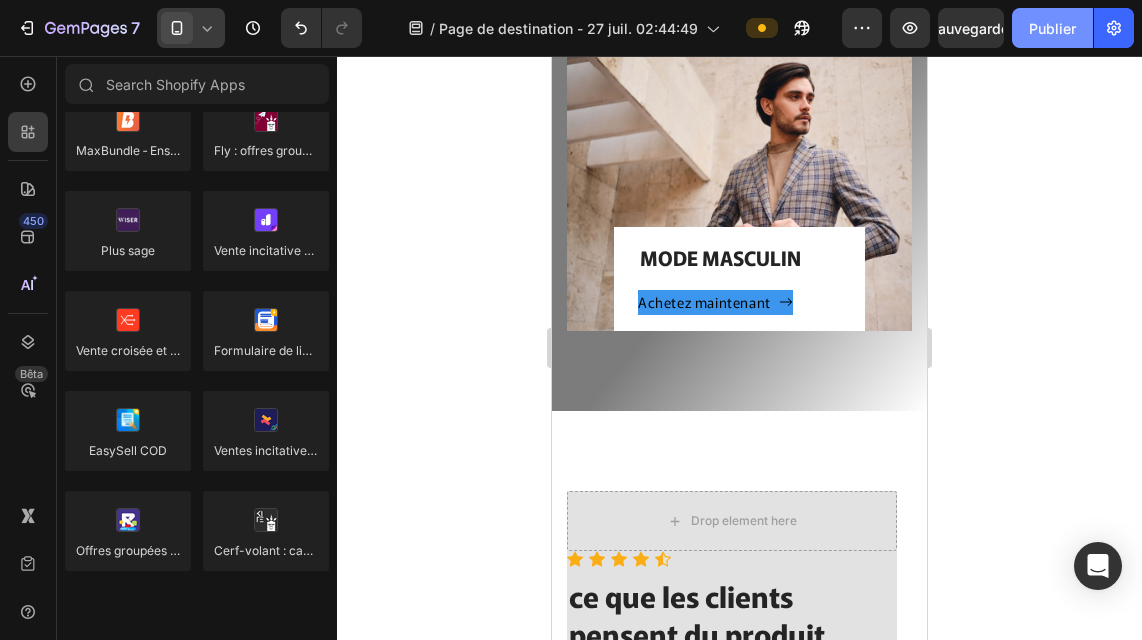 click on "Publier" 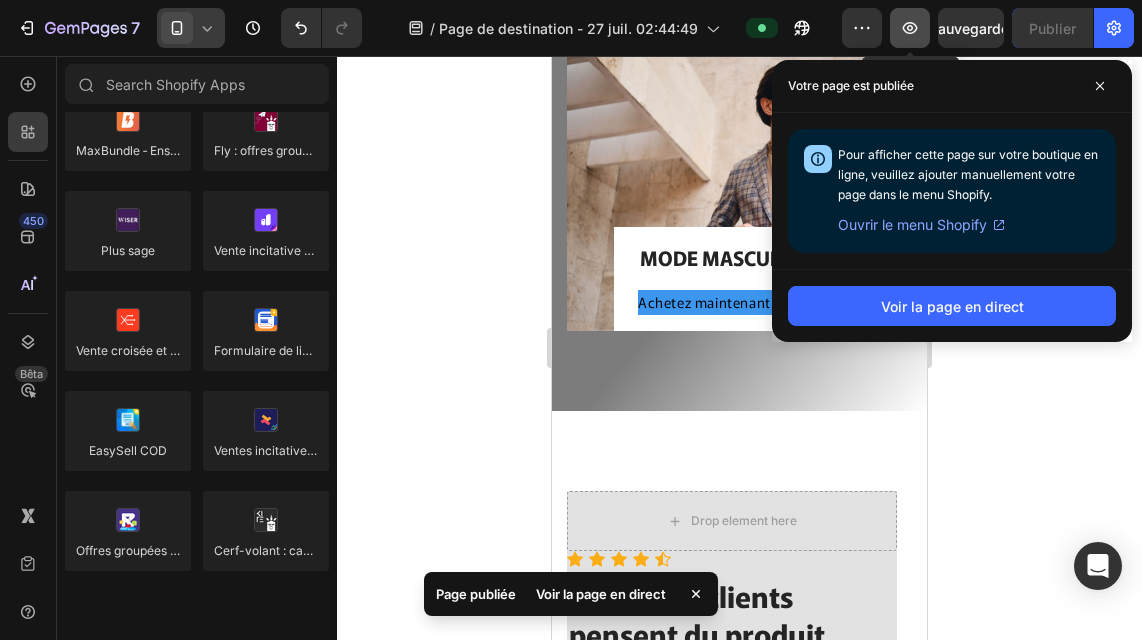 click 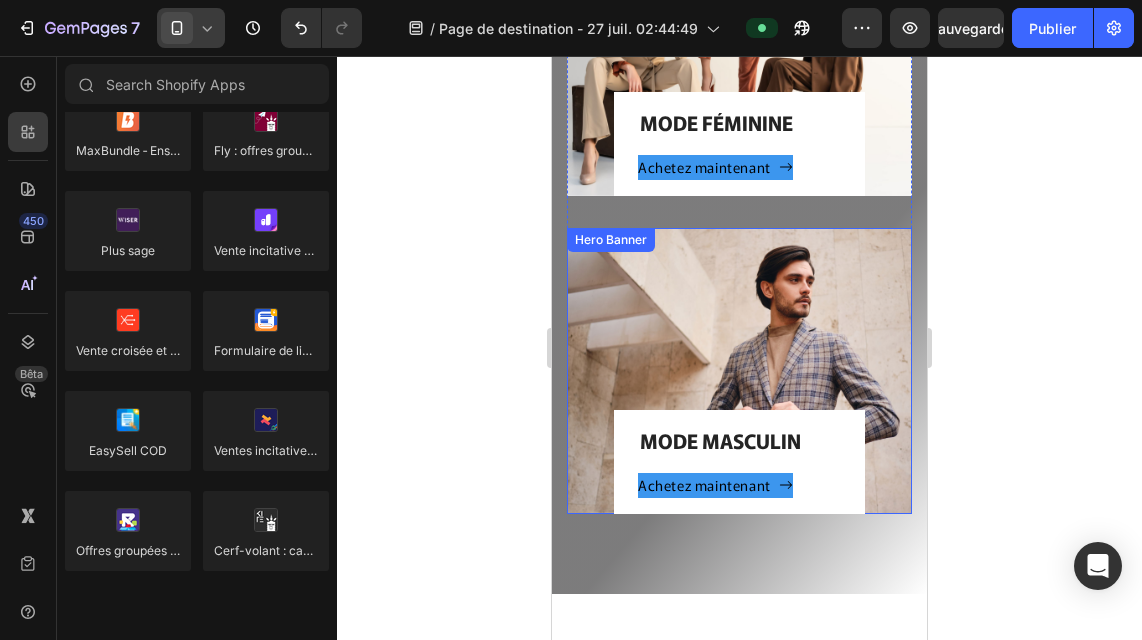 scroll, scrollTop: 3304, scrollLeft: 0, axis: vertical 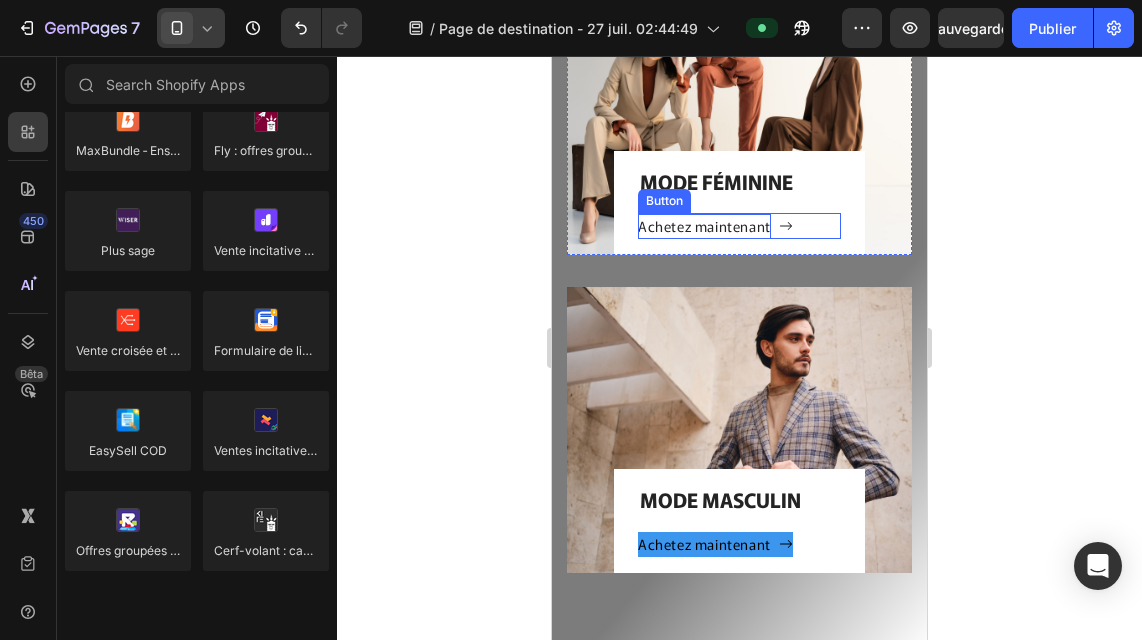 click on "Achetez maintenant" at bounding box center (704, 226) 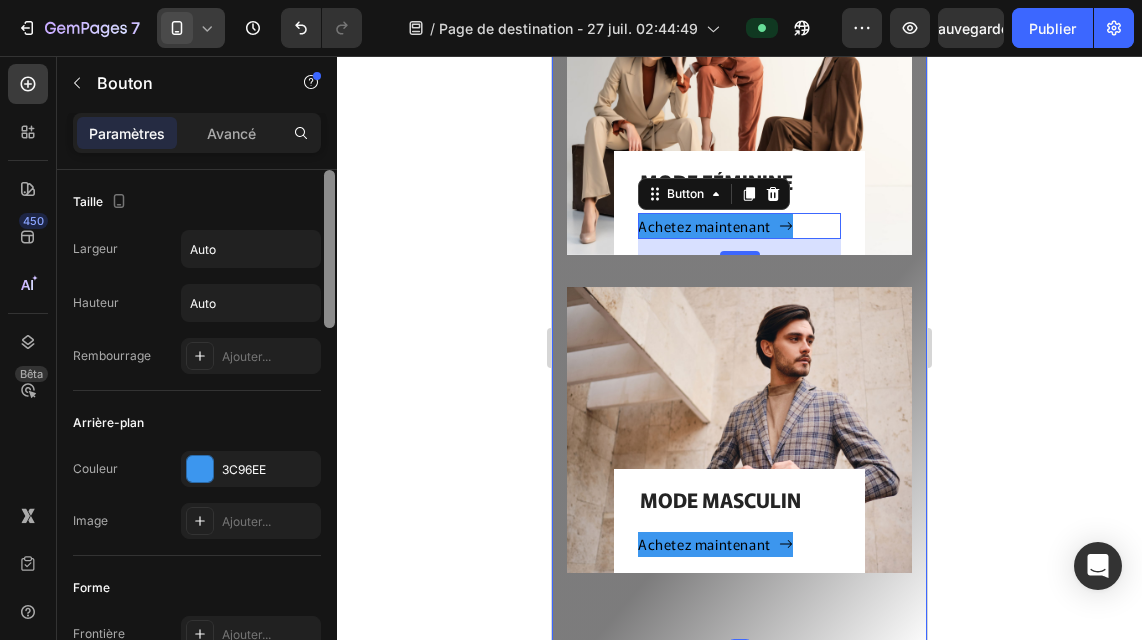 scroll, scrollTop: 527, scrollLeft: 0, axis: vertical 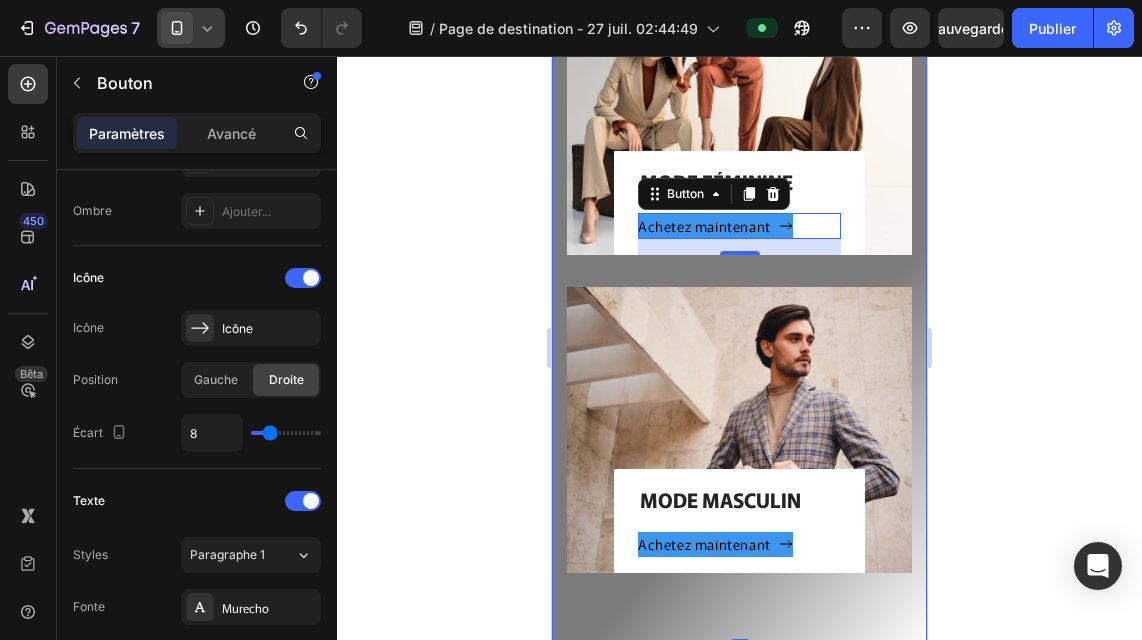 click at bounding box center [329, -94] 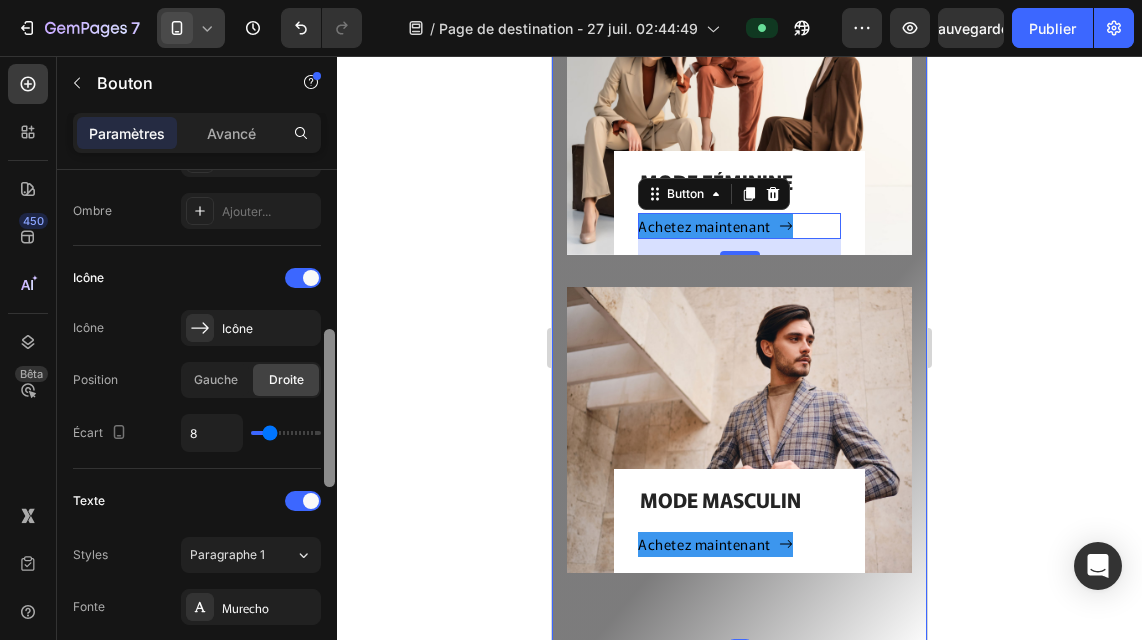 scroll, scrollTop: 1054, scrollLeft: 0, axis: vertical 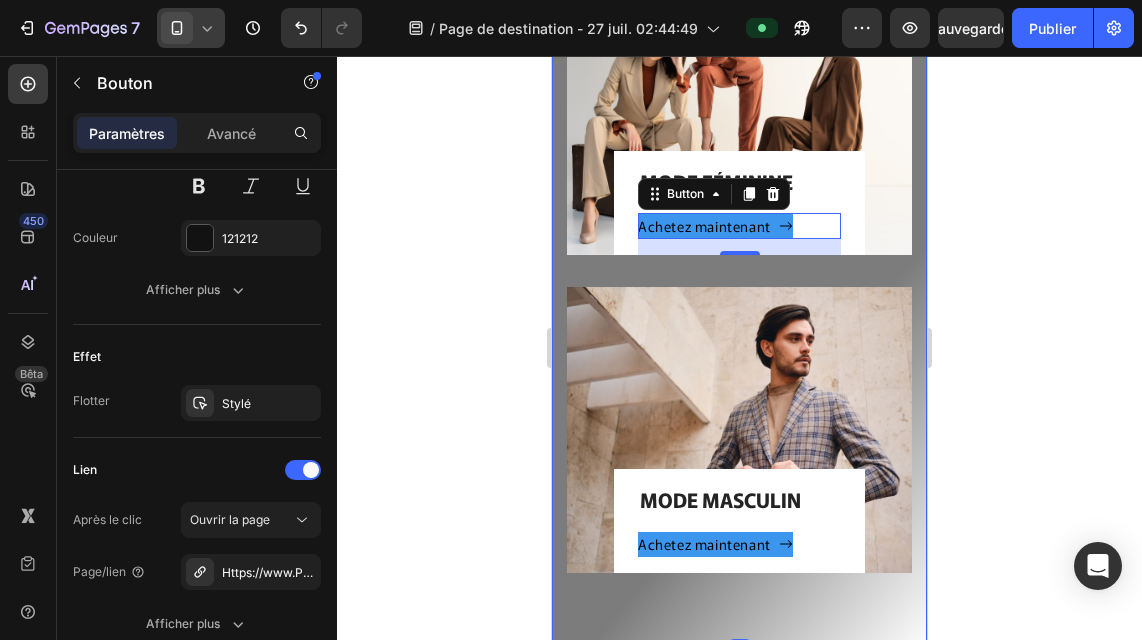 click at bounding box center (329, -94) 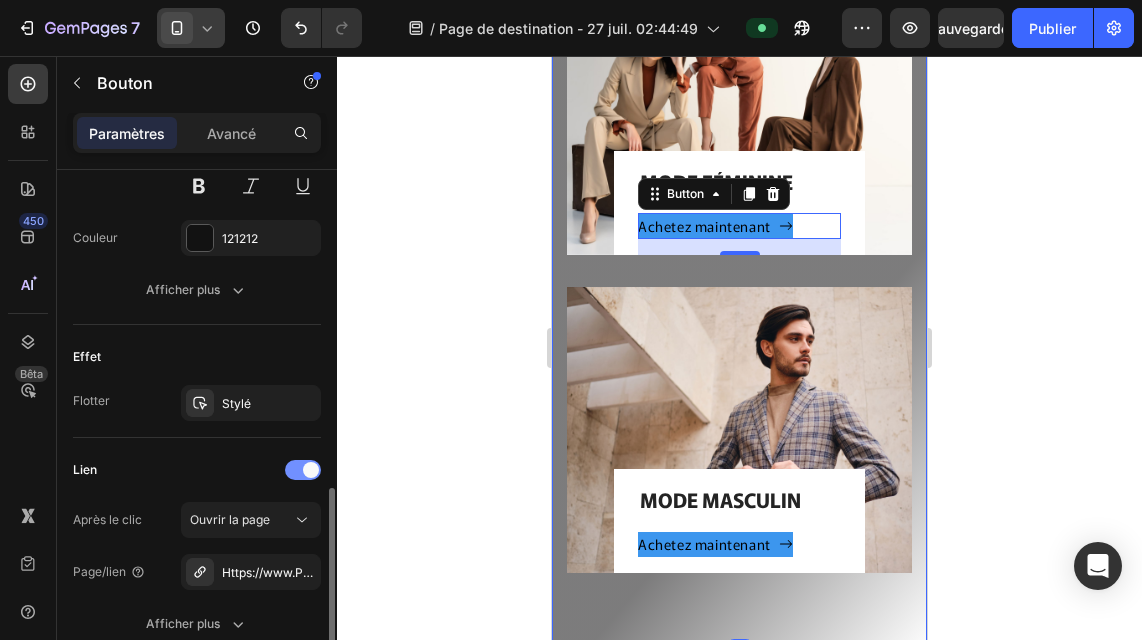 click at bounding box center [311, 470] 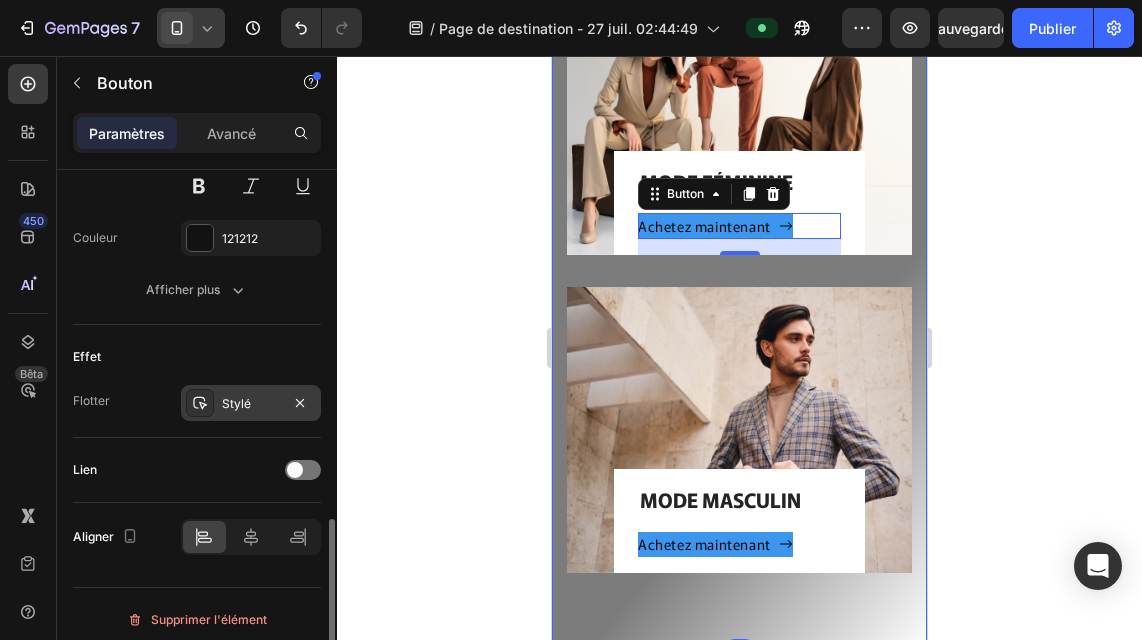 click on "Stylé" at bounding box center (251, 403) 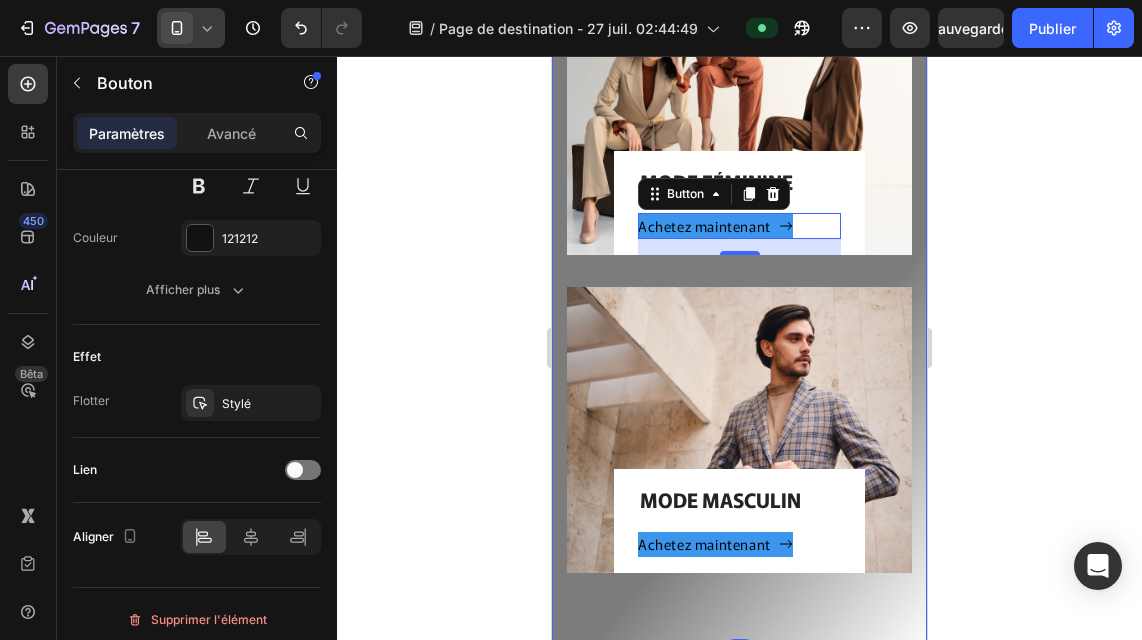 click 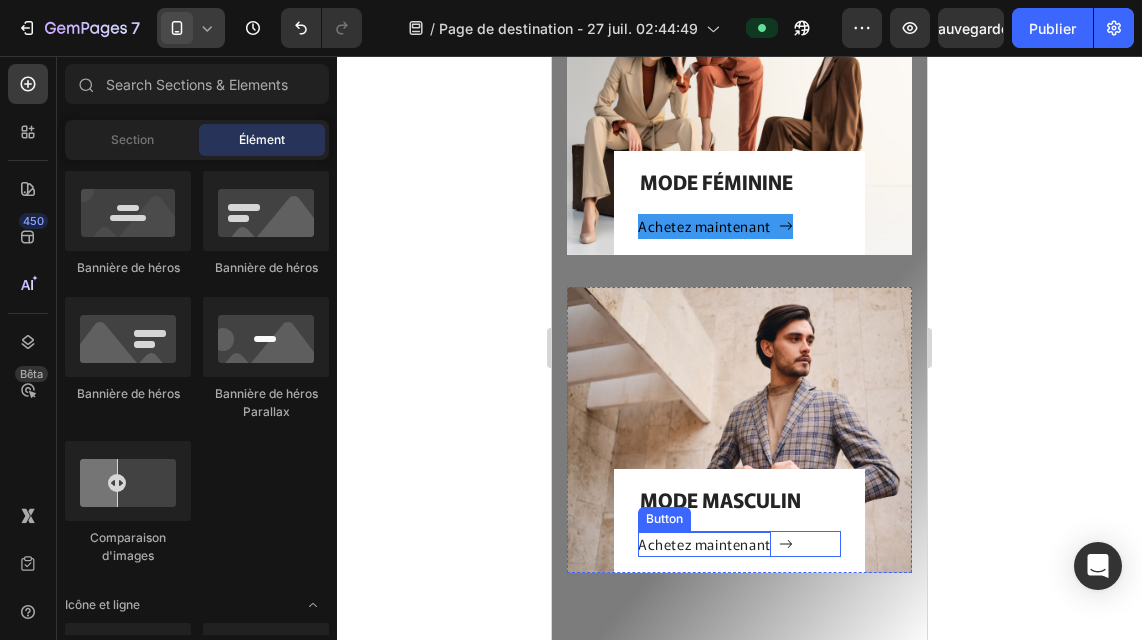 click on "Achetez maintenant" at bounding box center [704, 544] 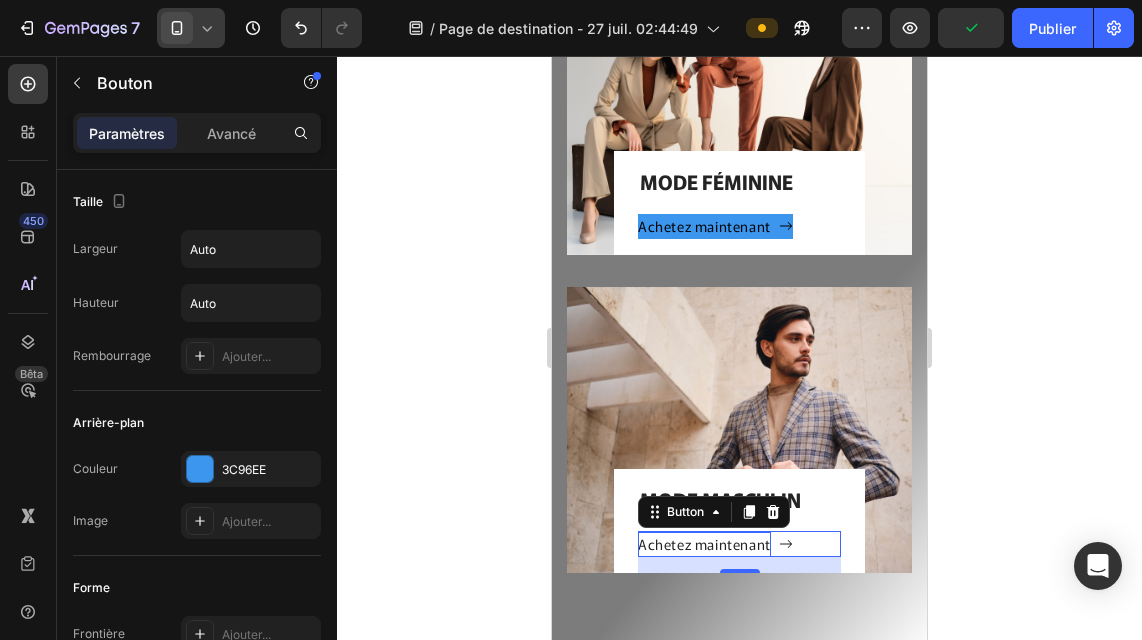 click on "Achetez maintenant" at bounding box center (704, 544) 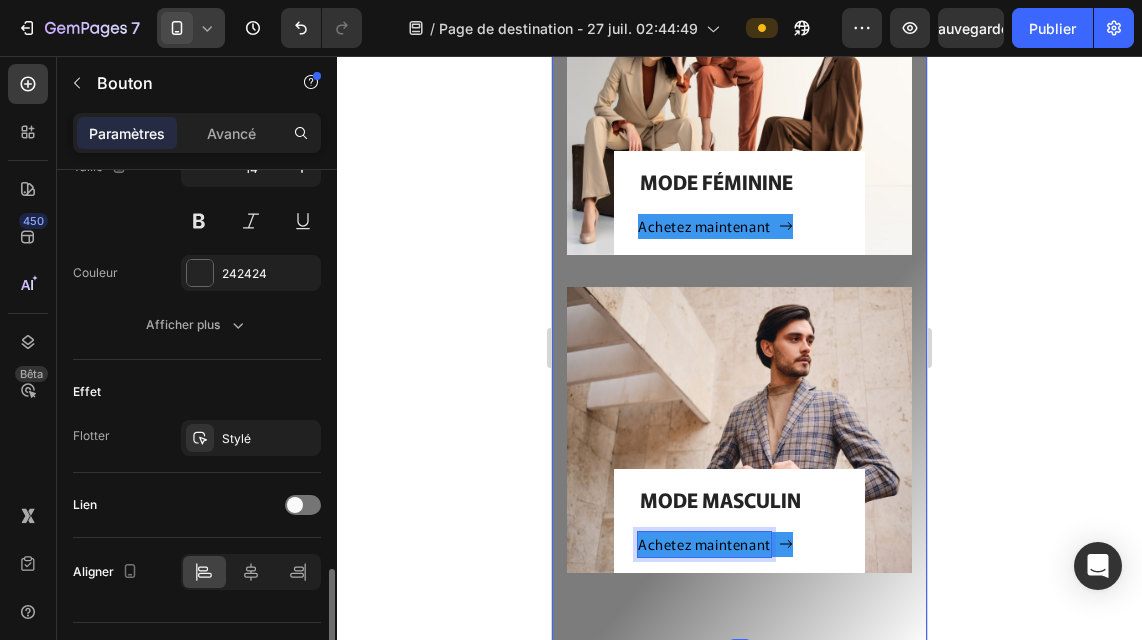 scroll, scrollTop: 1065, scrollLeft: 0, axis: vertical 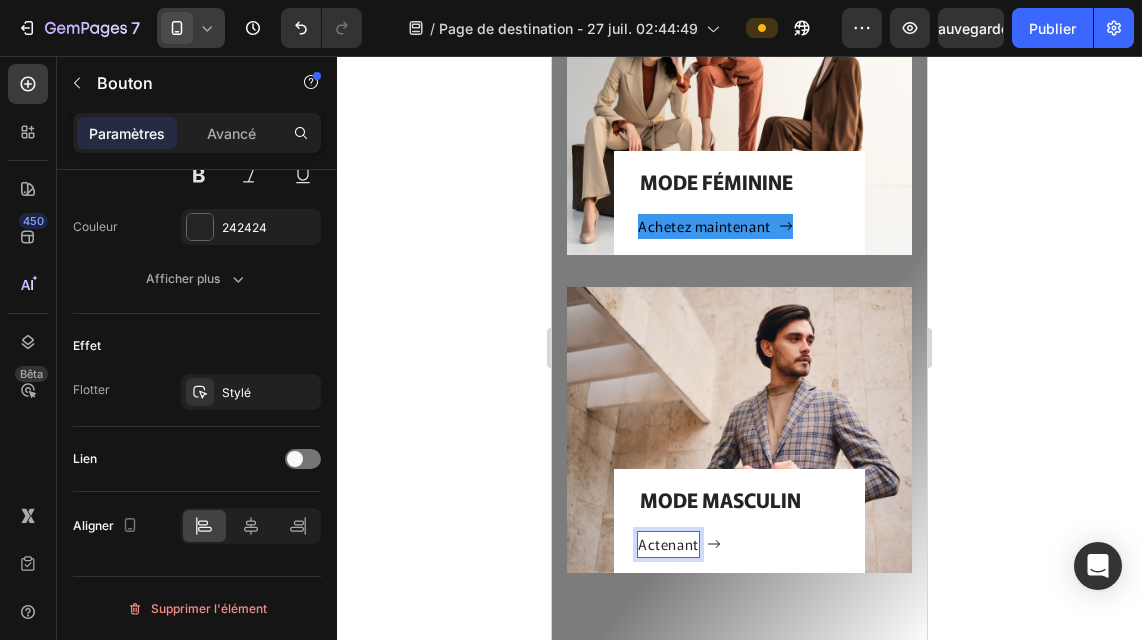 click on "Actenant" at bounding box center [668, 544] 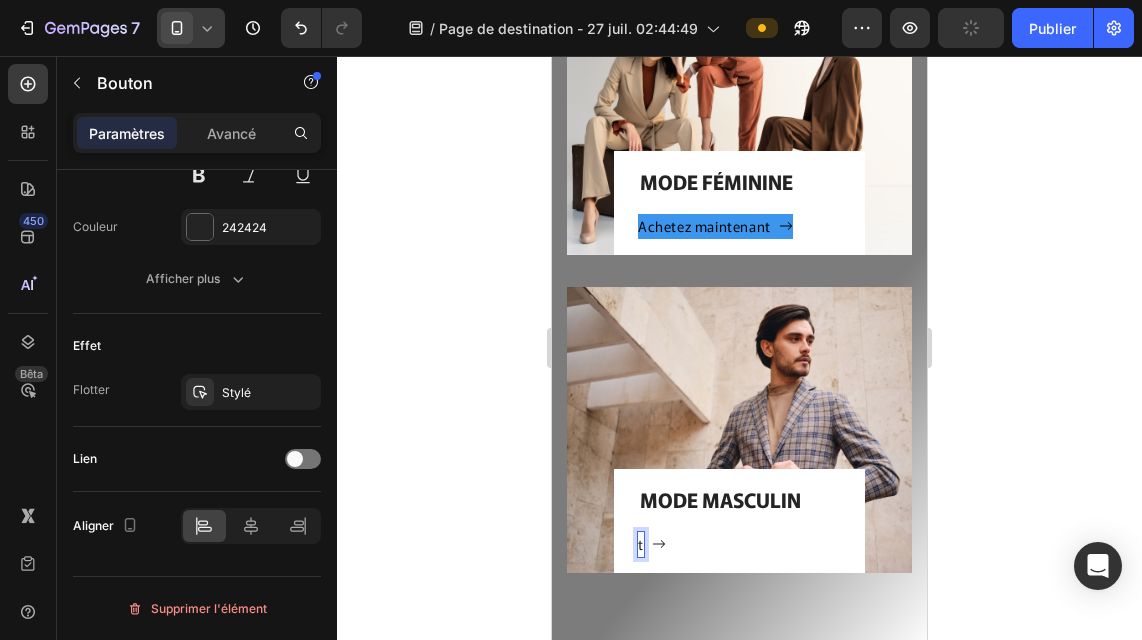 click on "t" at bounding box center [641, 544] 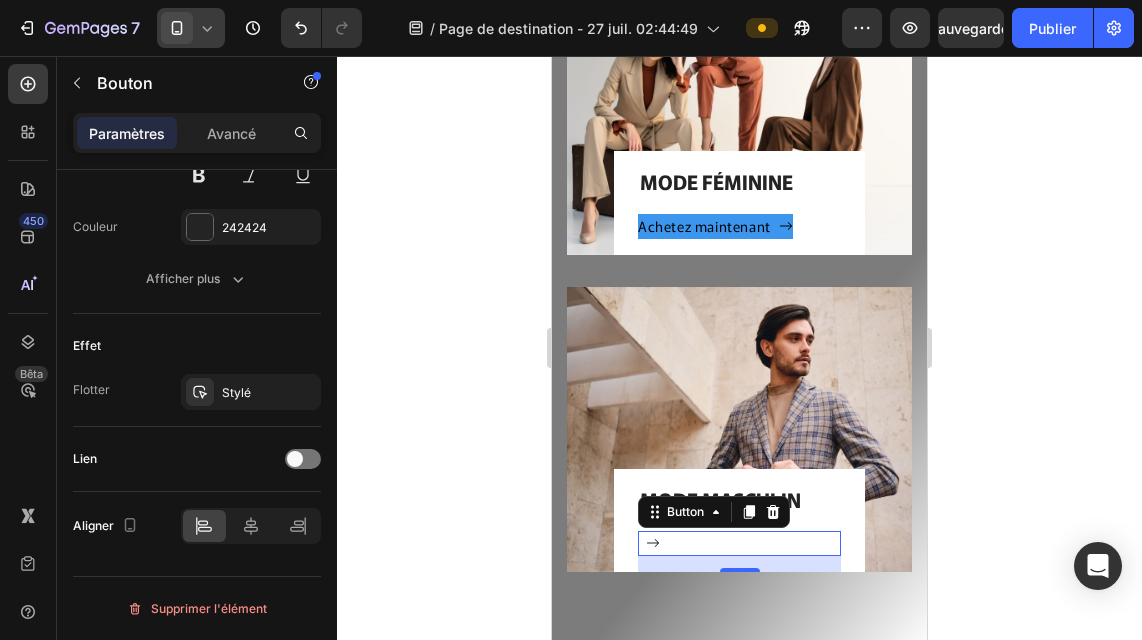 click 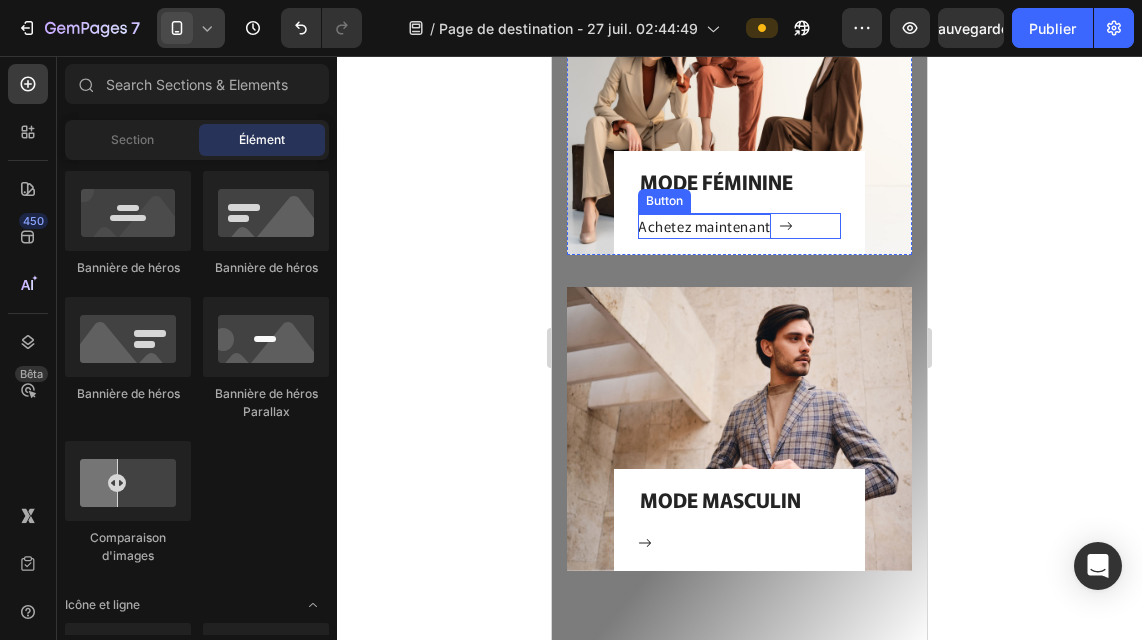 click on "Achetez maintenant" at bounding box center (704, 226) 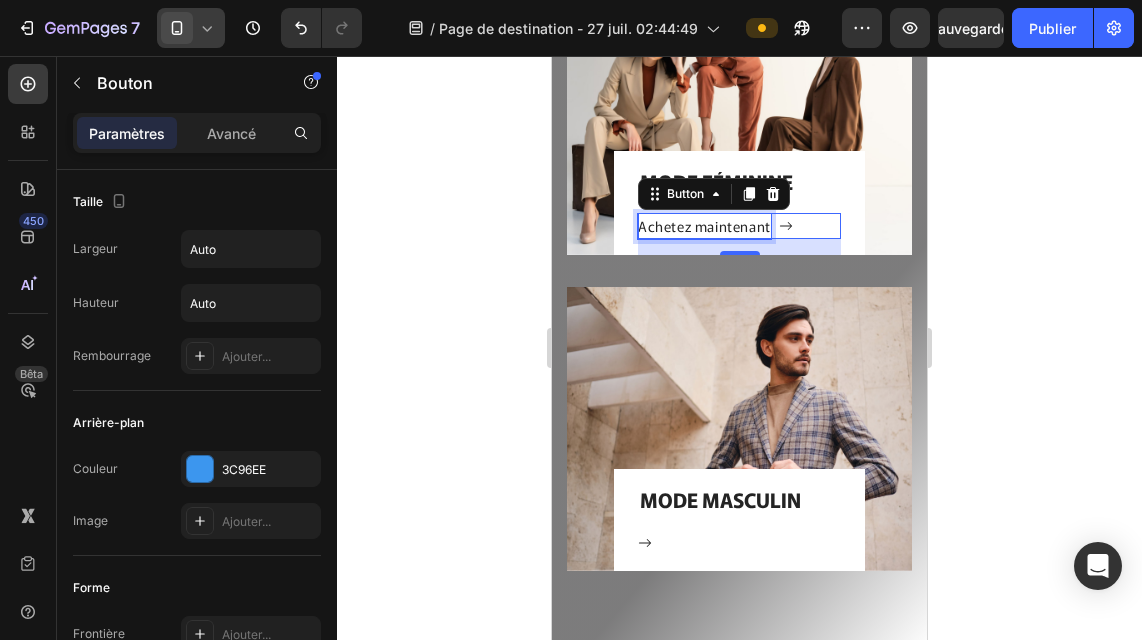 click on "Achetez maintenant" at bounding box center (704, 226) 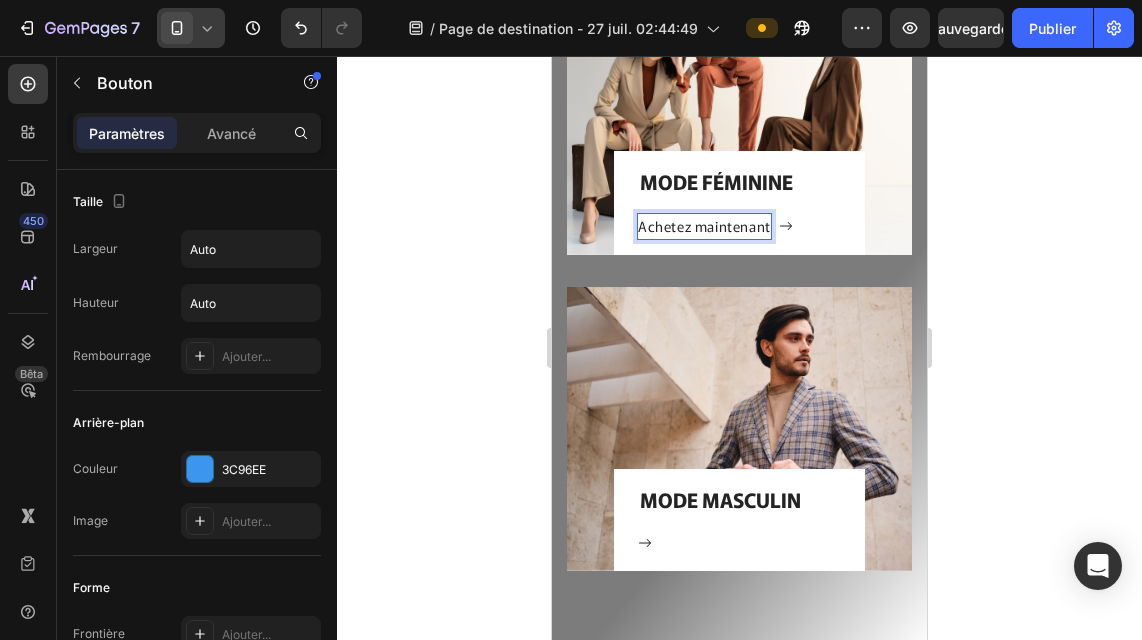 click on "Achetez maintenant" at bounding box center (704, 226) 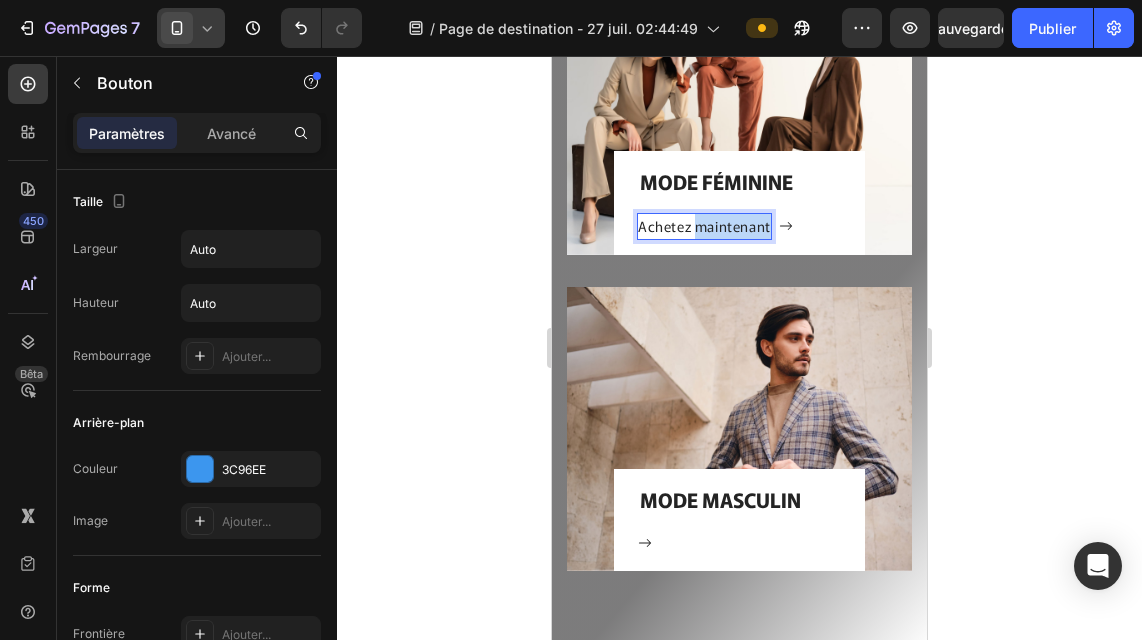 click on "Achetez maintenant" at bounding box center (704, 226) 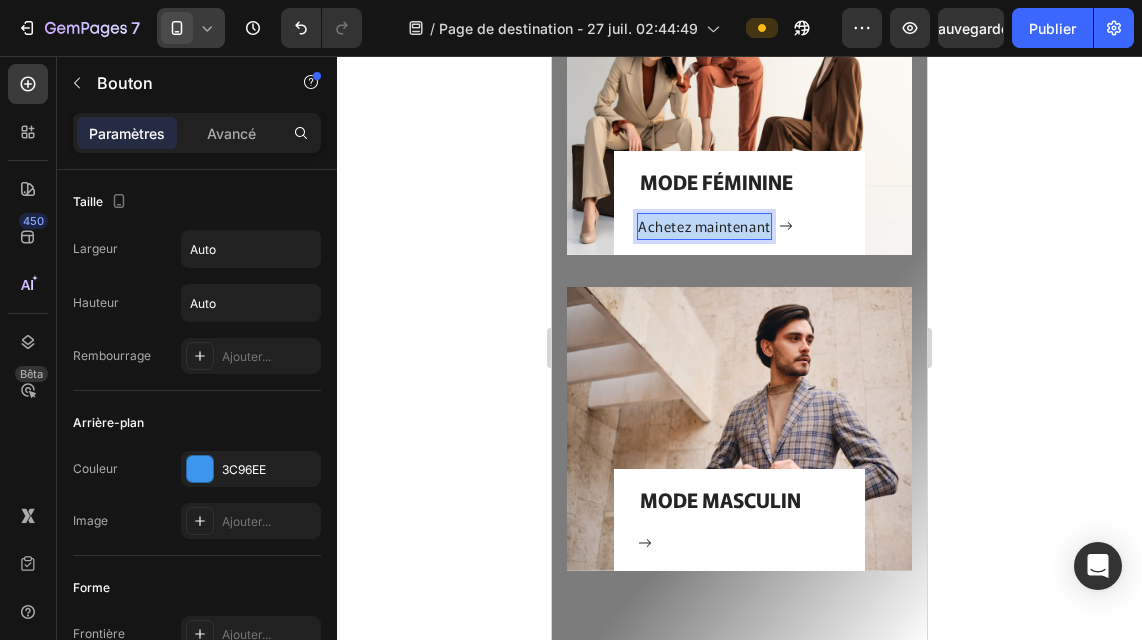 click on "Achetez maintenant" at bounding box center (704, 226) 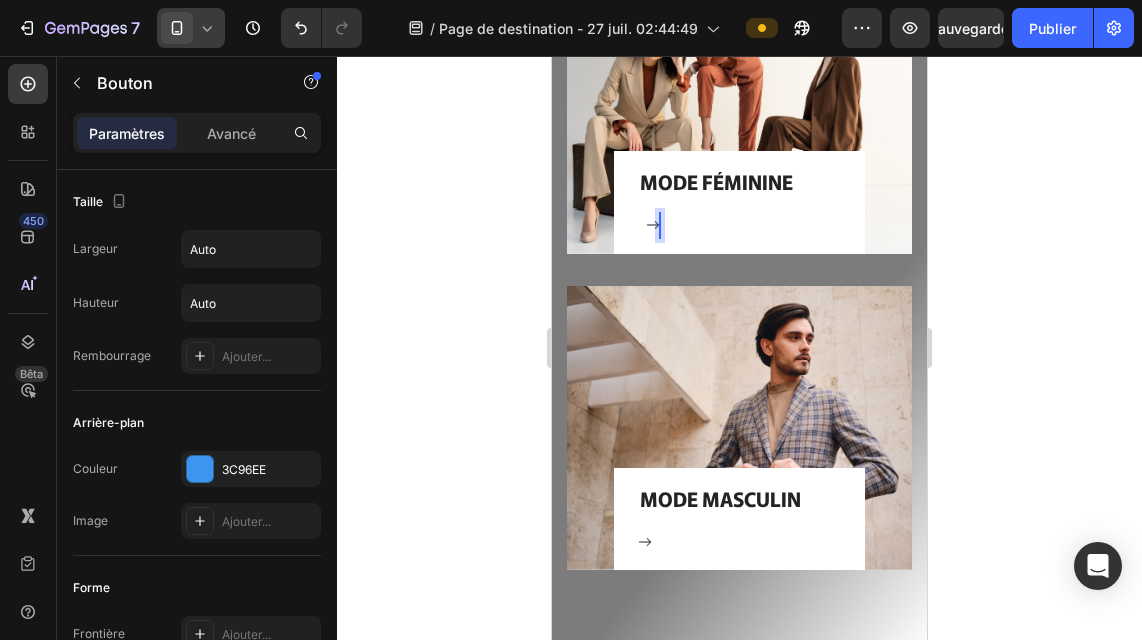 click 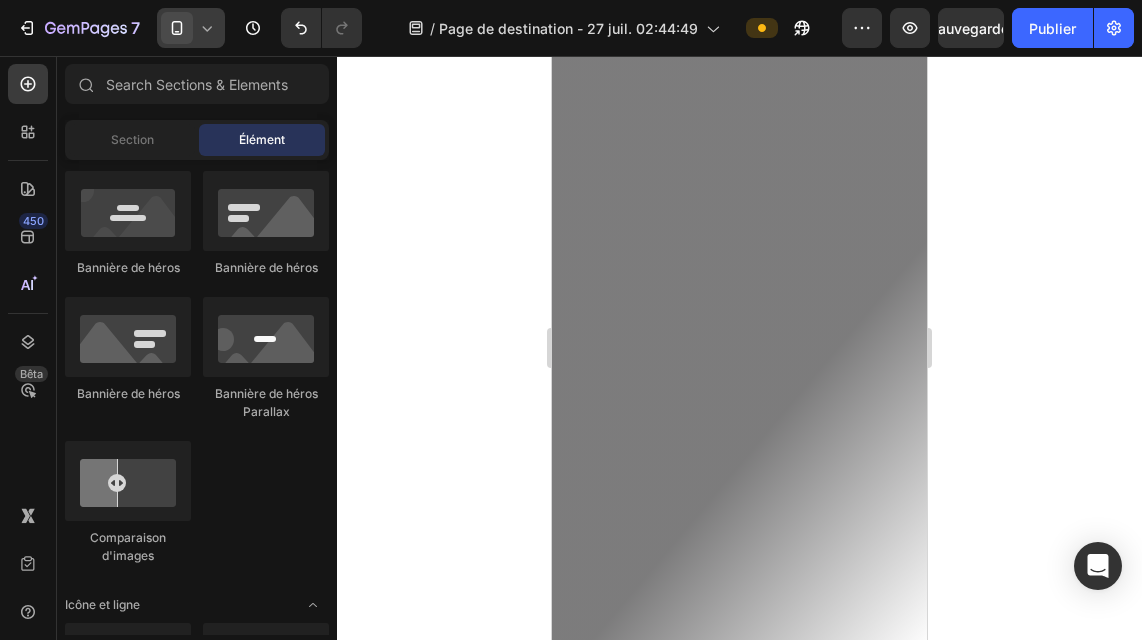 scroll, scrollTop: 3998, scrollLeft: 0, axis: vertical 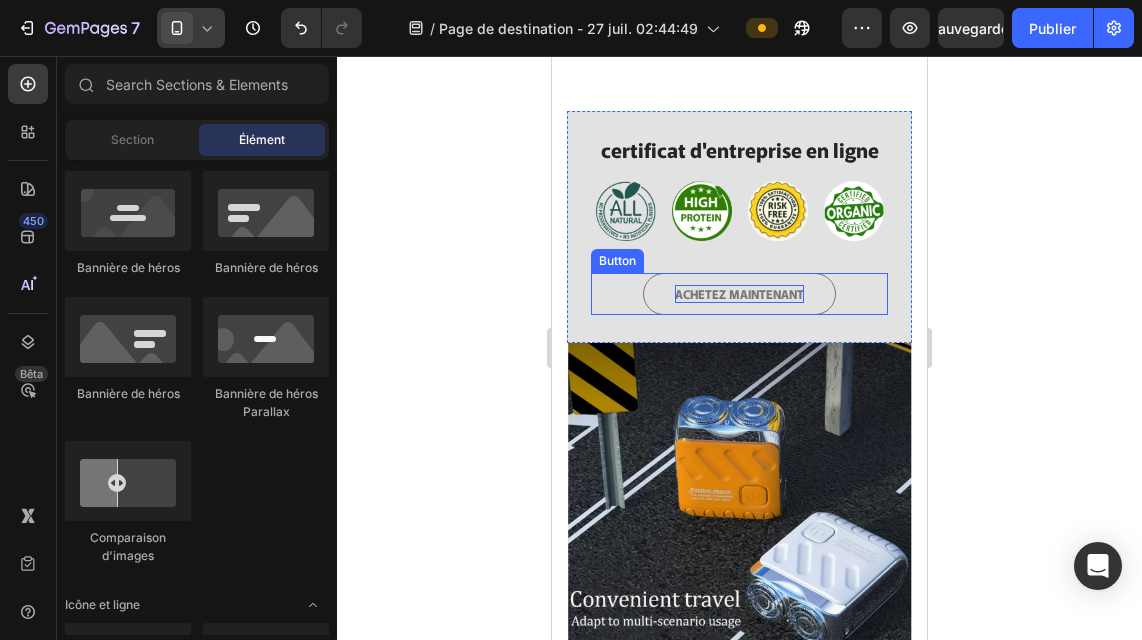 click on "ACHETEZ MAINTENANT" at bounding box center [739, 294] 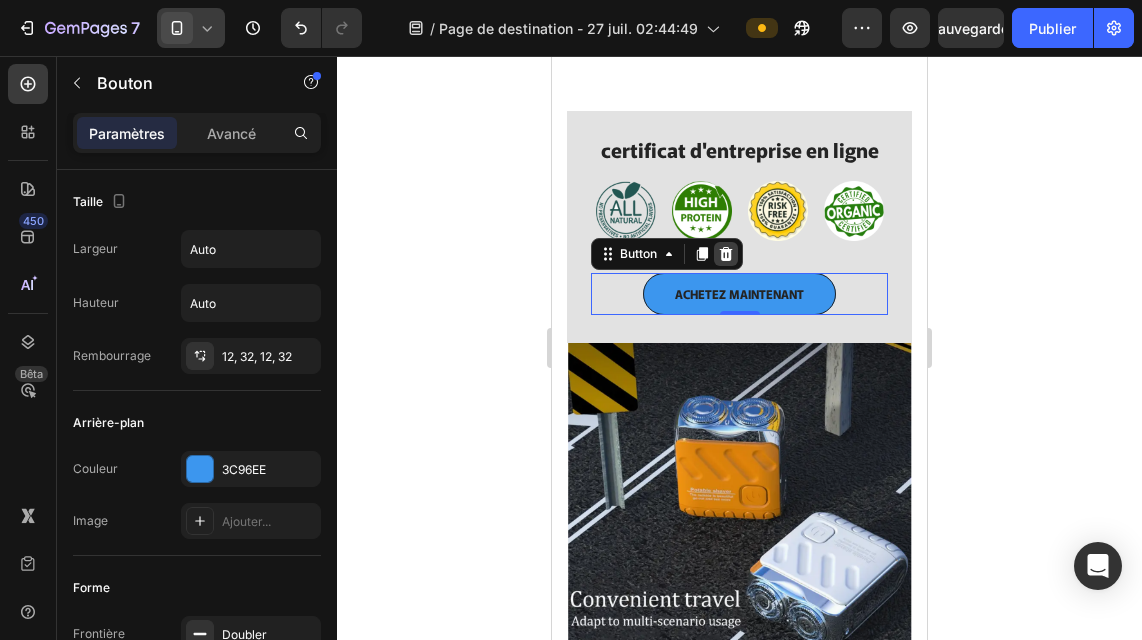 click 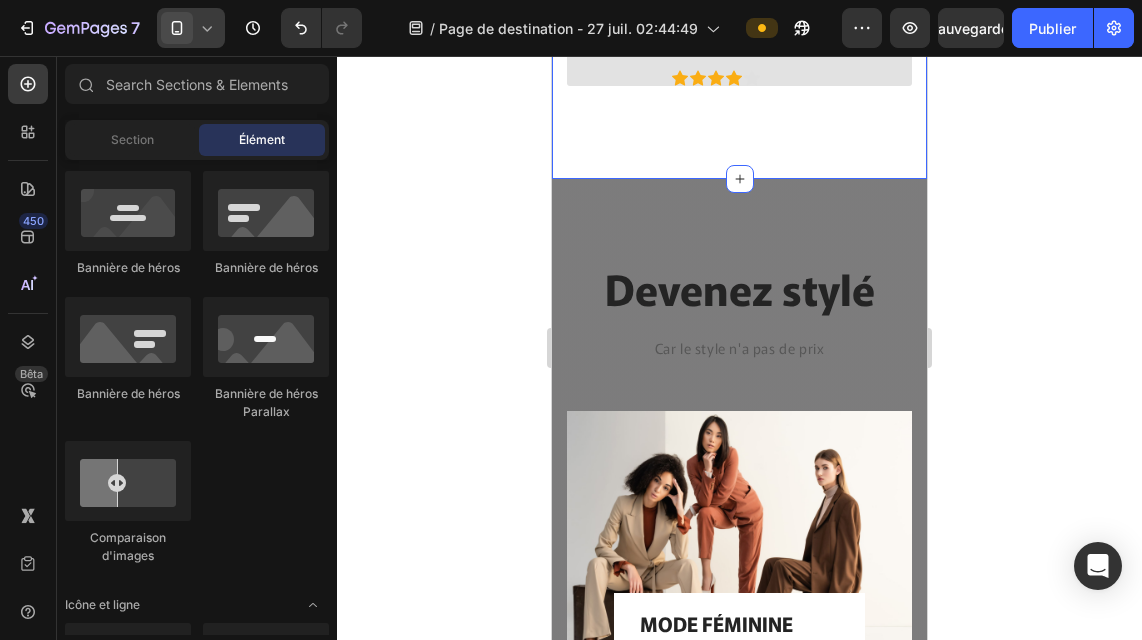 scroll, scrollTop: 2893, scrollLeft: 0, axis: vertical 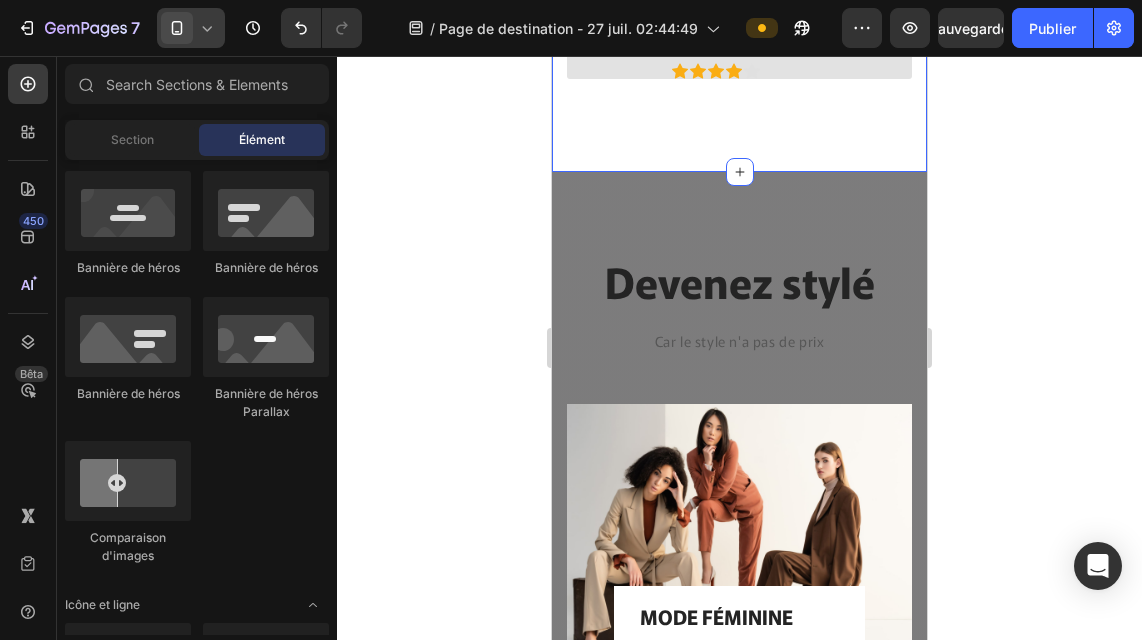 click on "Devenez stylé Heading Car le style n'a pas de prix Text block" at bounding box center [739, 320] 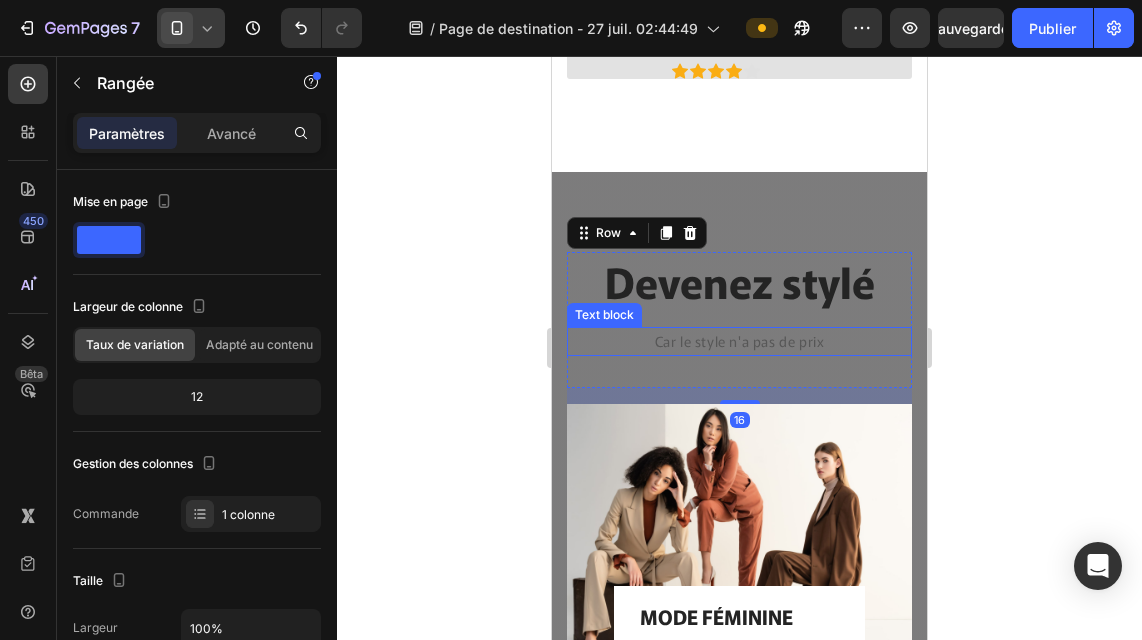 click on "Car le style n'a pas de prix" at bounding box center (739, 341) 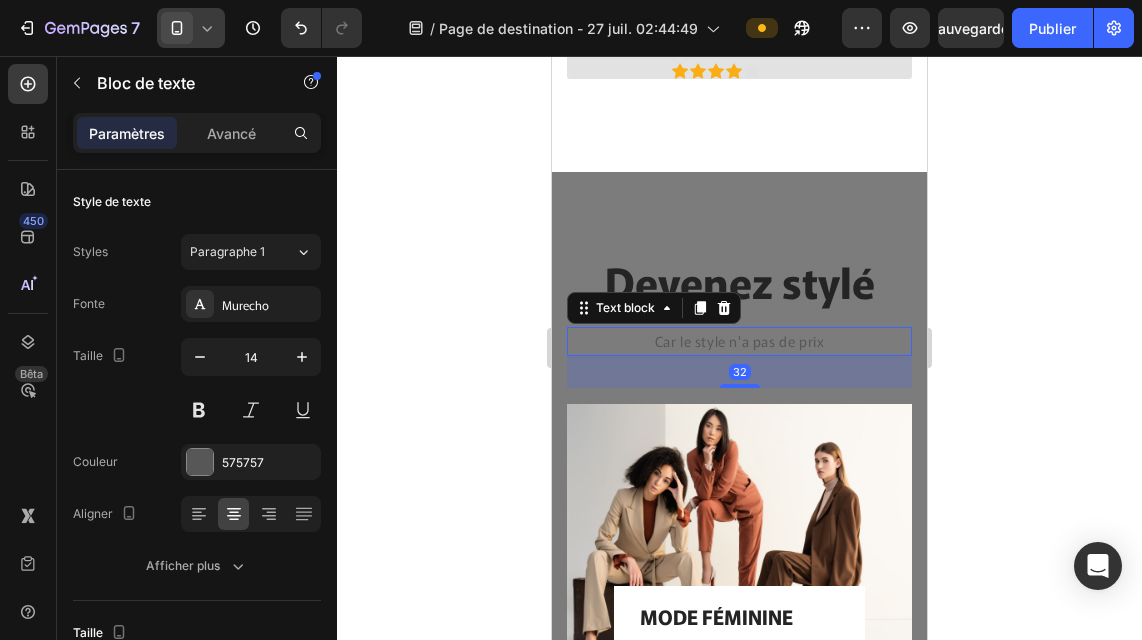 click on "Car le style n'a pas de prix" at bounding box center [739, 341] 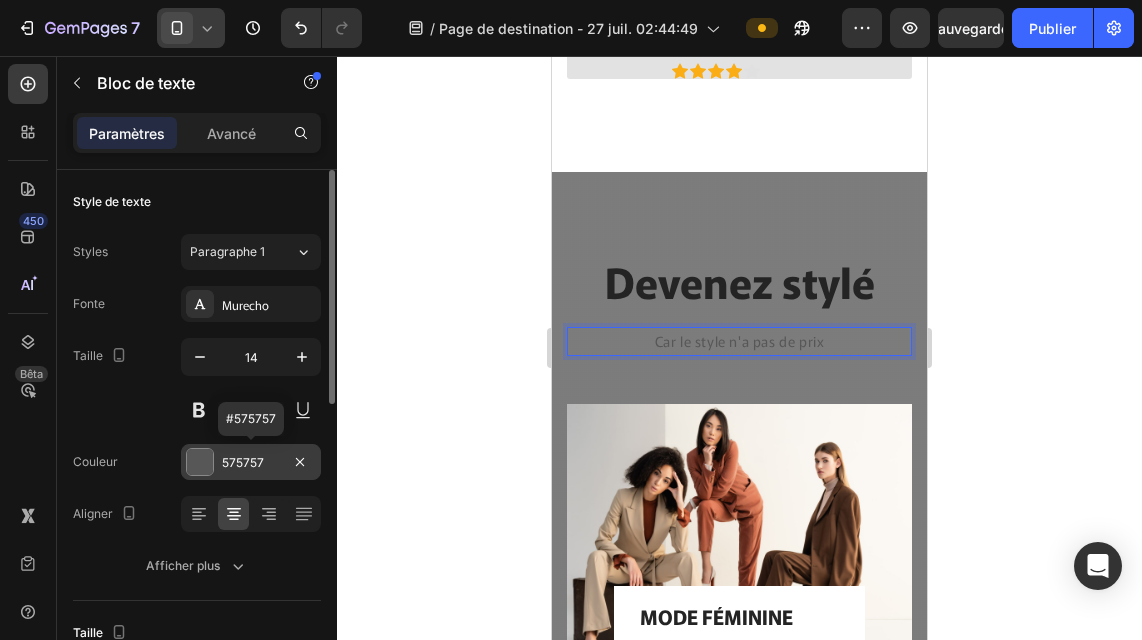 click at bounding box center (200, 462) 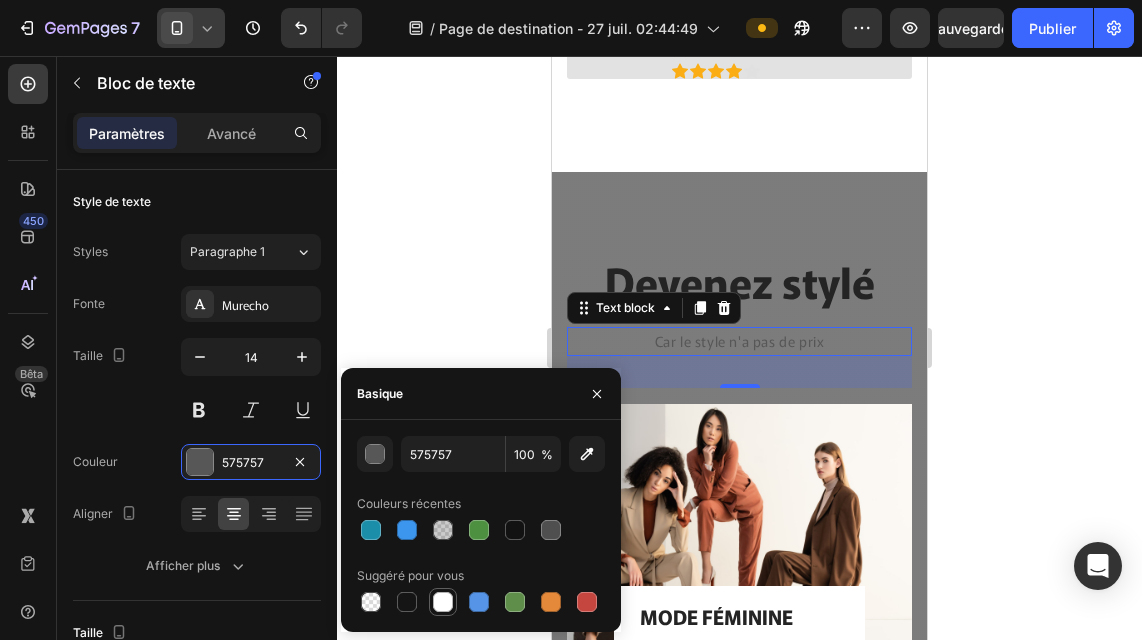 click at bounding box center (443, 602) 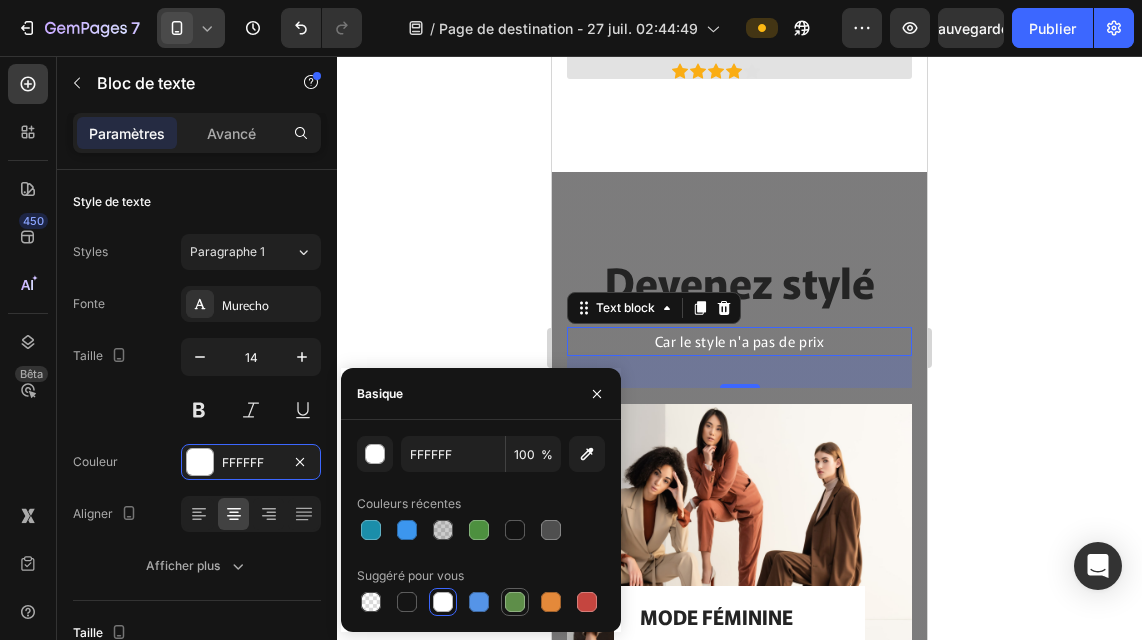 click at bounding box center (515, 602) 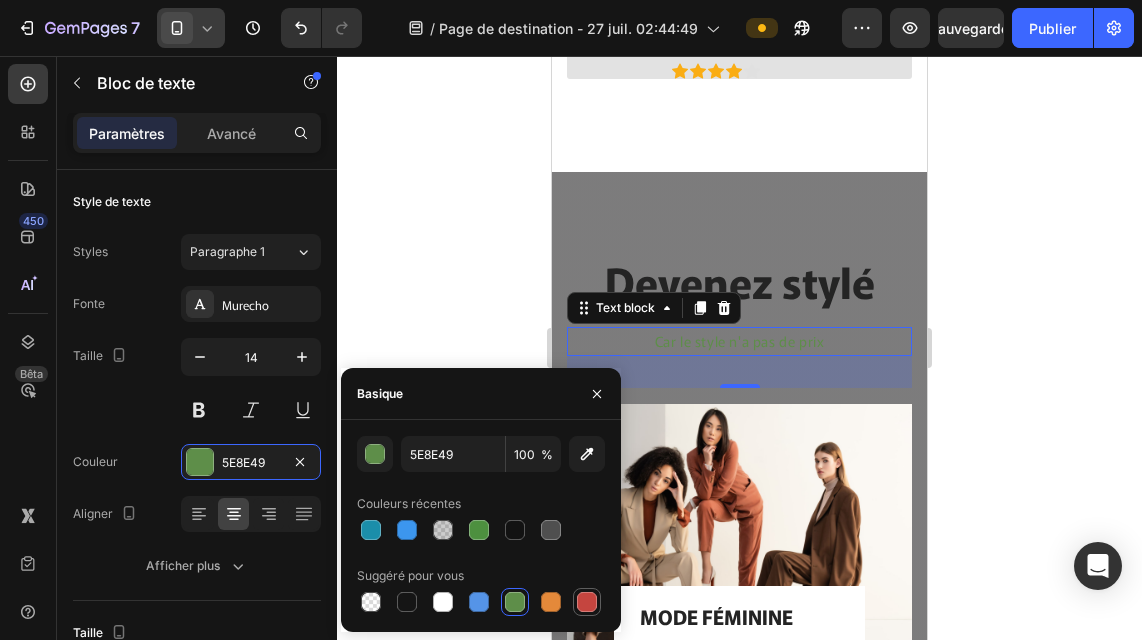 click at bounding box center (587, 602) 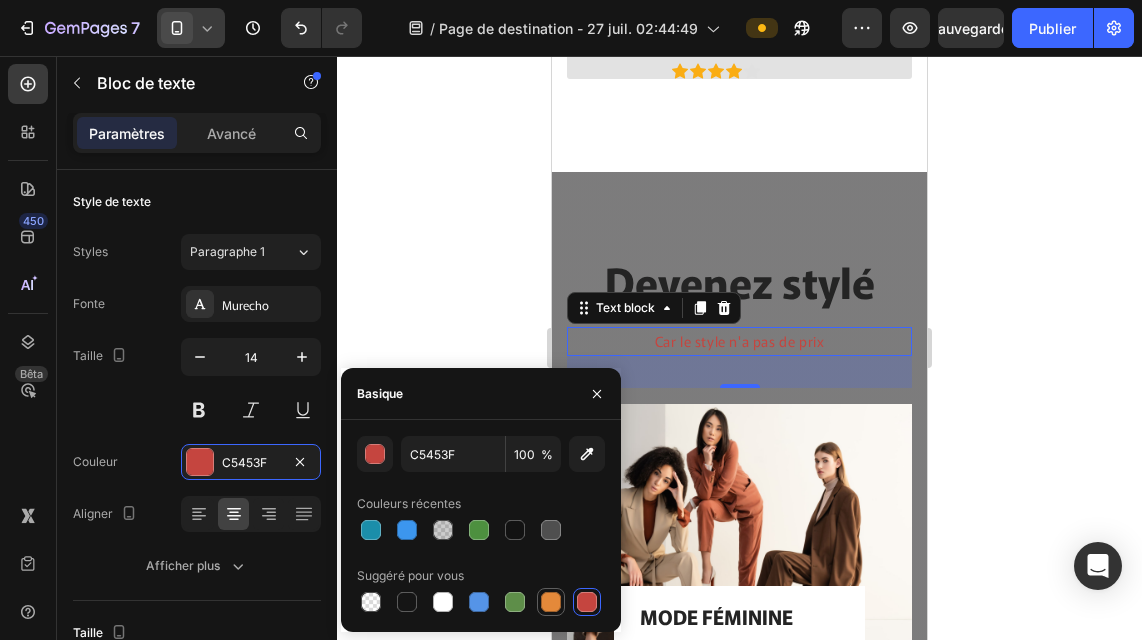 click at bounding box center (551, 602) 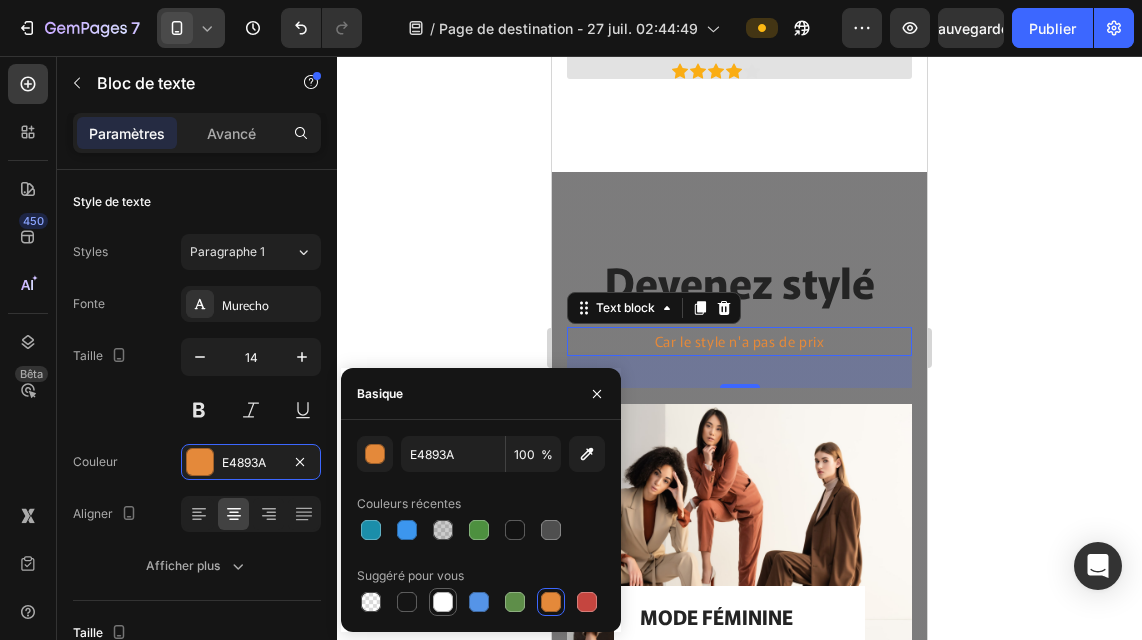 click at bounding box center [443, 602] 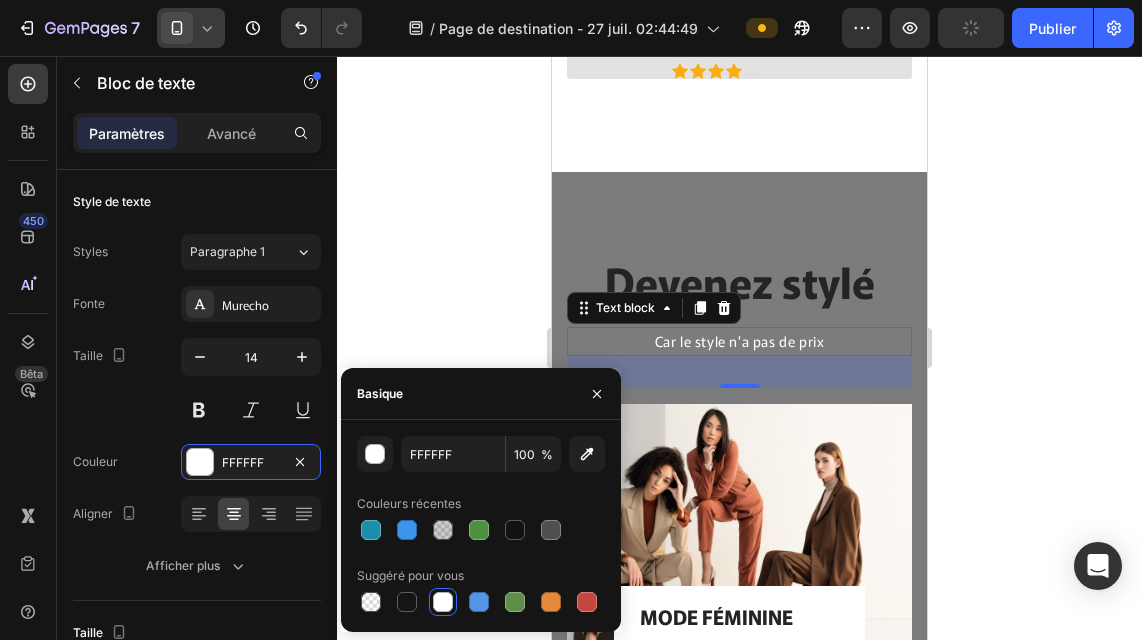click 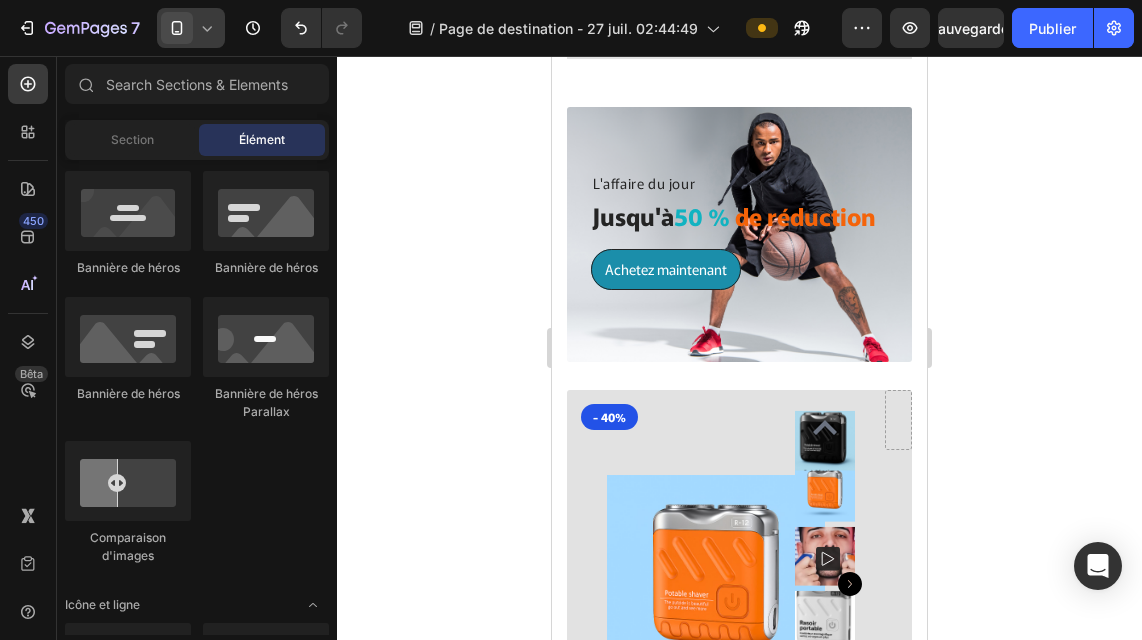 scroll, scrollTop: 2073, scrollLeft: 0, axis: vertical 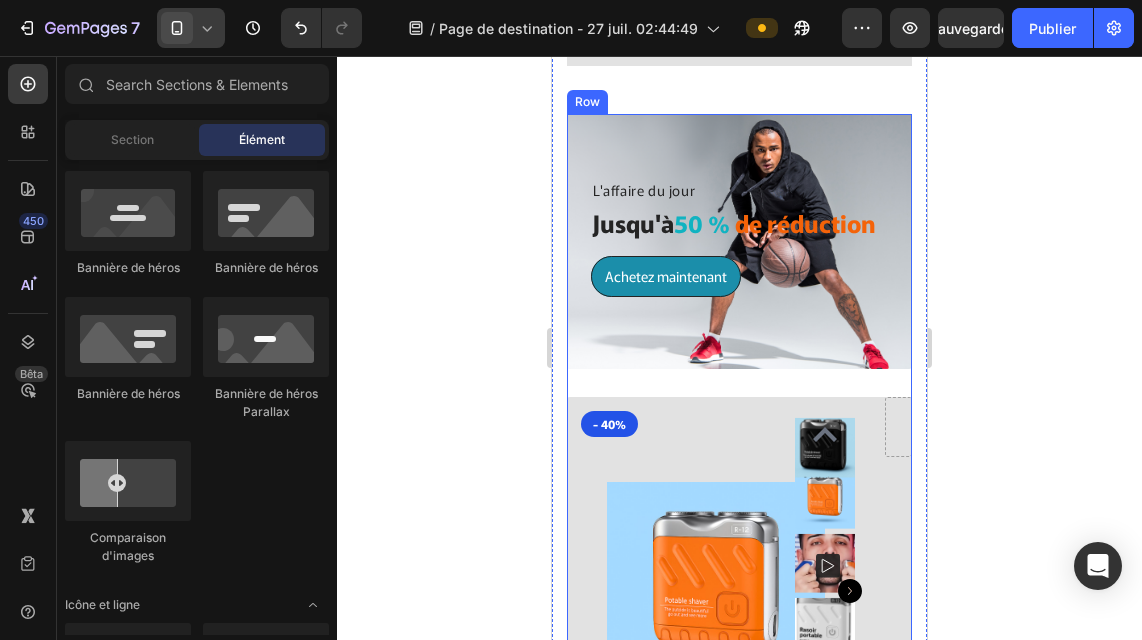 click on "L'affaire du jour Text block Jusqu'à  50 %   de réduction Heading Achetez maintenant Button Row" at bounding box center (739, 255) 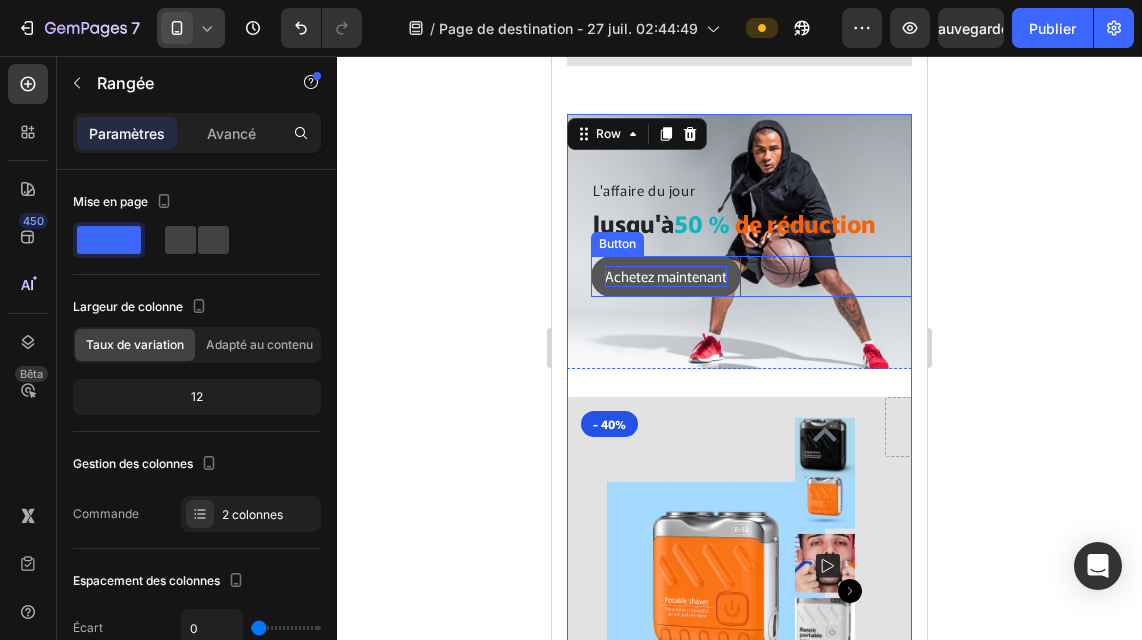 click on "Achetez maintenant" at bounding box center (666, 276) 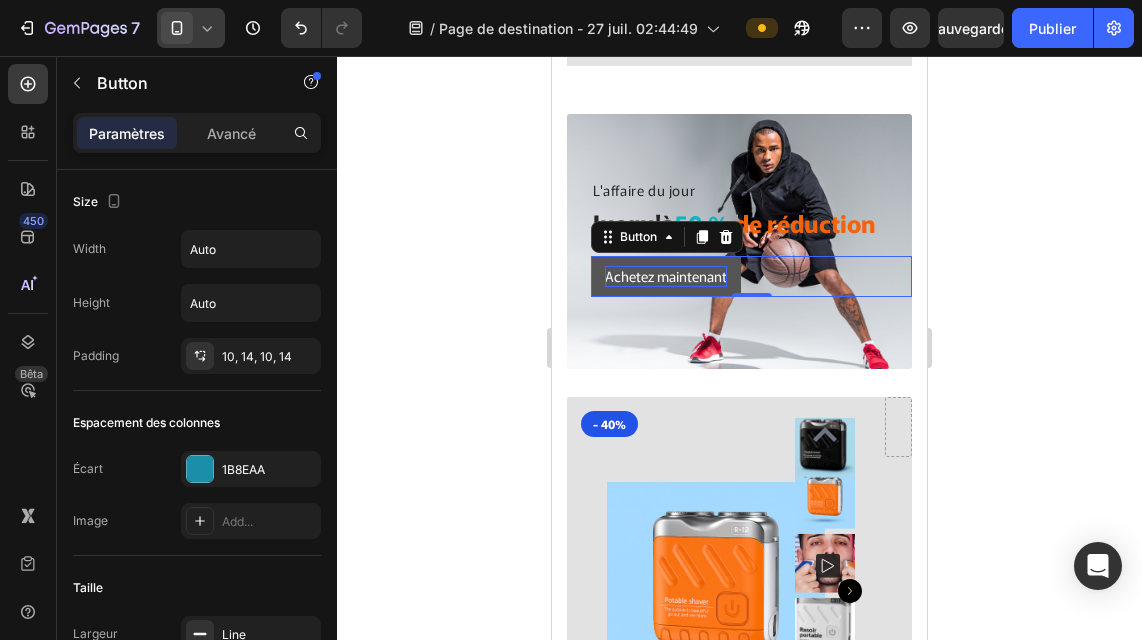 click on "Achetez maintenant" at bounding box center (666, 276) 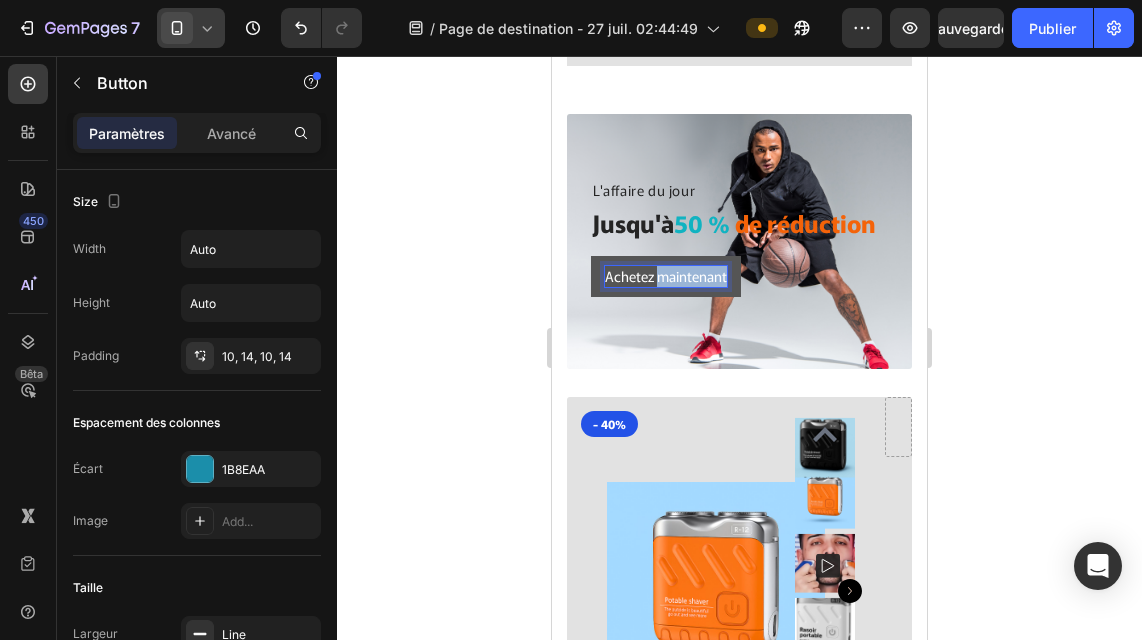 click on "Achetez maintenant" at bounding box center [666, 276] 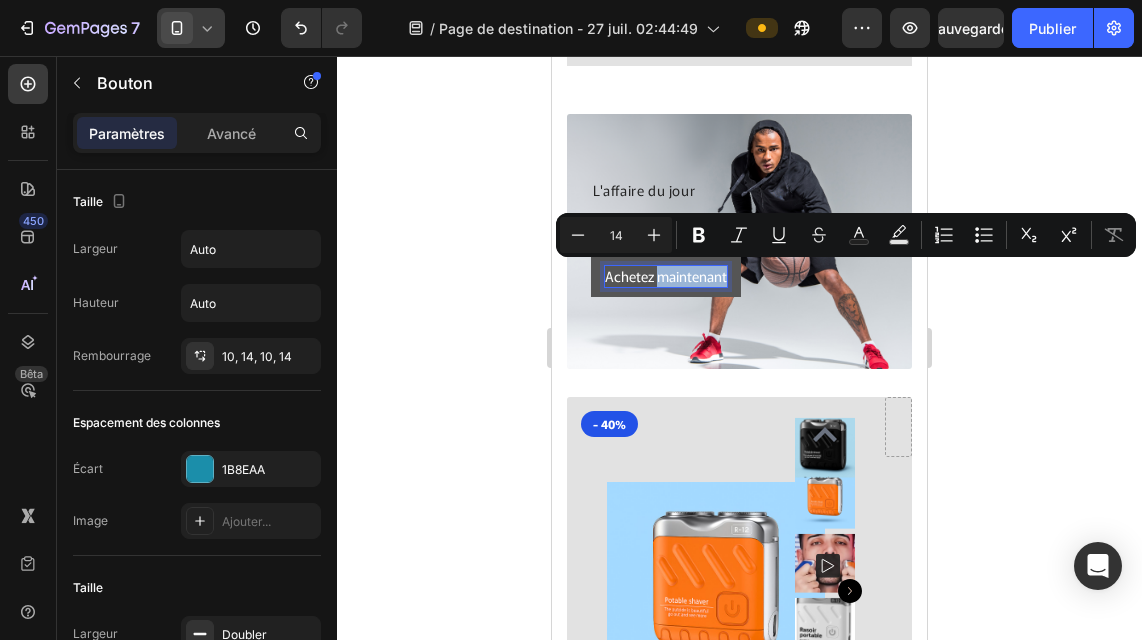 click on "Achetez maintenant" at bounding box center [666, 276] 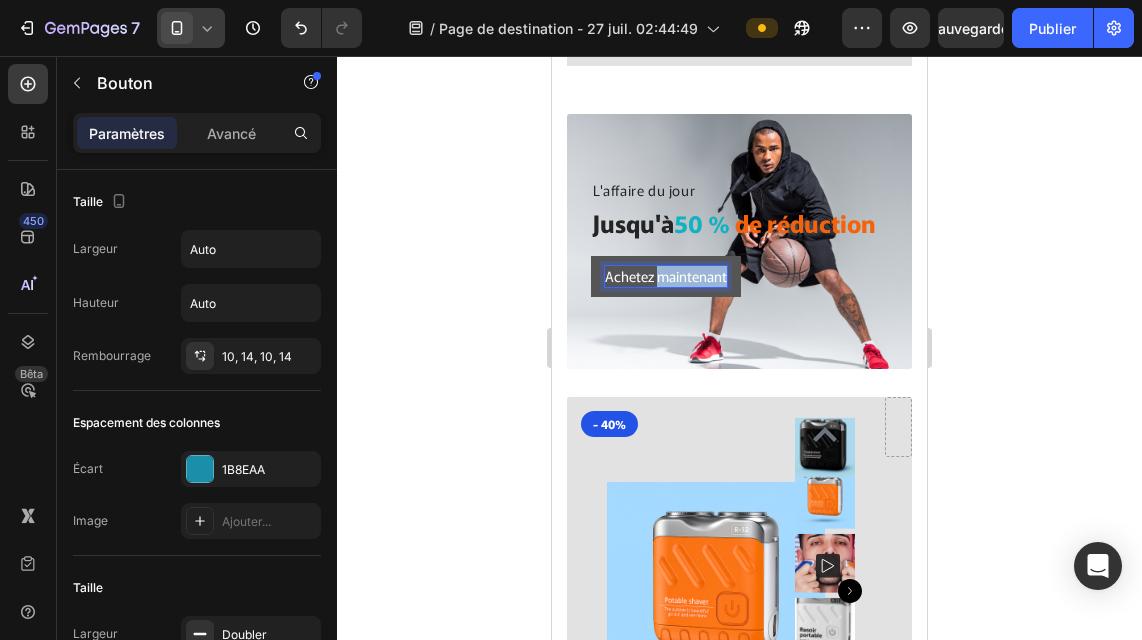 click on "Achetez maintenant" at bounding box center [666, 276] 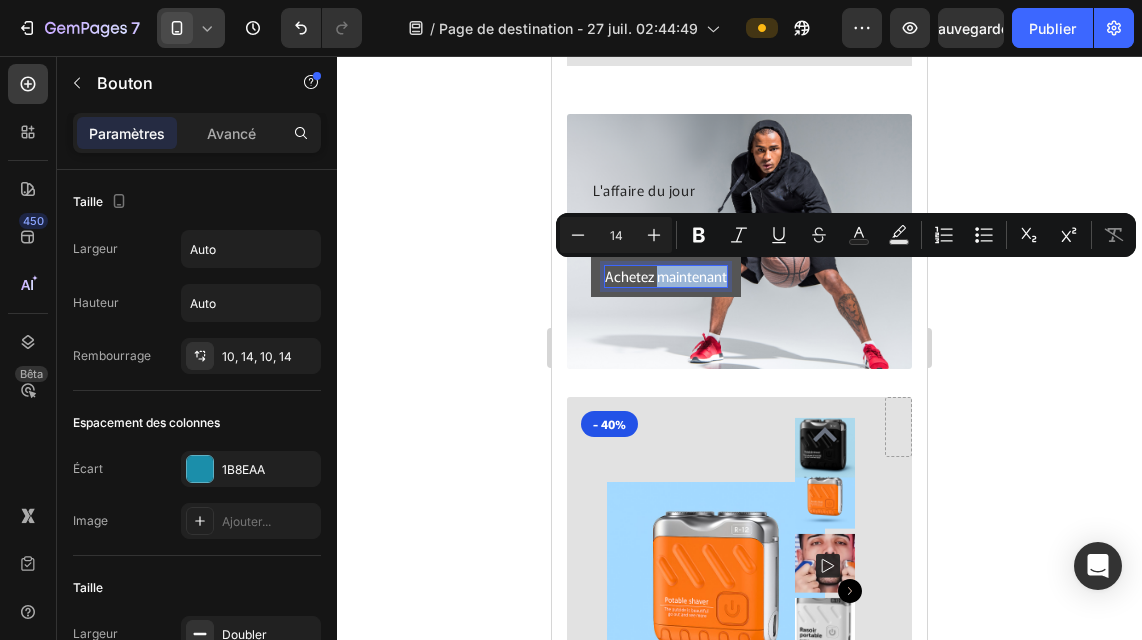 click on "Achetez maintenant" at bounding box center (666, 276) 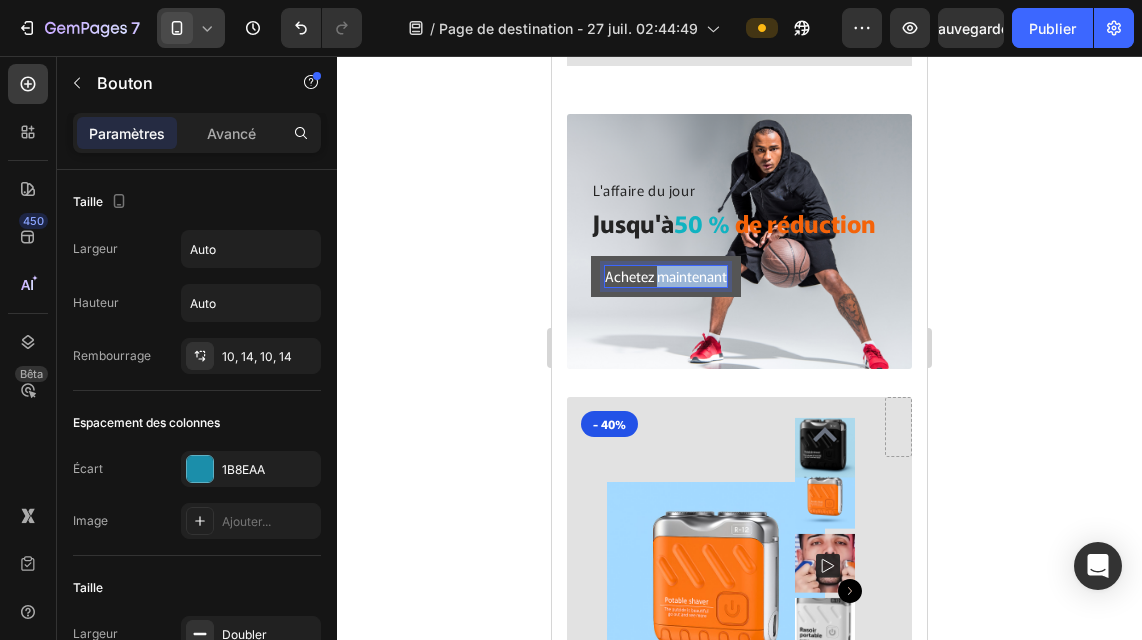 click on "Achetez maintenant" at bounding box center (666, 276) 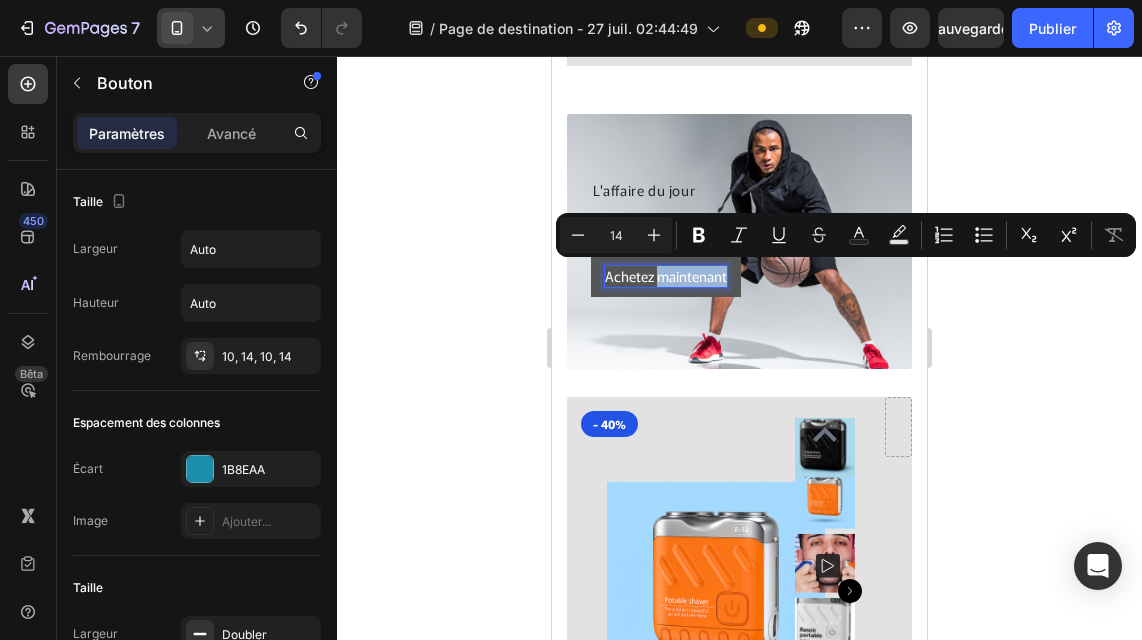 click on "Achetez maintenant" at bounding box center [666, 276] 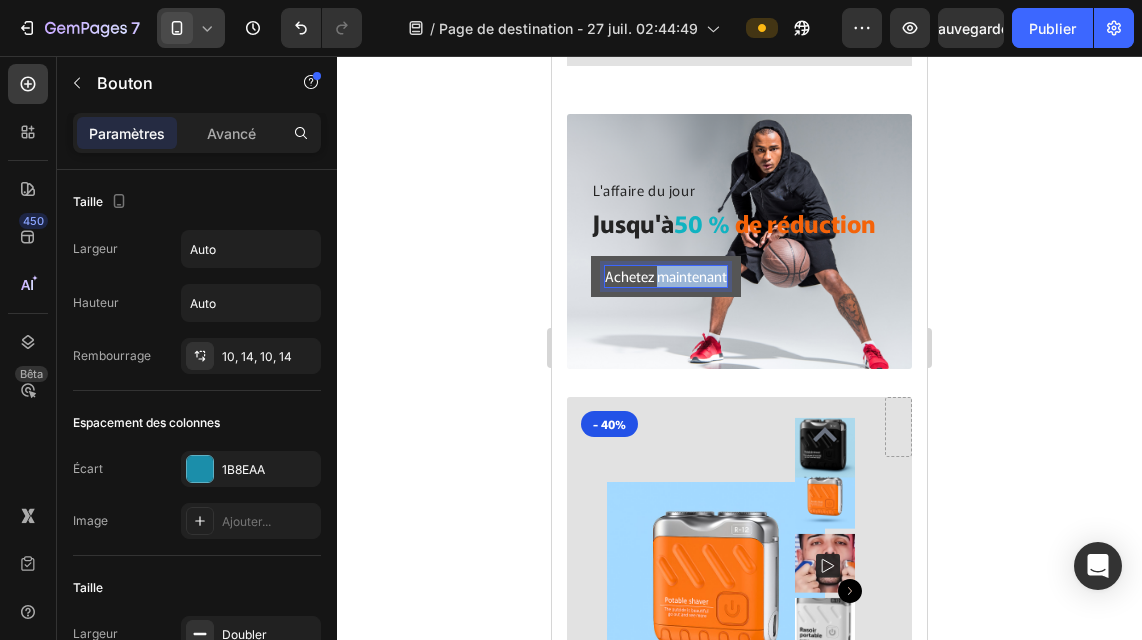 click on "Achetez maintenant" at bounding box center (666, 276) 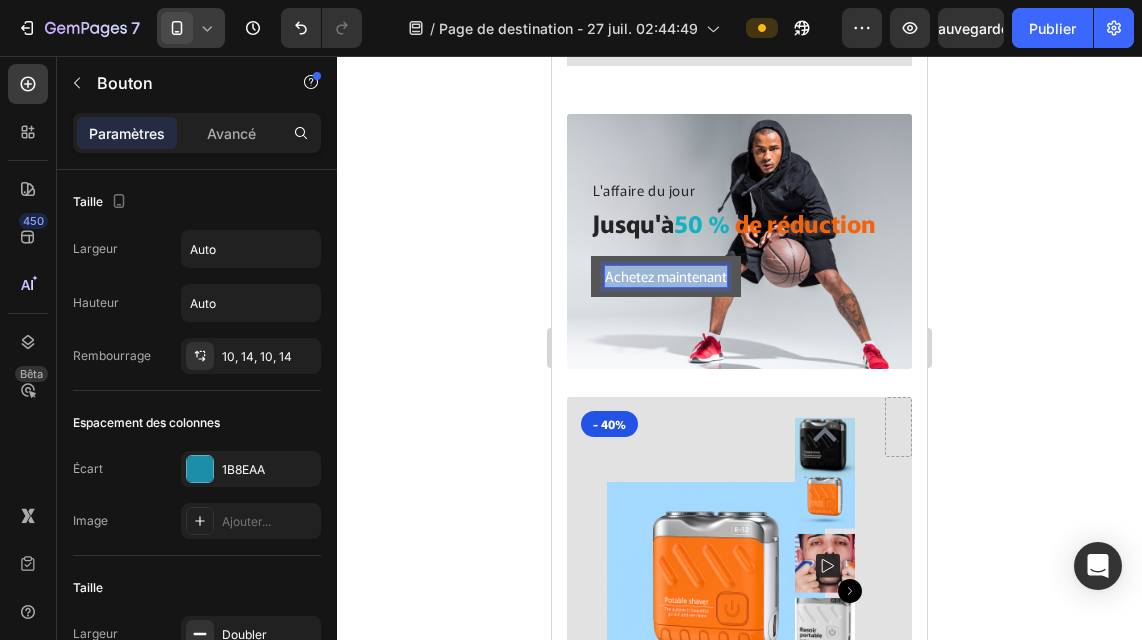 click on "Achetez maintenant" at bounding box center [666, 276] 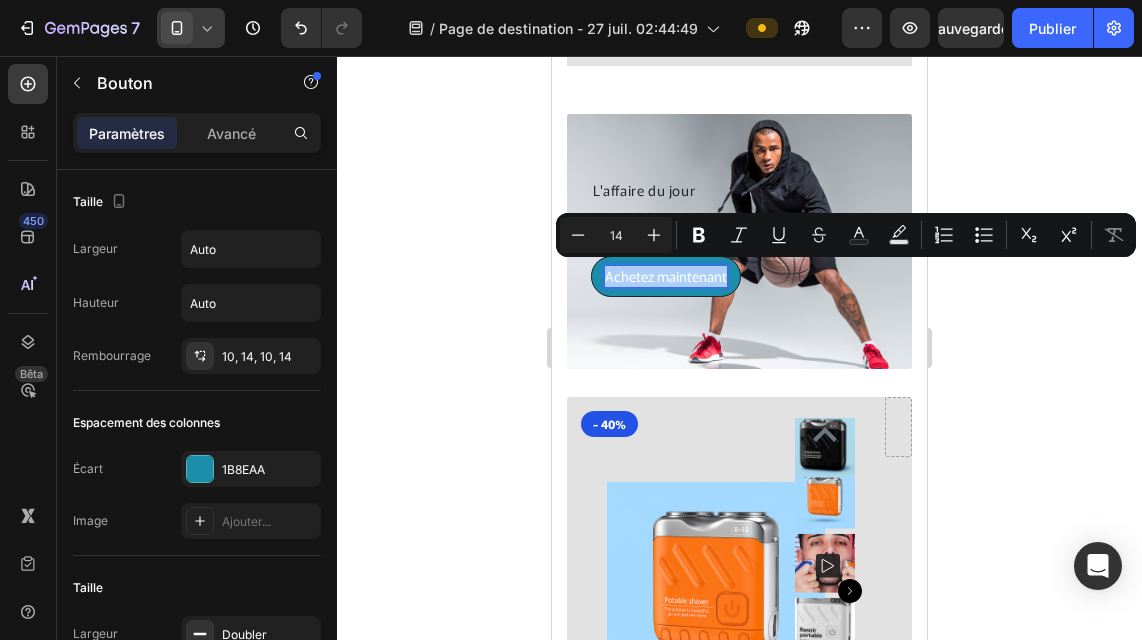 click 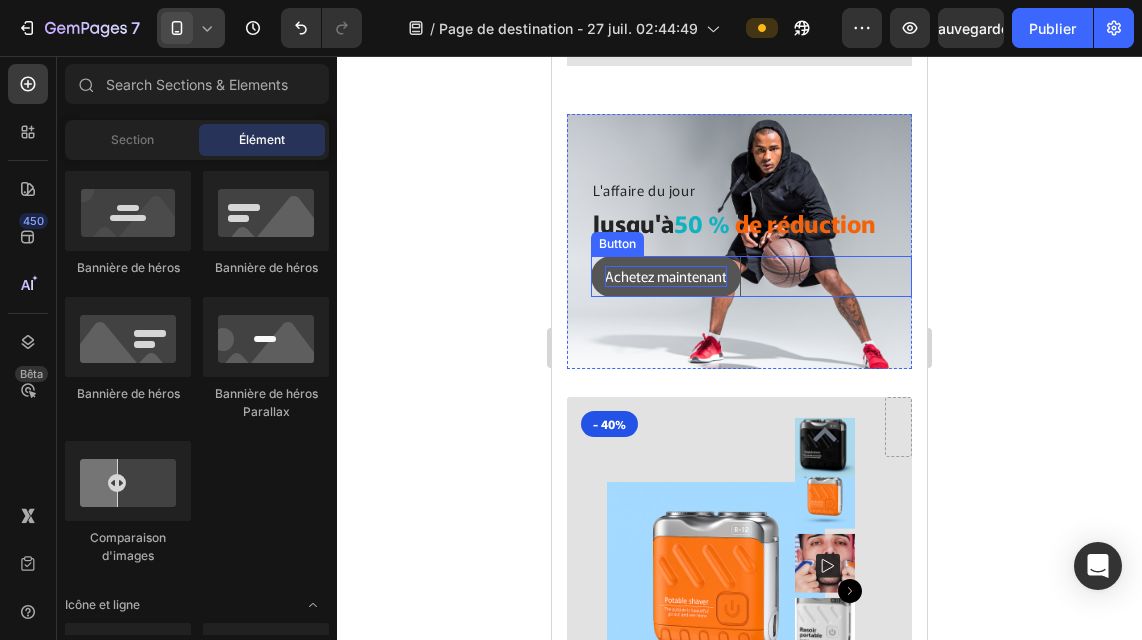 click on "Achetez maintenant" at bounding box center [666, 276] 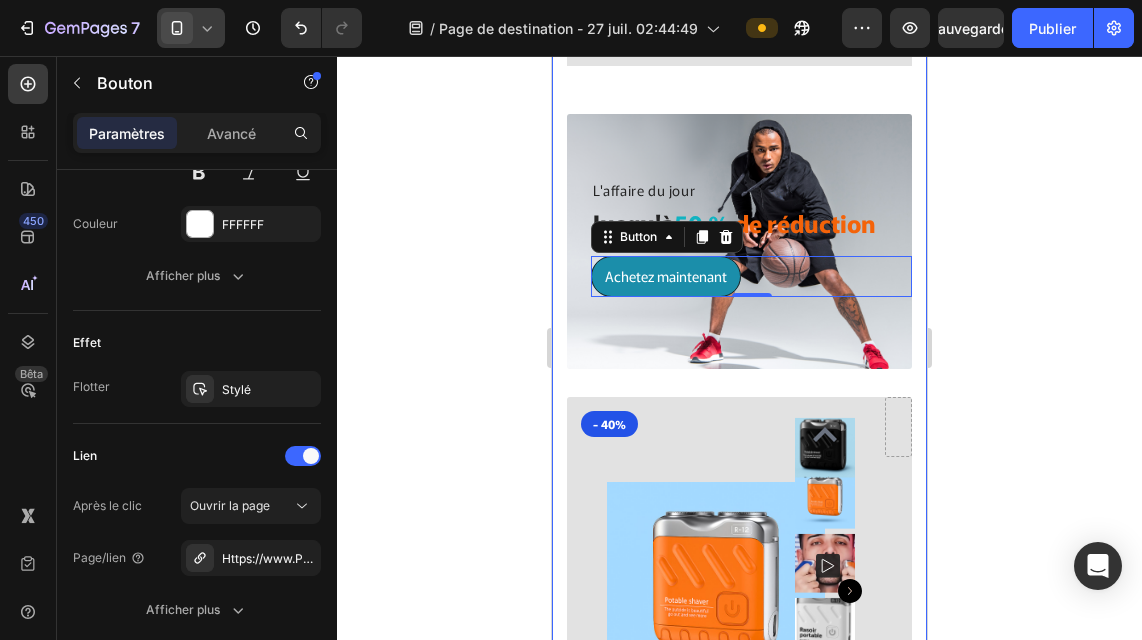 scroll, scrollTop: 1063, scrollLeft: 0, axis: vertical 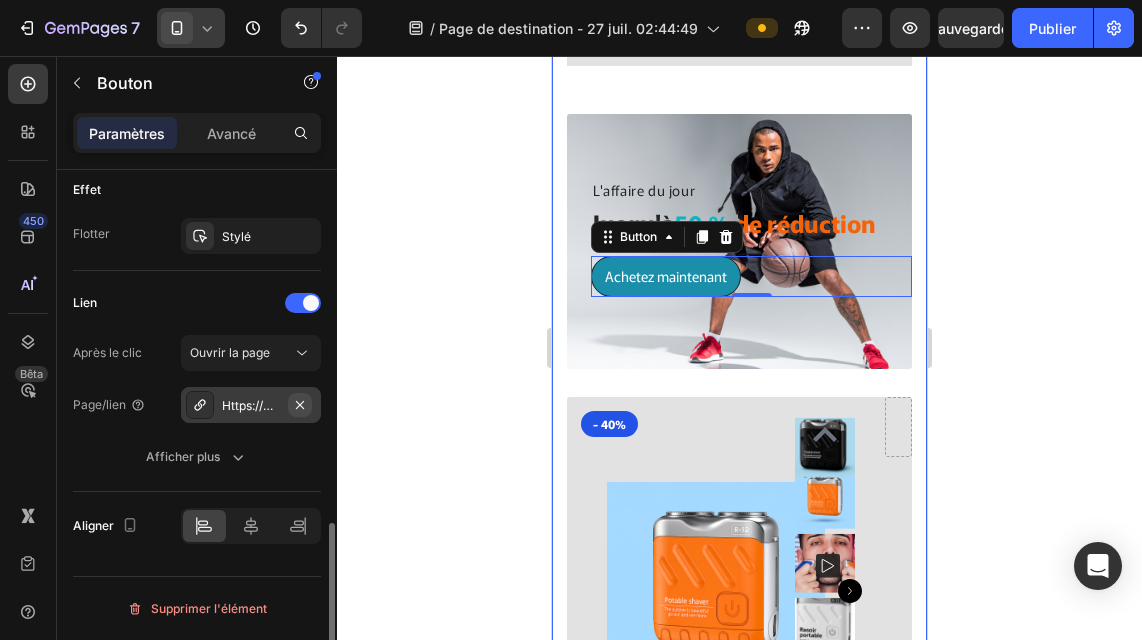 click 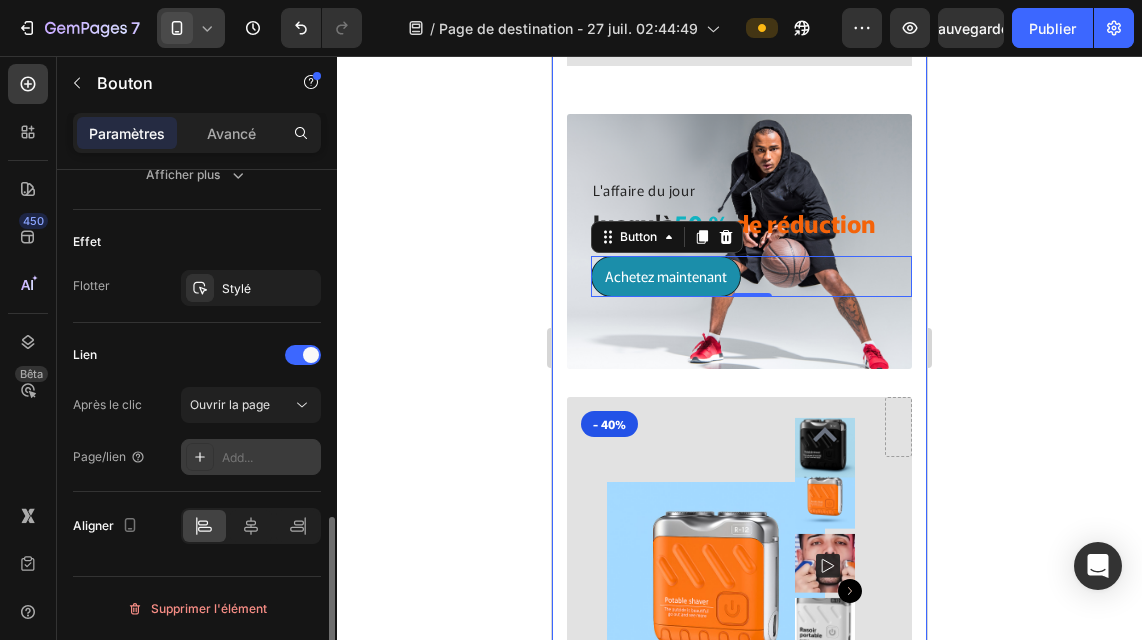 scroll, scrollTop: 1011, scrollLeft: 0, axis: vertical 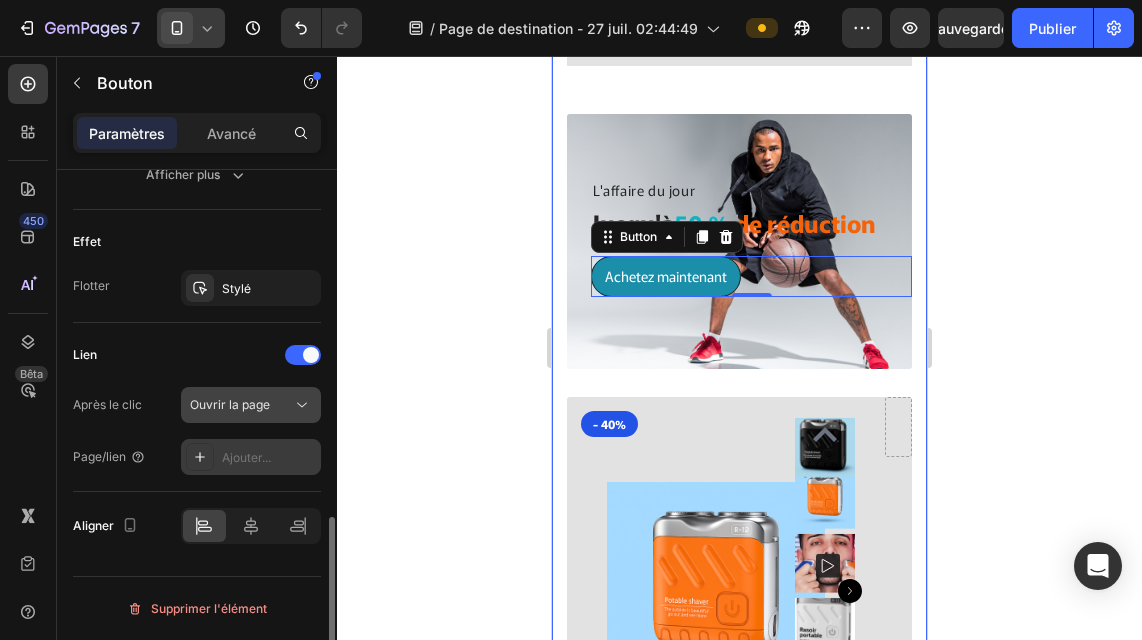 click 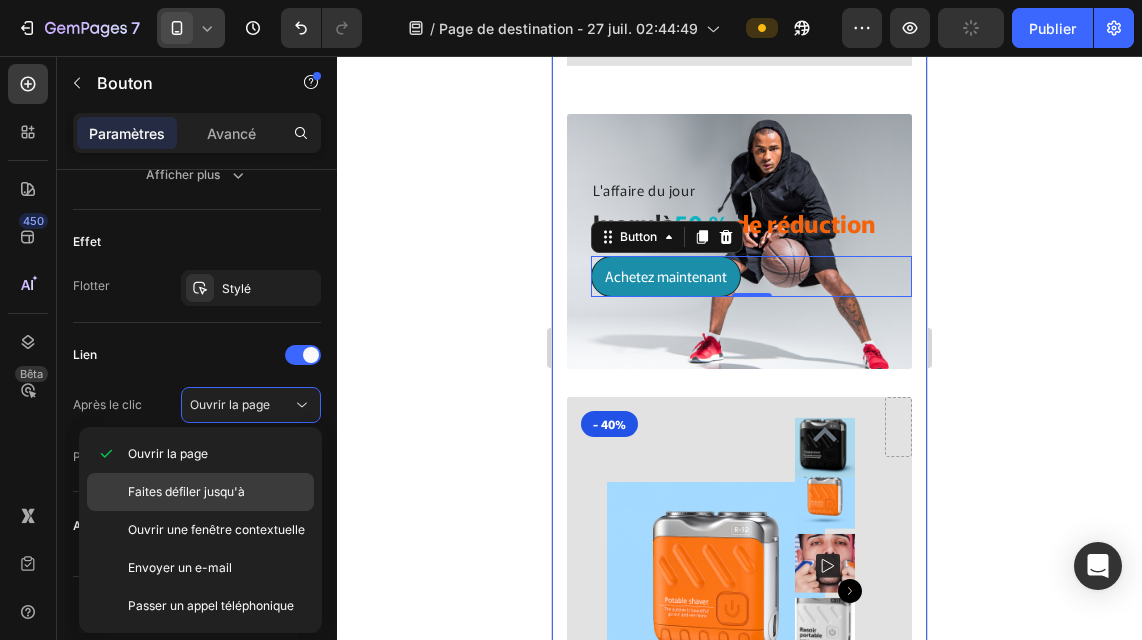 click on "Faites défiler jusqu'à" at bounding box center (216, 492) 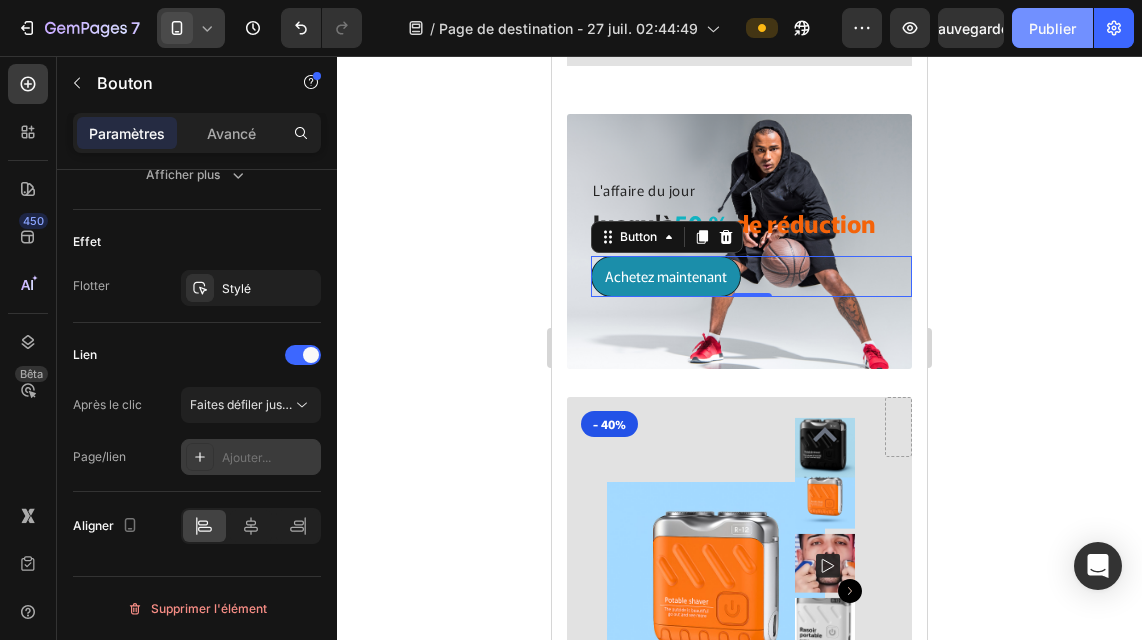 click on "Publier" 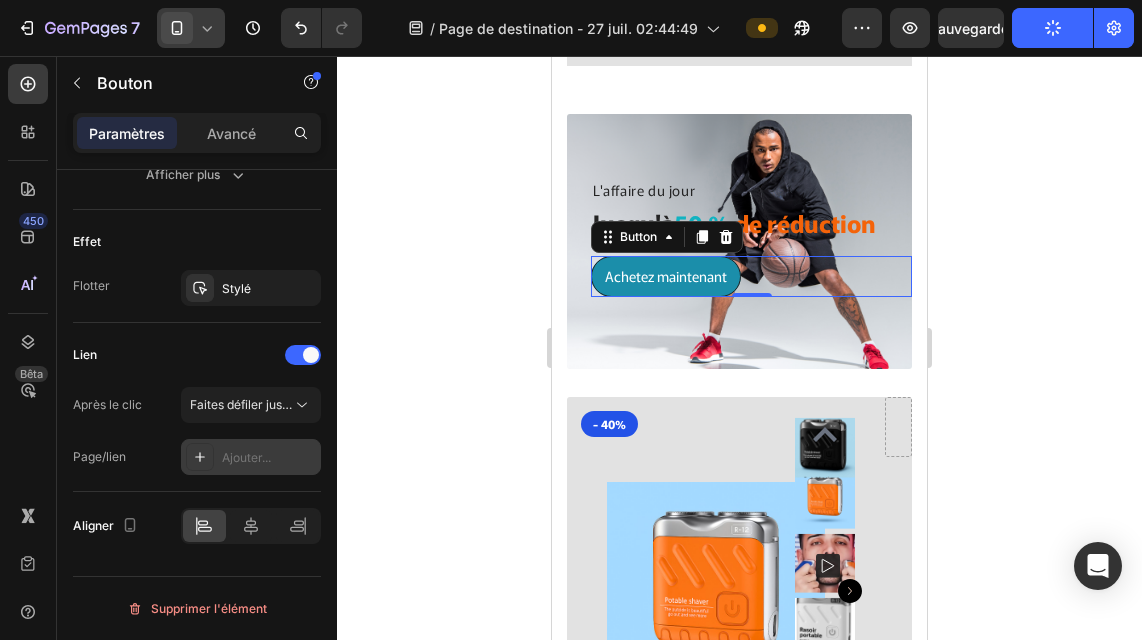click 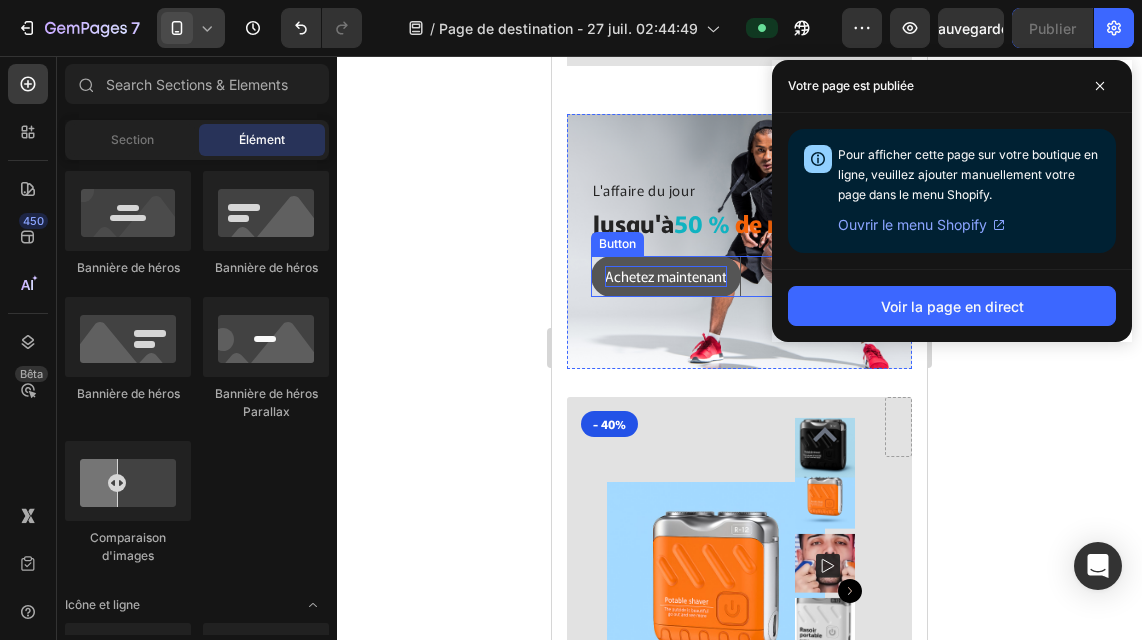 click on "Achetez maintenant" at bounding box center [666, 276] 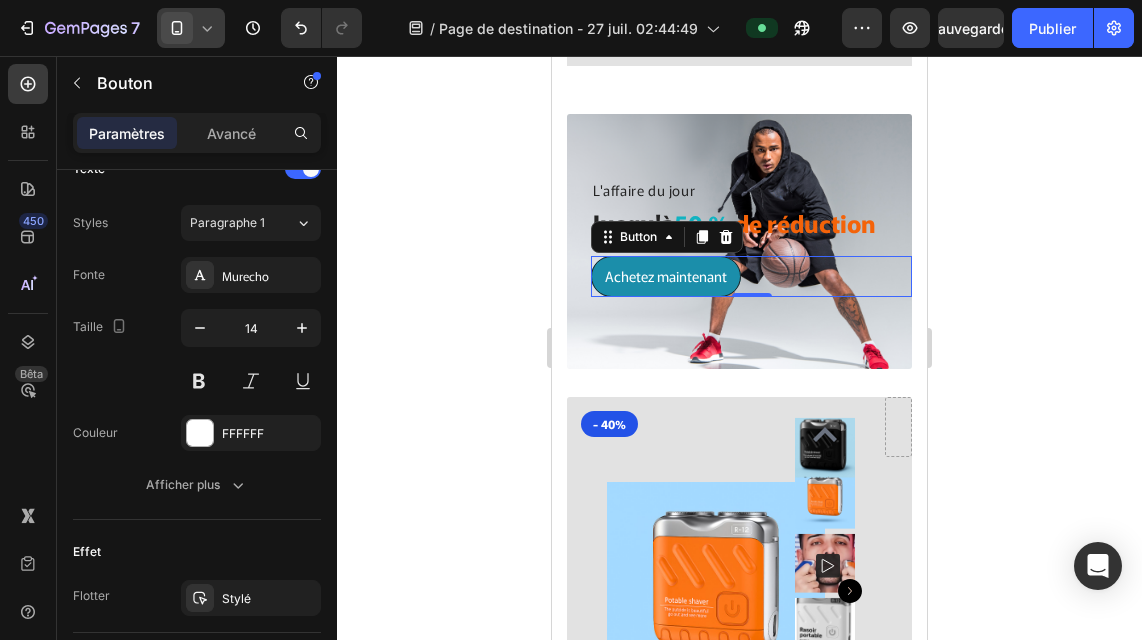 scroll, scrollTop: 1011, scrollLeft: 0, axis: vertical 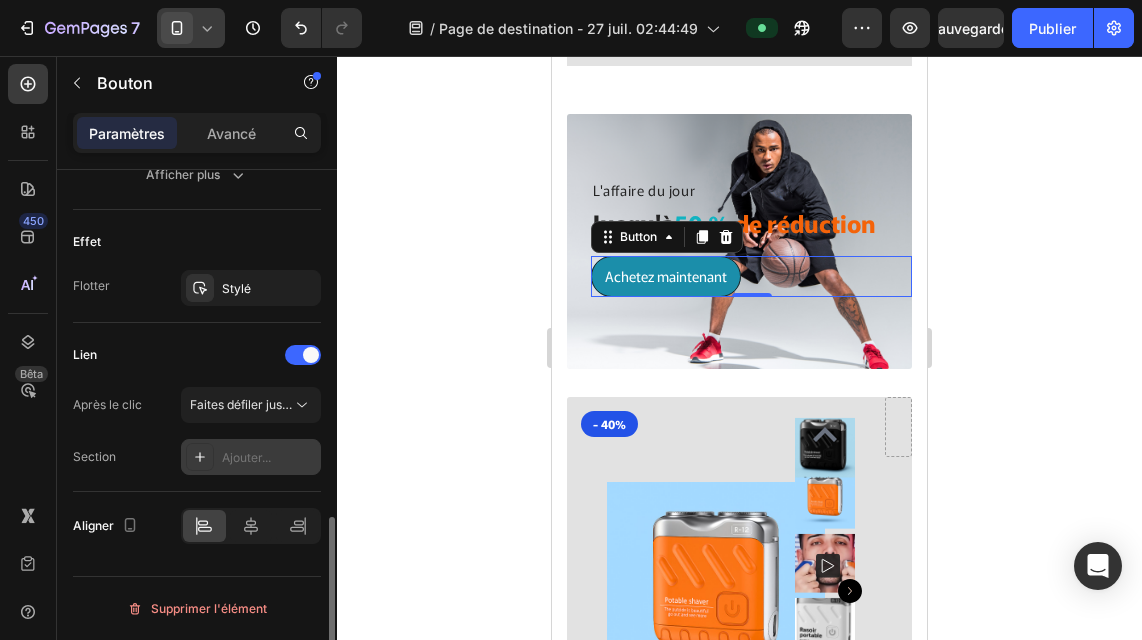 click at bounding box center (200, 457) 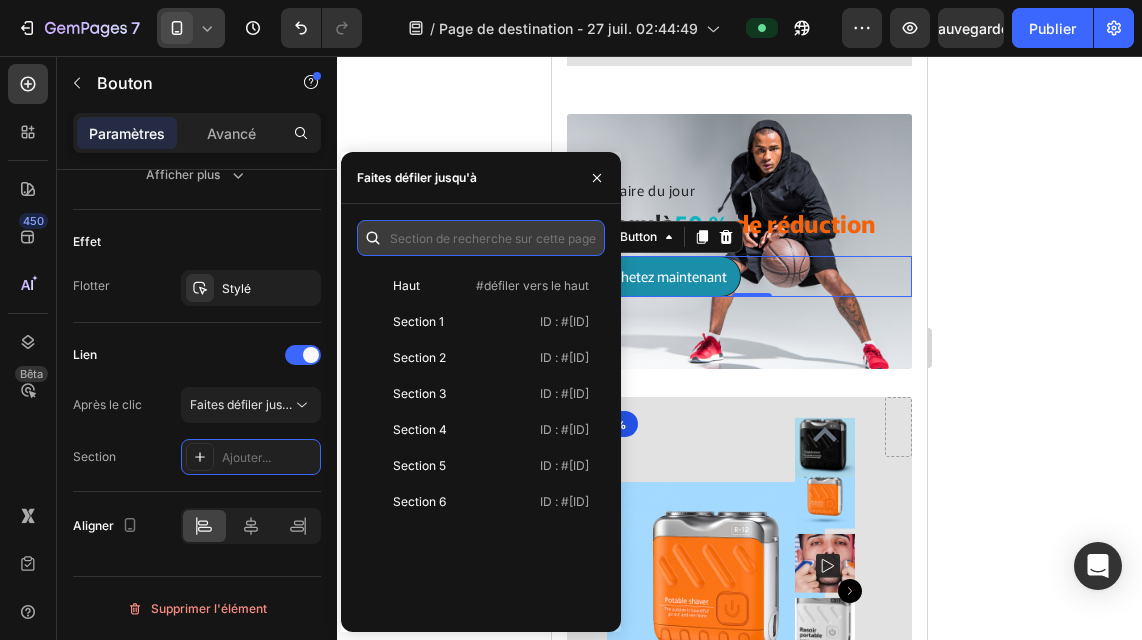click at bounding box center [481, 238] 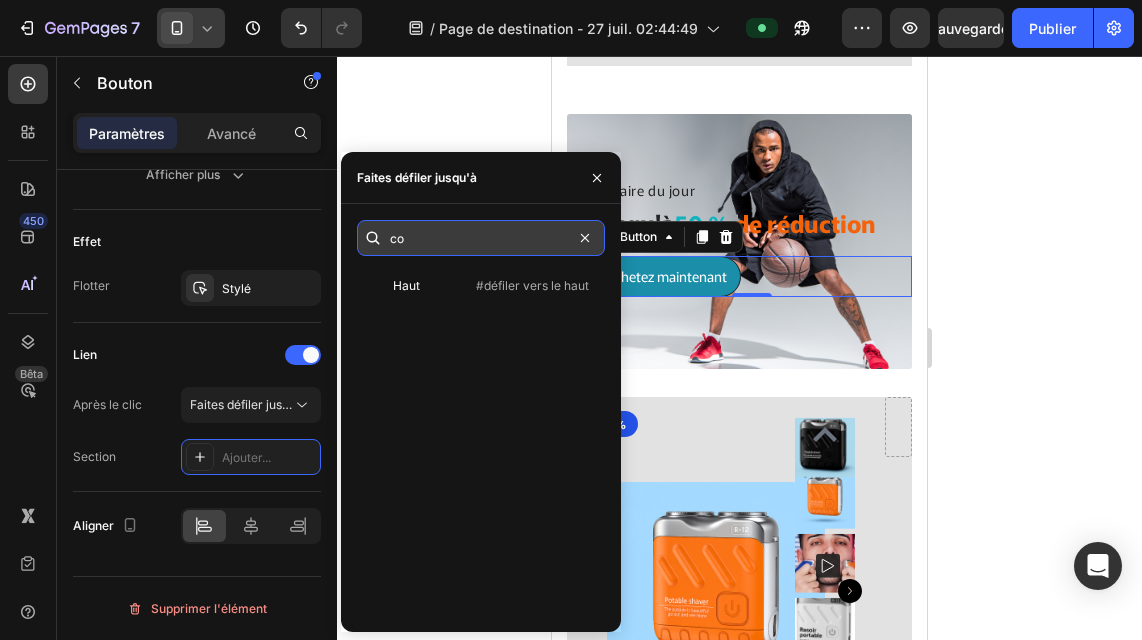 type on "c" 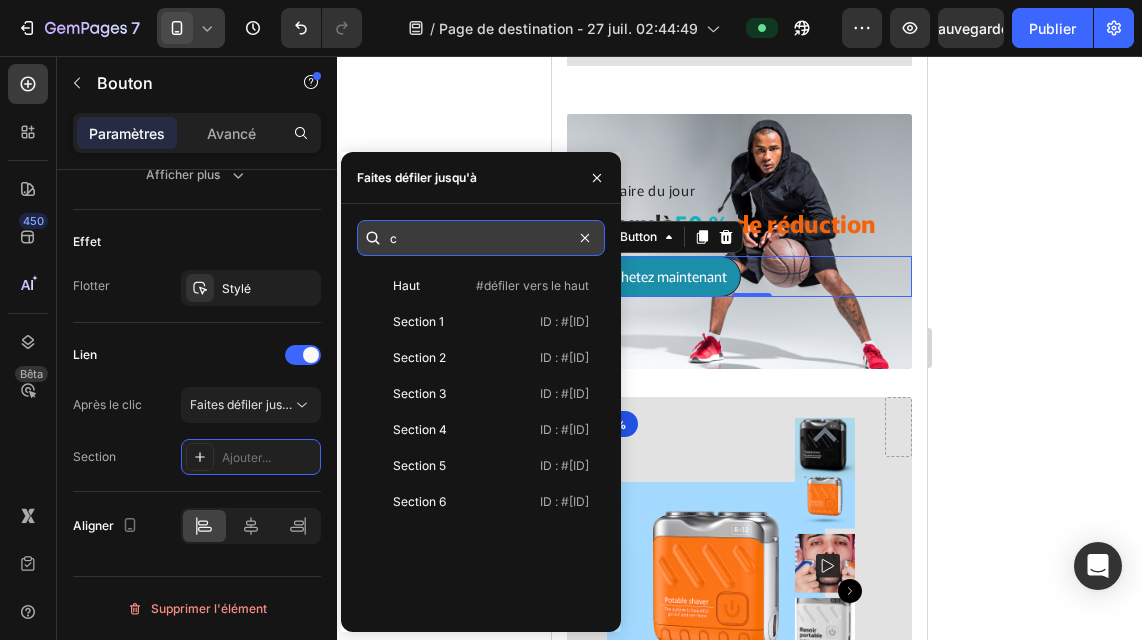 type 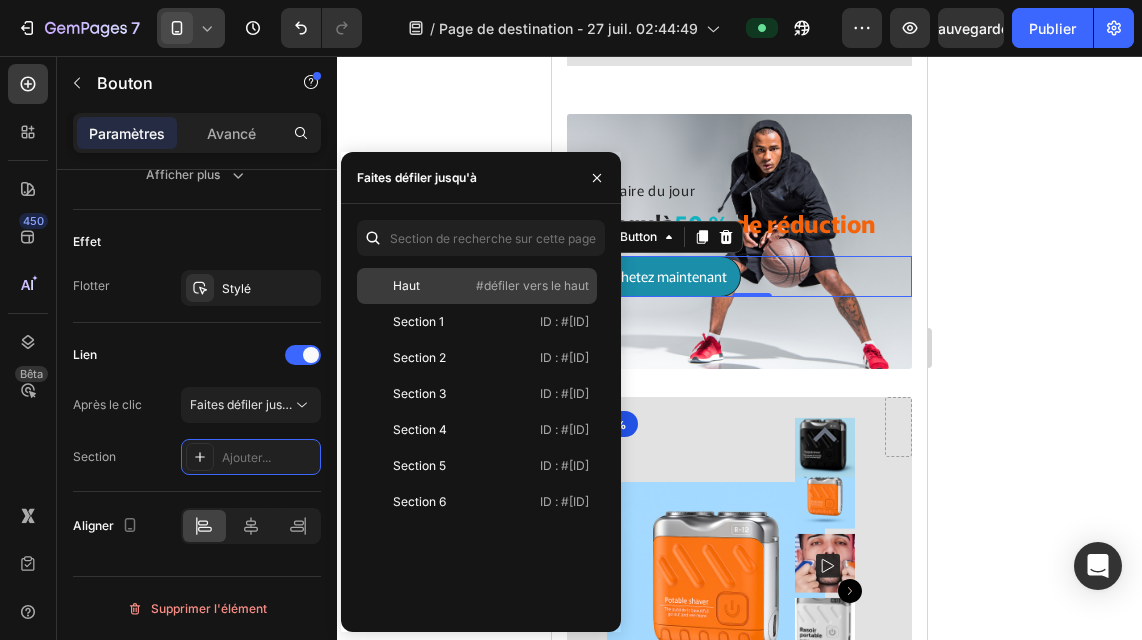 click on "Haut #défiler vers le haut" 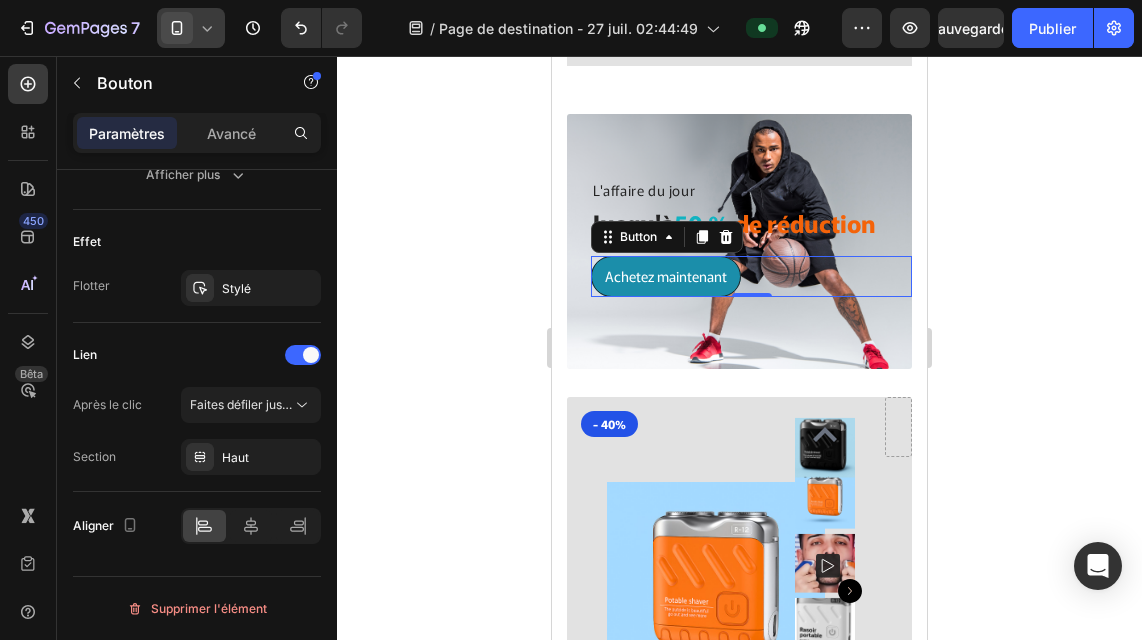 click 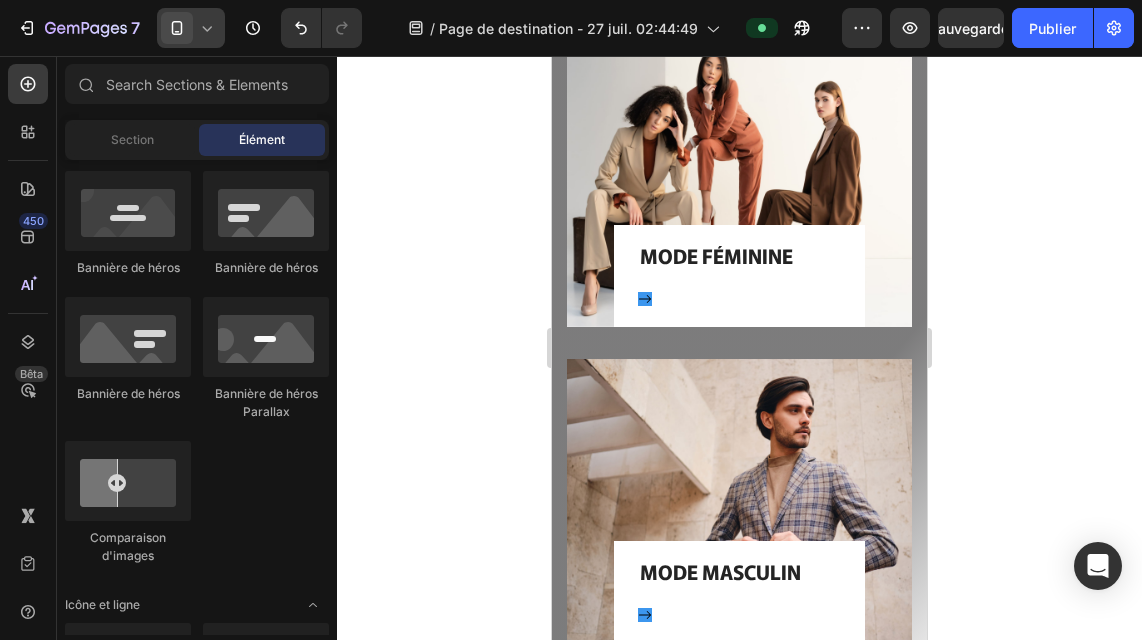 scroll, scrollTop: 3336, scrollLeft: 0, axis: vertical 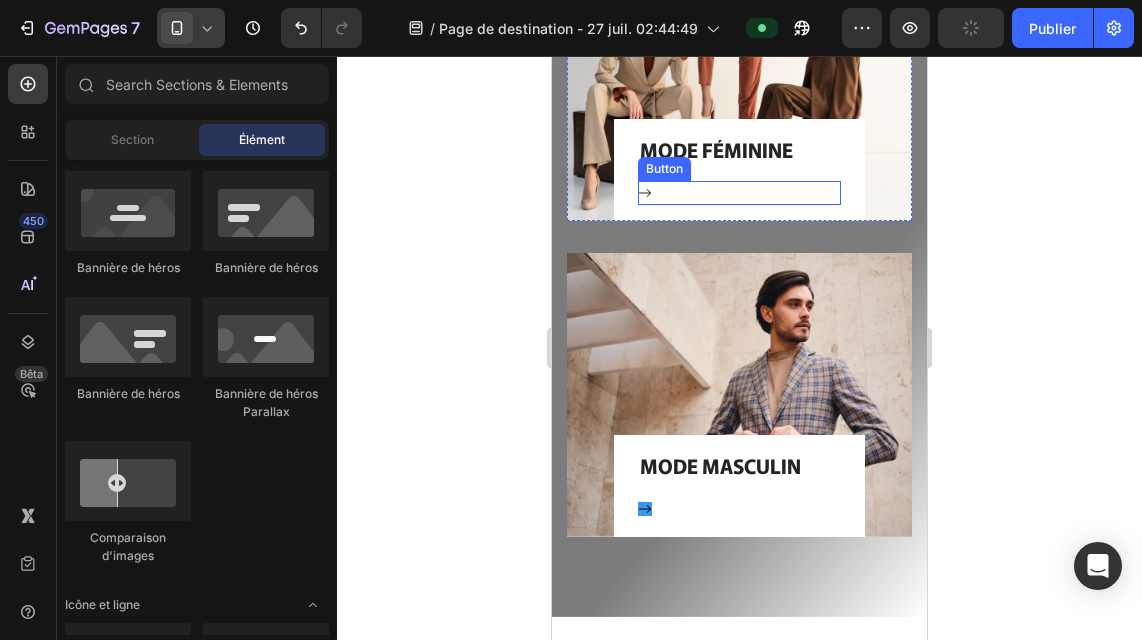click 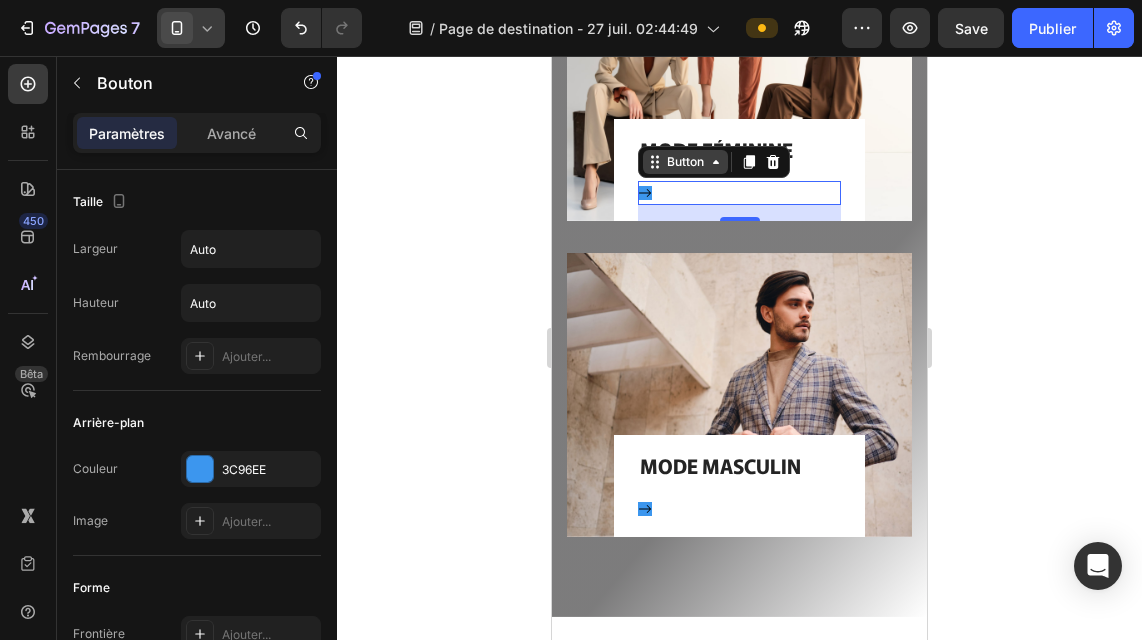 click on "Button" at bounding box center [685, 162] 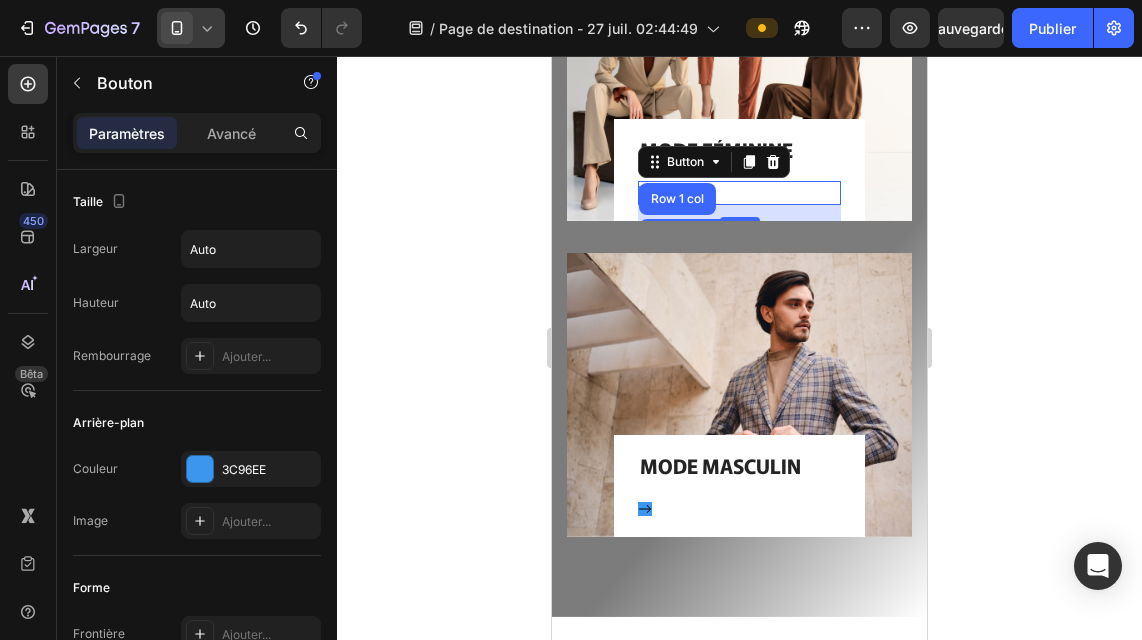 click on "Button Row 1 col Hero Banner Row 2 cols 16" at bounding box center (739, 193) 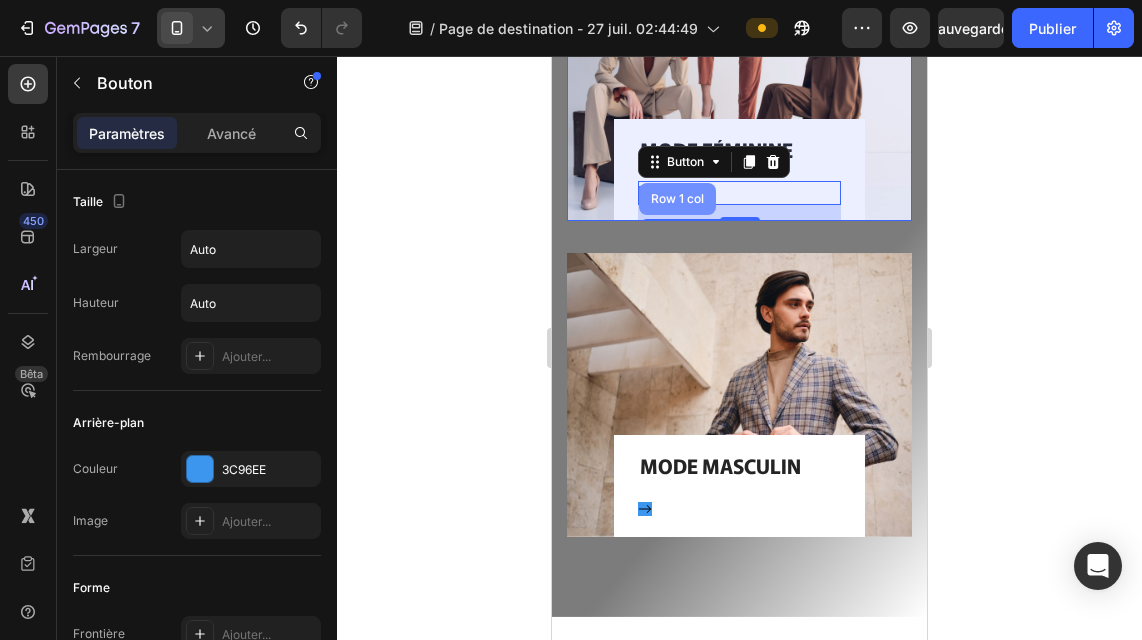 click on "Row 1 col" at bounding box center (677, 199) 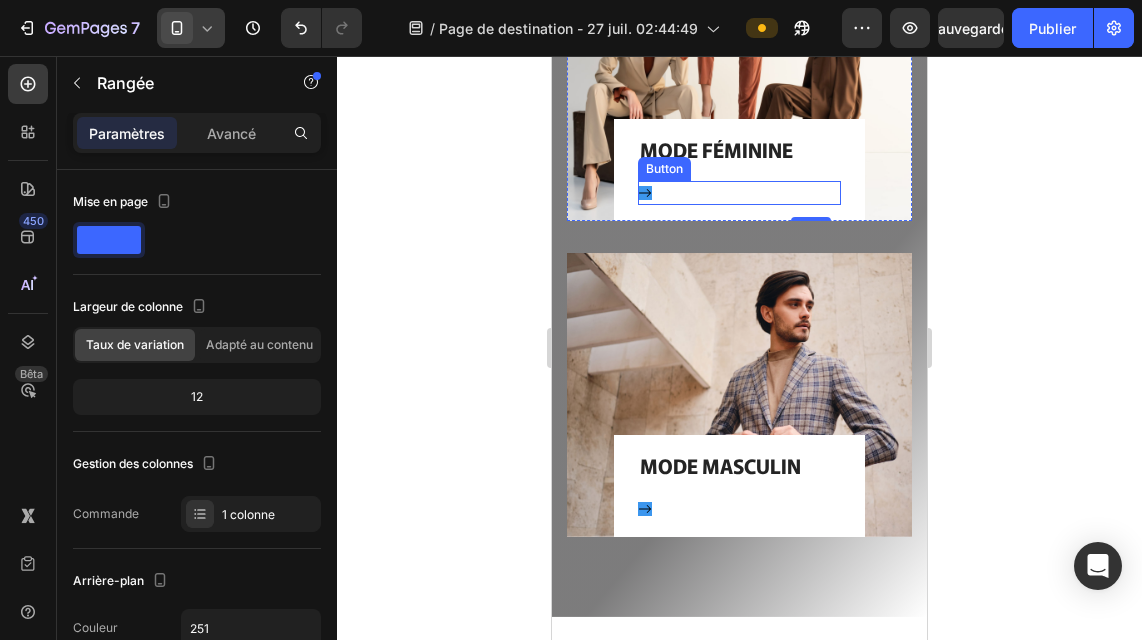 click on "Button" at bounding box center [739, 193] 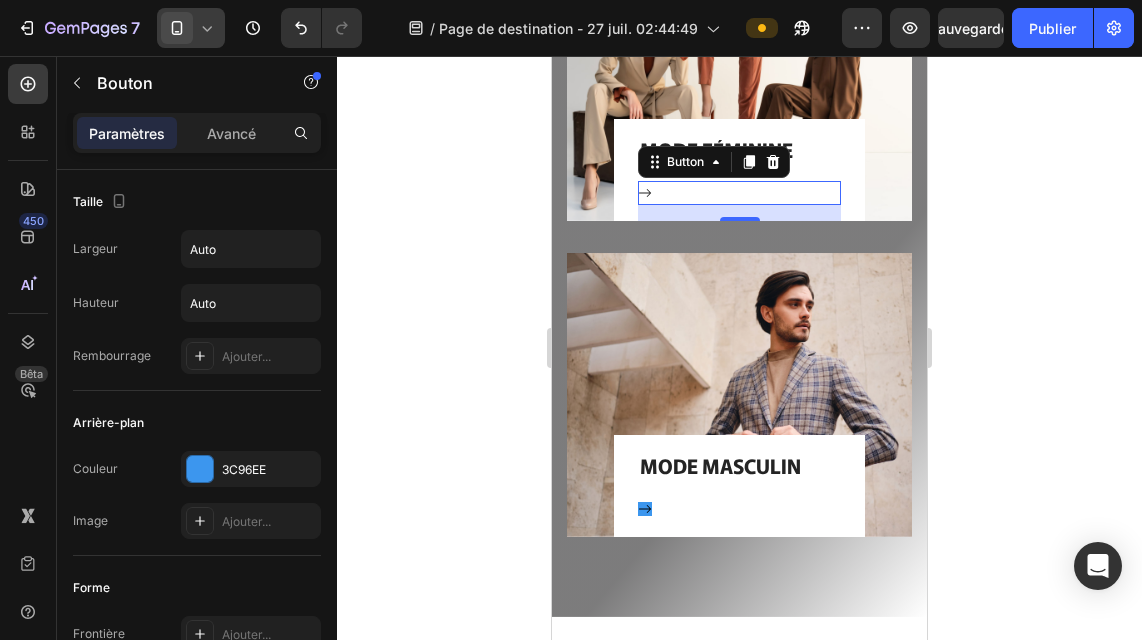 click 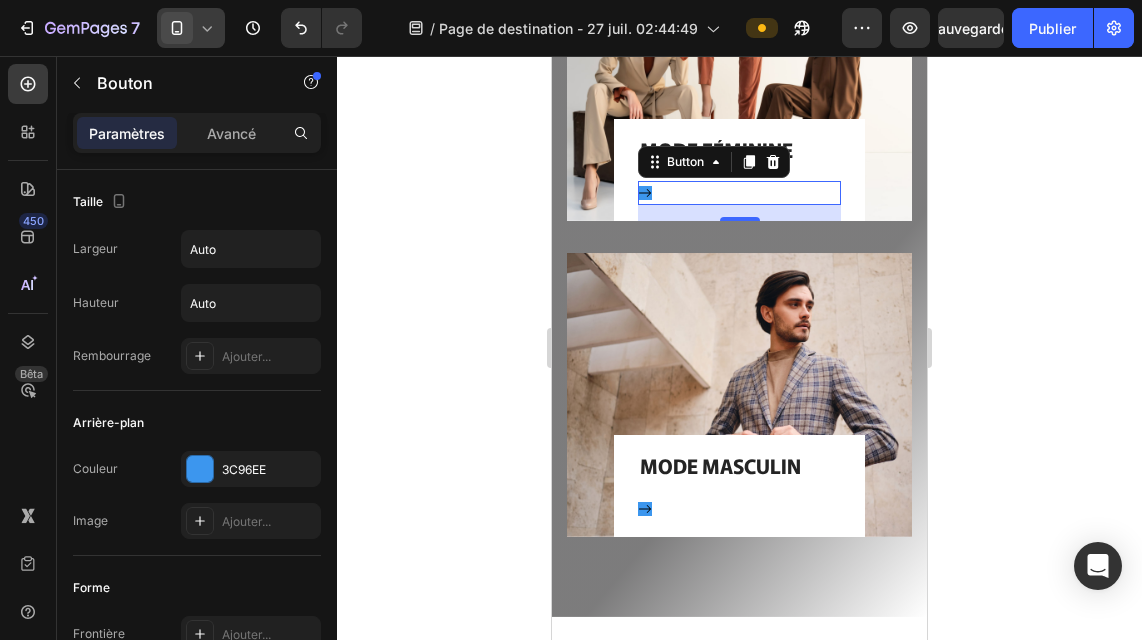 click on "Button   16" at bounding box center [739, 193] 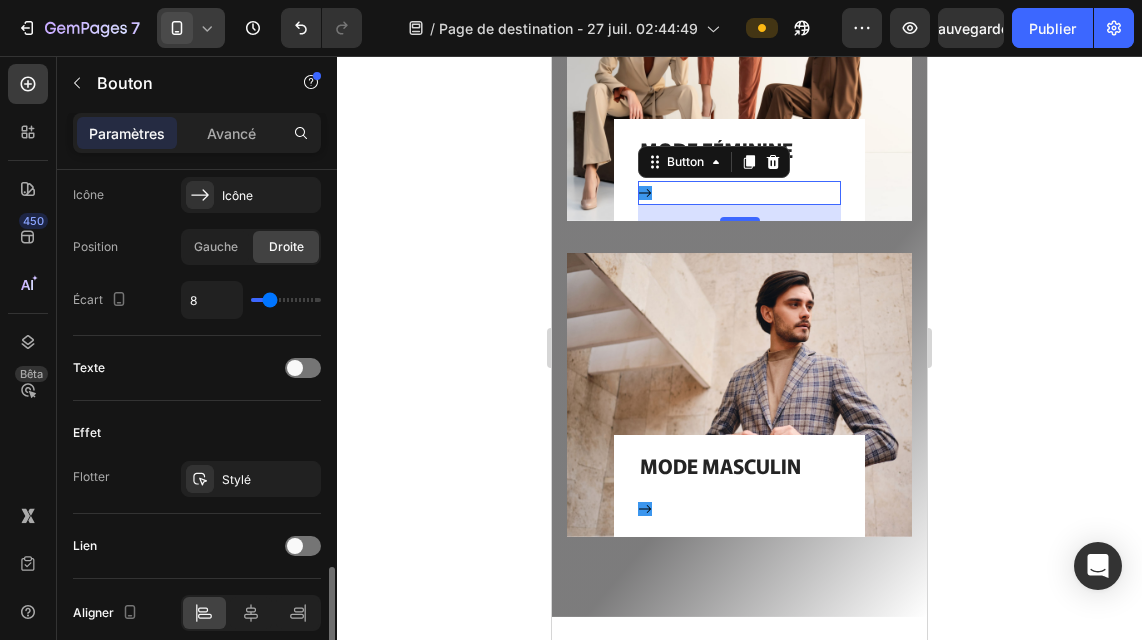 scroll, scrollTop: 747, scrollLeft: 0, axis: vertical 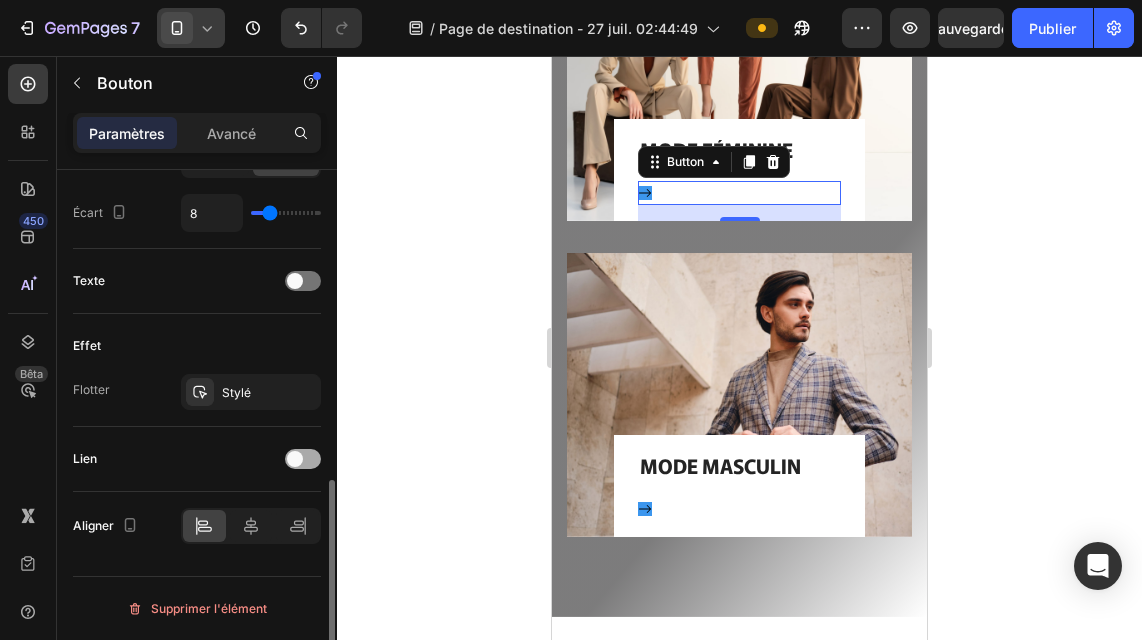 click at bounding box center (295, 459) 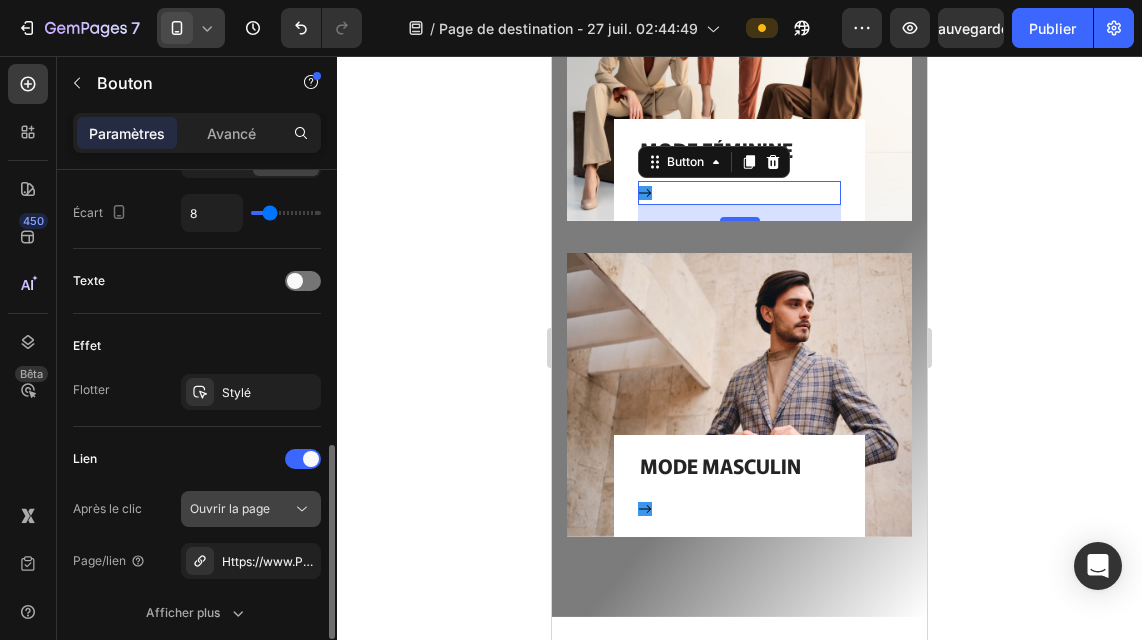 click 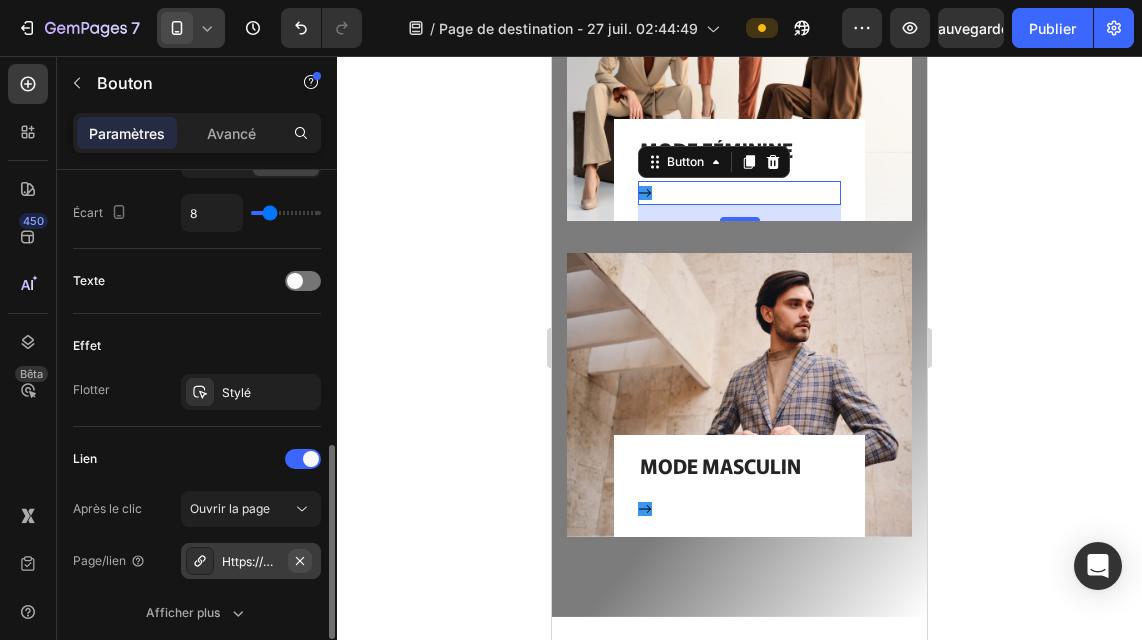 click 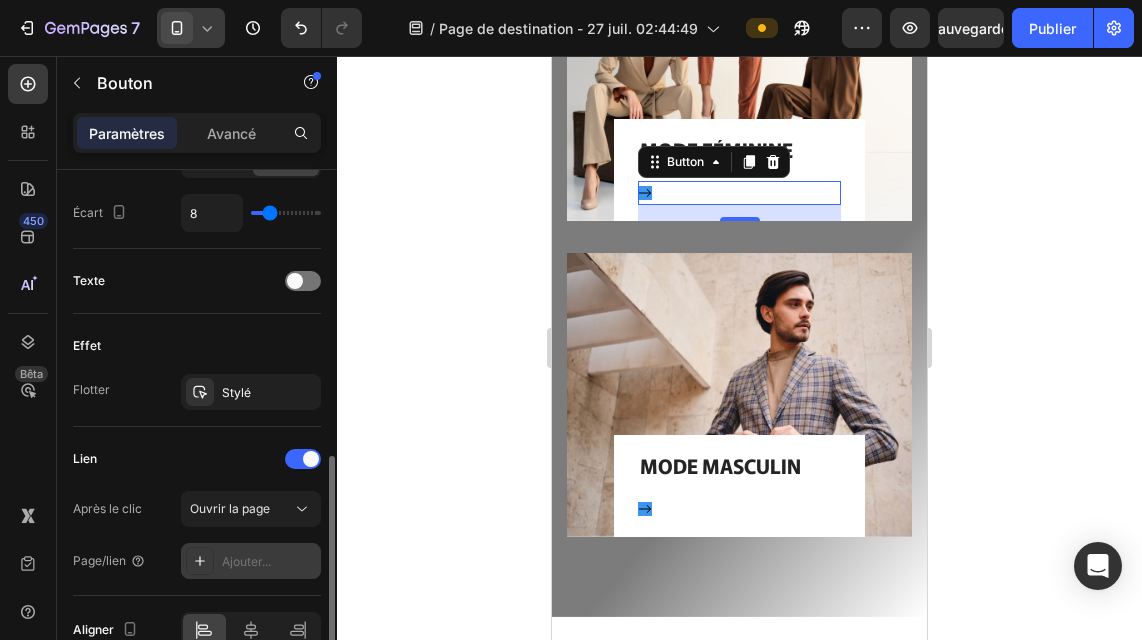 click 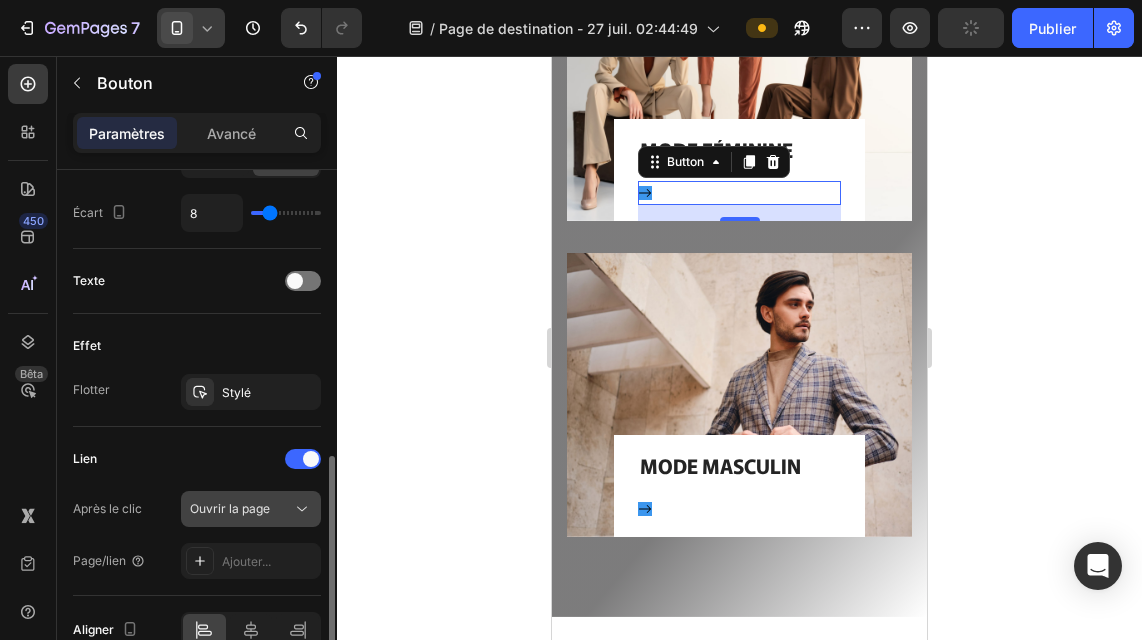 click on "Ouvrir la page" at bounding box center [241, 509] 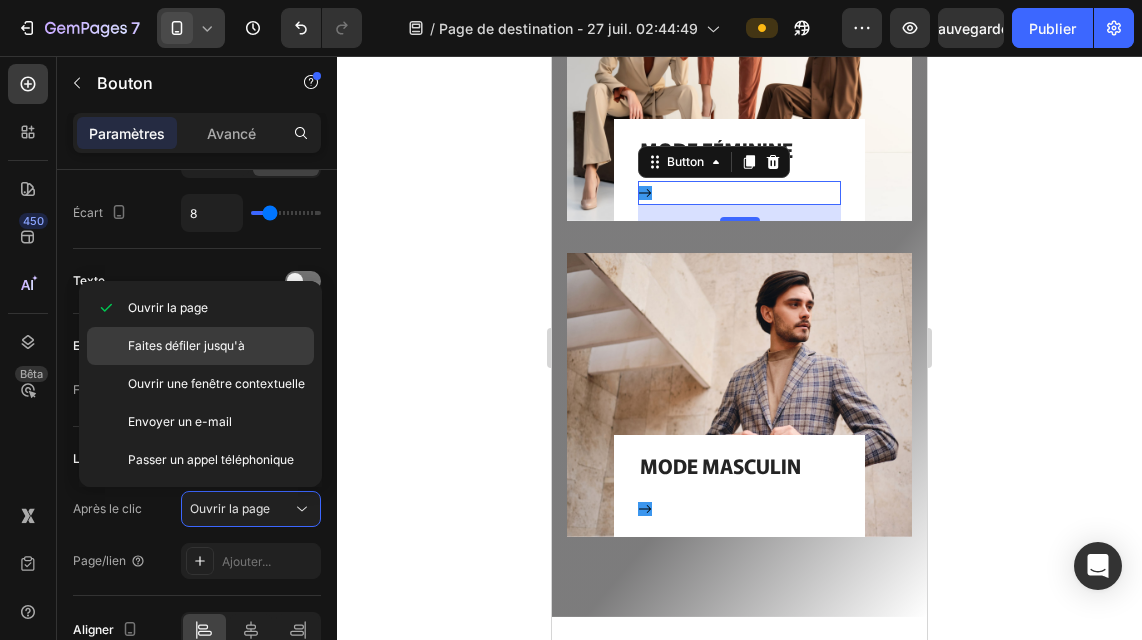 click on "Faites défiler jusqu'à" 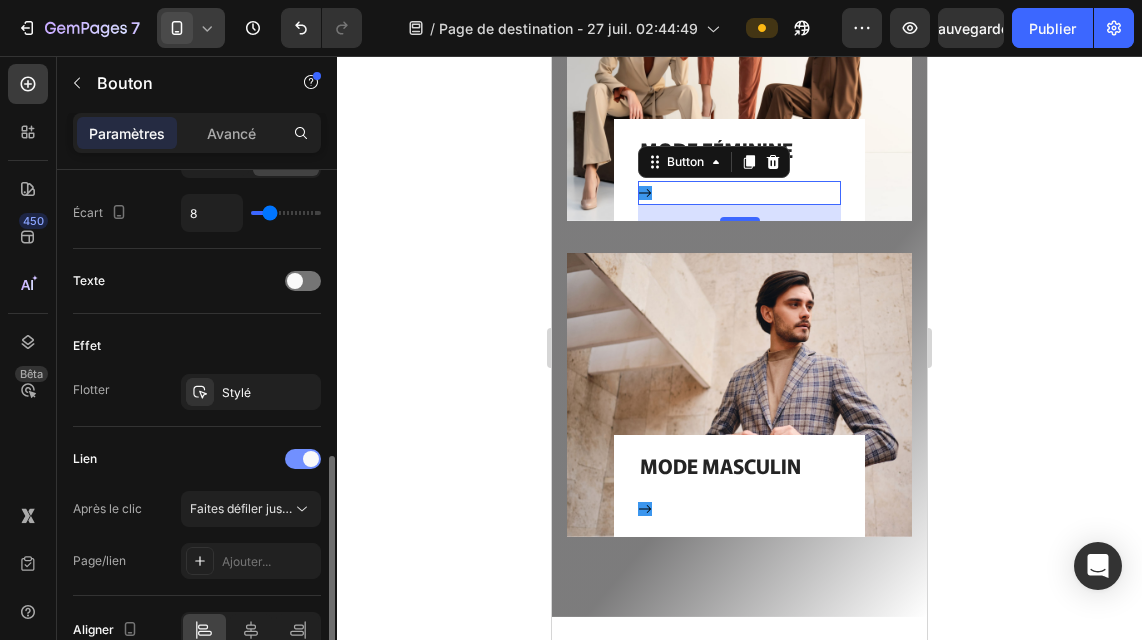 click at bounding box center (311, 459) 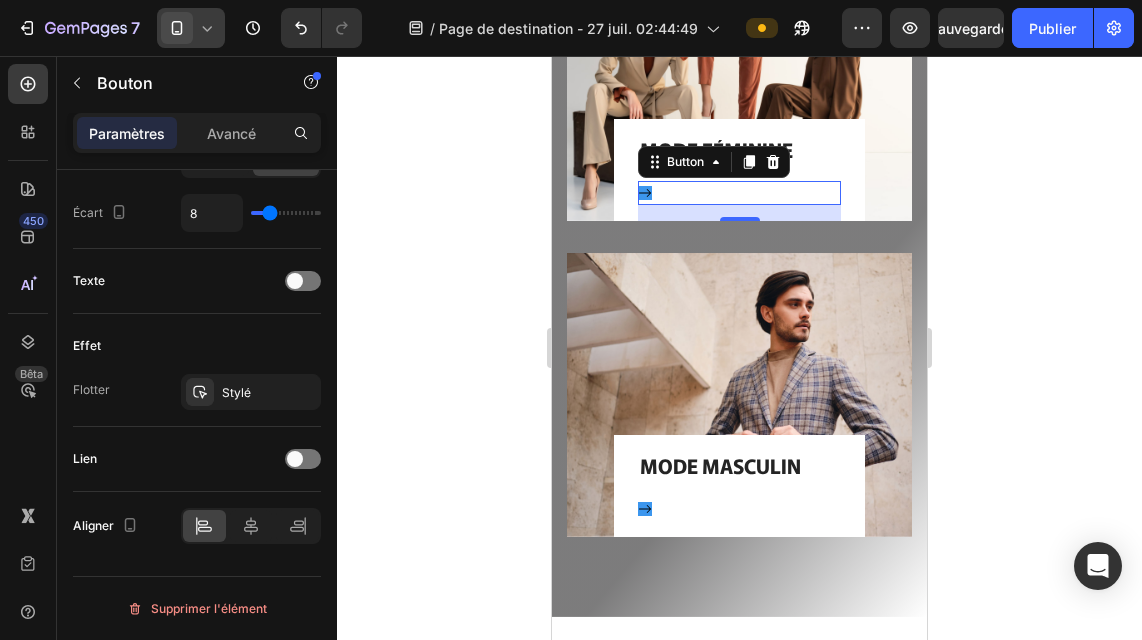 click 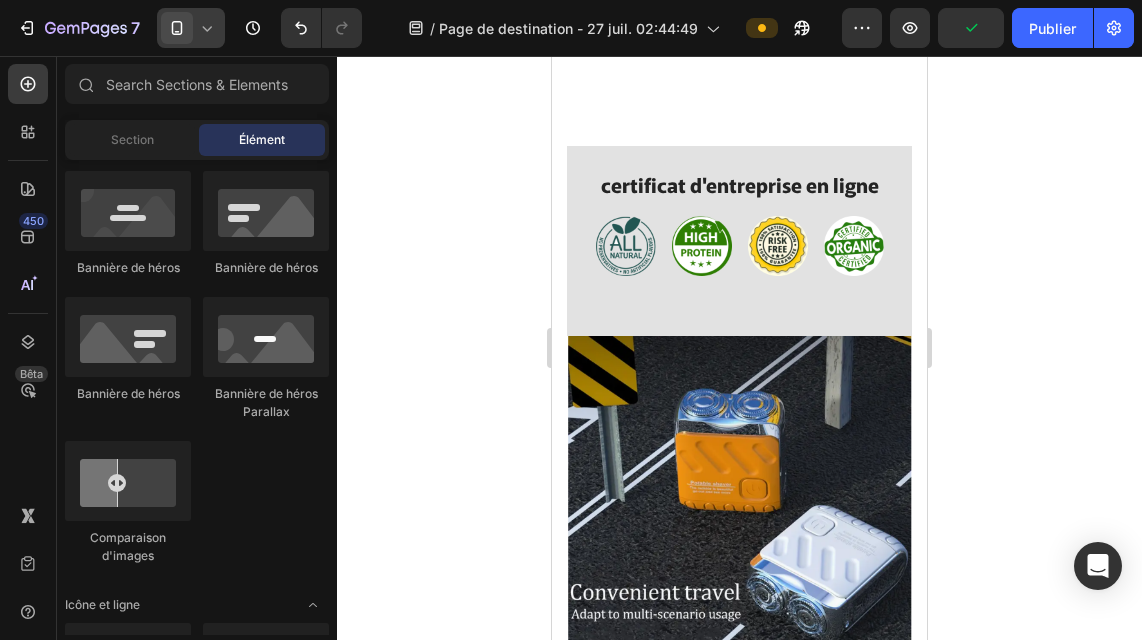 scroll, scrollTop: 4659, scrollLeft: 0, axis: vertical 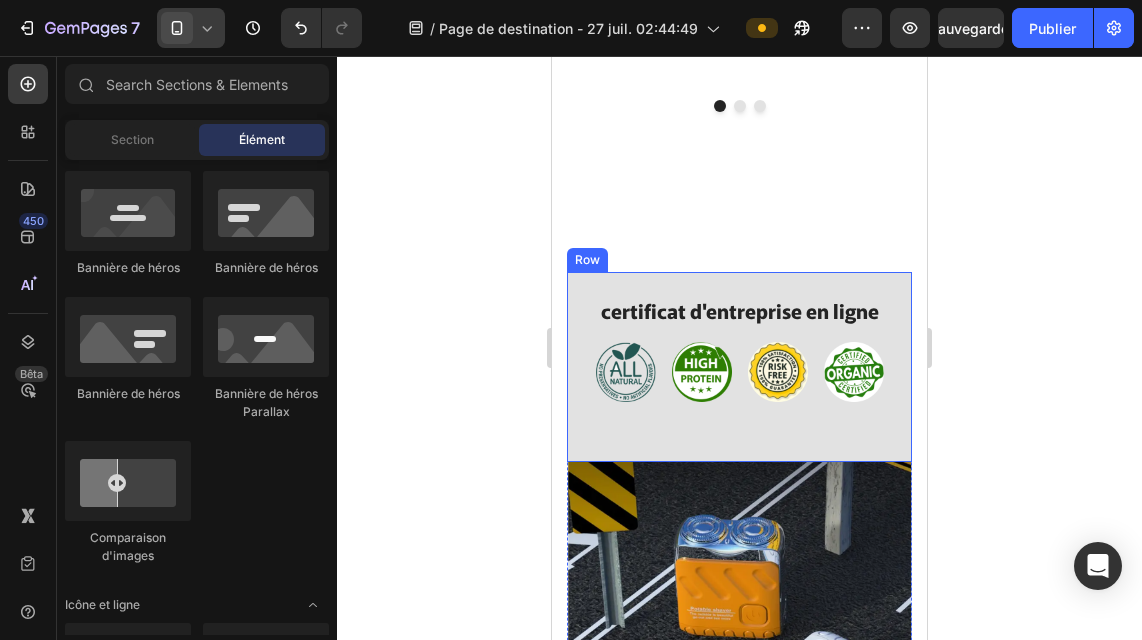 click on "certificat d'entreprise en ligne Heading Image Image Image Image Row" at bounding box center (739, 365) 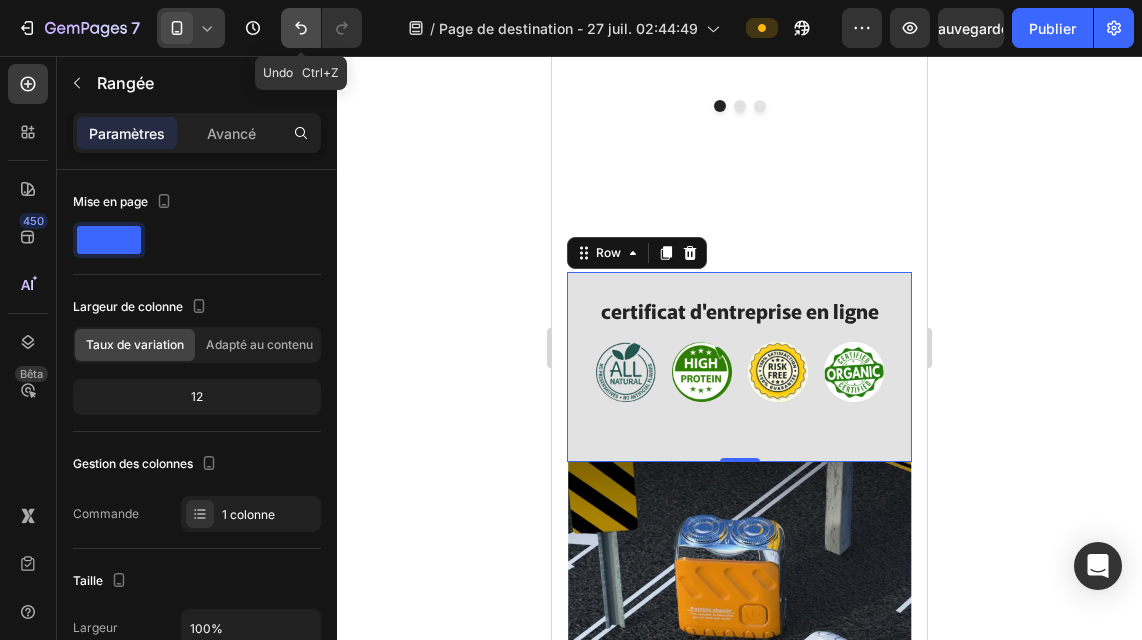 click 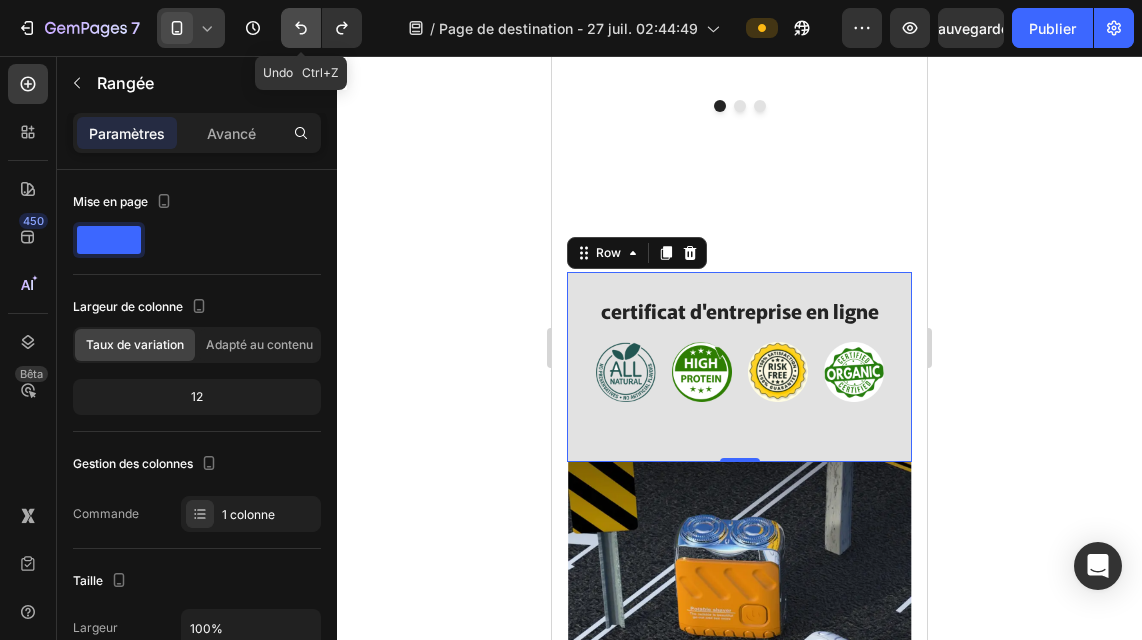 click 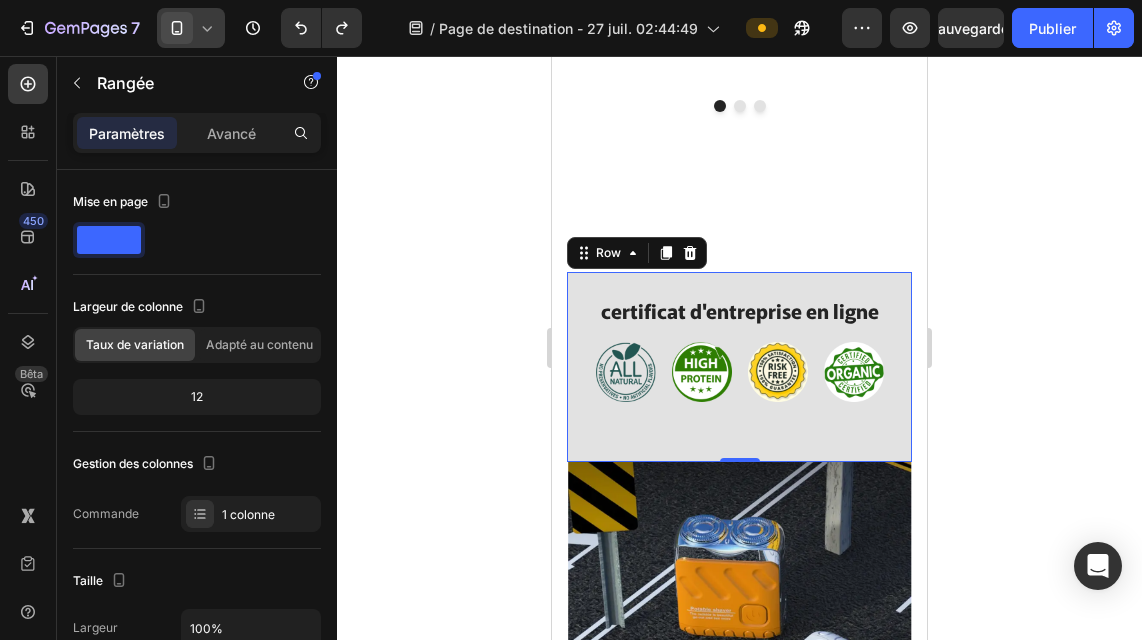 click on "certificat d'entreprise en ligne Heading Image Image Image Image Row" at bounding box center (739, 365) 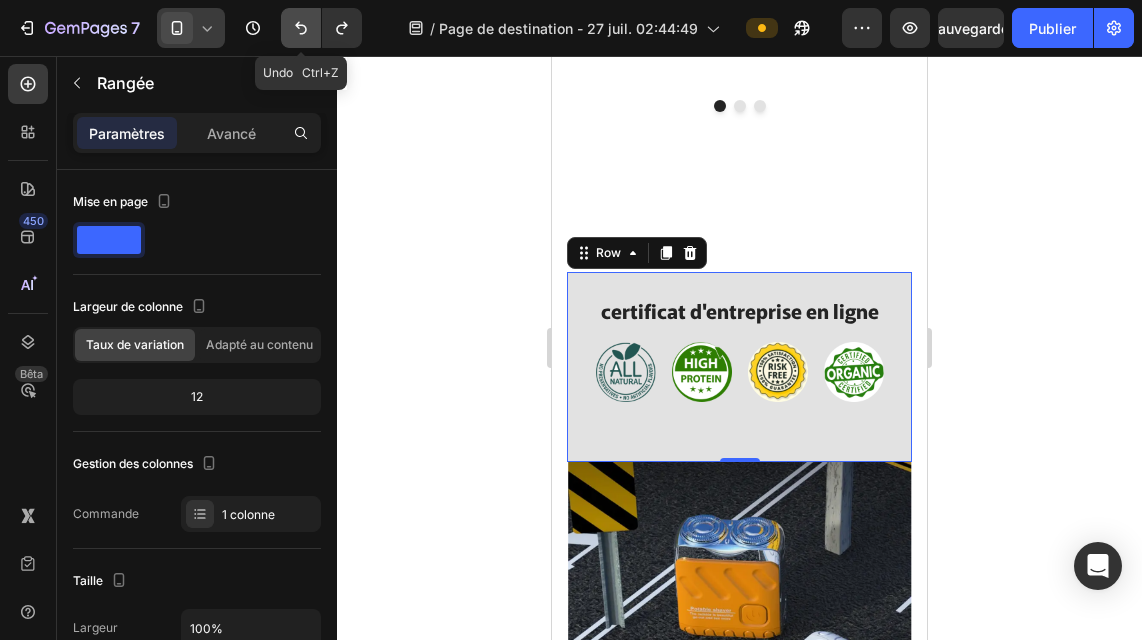 click 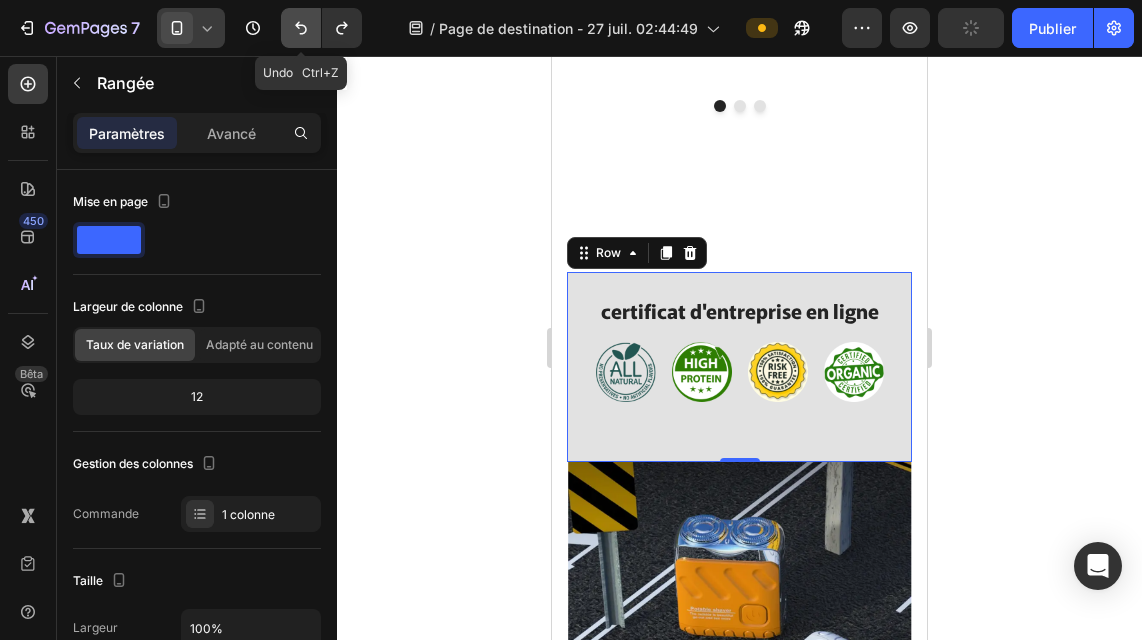 click 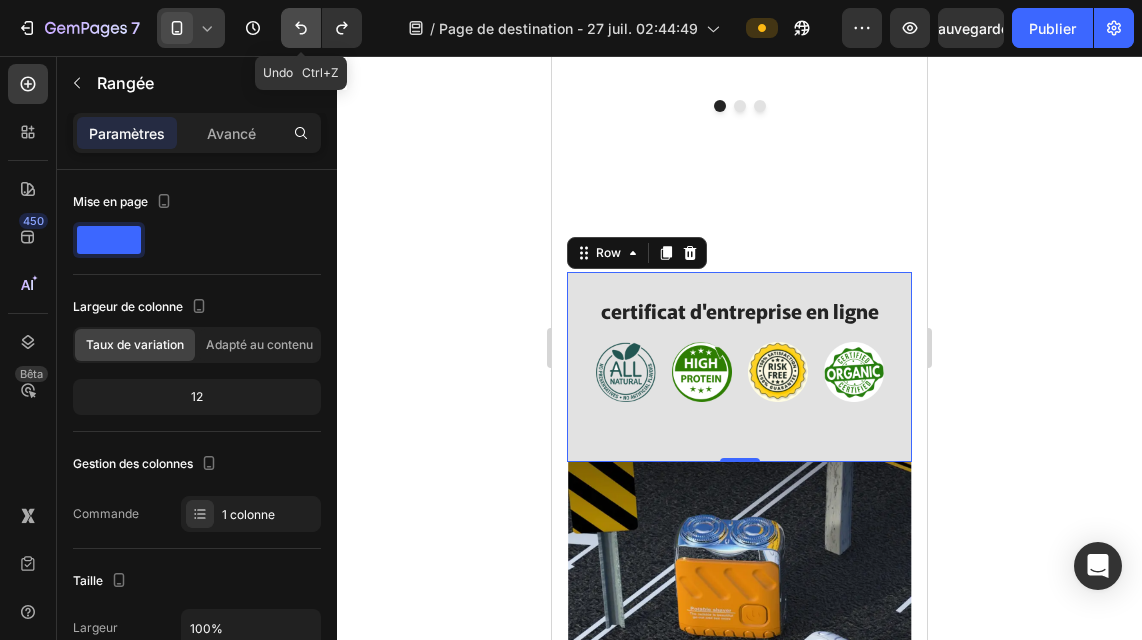 click 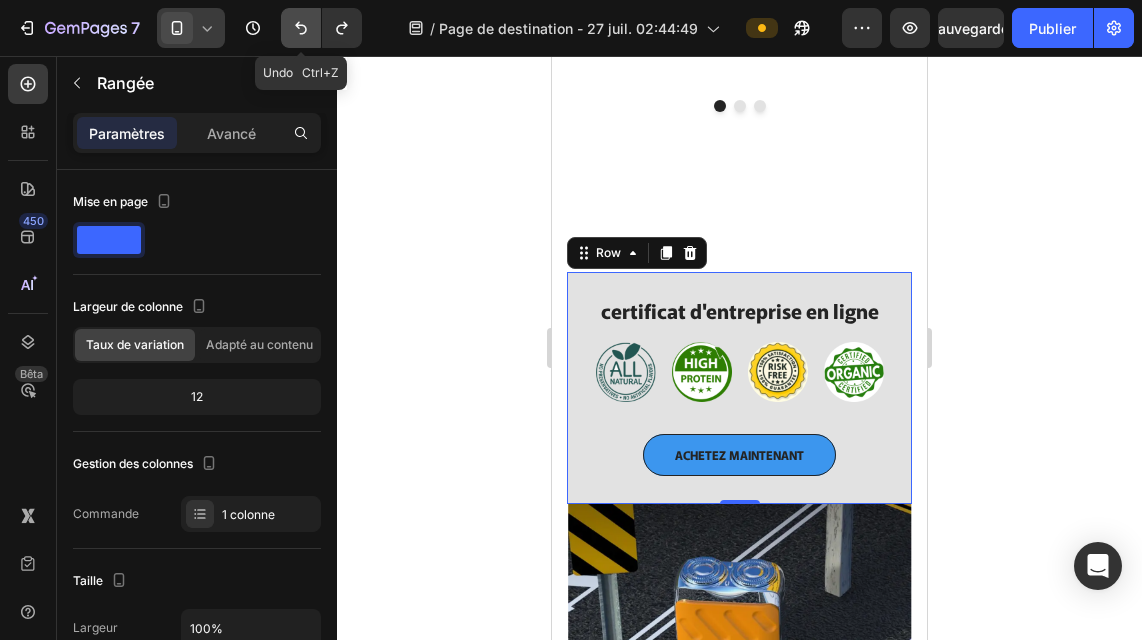 click 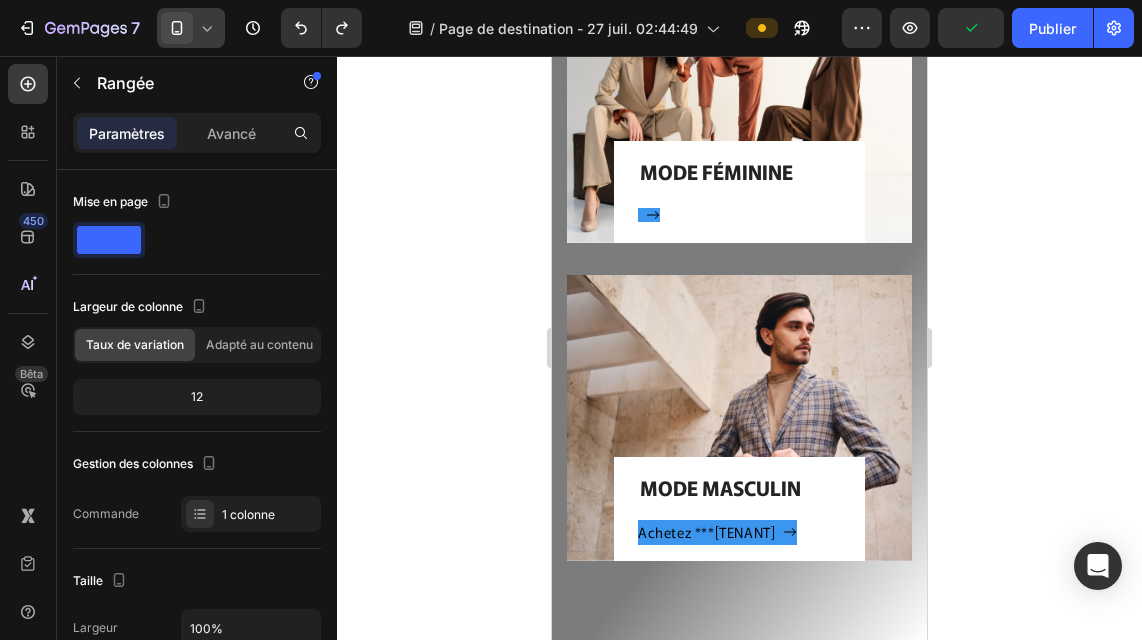scroll, scrollTop: 3321, scrollLeft: 0, axis: vertical 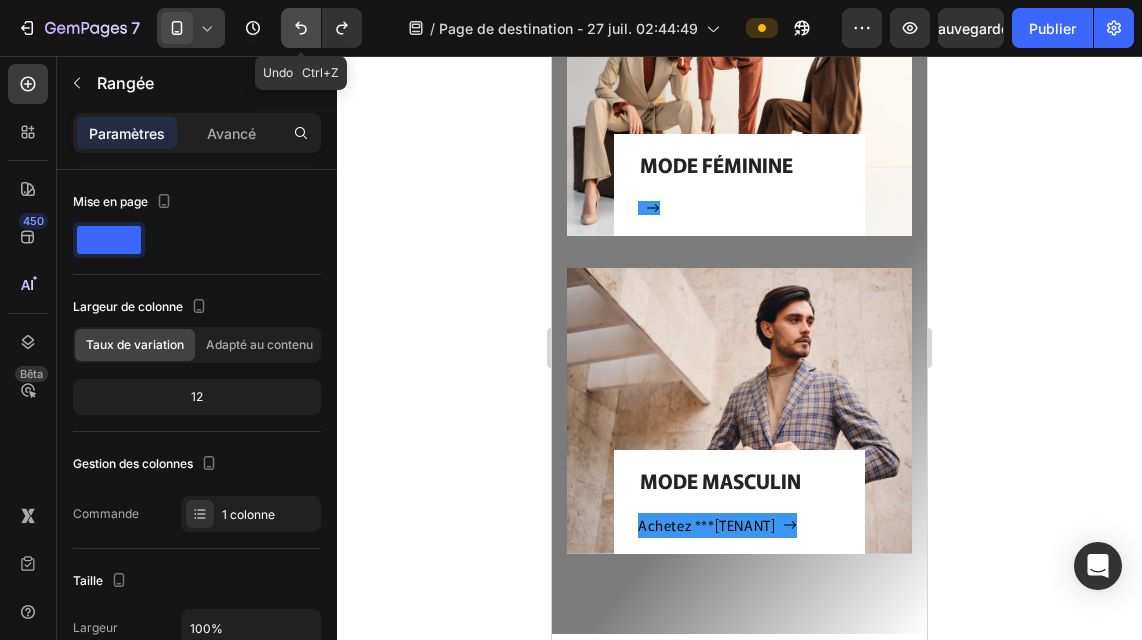 click 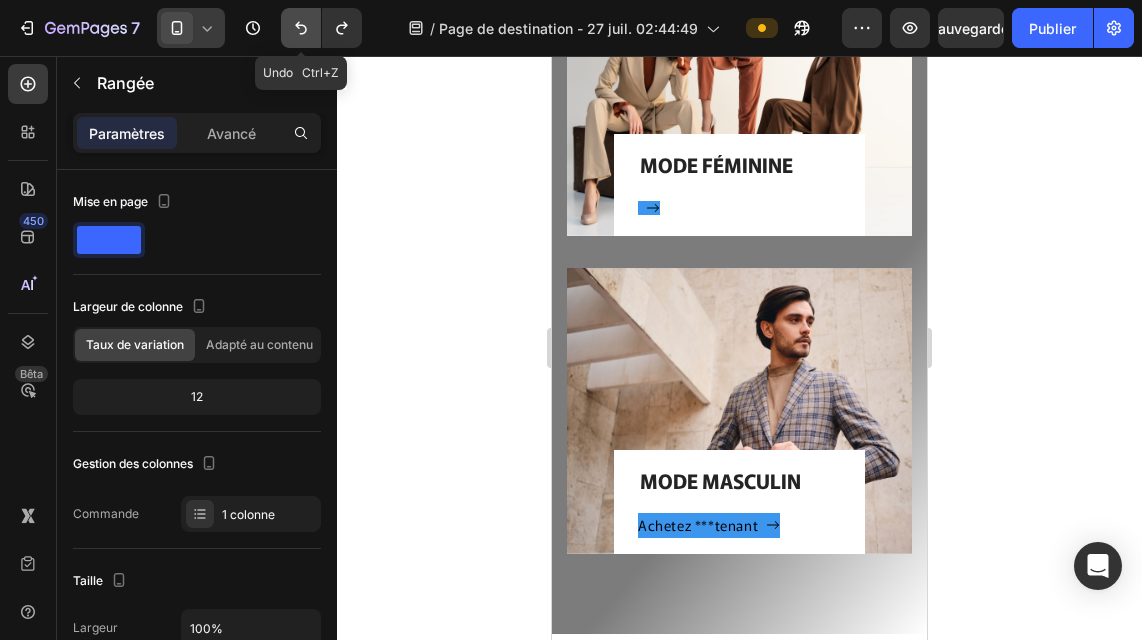 click 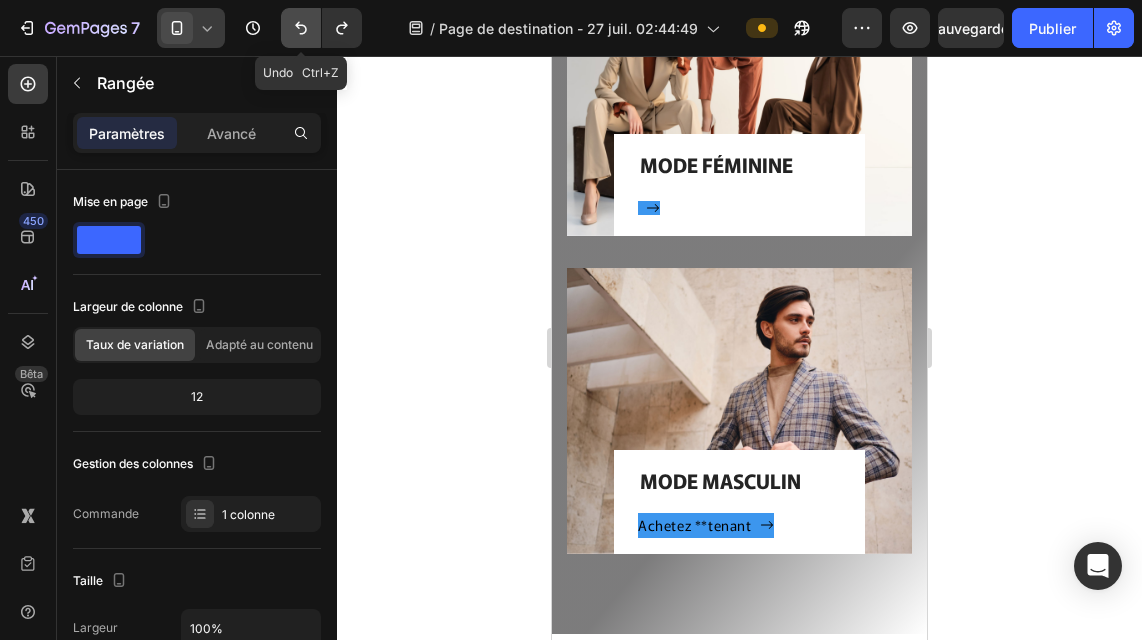 click 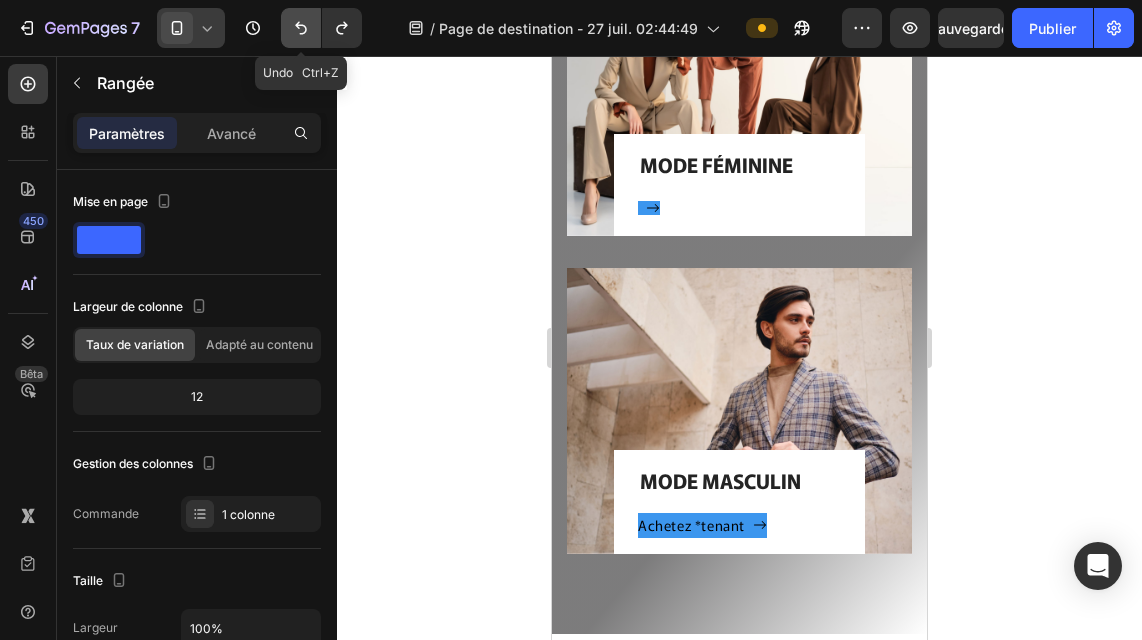 click 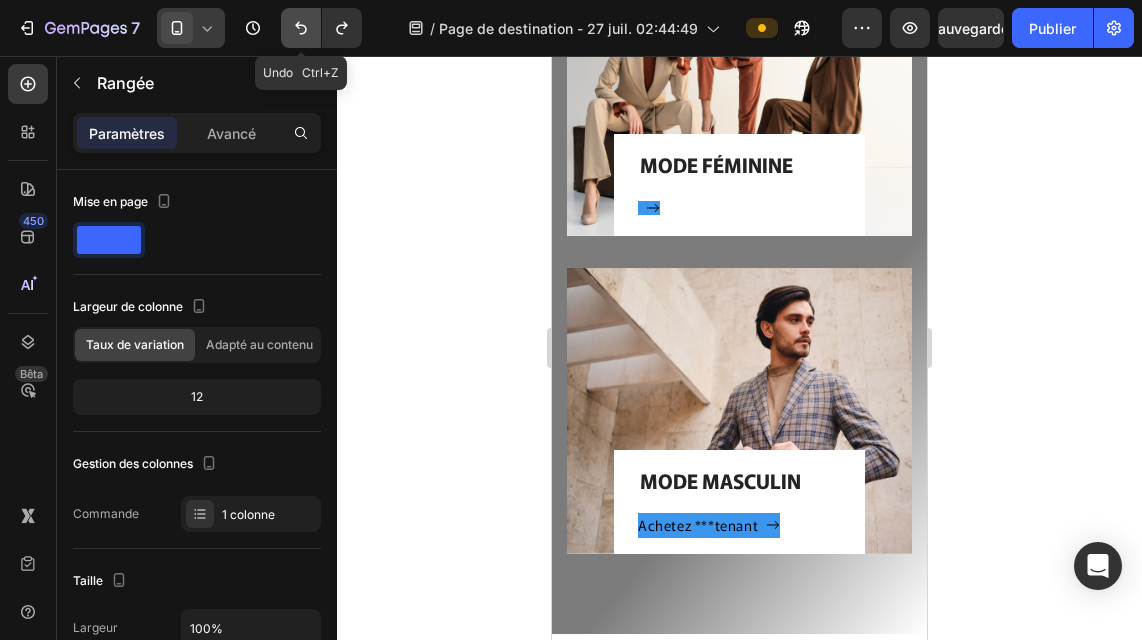 click 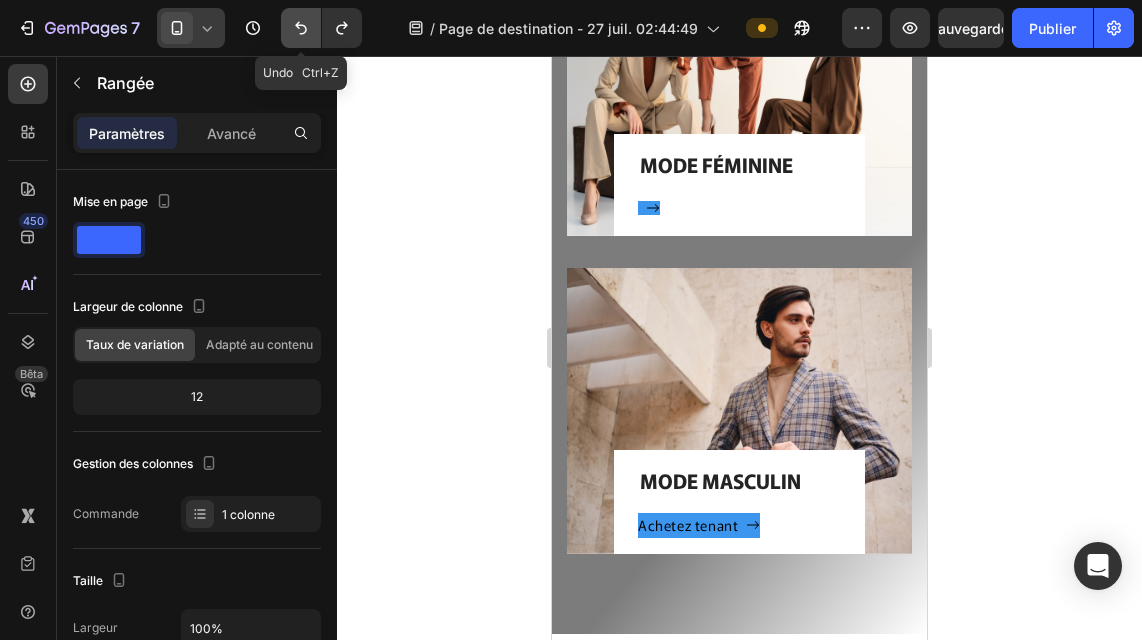 click 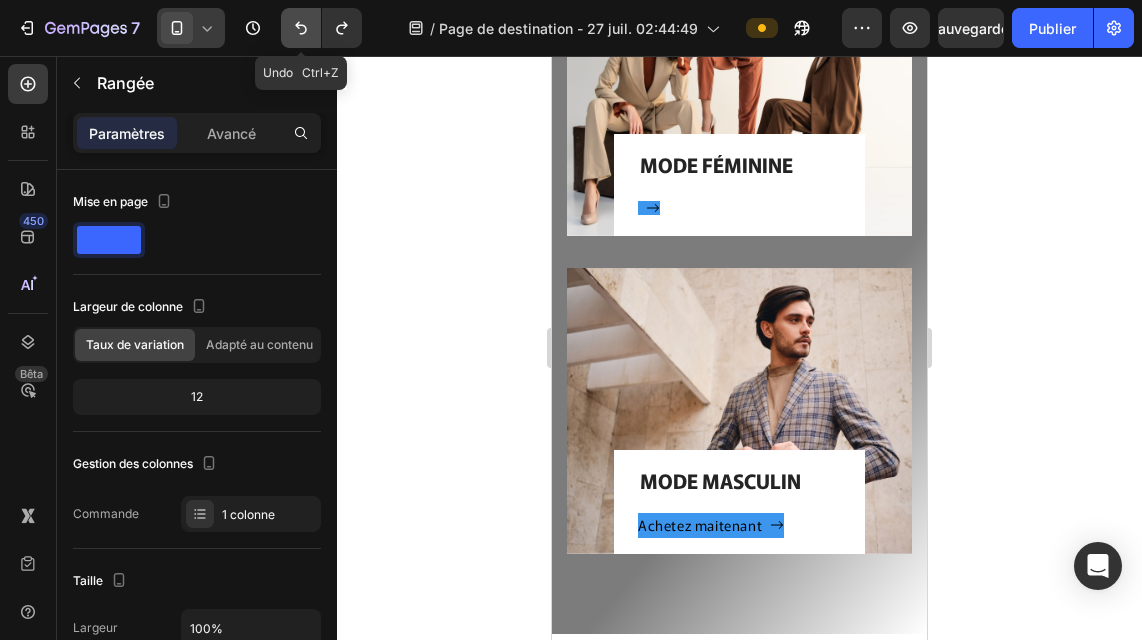 click 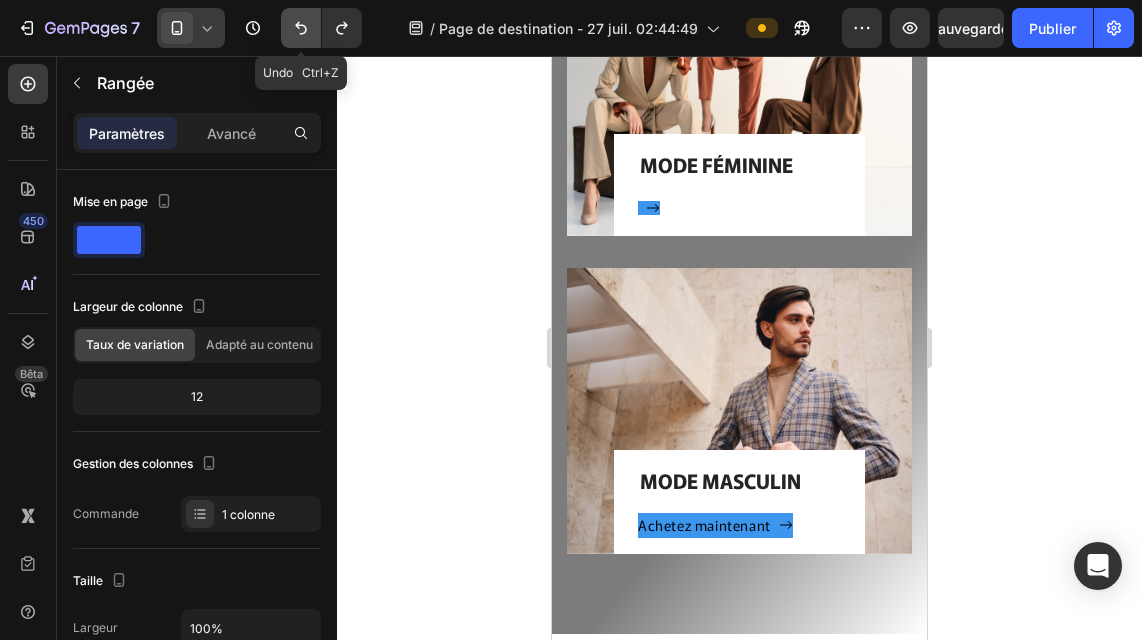 click 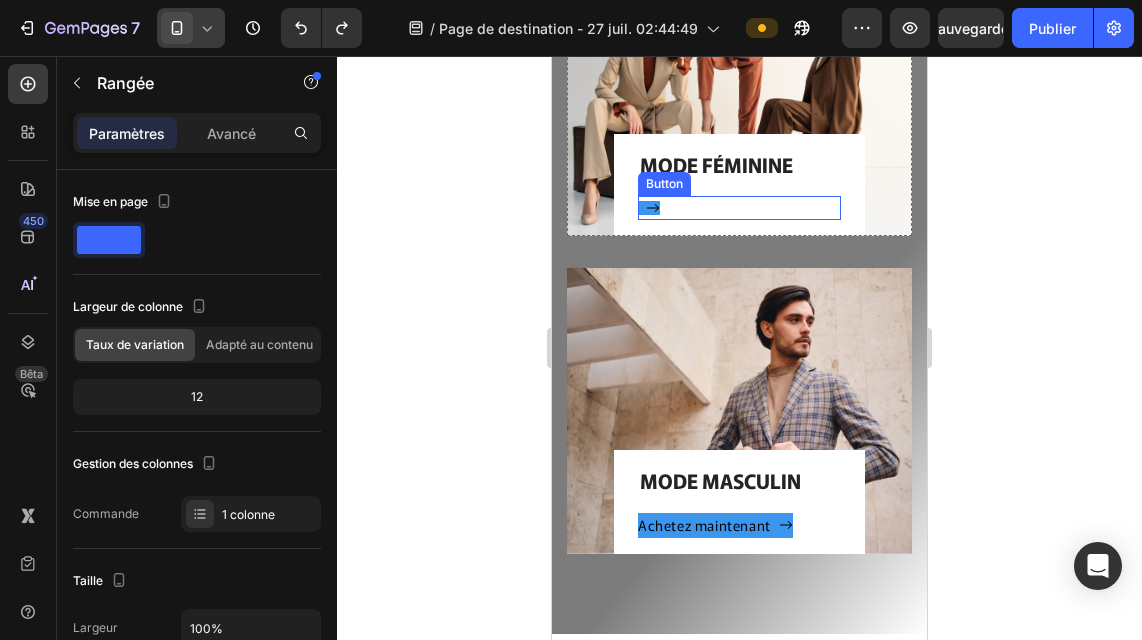 click on "Button" at bounding box center (739, 208) 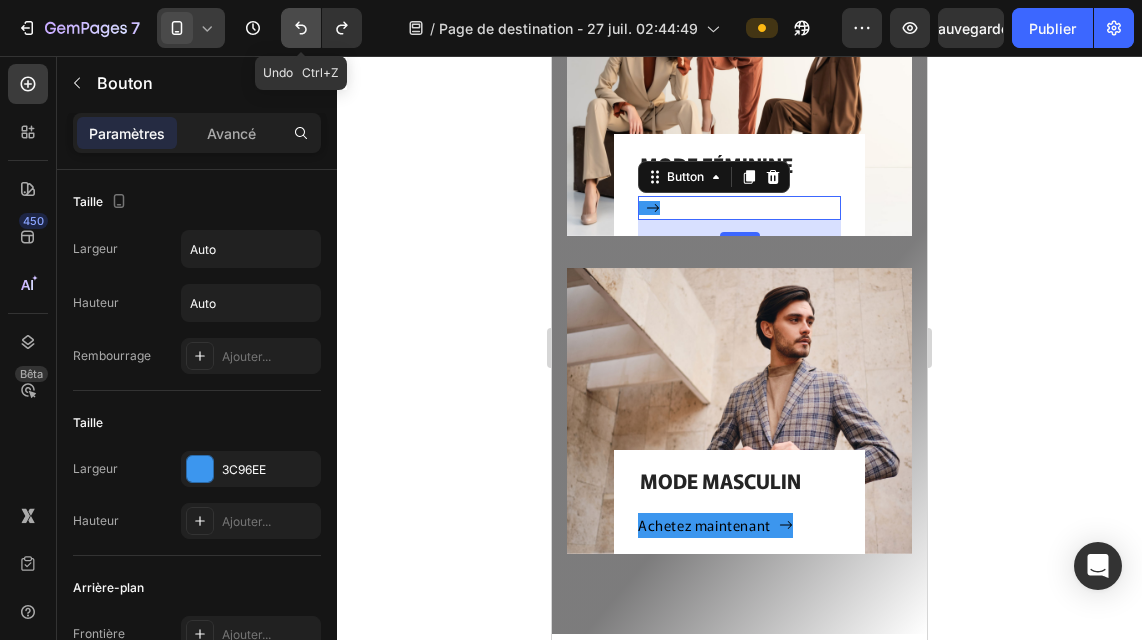 click 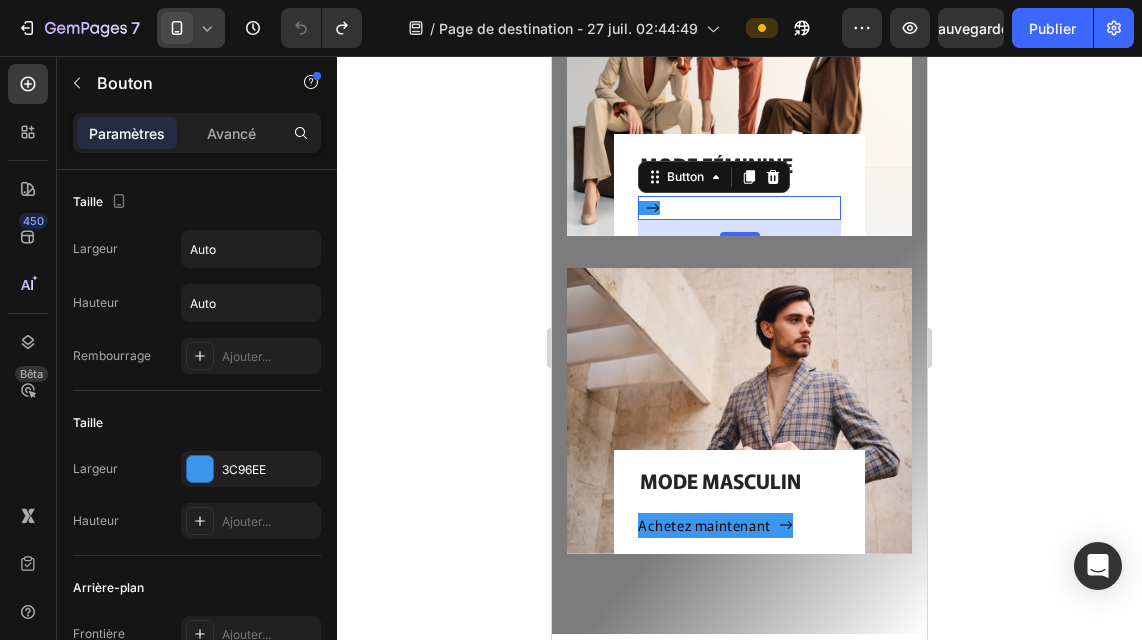 click 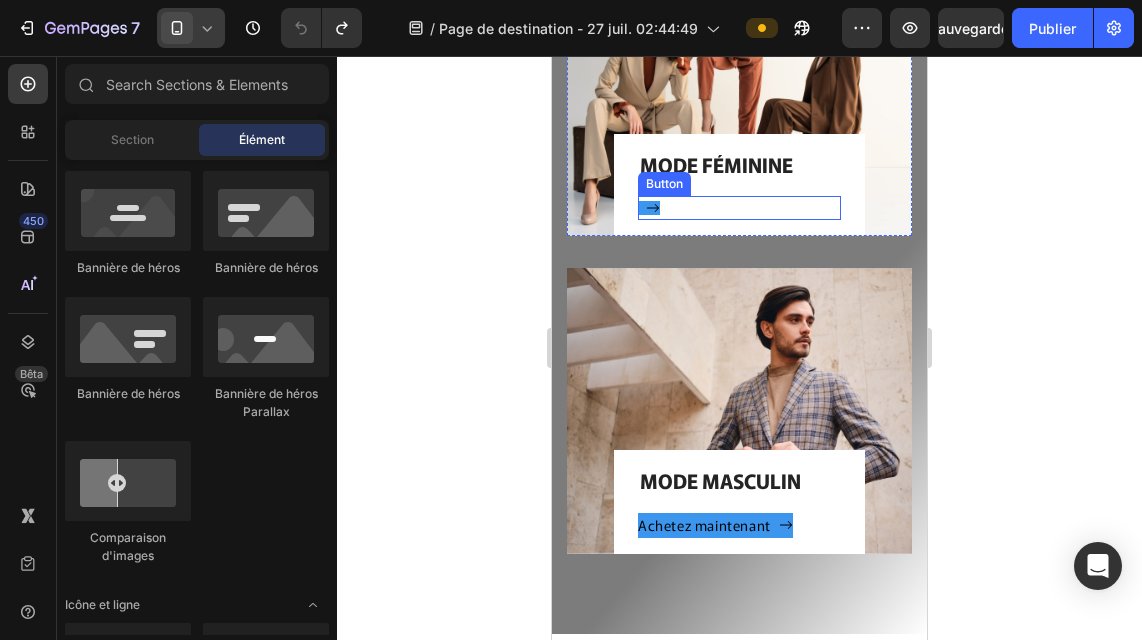 drag, startPoint x: 1028, startPoint y: 388, endPoint x: 662, endPoint y: 212, distance: 406.1182 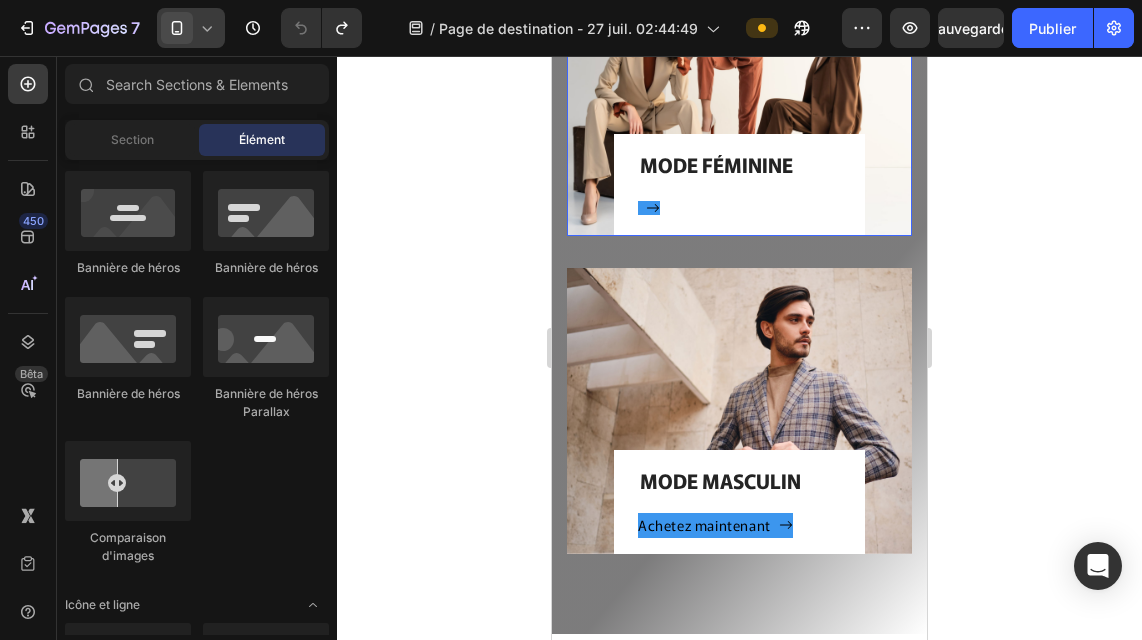 click on "MODE FÉMININE Heading
Button Row" at bounding box center [739, 185] 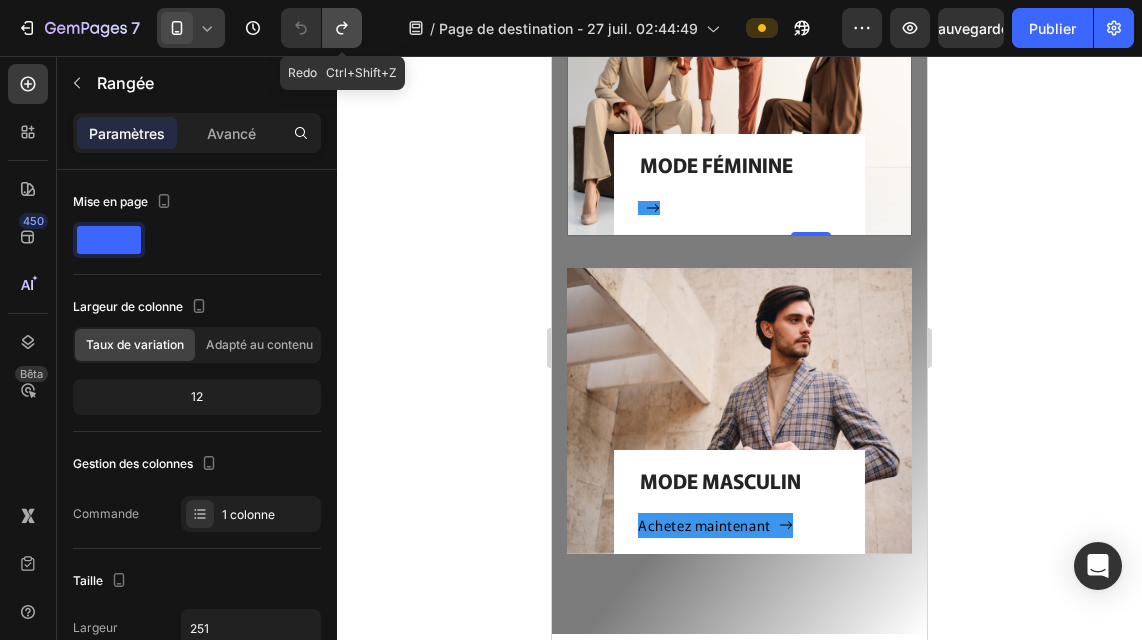 click 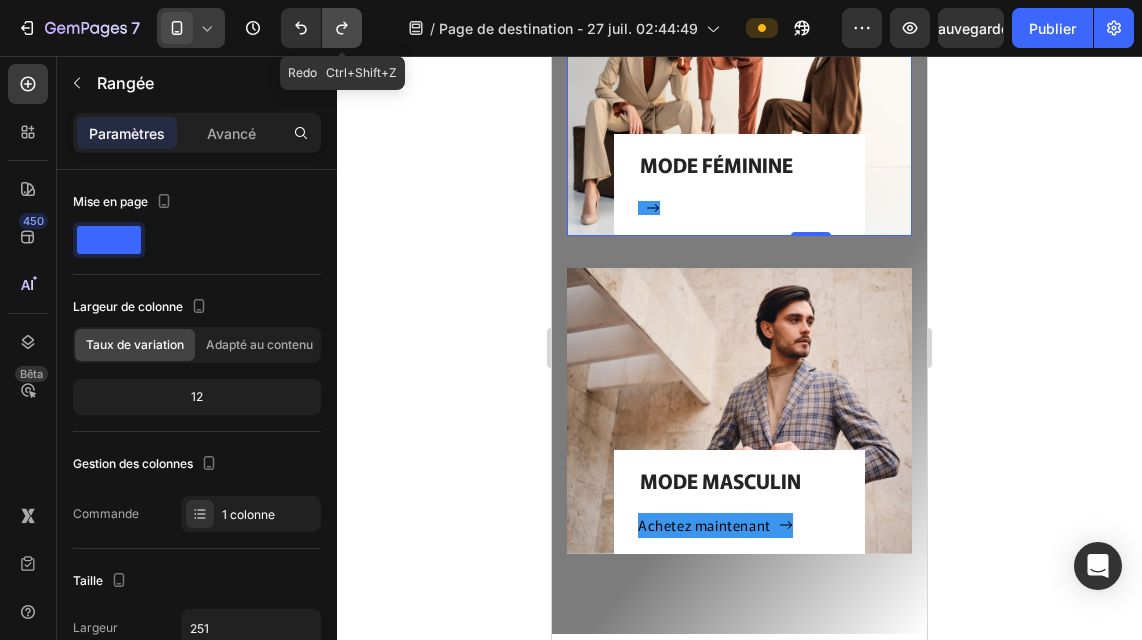 click 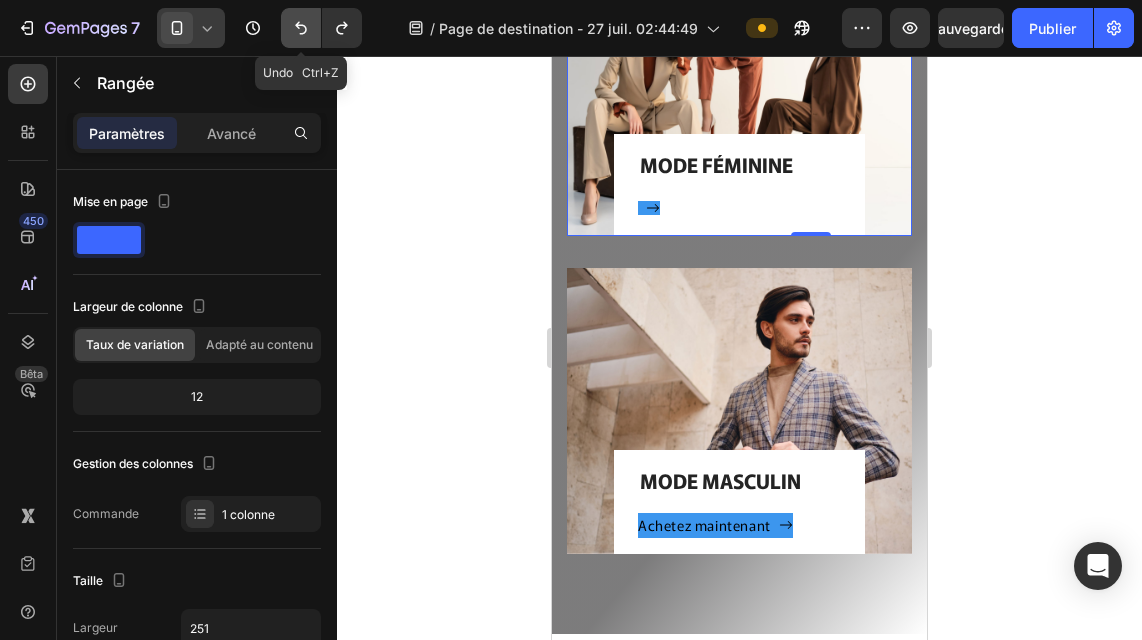 click 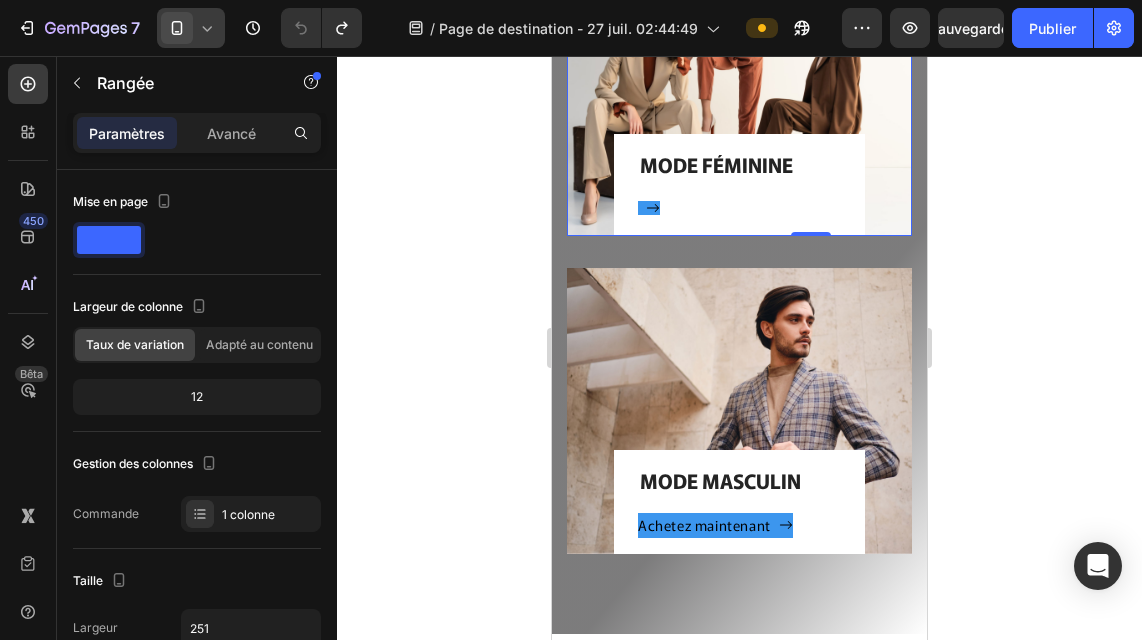 click 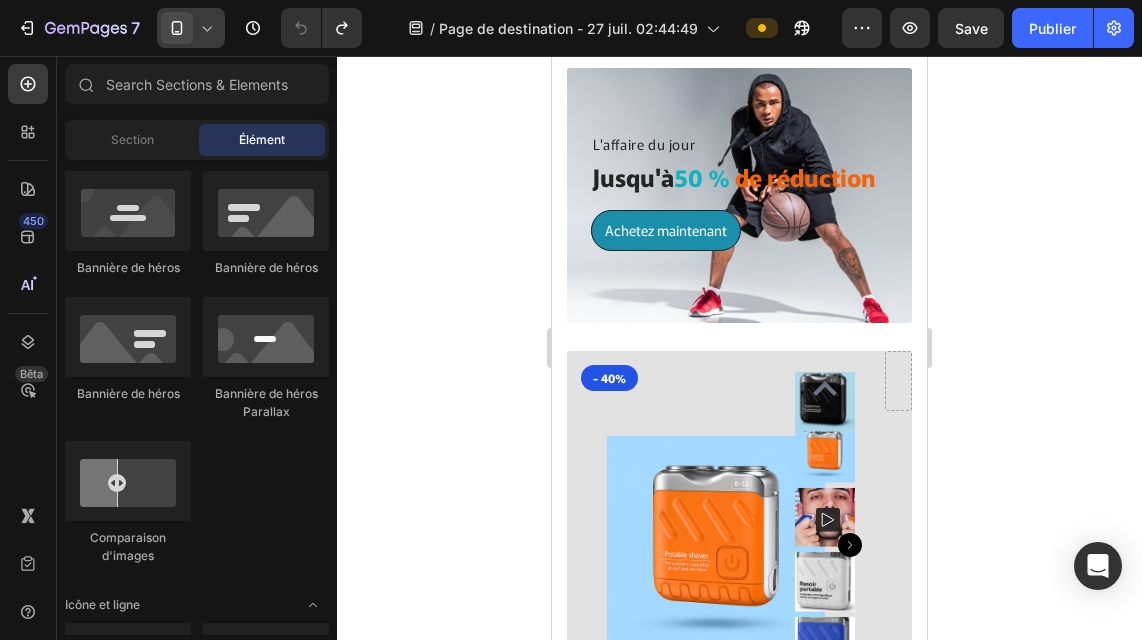 scroll, scrollTop: 2130, scrollLeft: 0, axis: vertical 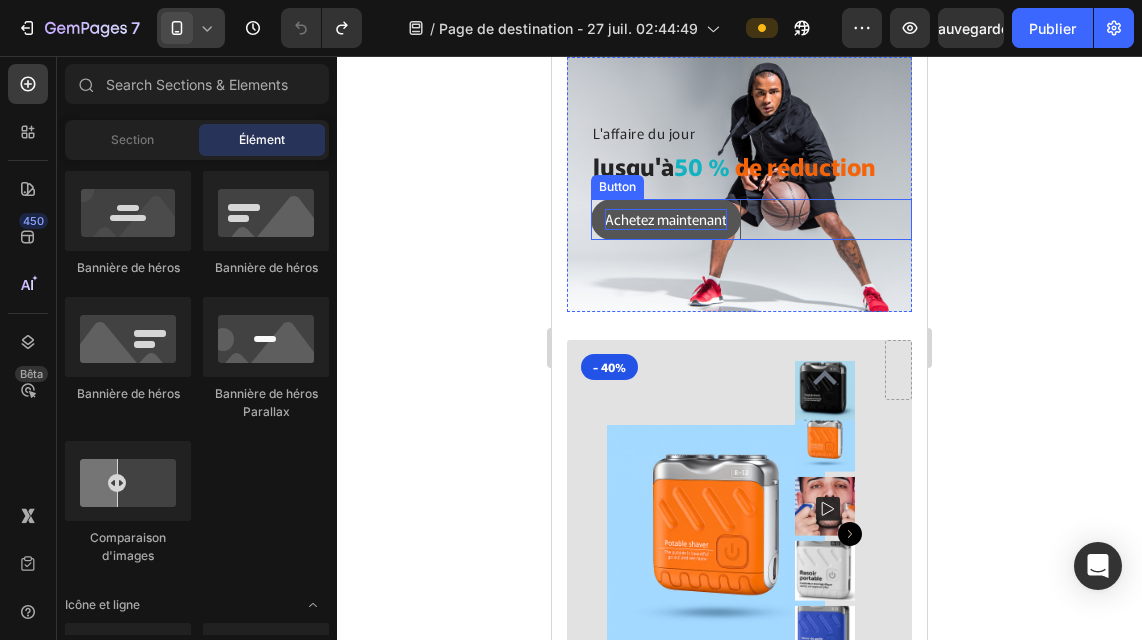 click on "Achetez maintenant" at bounding box center [666, 219] 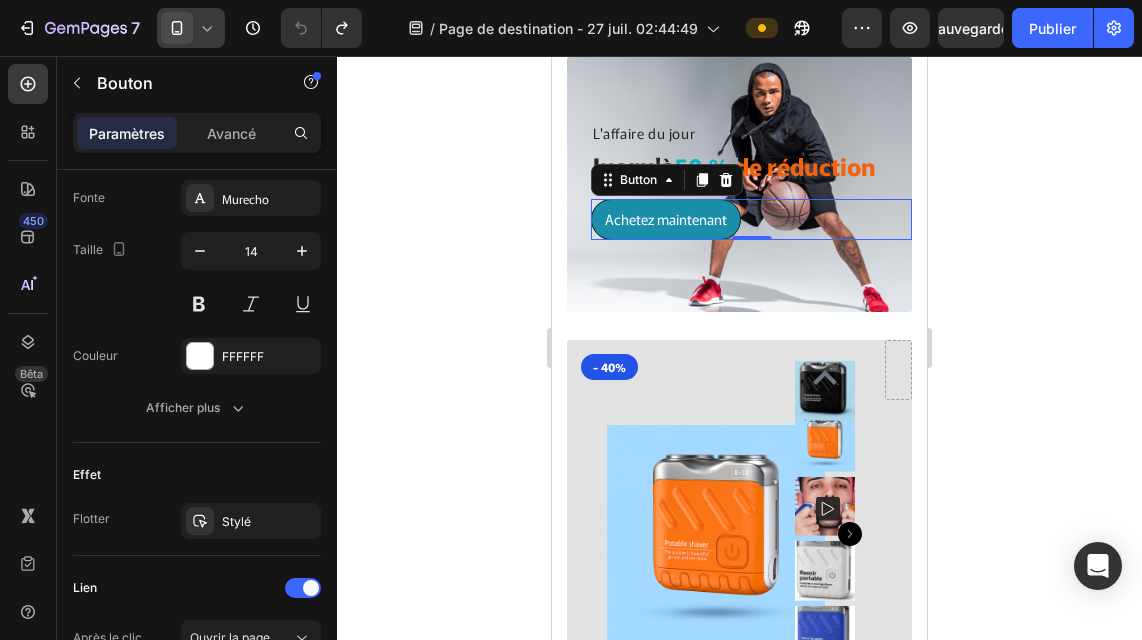 scroll, scrollTop: 1063, scrollLeft: 0, axis: vertical 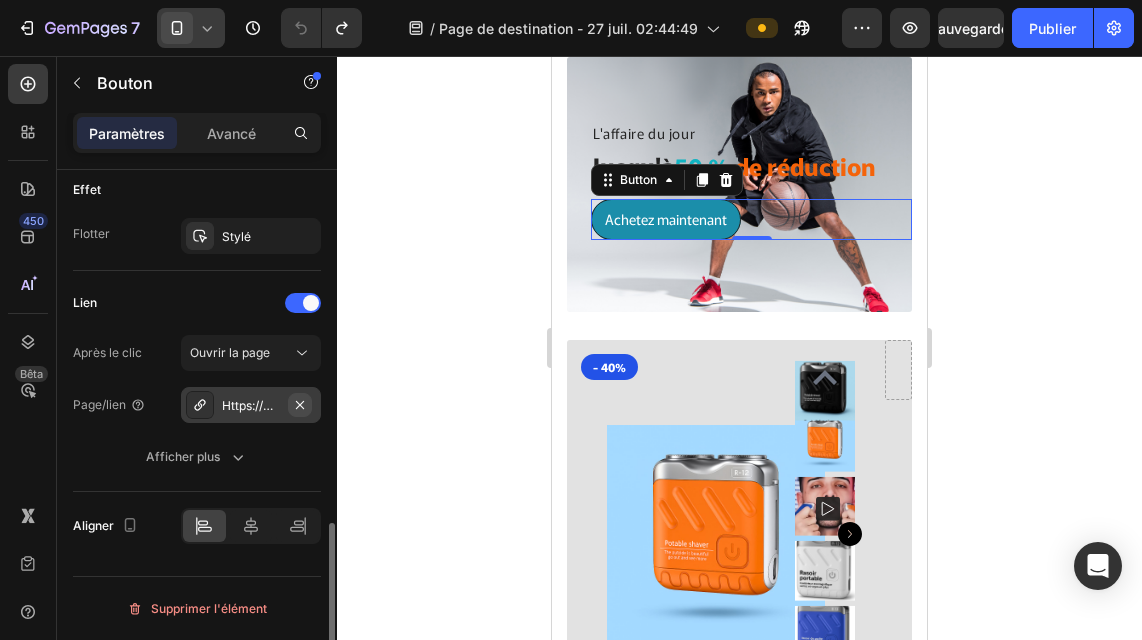 click 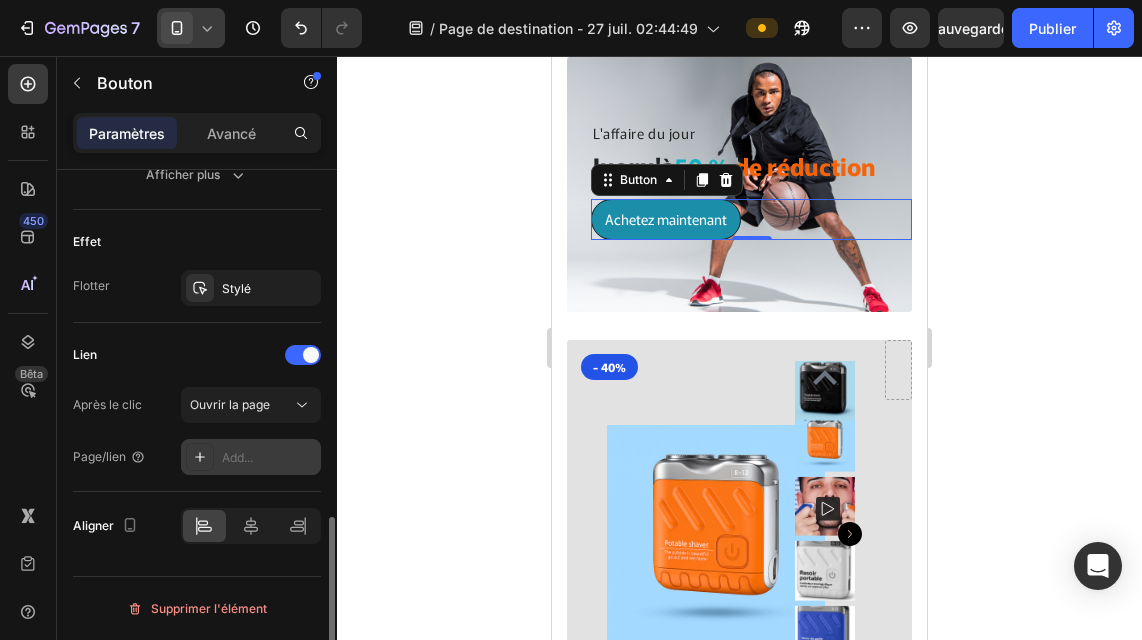 scroll, scrollTop: 1011, scrollLeft: 0, axis: vertical 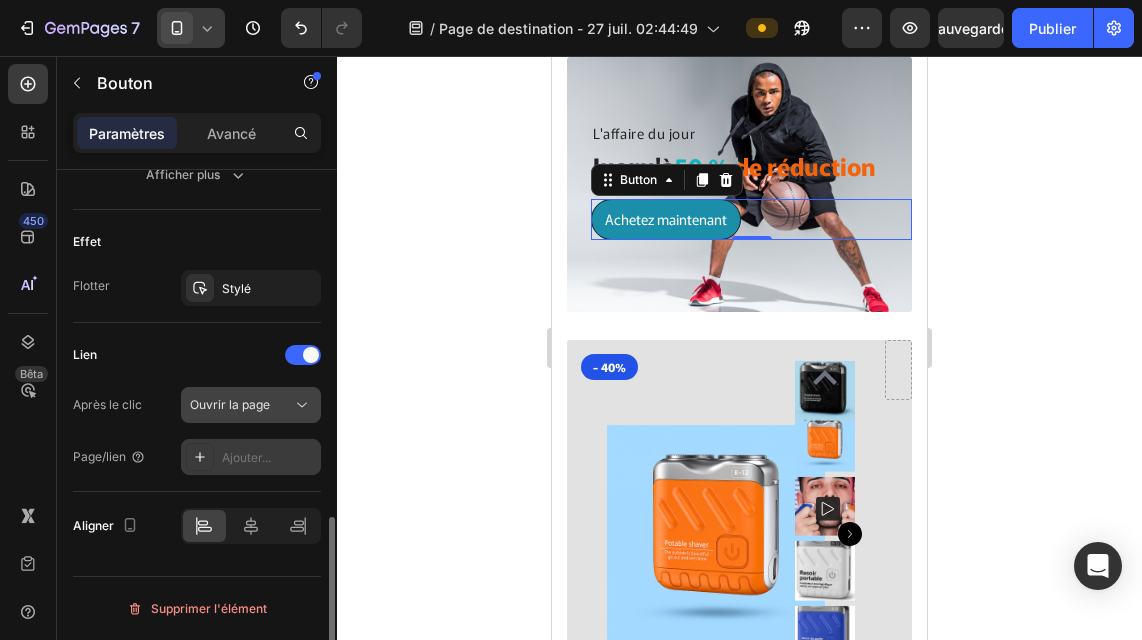 click 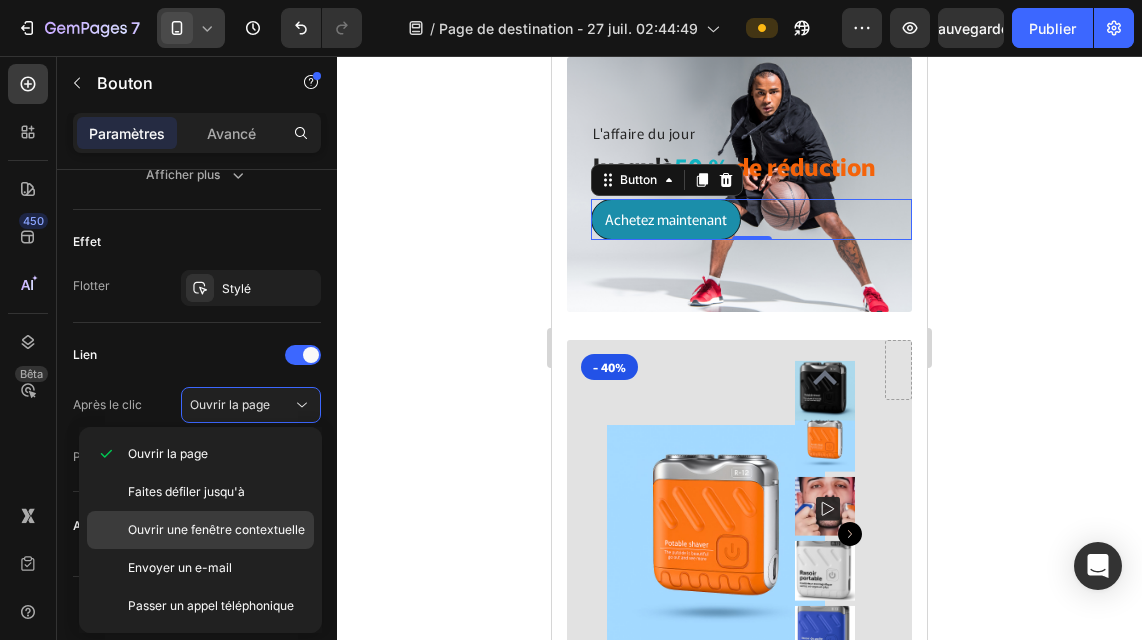 click on "Ouvrir une fenêtre contextuelle" at bounding box center (216, 529) 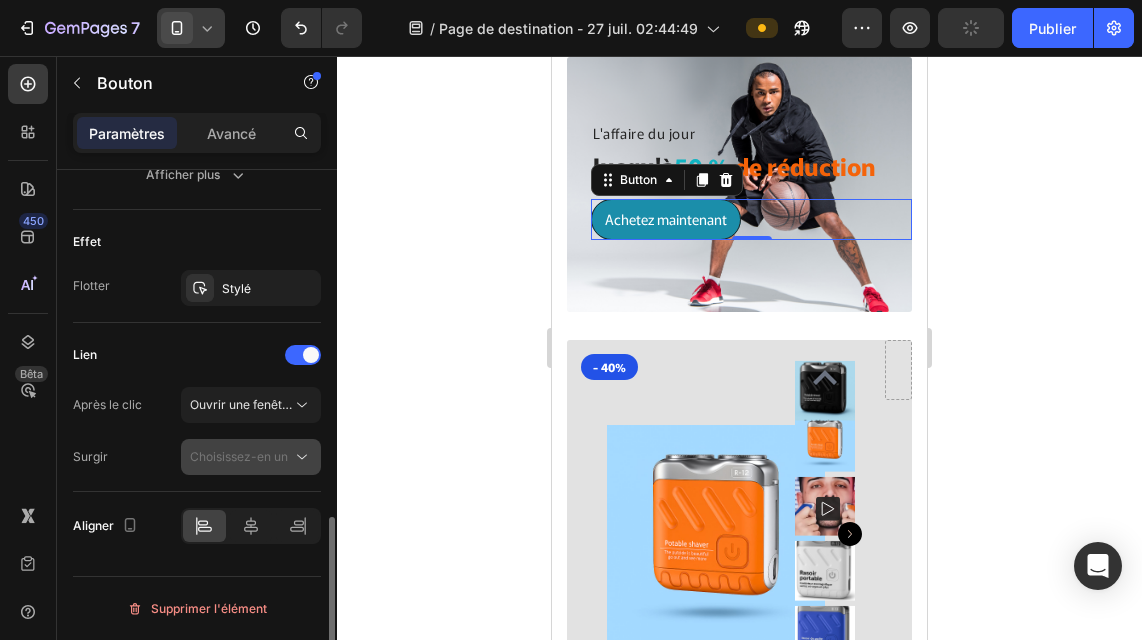 click 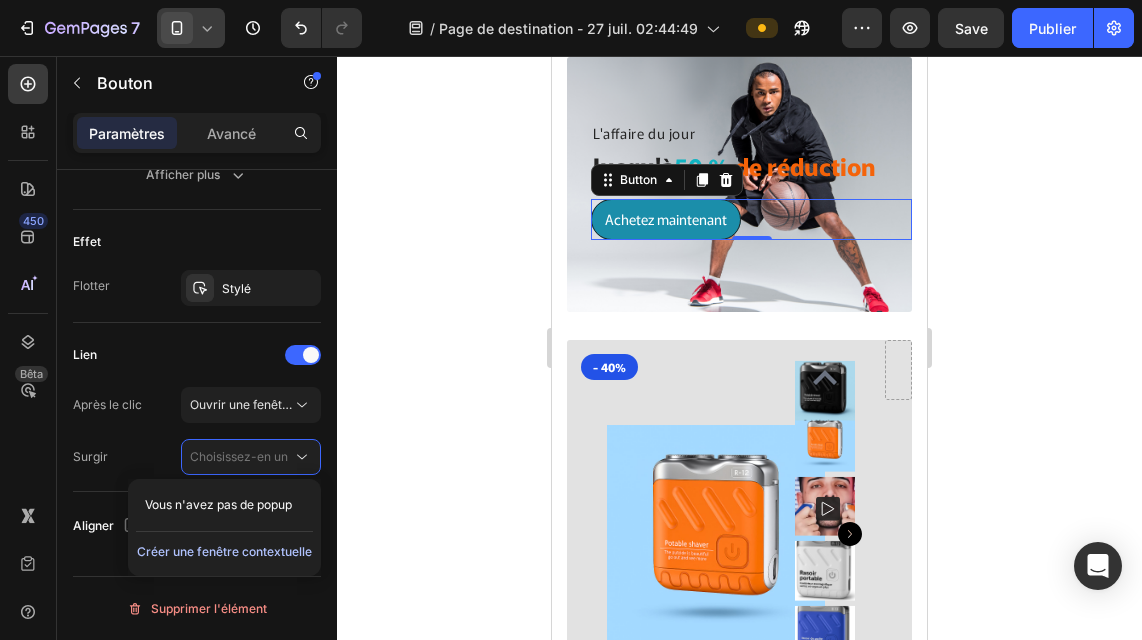 click on "Créer une fenêtre contextuelle" at bounding box center (224, 551) 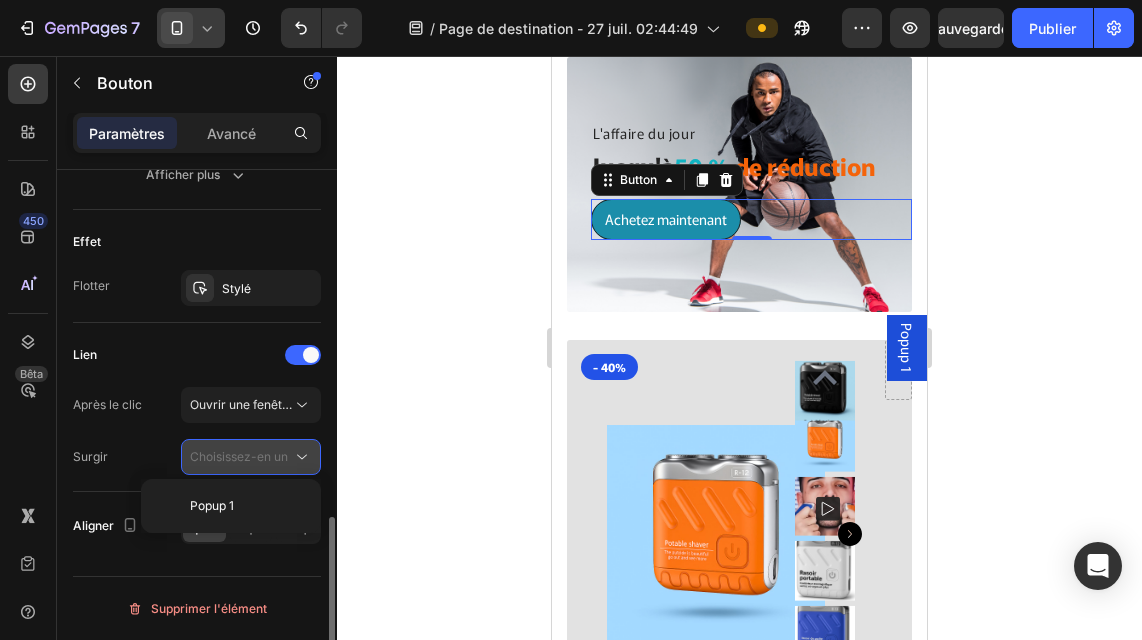 click 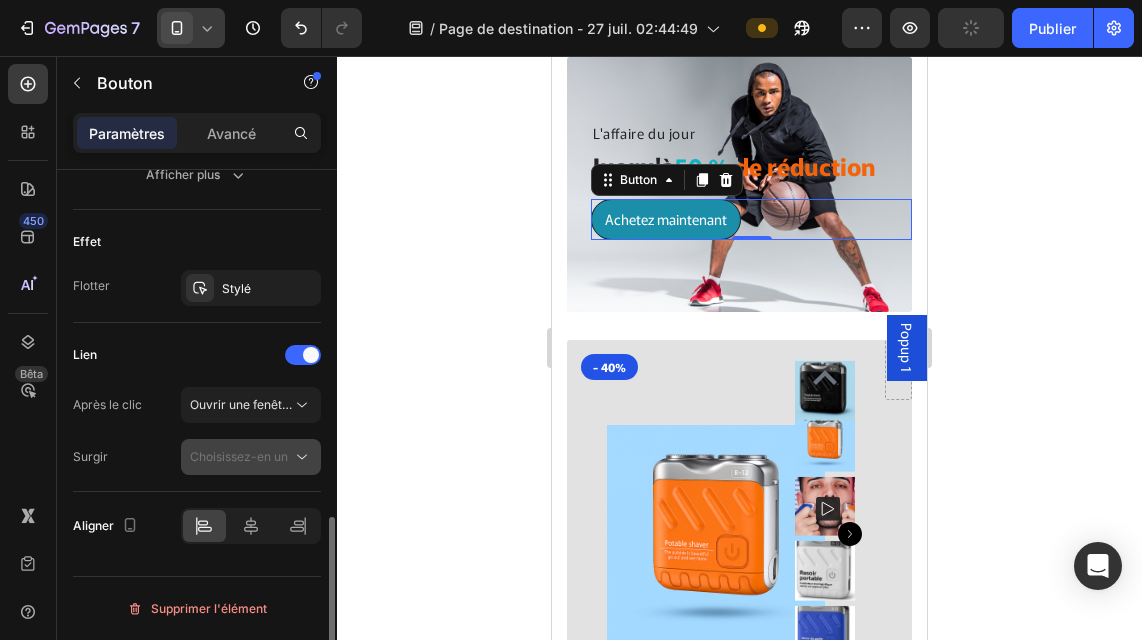click 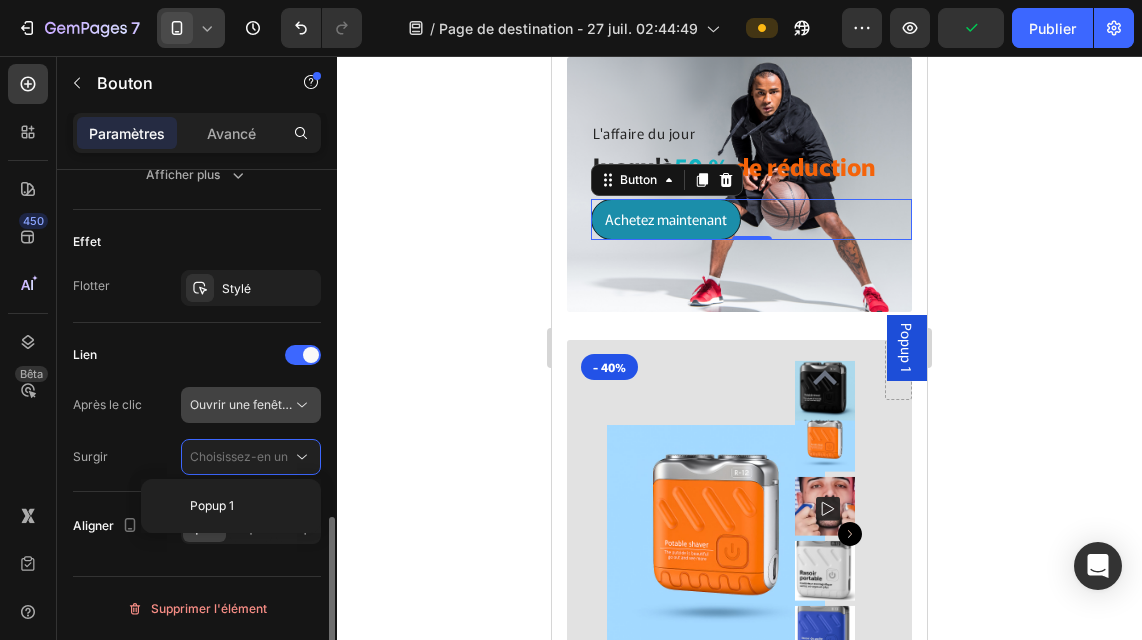 click 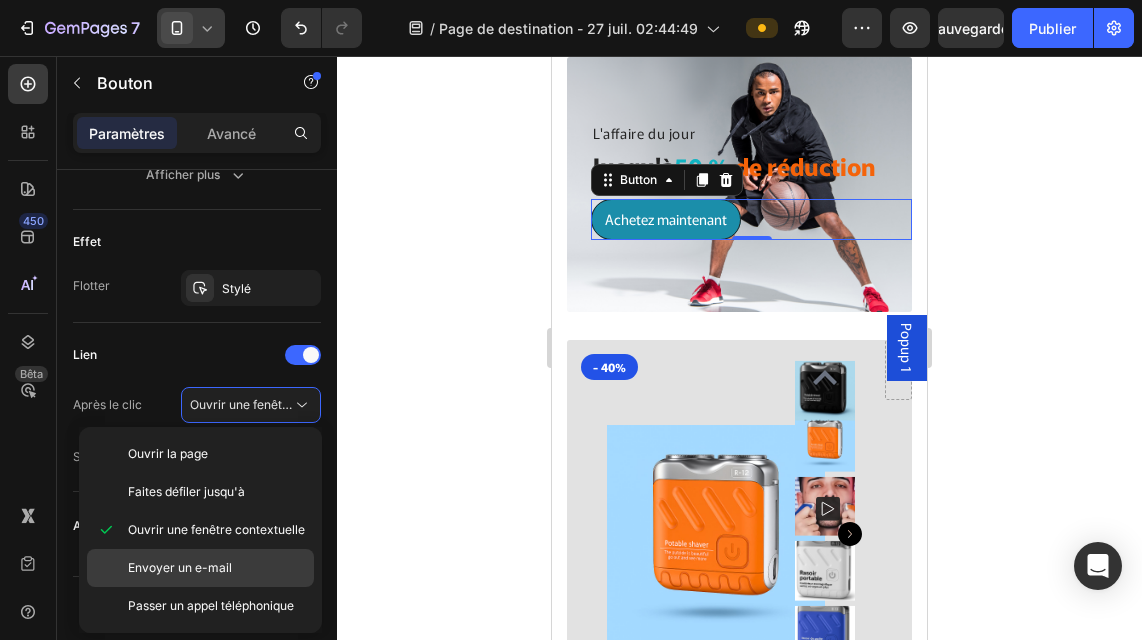 type 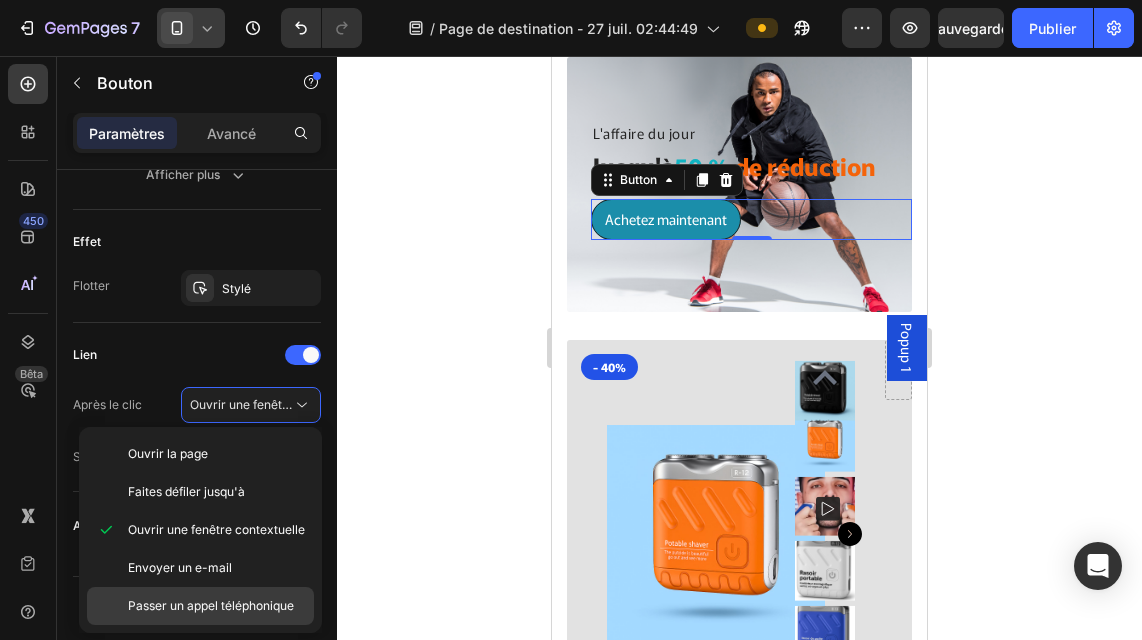 click on "Passer un appel téléphonique" at bounding box center [211, 606] 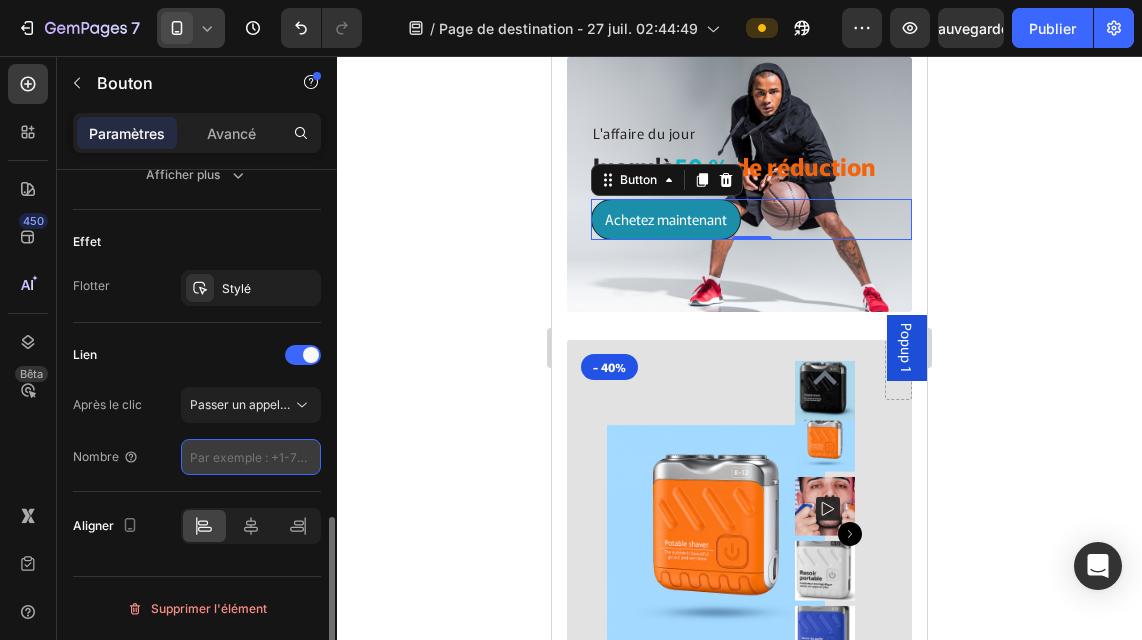 click at bounding box center [251, 457] 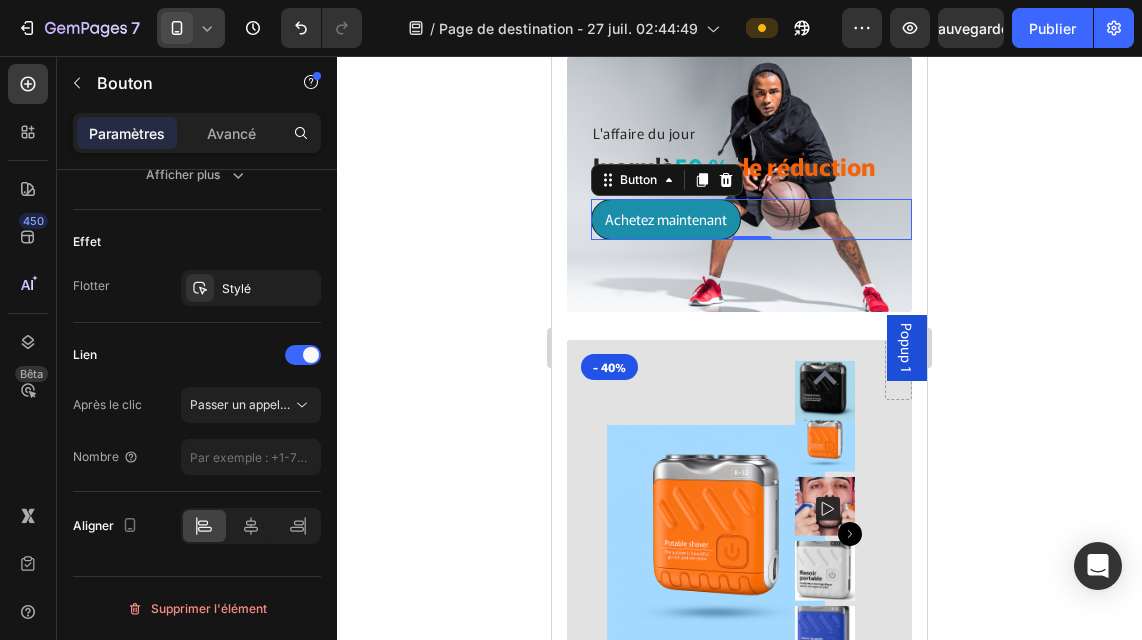 click 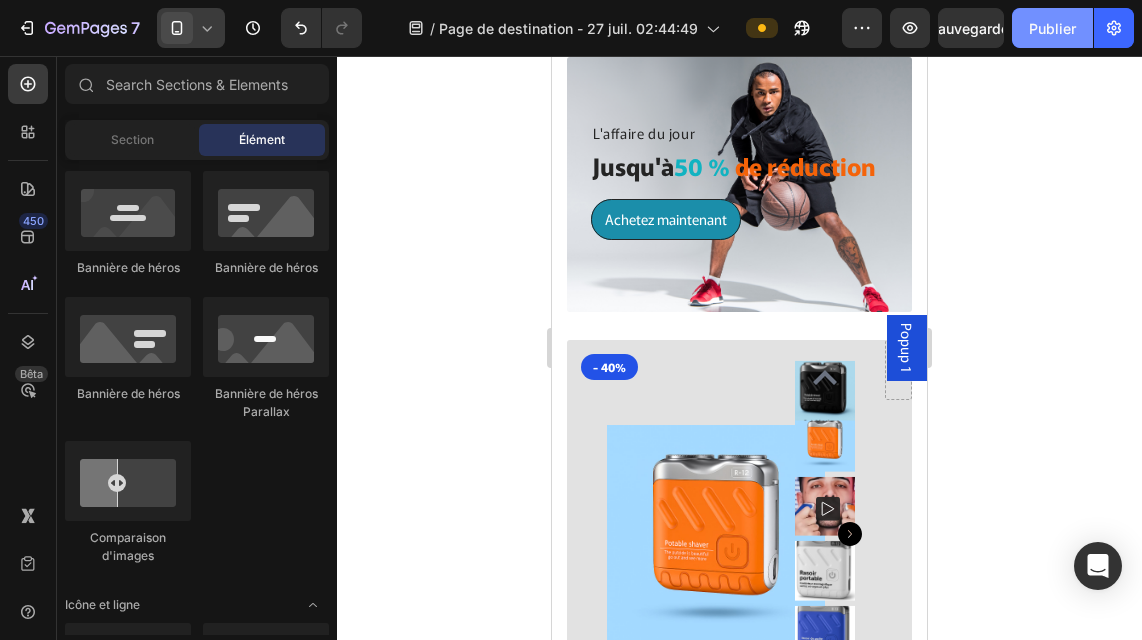 click on "Publier" at bounding box center [1052, 28] 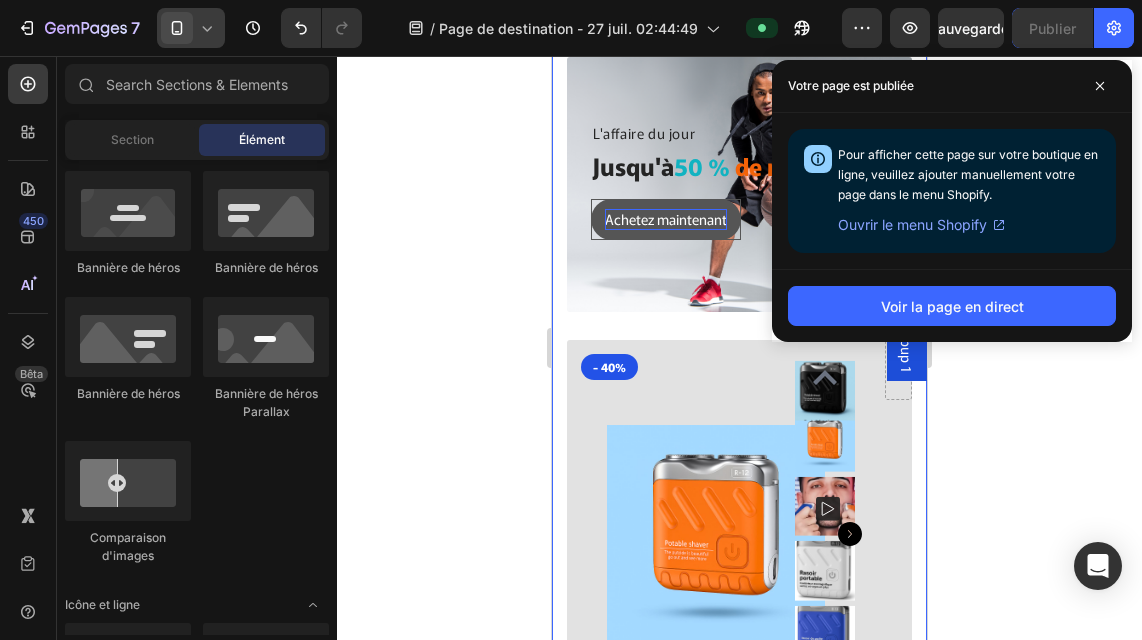 click on "Achetez maintenant" at bounding box center [666, 219] 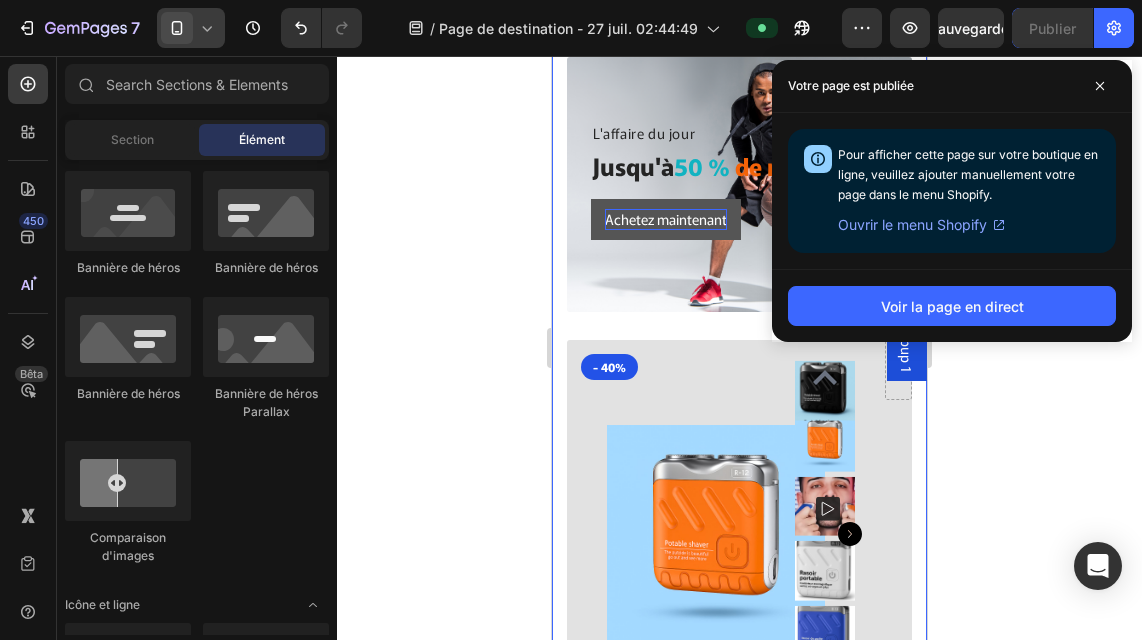 click on "Achetez maintenant" at bounding box center [666, 219] 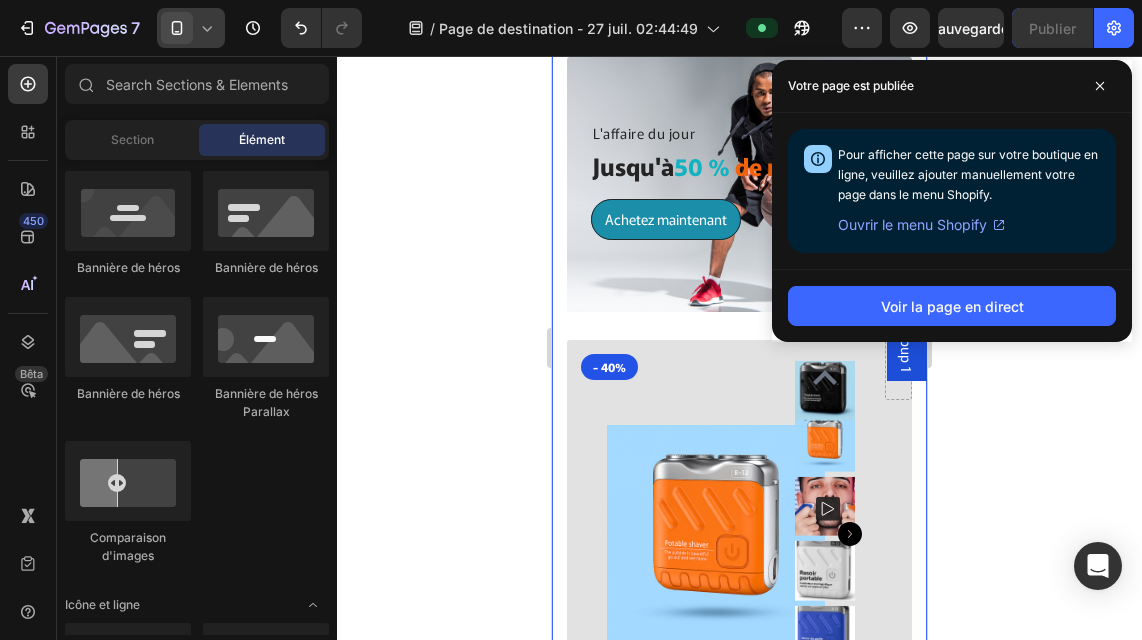 click 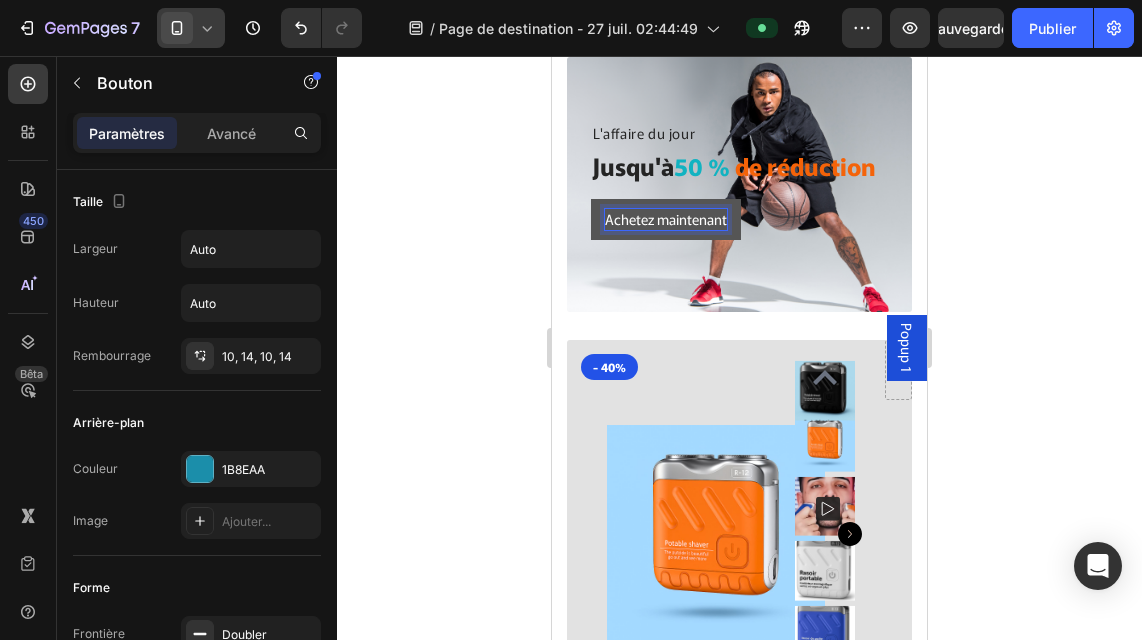 click on "Achetez maintenant" at bounding box center (666, 219) 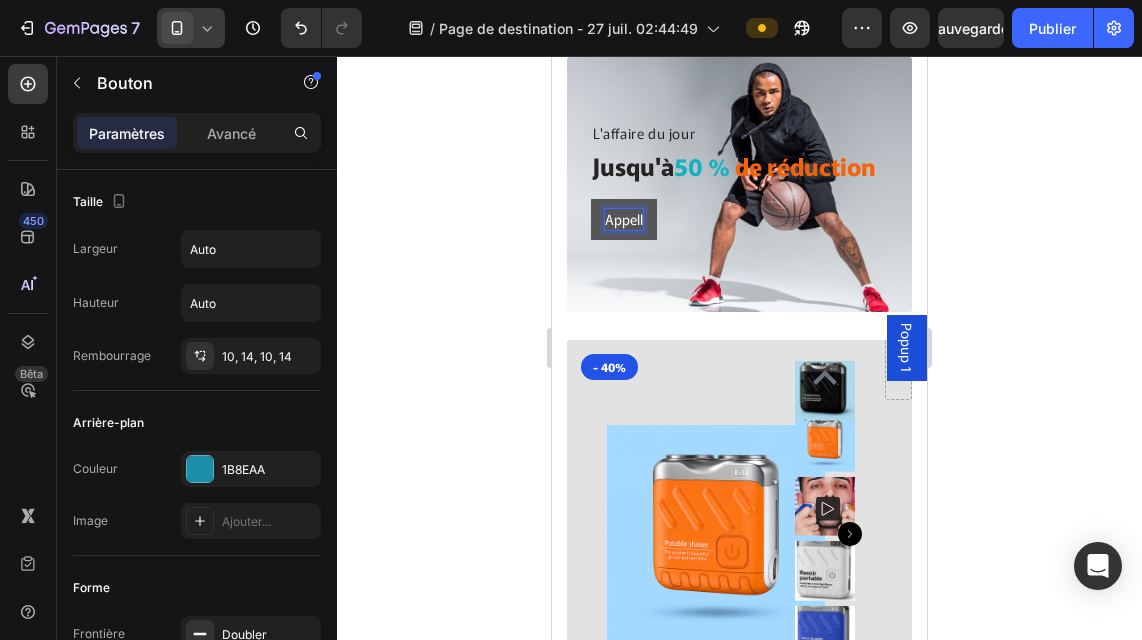 type 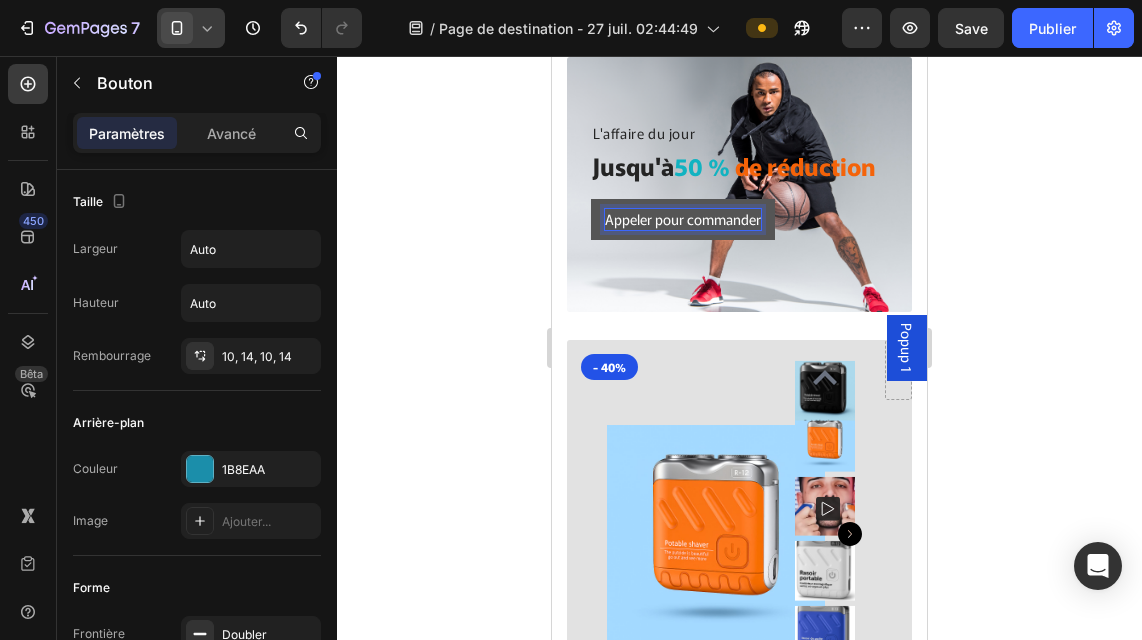 click 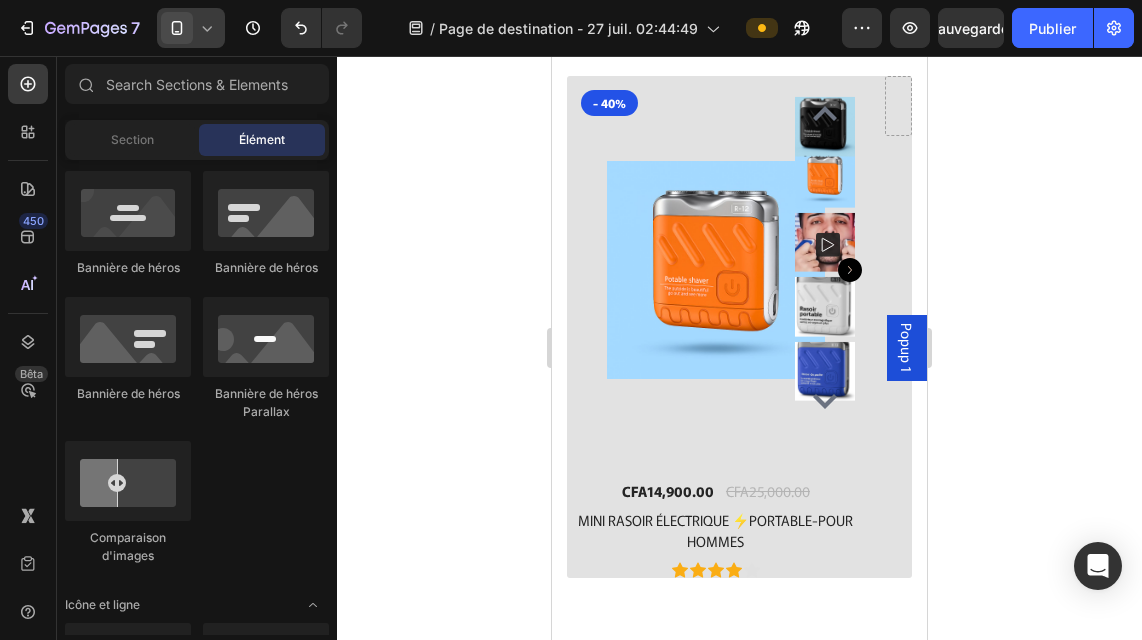 scroll, scrollTop: 2415, scrollLeft: 0, axis: vertical 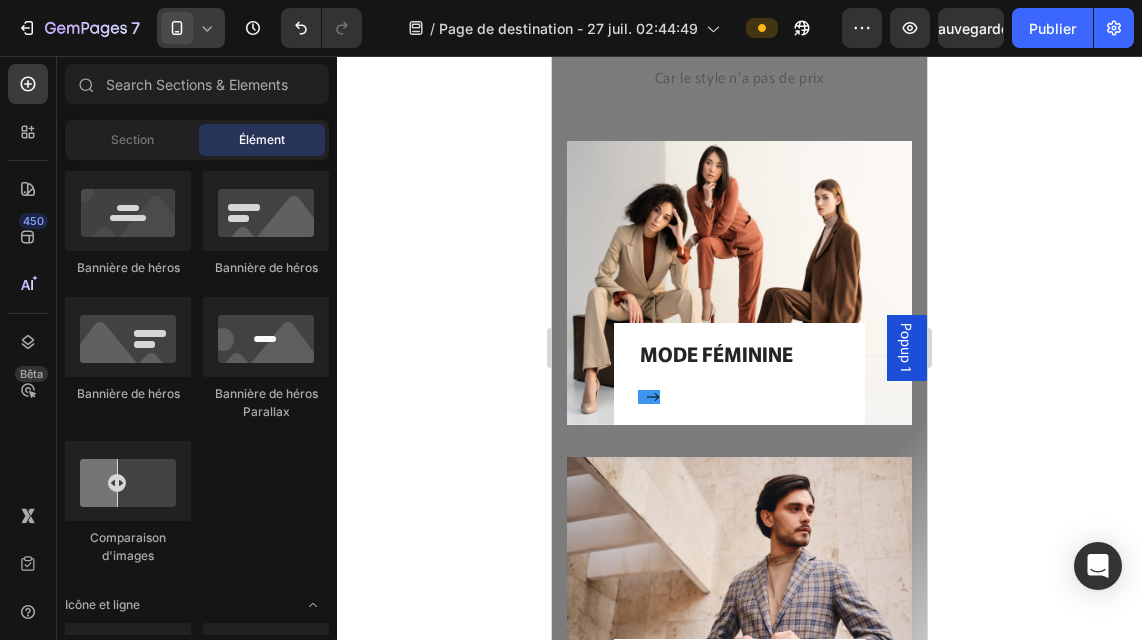 click on "MODE MASCULIN  Heading
Achetez maintenant Button Row" at bounding box center (739, 600) 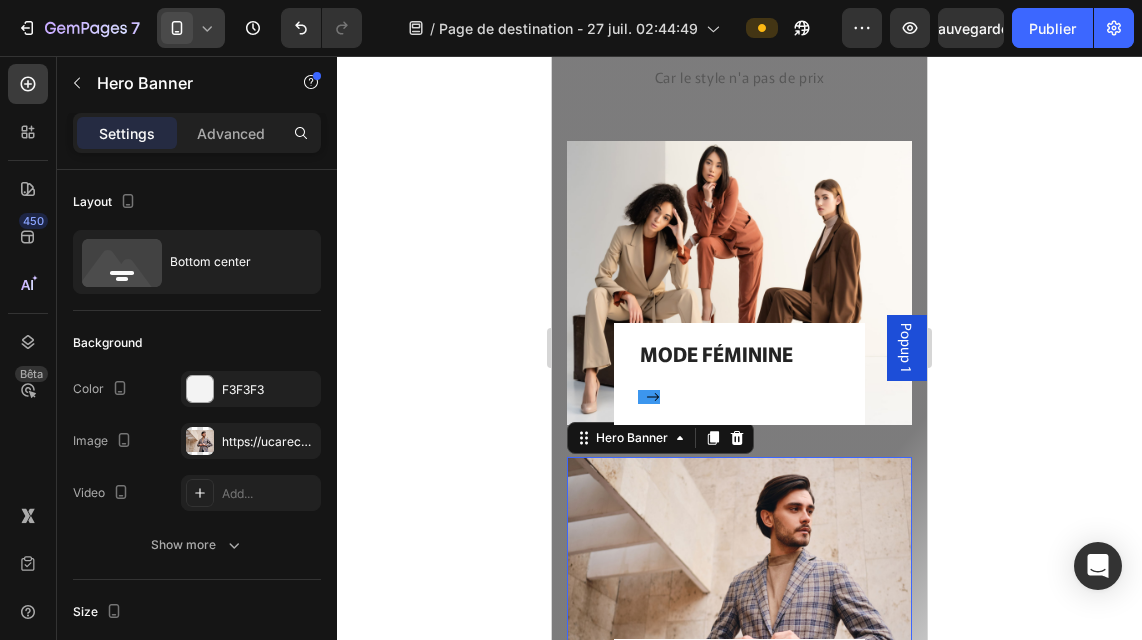 scroll, scrollTop: 3131, scrollLeft: 0, axis: vertical 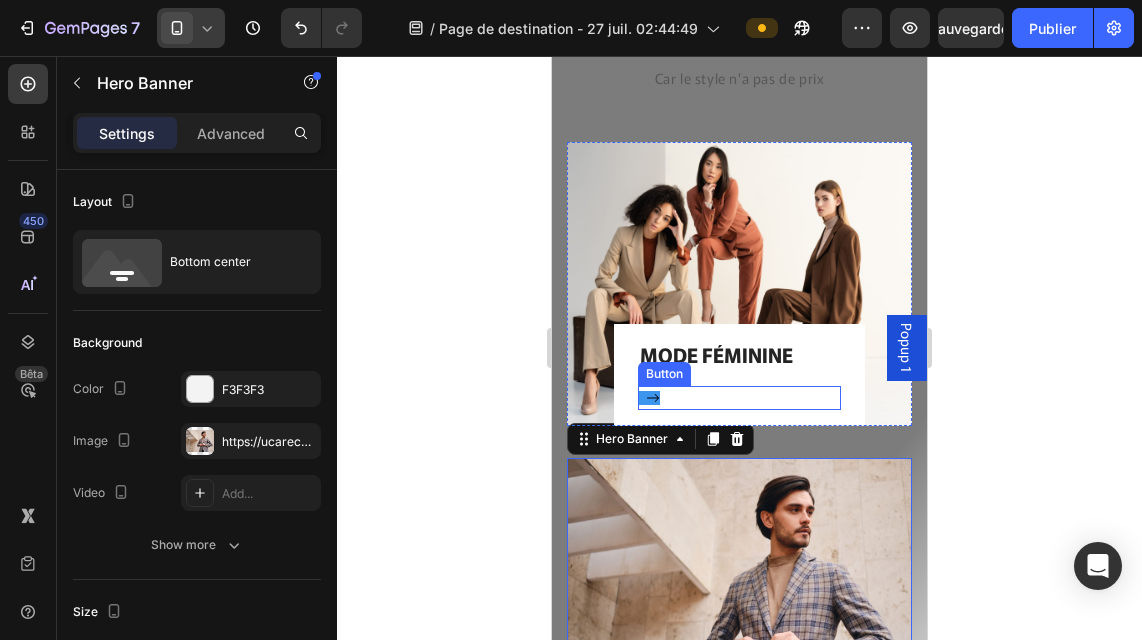click on "Button" at bounding box center (739, 398) 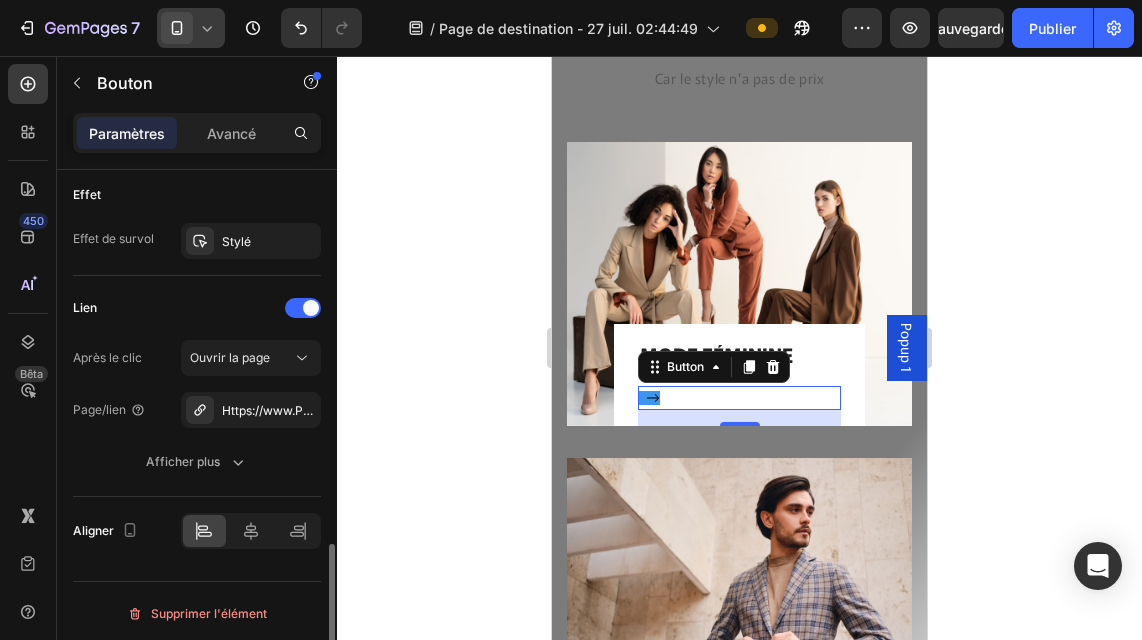 scroll, scrollTop: 1221, scrollLeft: 0, axis: vertical 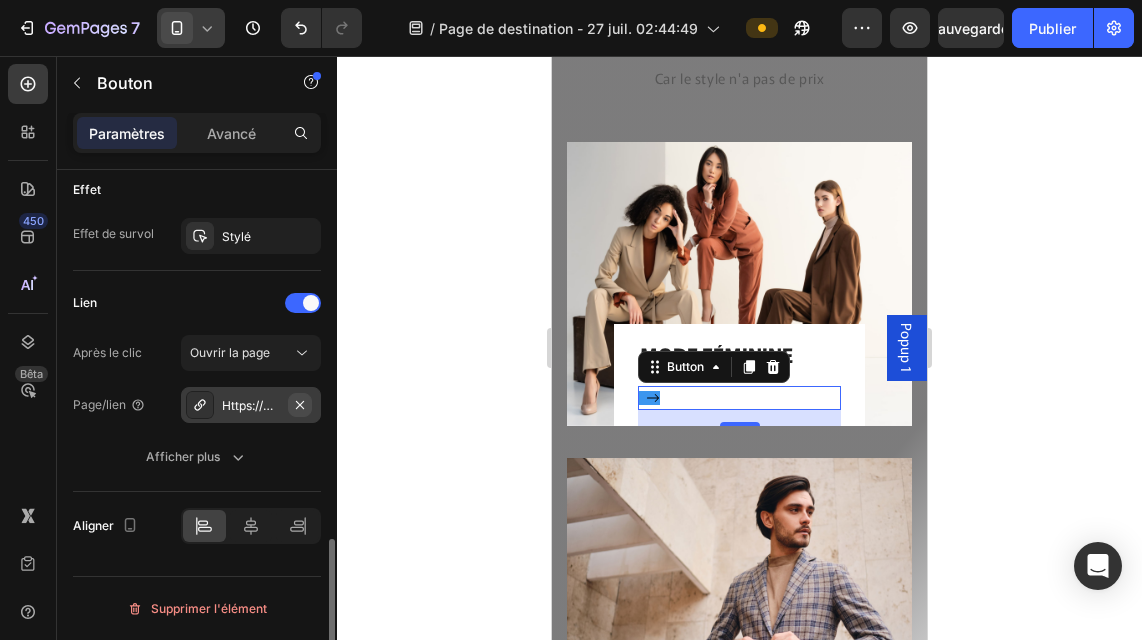 click 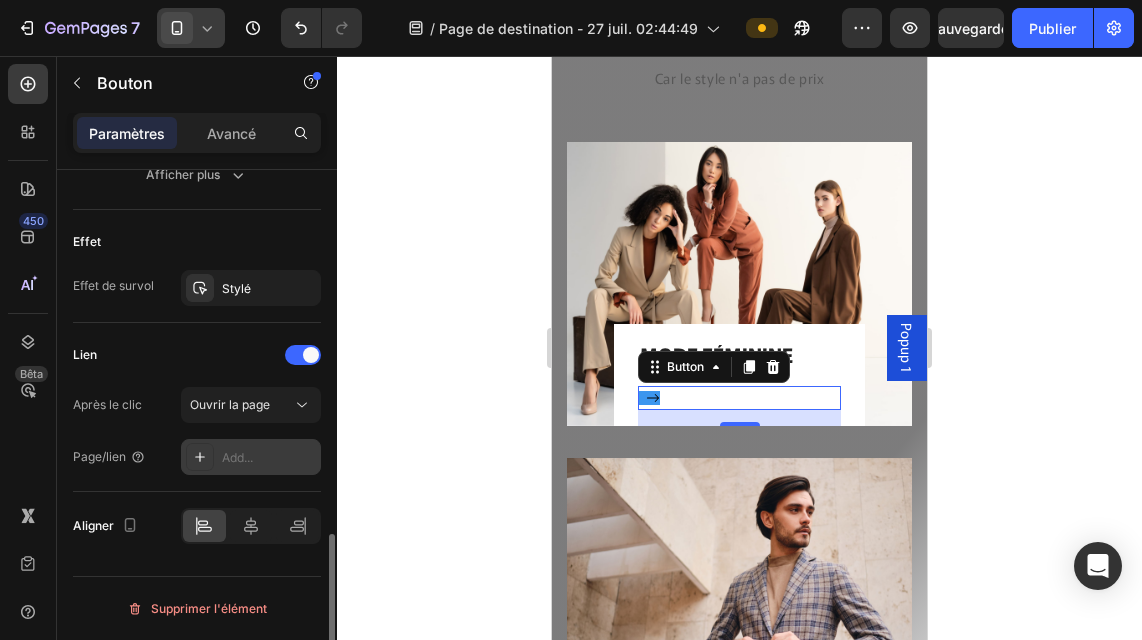 scroll, scrollTop: 1169, scrollLeft: 0, axis: vertical 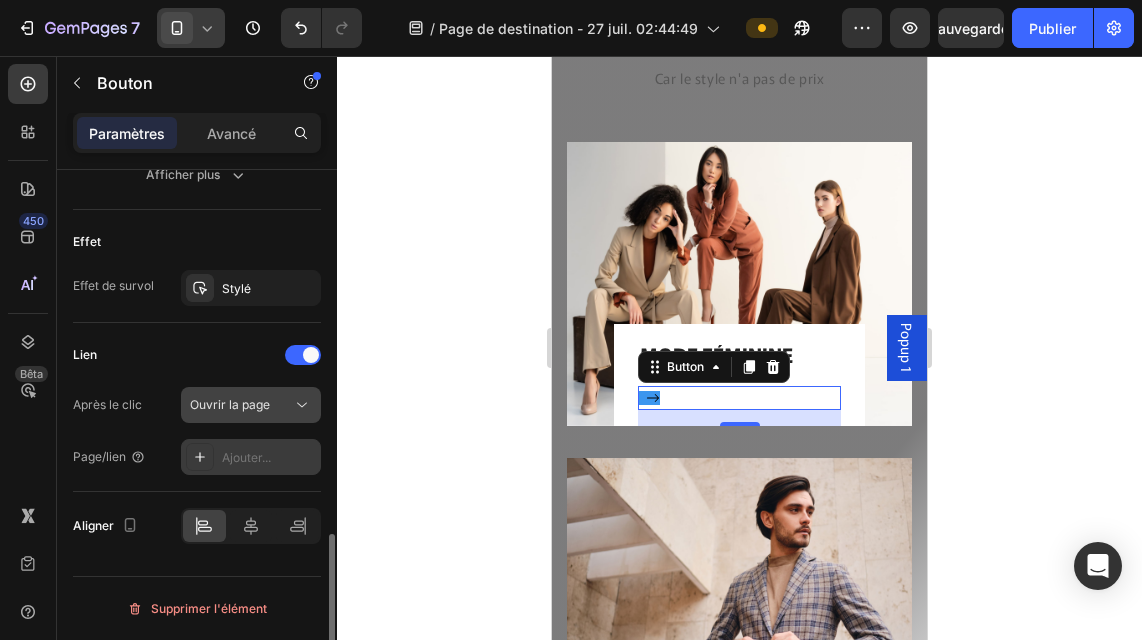 click 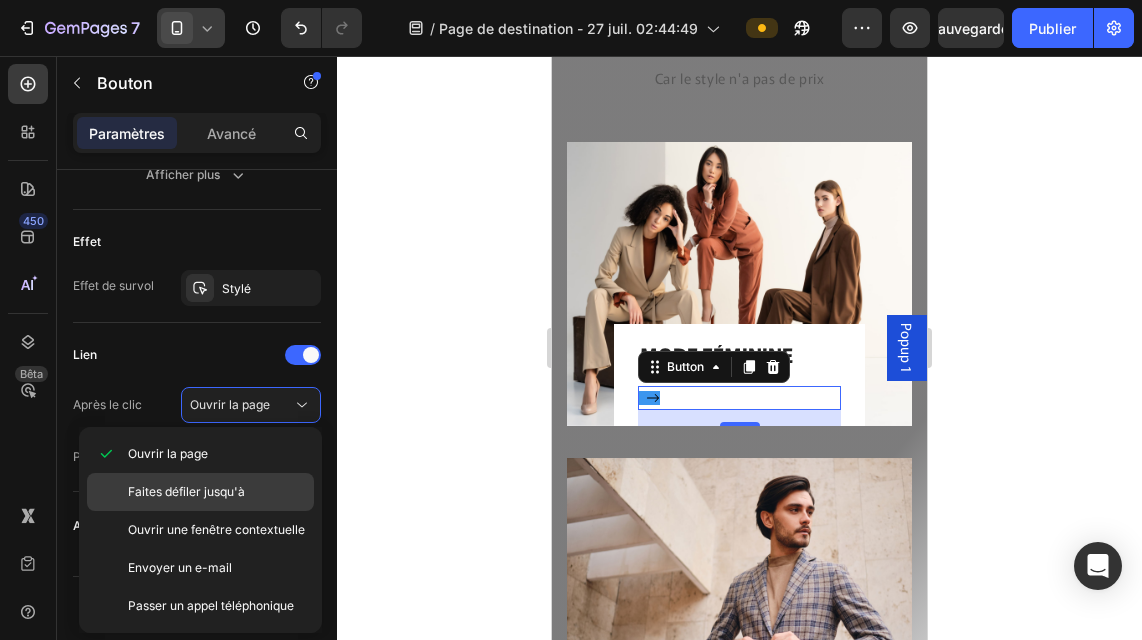 click on "Faites défiler jusqu'à" at bounding box center (216, 492) 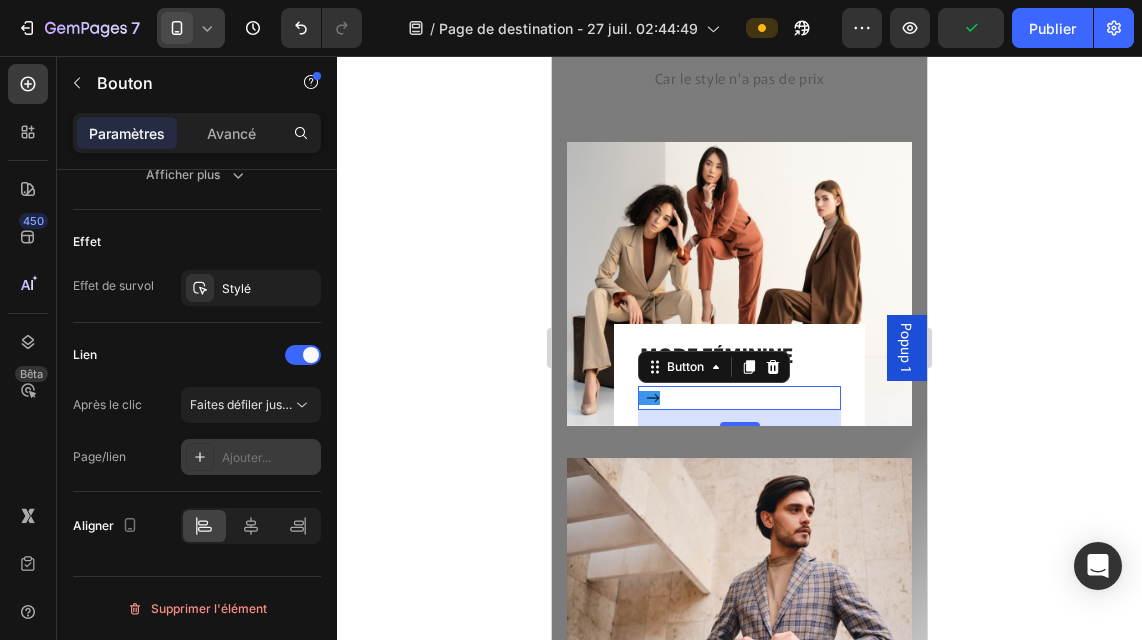 click at bounding box center (200, 457) 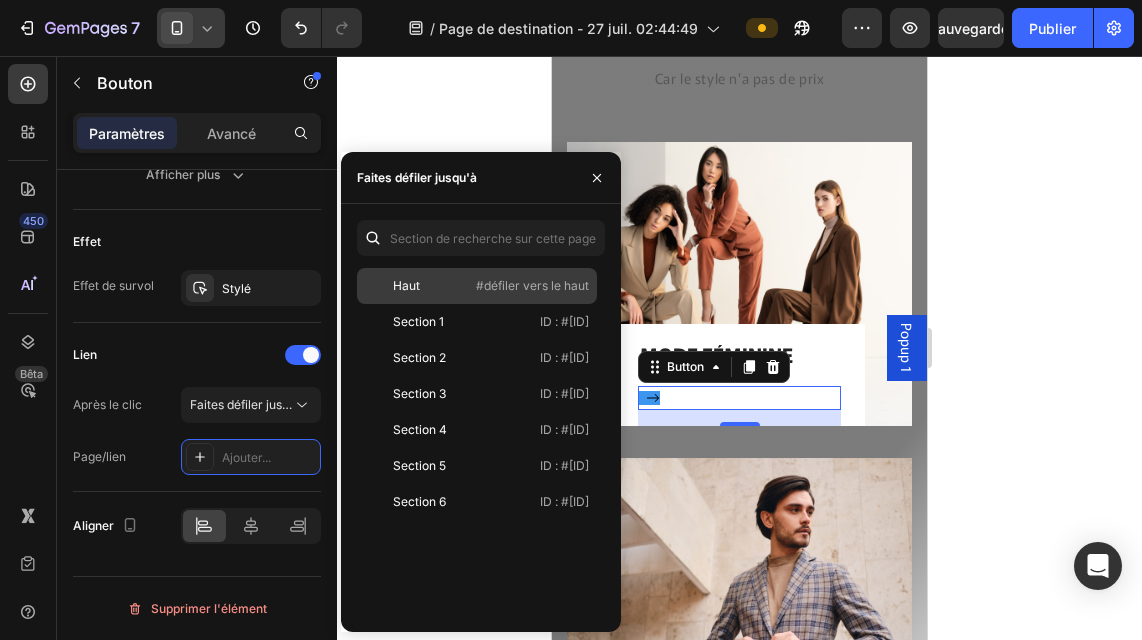 click on "Haut #défiler vers le haut" 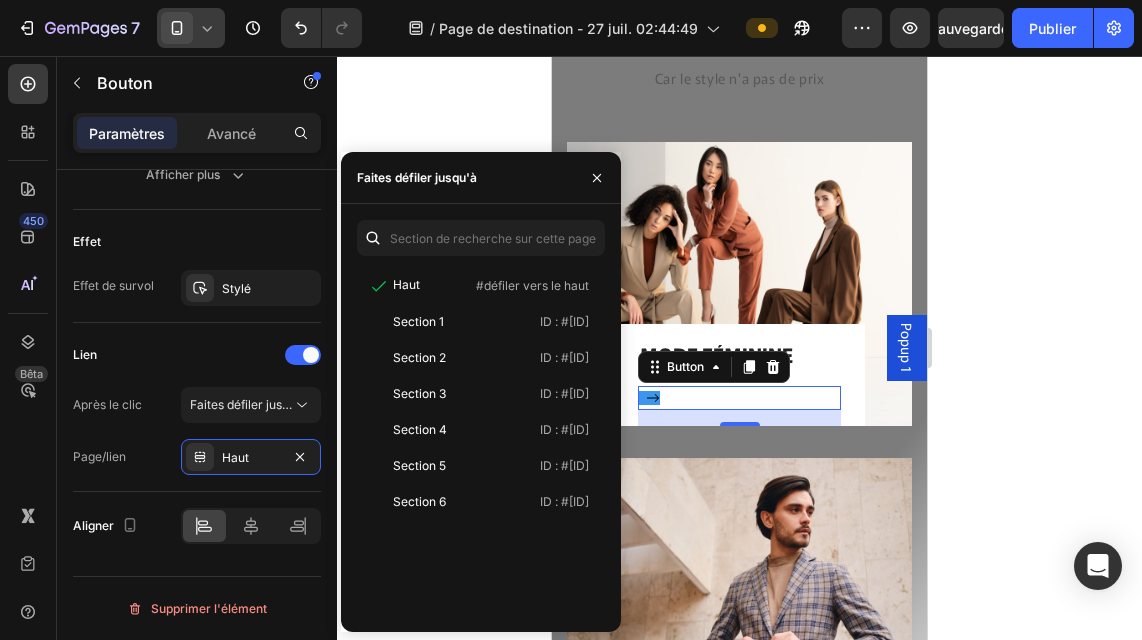 click 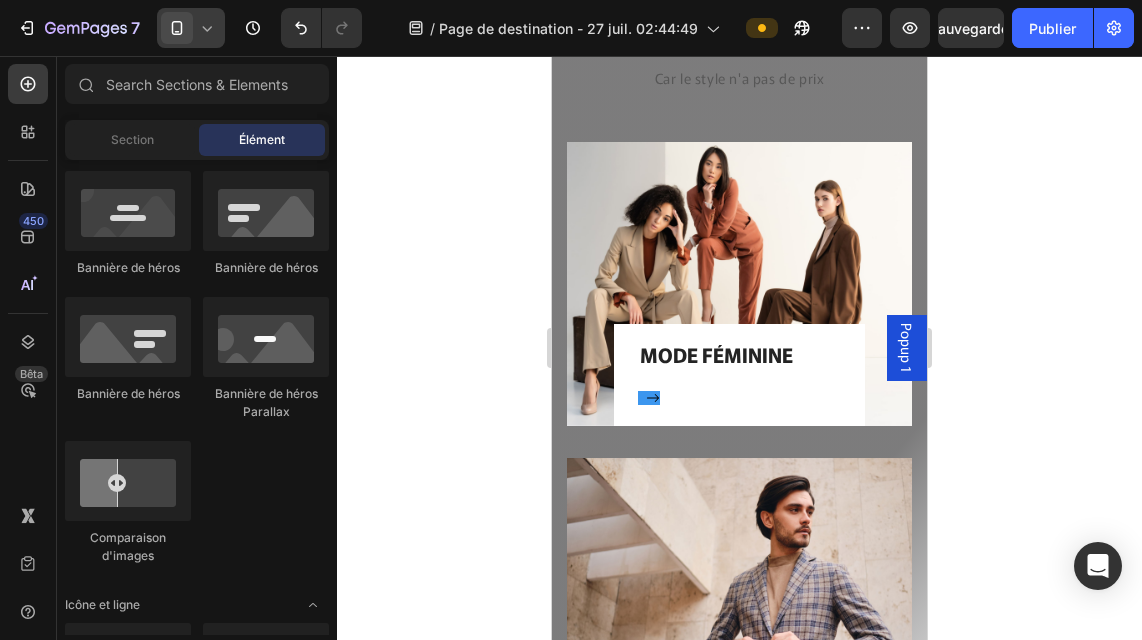 scroll, scrollTop: 3280, scrollLeft: 0, axis: vertical 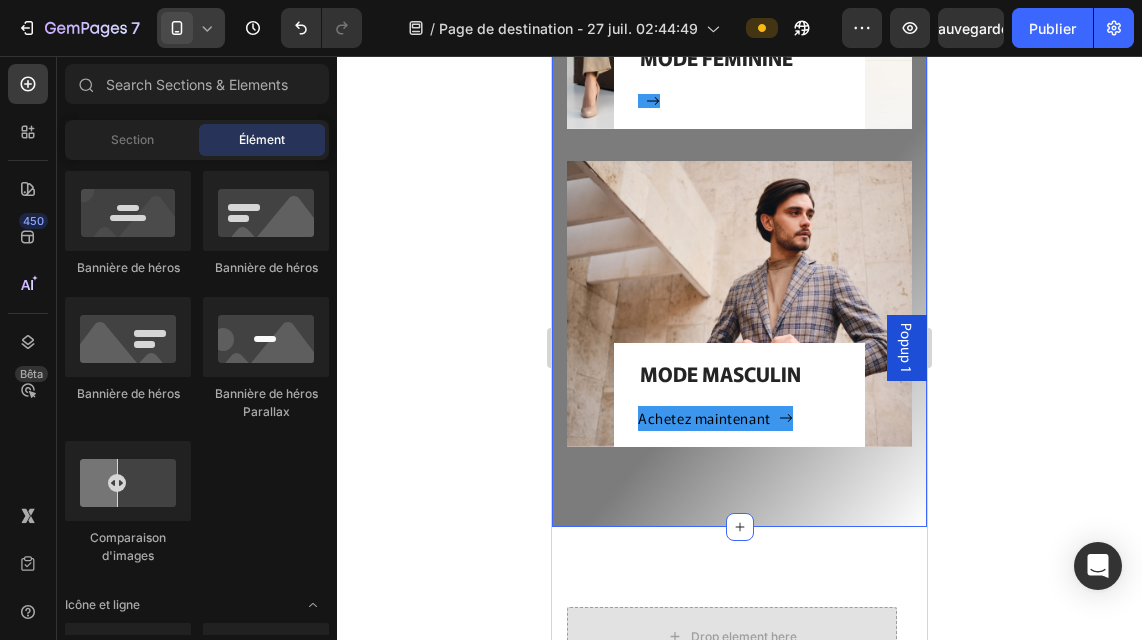 drag, startPoint x: 697, startPoint y: 523, endPoint x: 697, endPoint y: 468, distance: 55 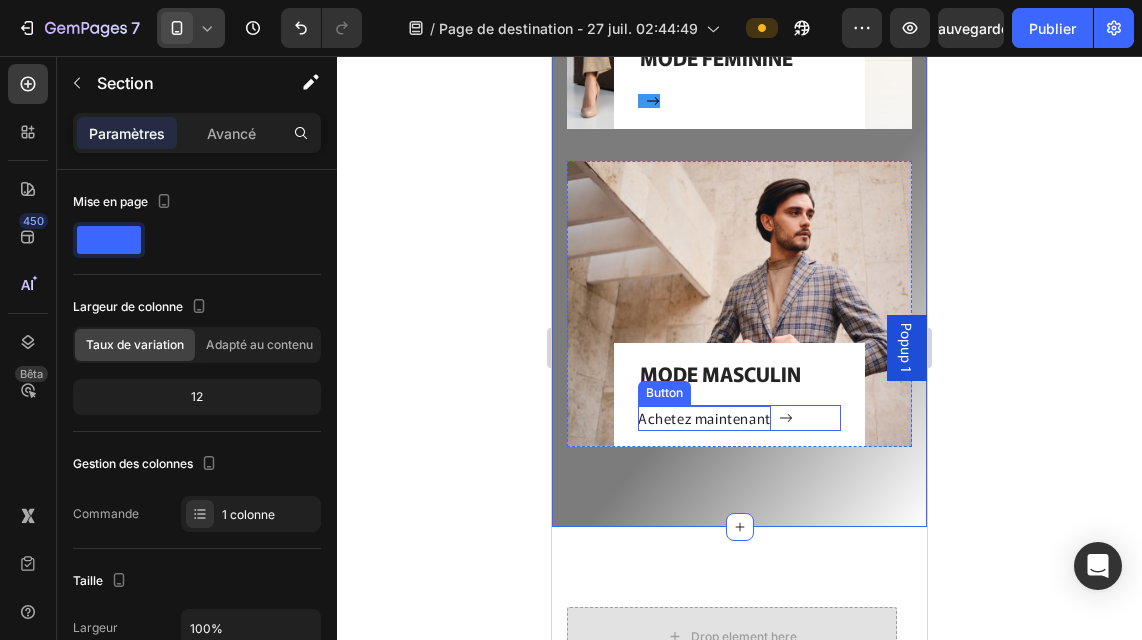 click on "Achetez maintenant" at bounding box center [704, 418] 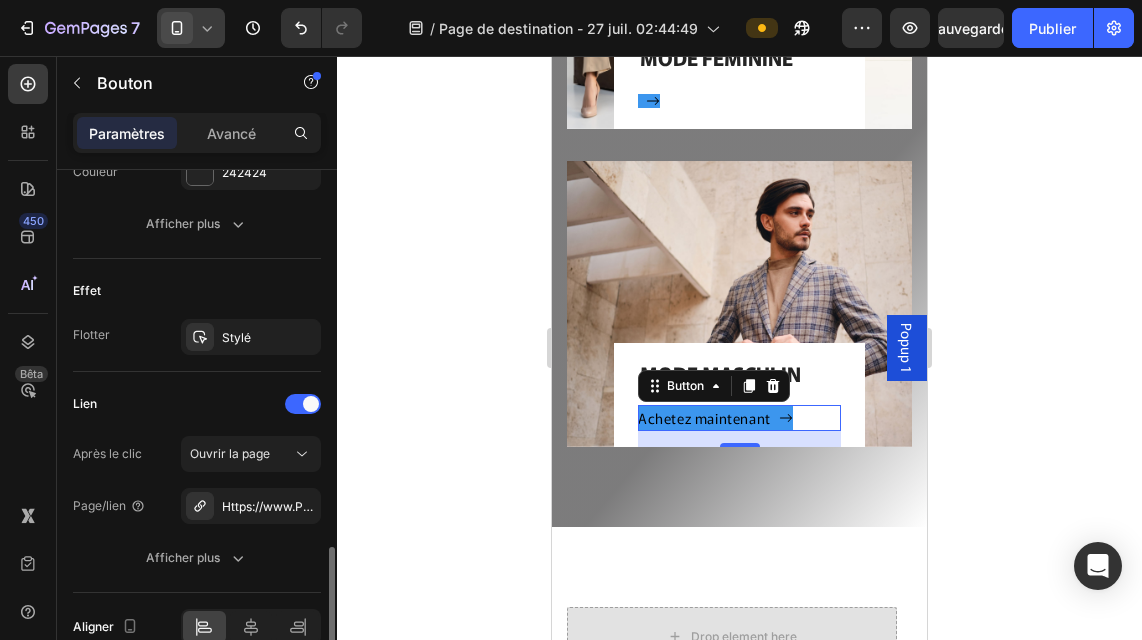 scroll, scrollTop: 1162, scrollLeft: 0, axis: vertical 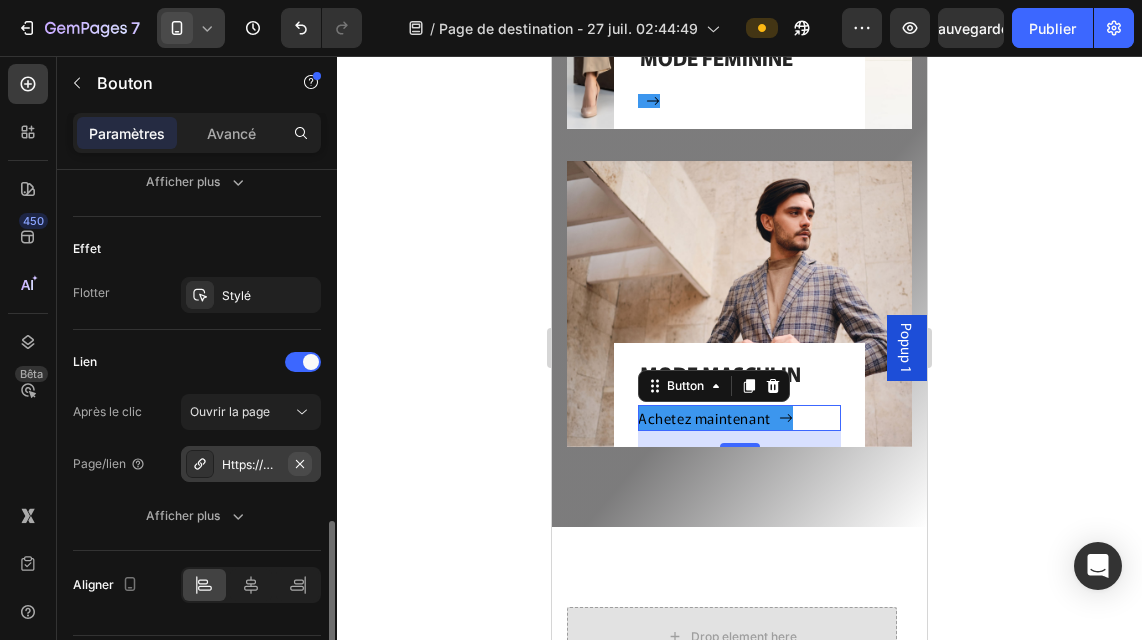 click 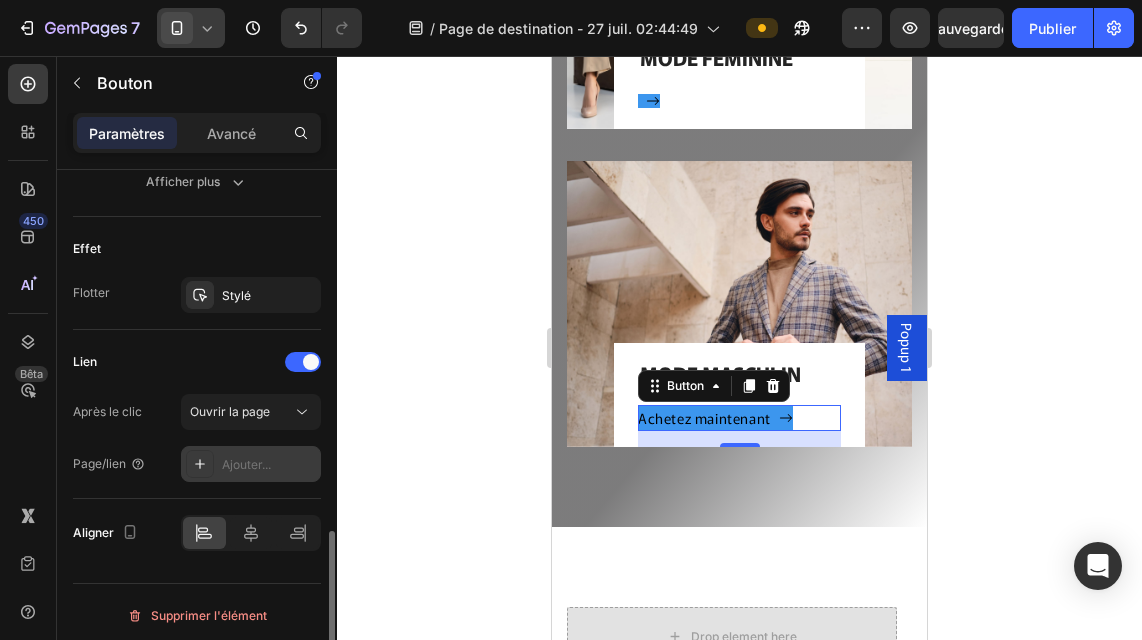 click 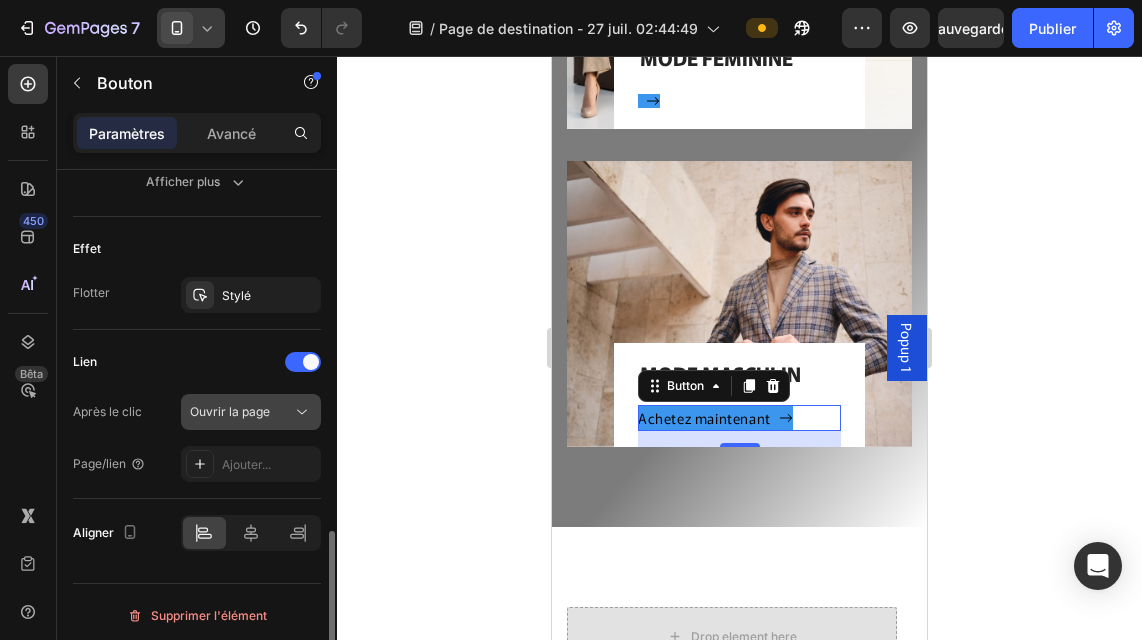 click 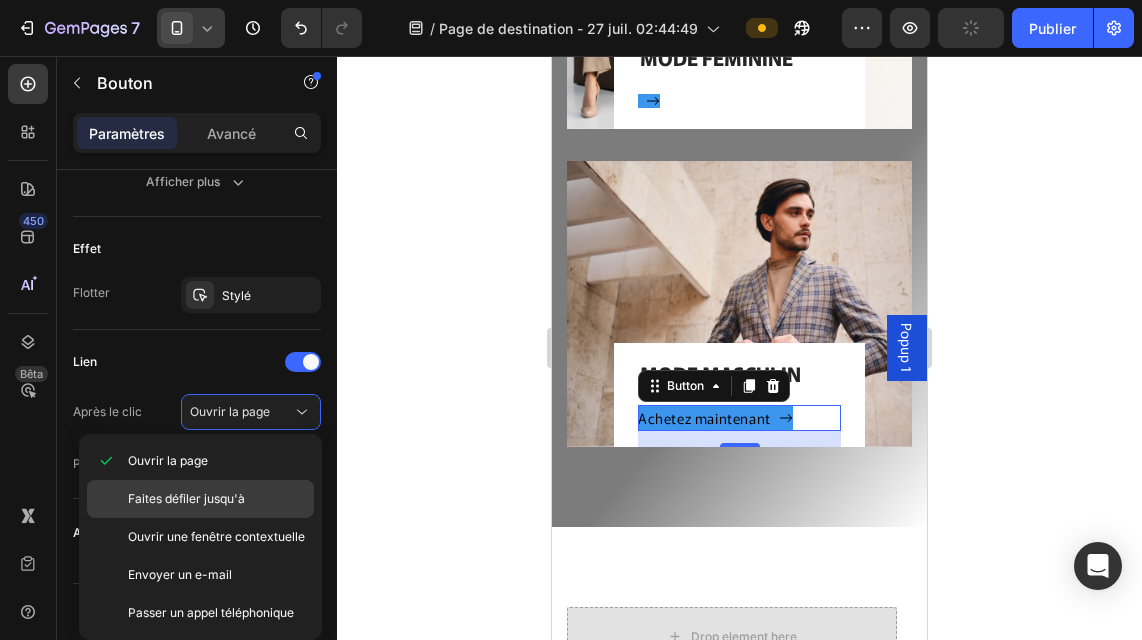 click on "Faites défiler jusqu'à" at bounding box center [216, 499] 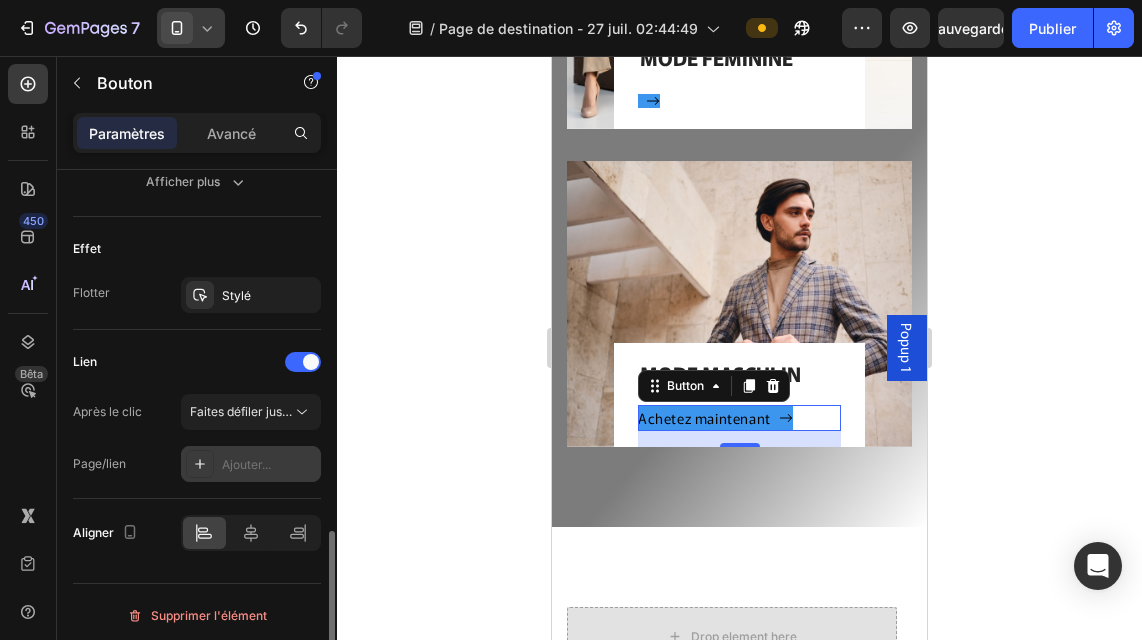 click 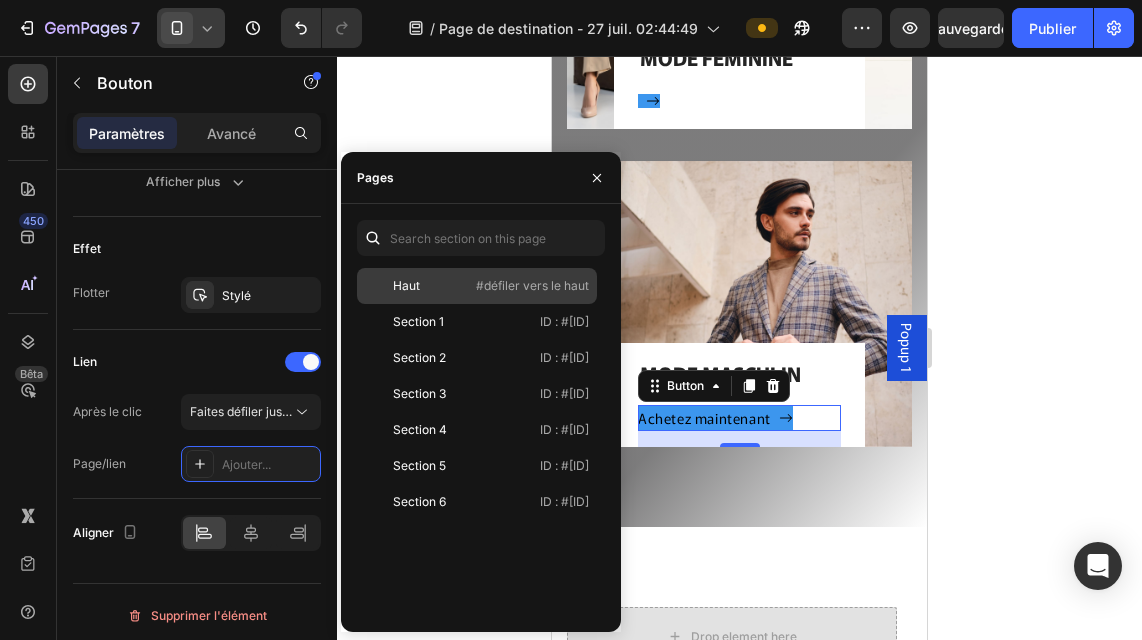 click on "Haut" at bounding box center (416, 286) 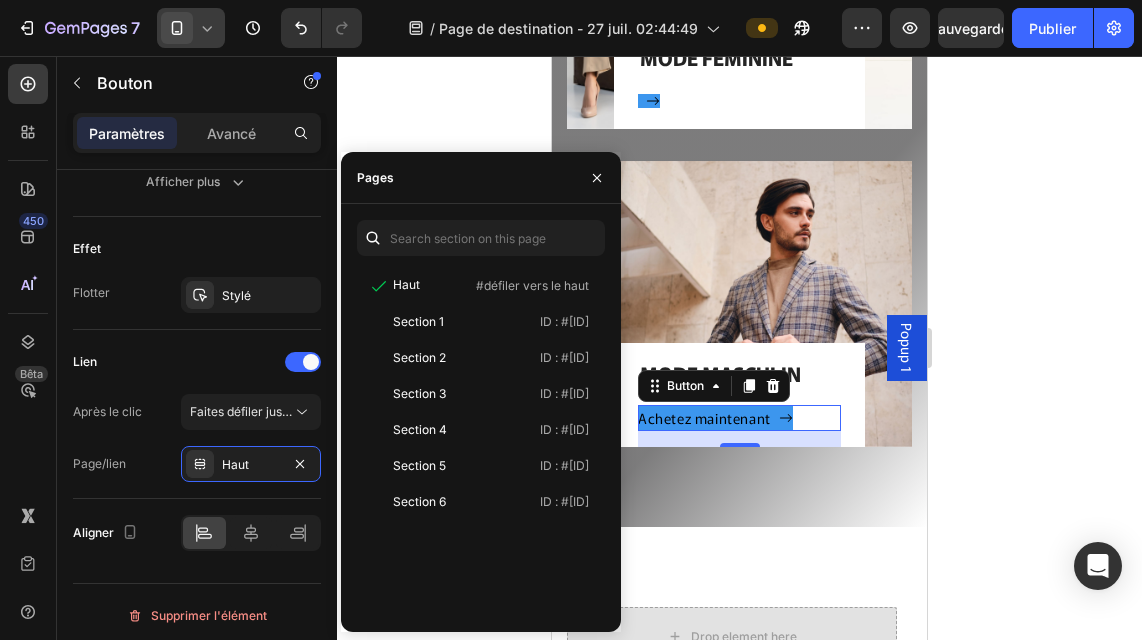 click 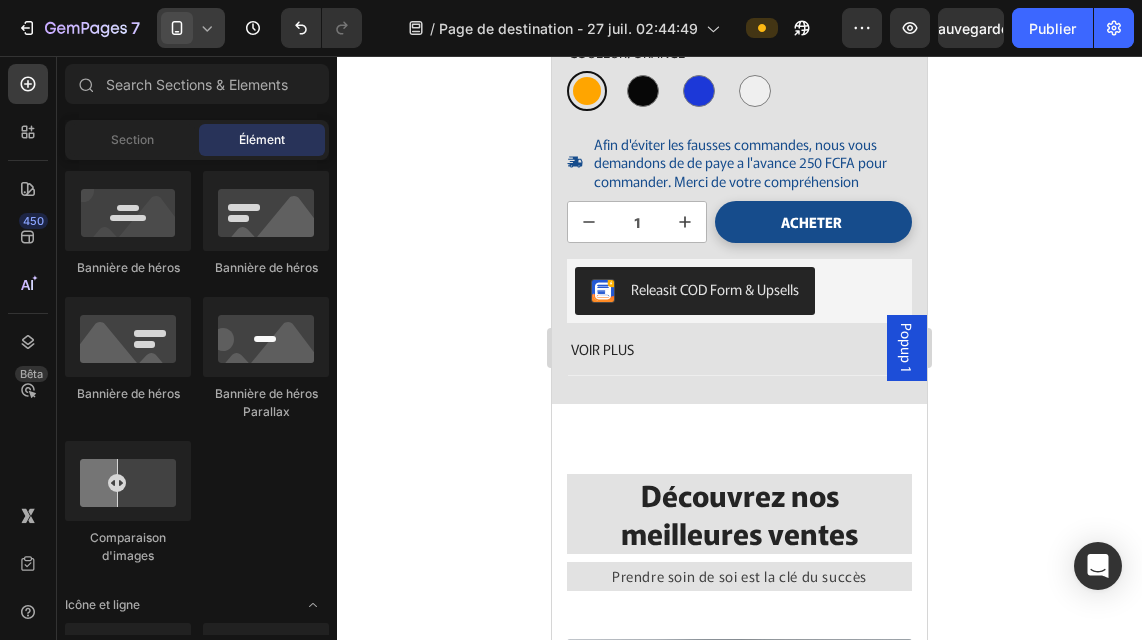 scroll, scrollTop: 1683, scrollLeft: 0, axis: vertical 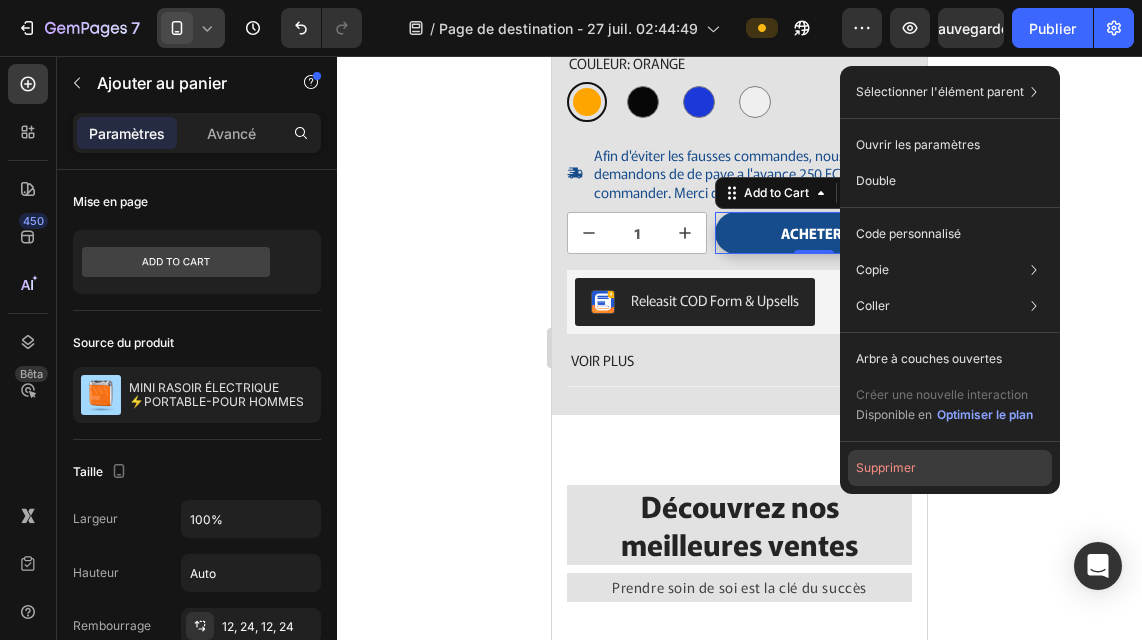 click on "Supprimer" at bounding box center [886, 467] 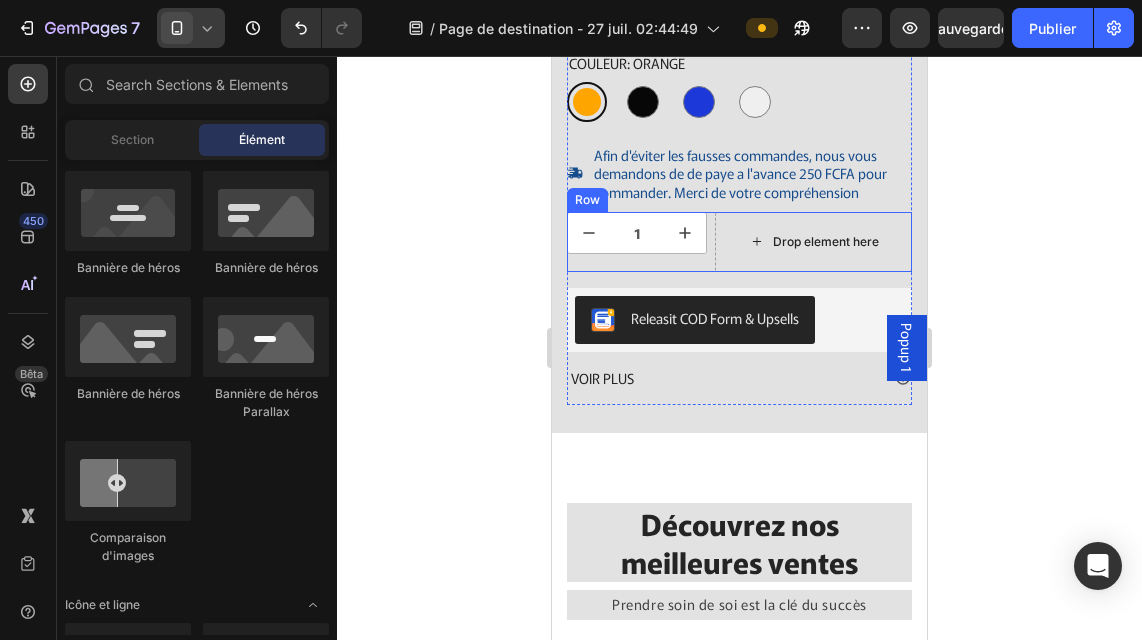 click on "Drop element here" at bounding box center (826, 242) 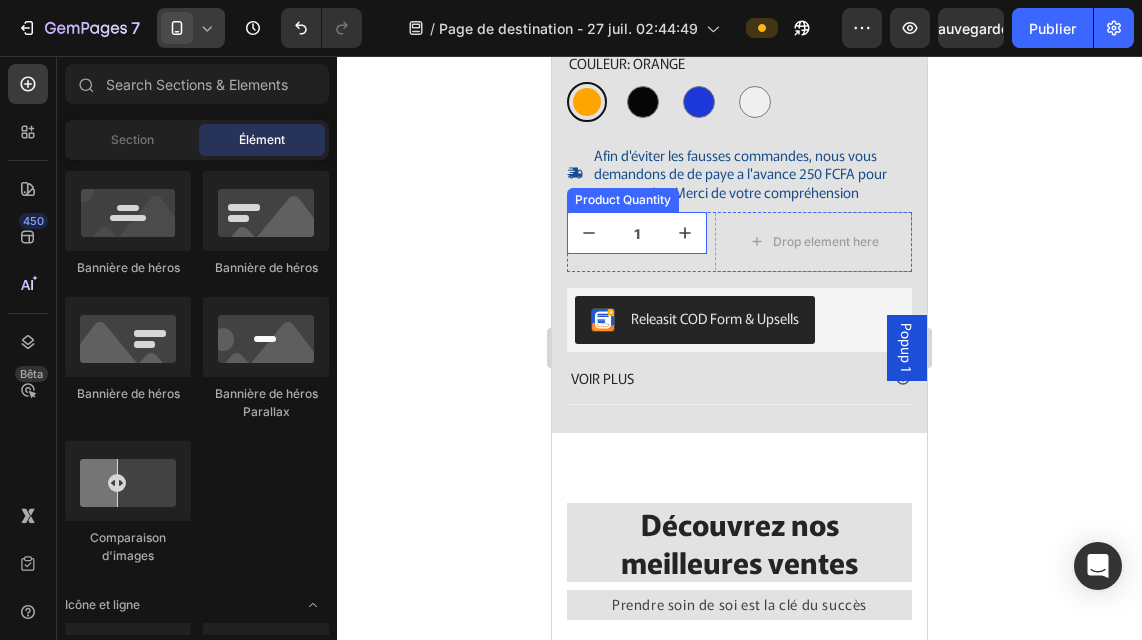 click 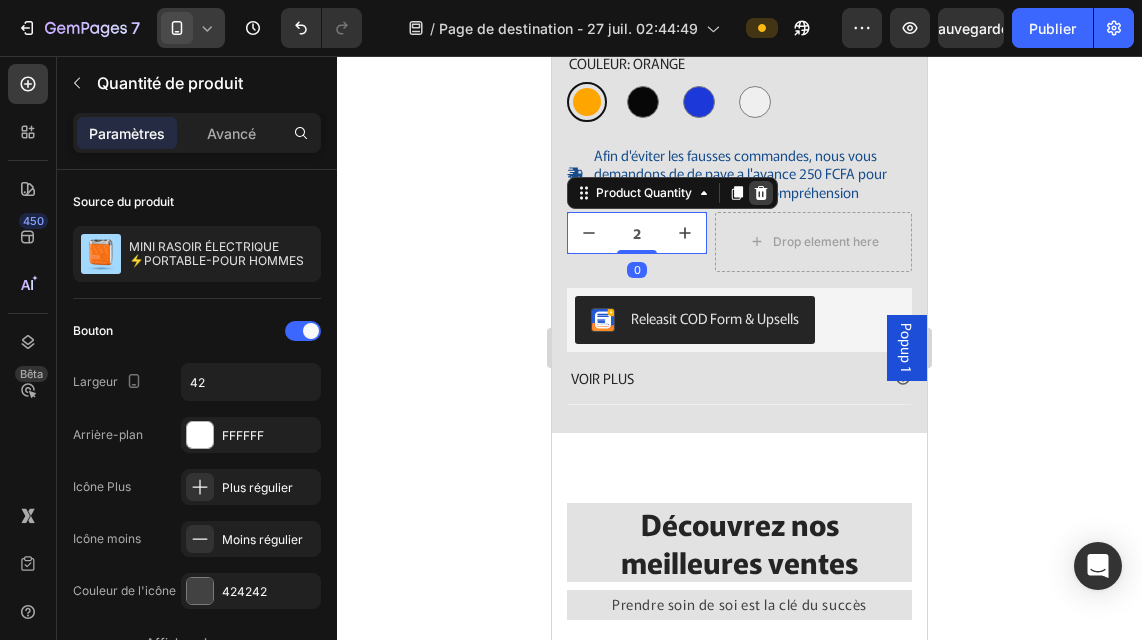 click at bounding box center (761, 193) 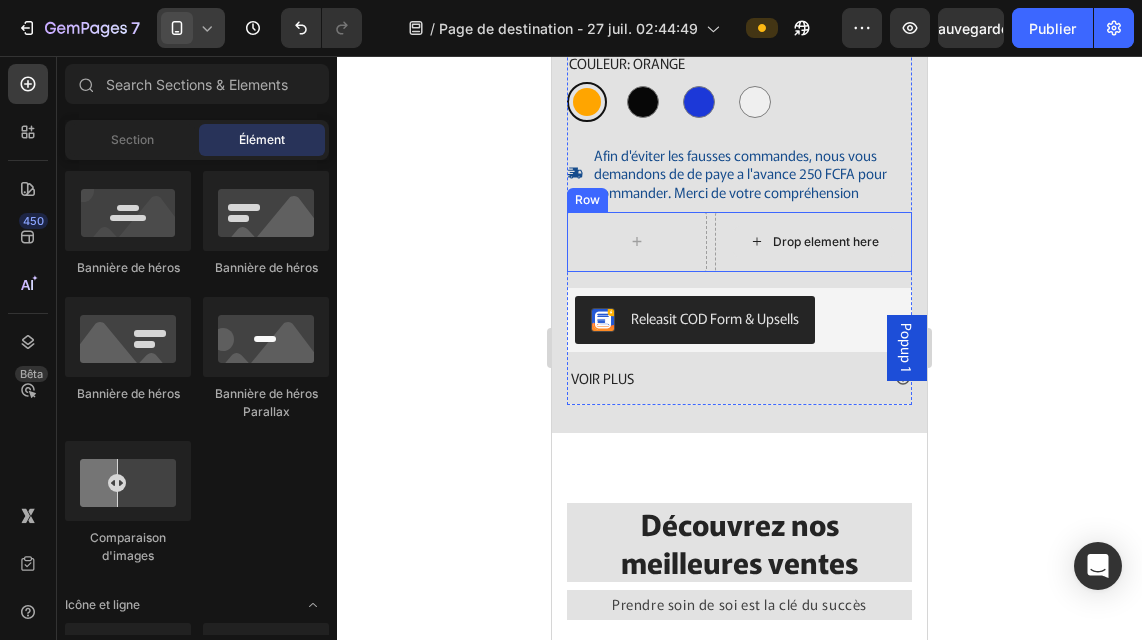 click on "Drop element here" at bounding box center (813, 242) 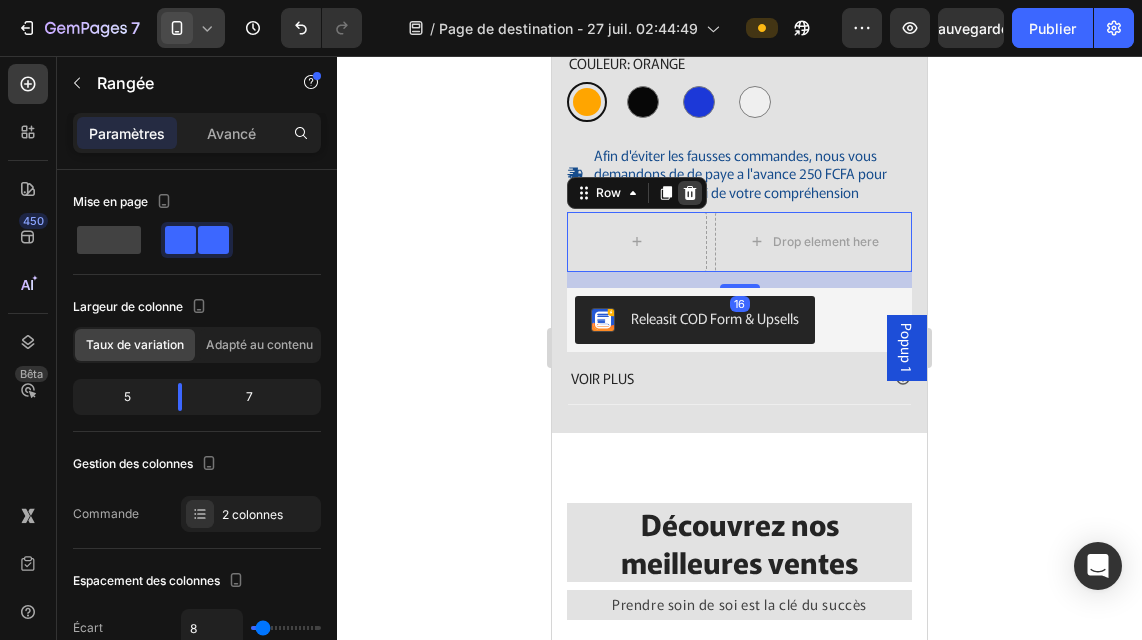 click 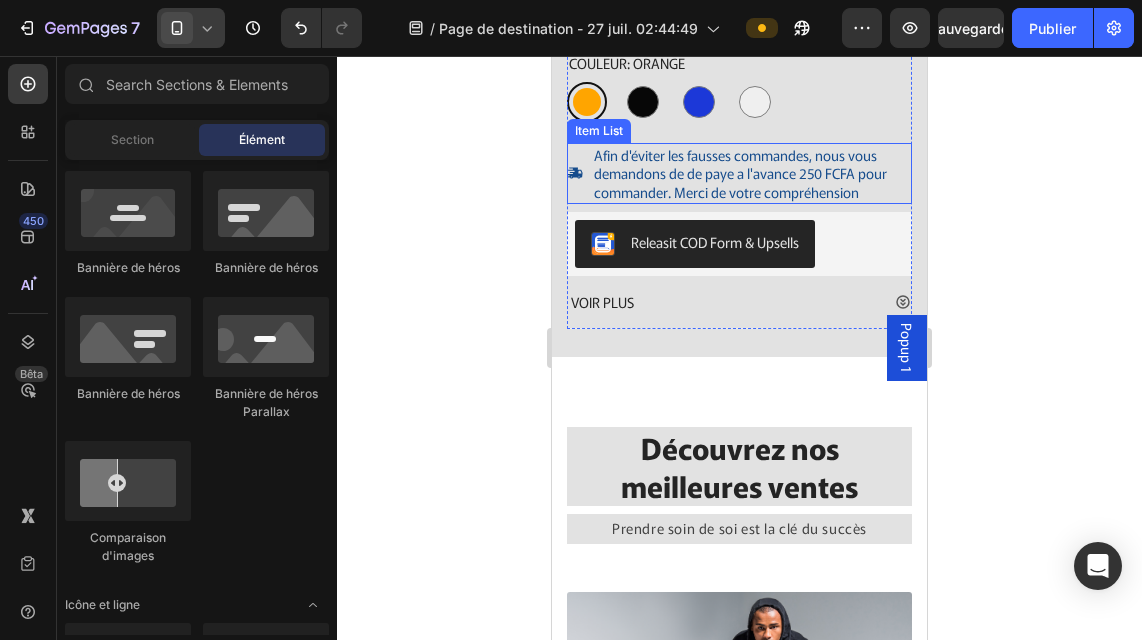 click on "Afin d'éviter les fausses commandes, nous vous demandons de de paye a l'avance 250 FCFA pour commander. Merci de votre compréhension" at bounding box center (751, 173) 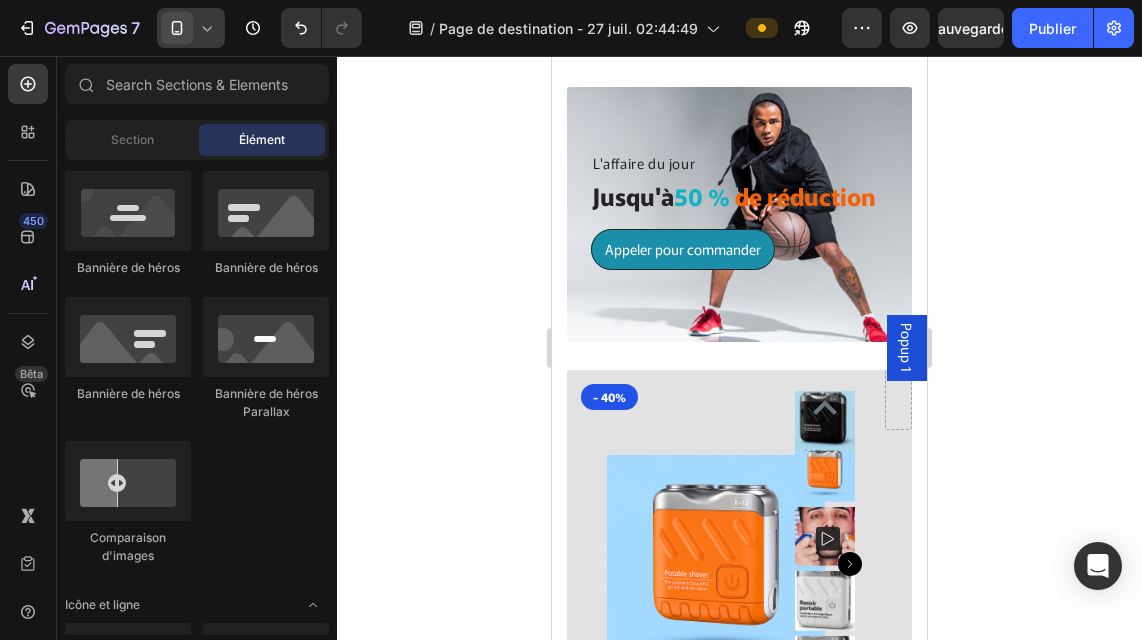 scroll, scrollTop: 2167, scrollLeft: 0, axis: vertical 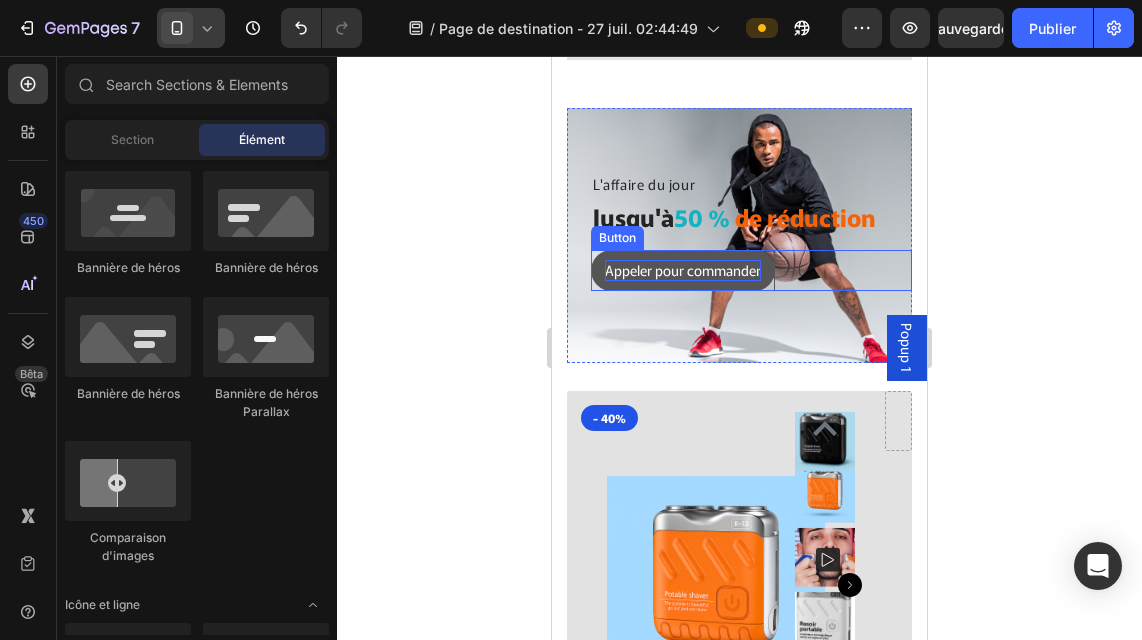 click on "Appeler pour commander" at bounding box center [683, 270] 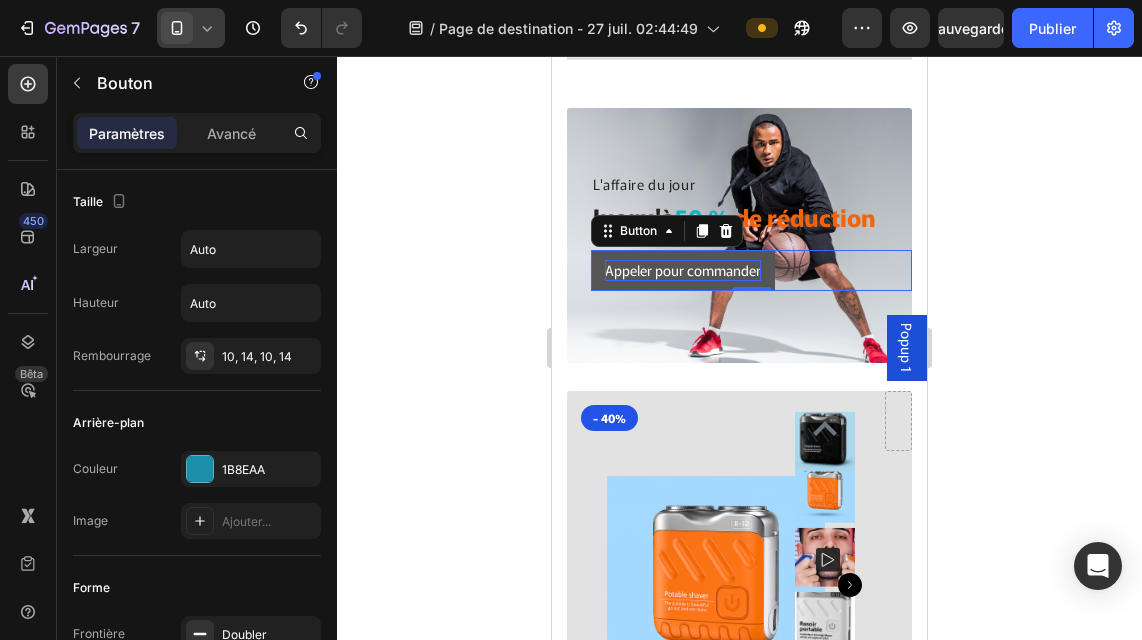 click on "Appeler pour commander" at bounding box center [683, 270] 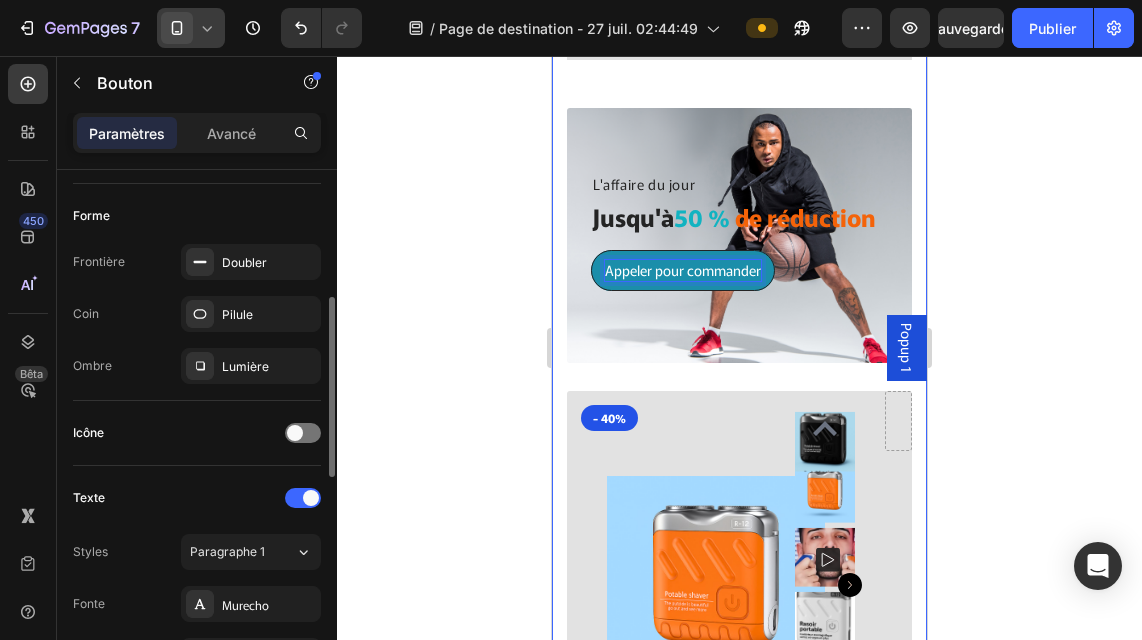 scroll, scrollTop: 374, scrollLeft: 0, axis: vertical 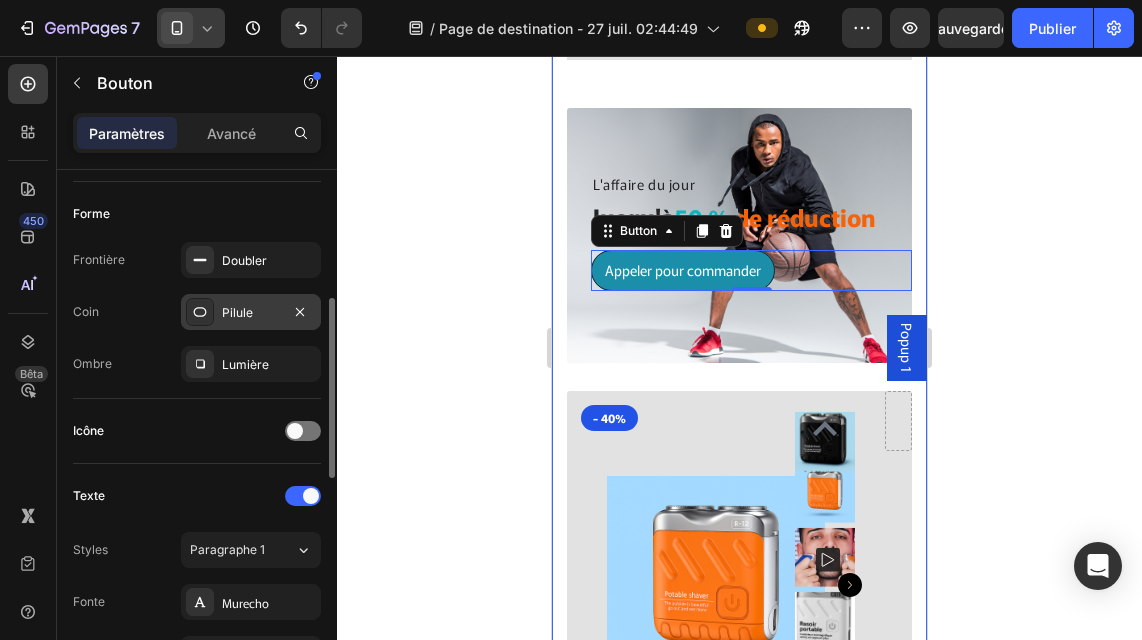 click 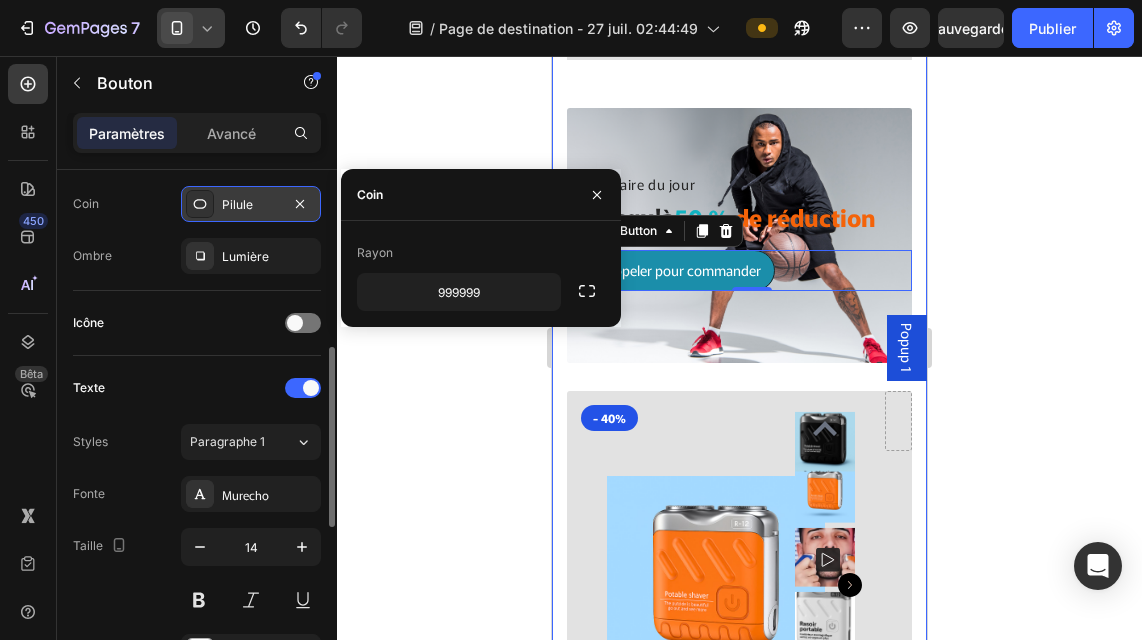 scroll, scrollTop: 497, scrollLeft: 0, axis: vertical 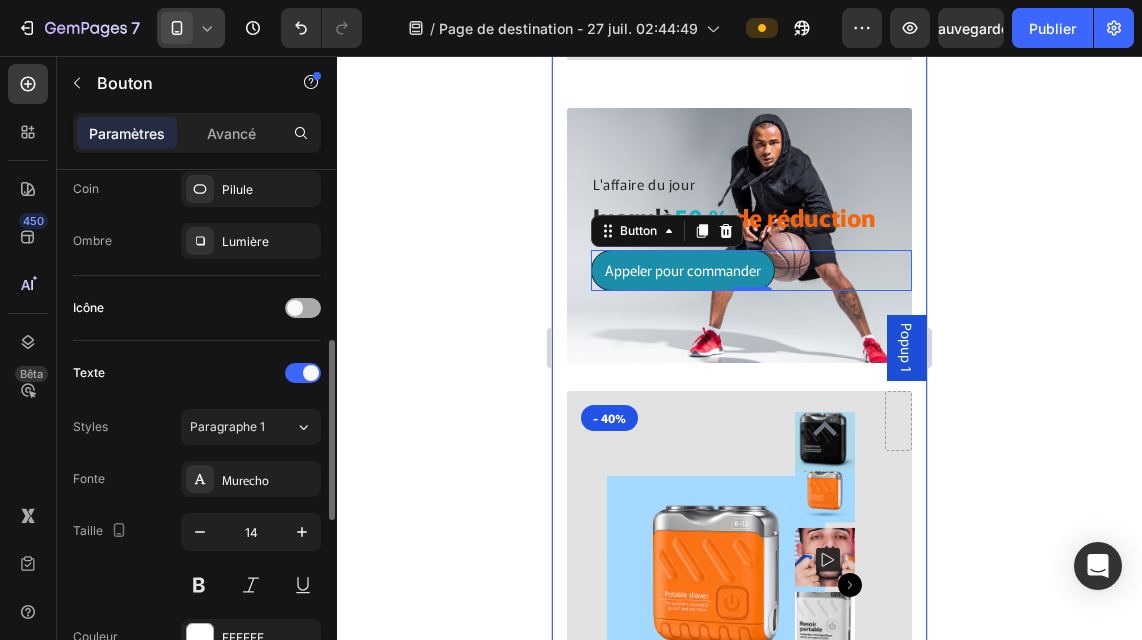 click at bounding box center [295, 308] 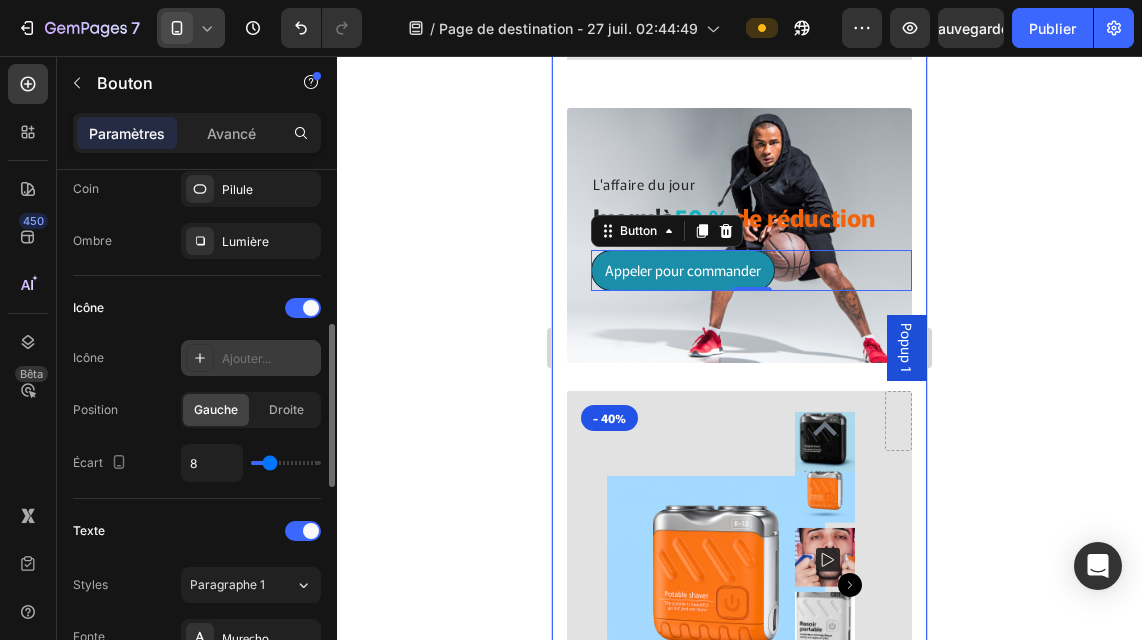 click at bounding box center (200, 358) 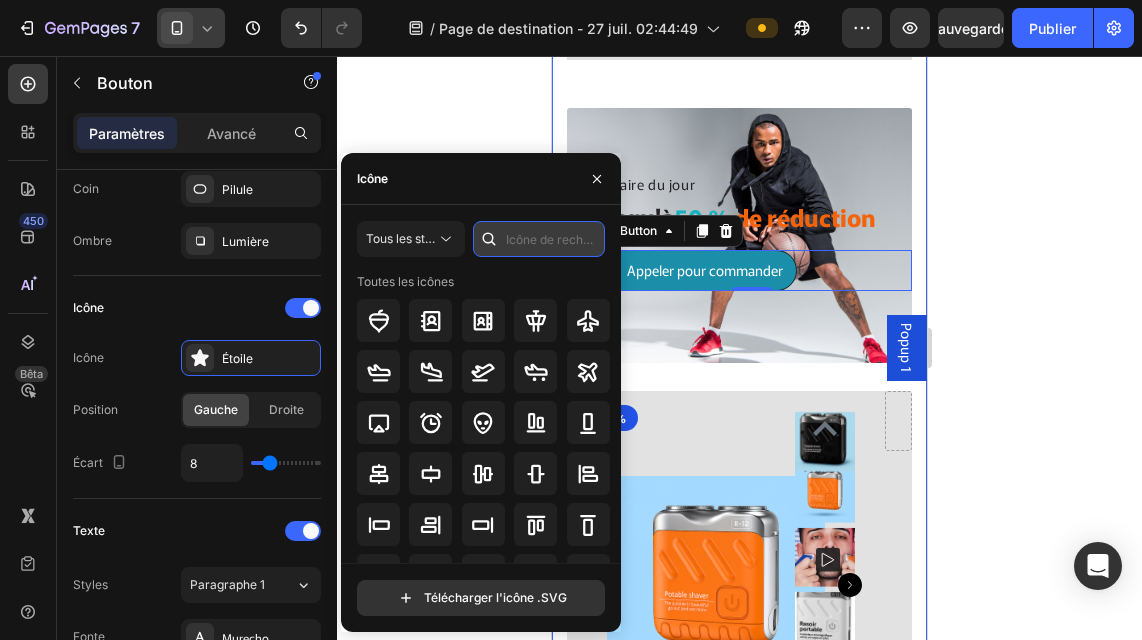 click at bounding box center [539, 239] 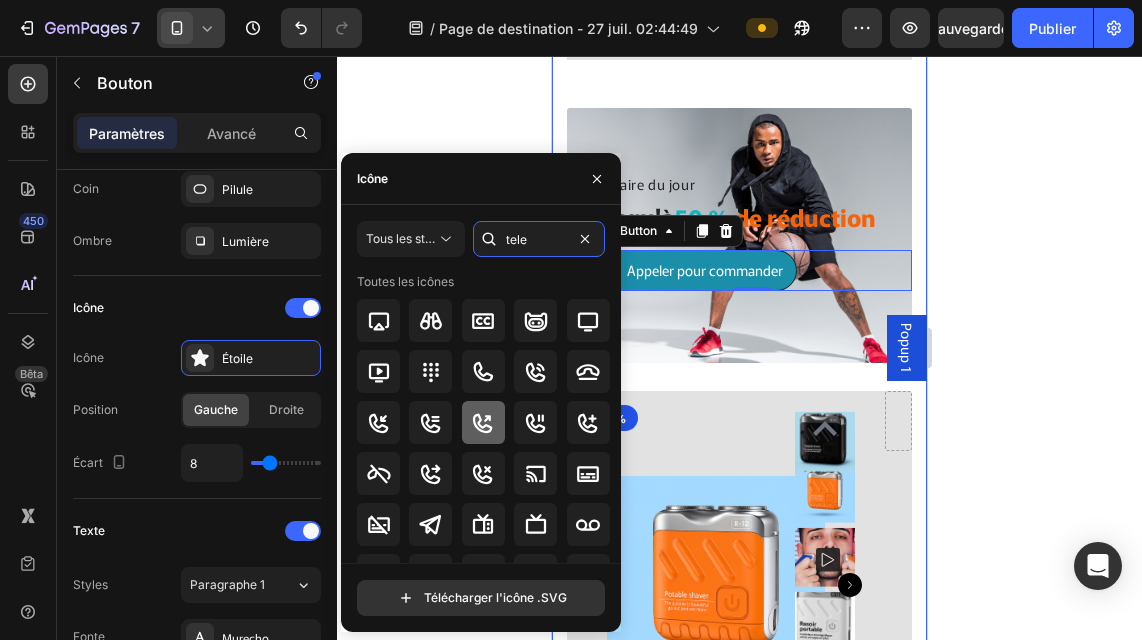 type on "tele" 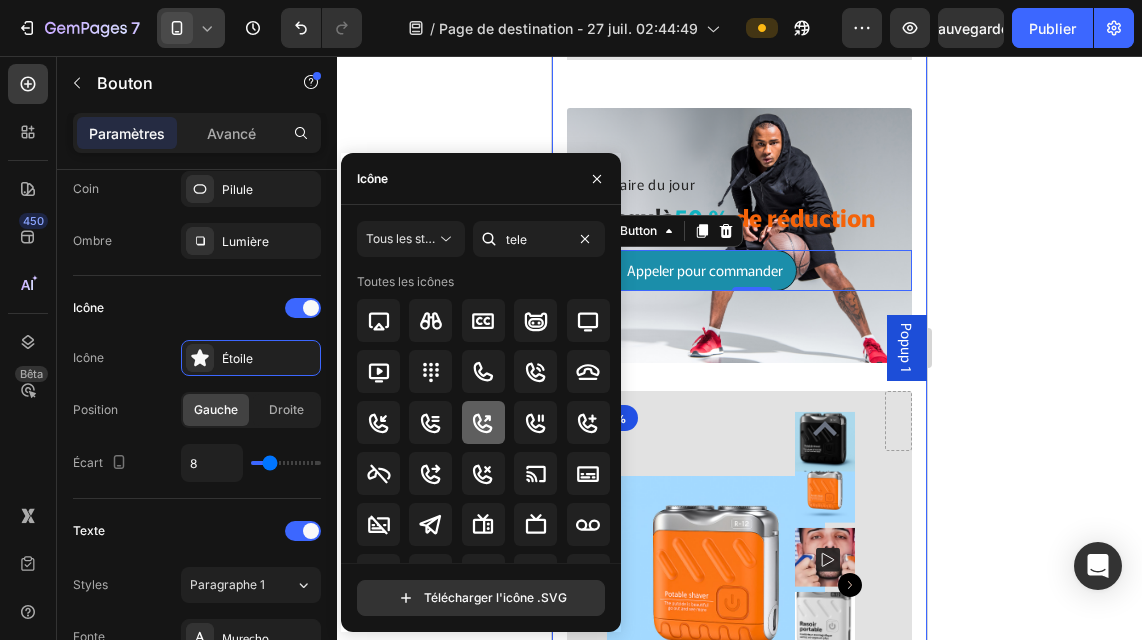 click 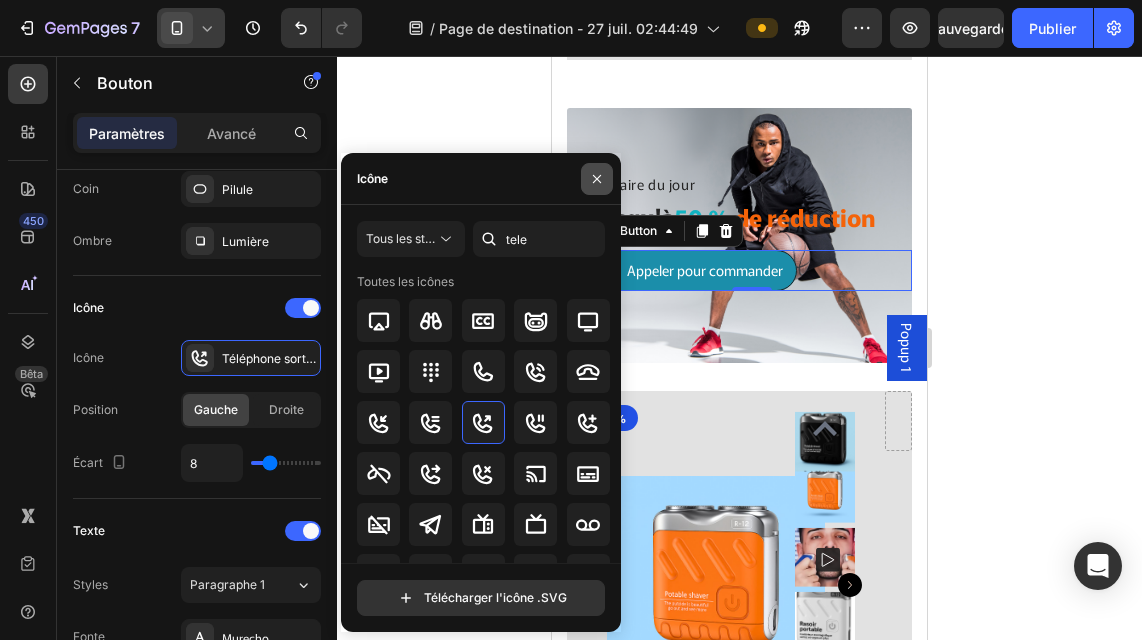 click at bounding box center [597, 179] 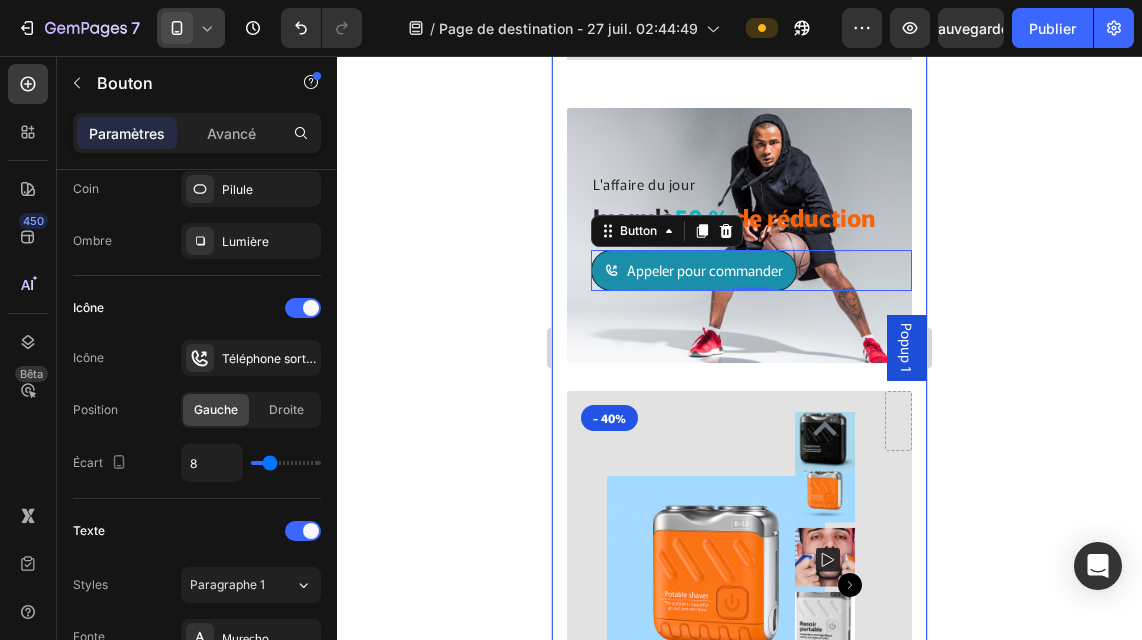 click 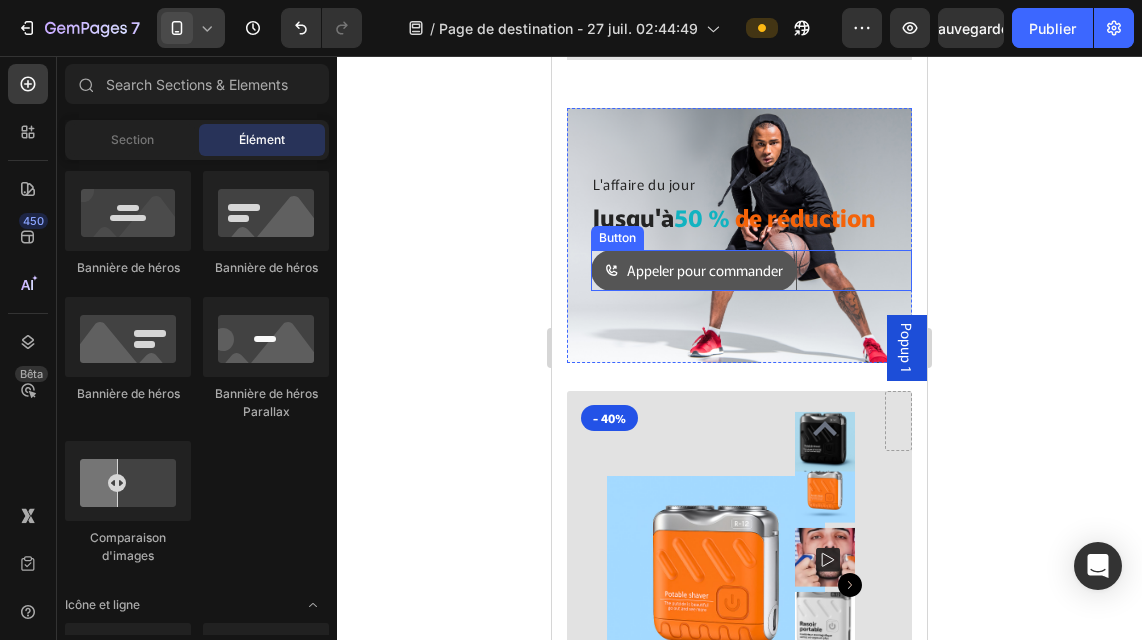click 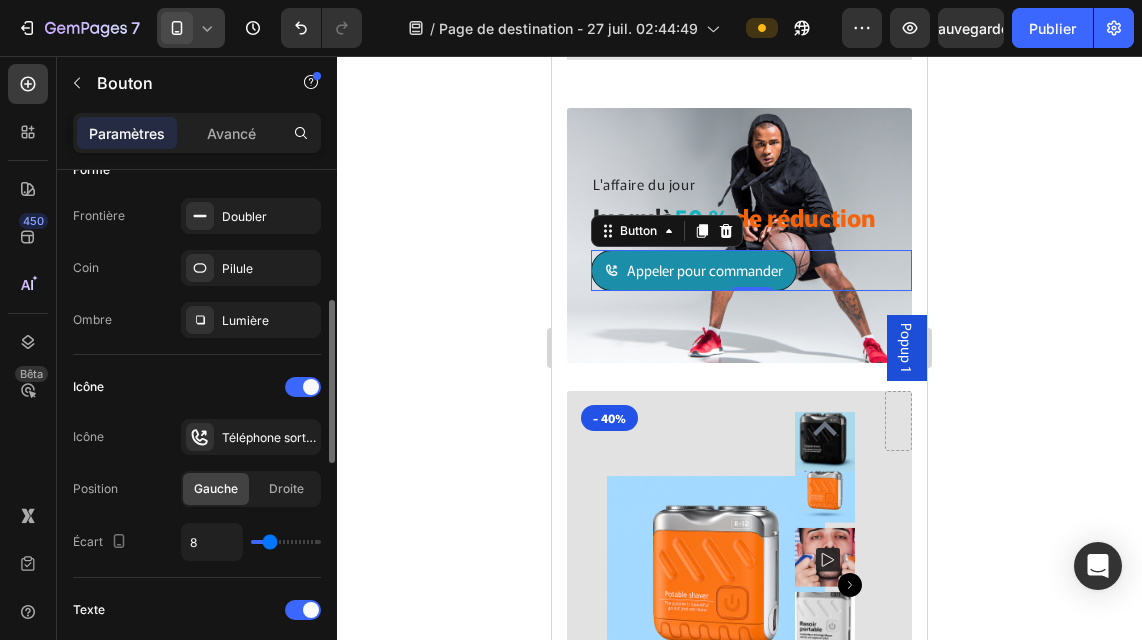 scroll, scrollTop: 420, scrollLeft: 0, axis: vertical 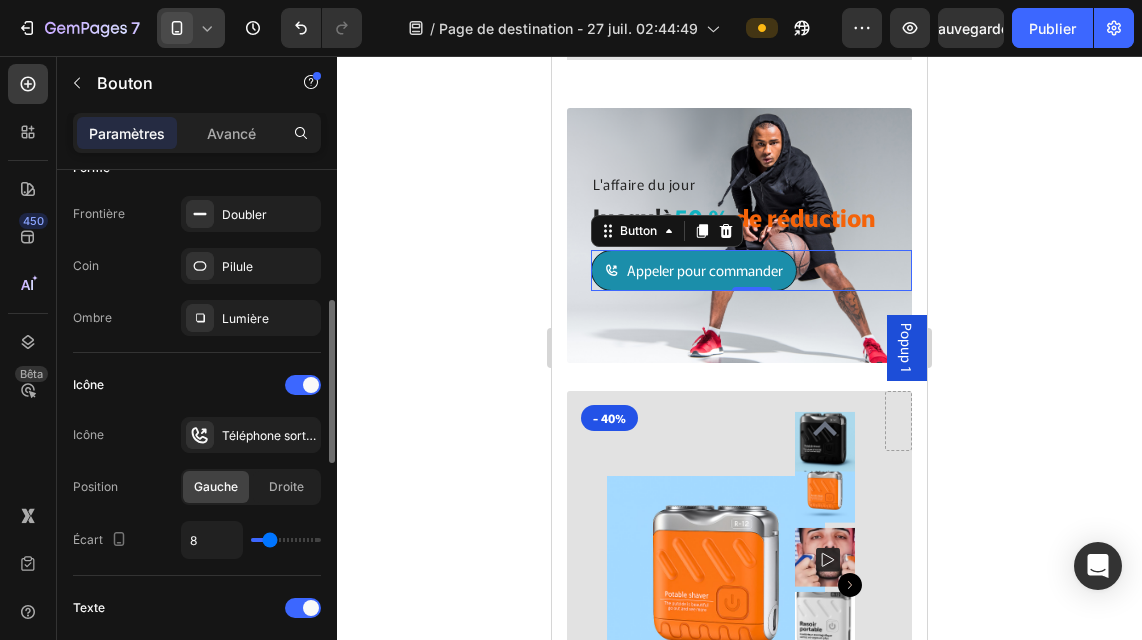 type on "13" 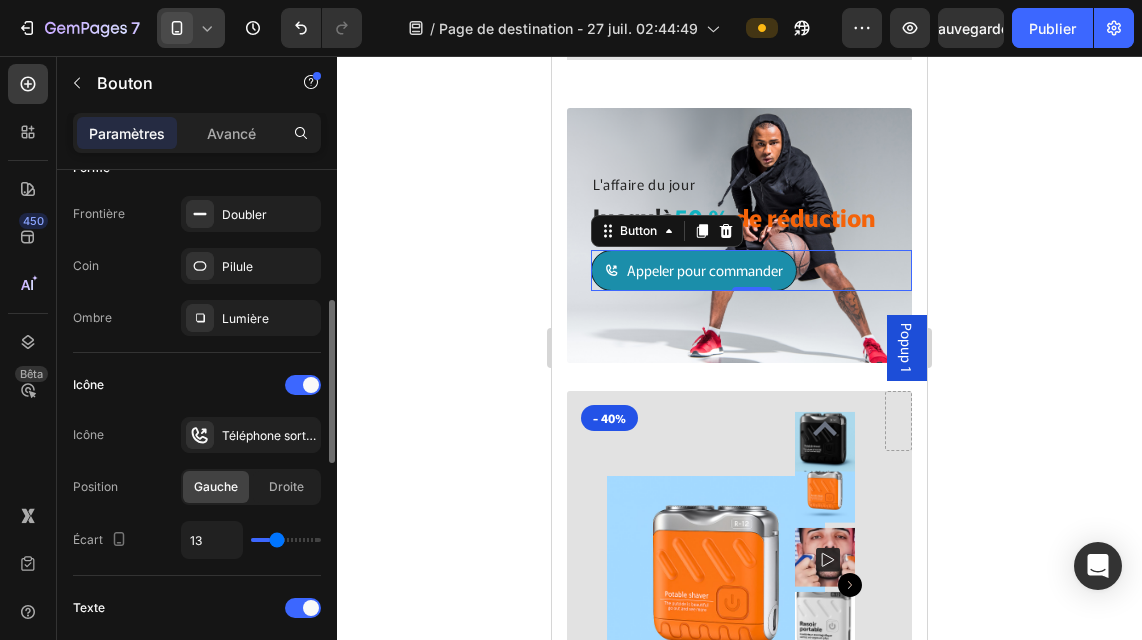 type on "16" 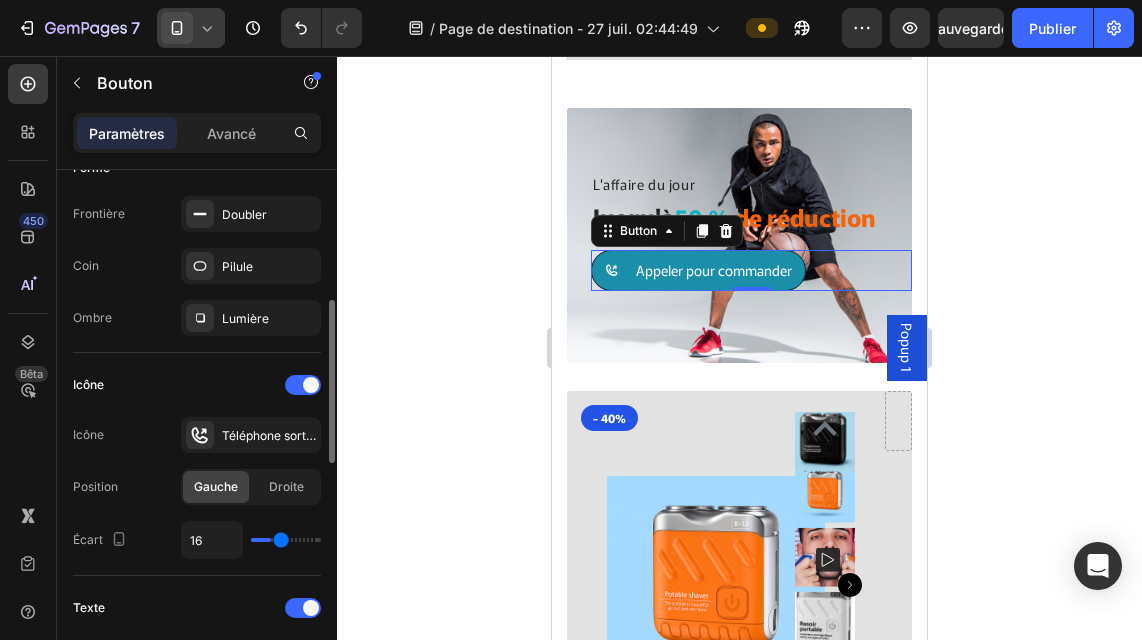 type on "17" 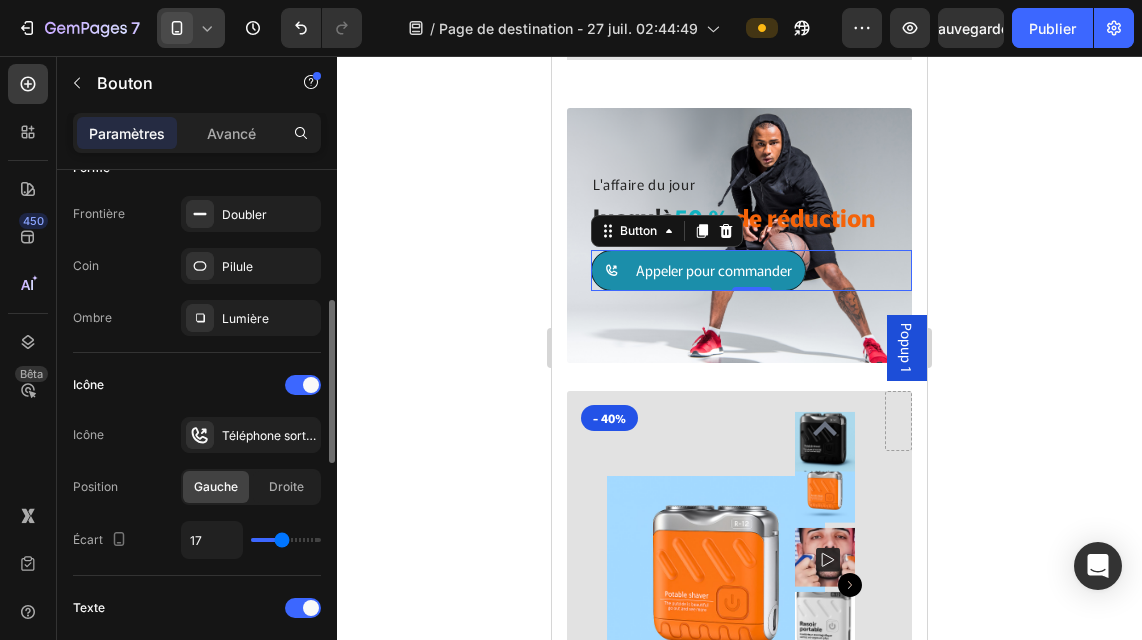 type on "18" 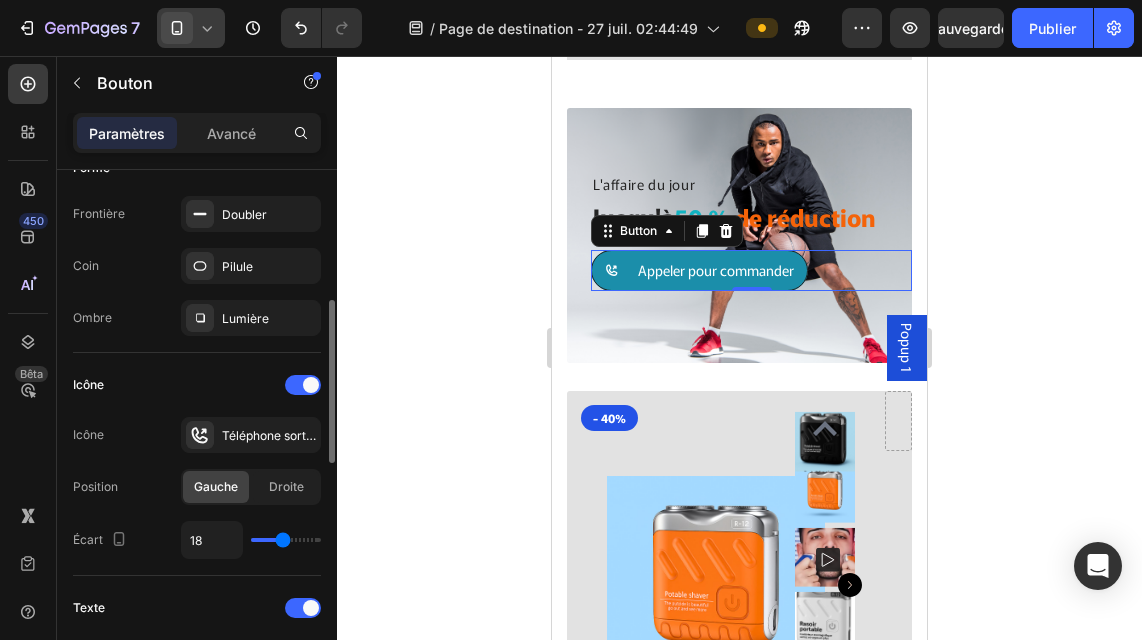 type on "19" 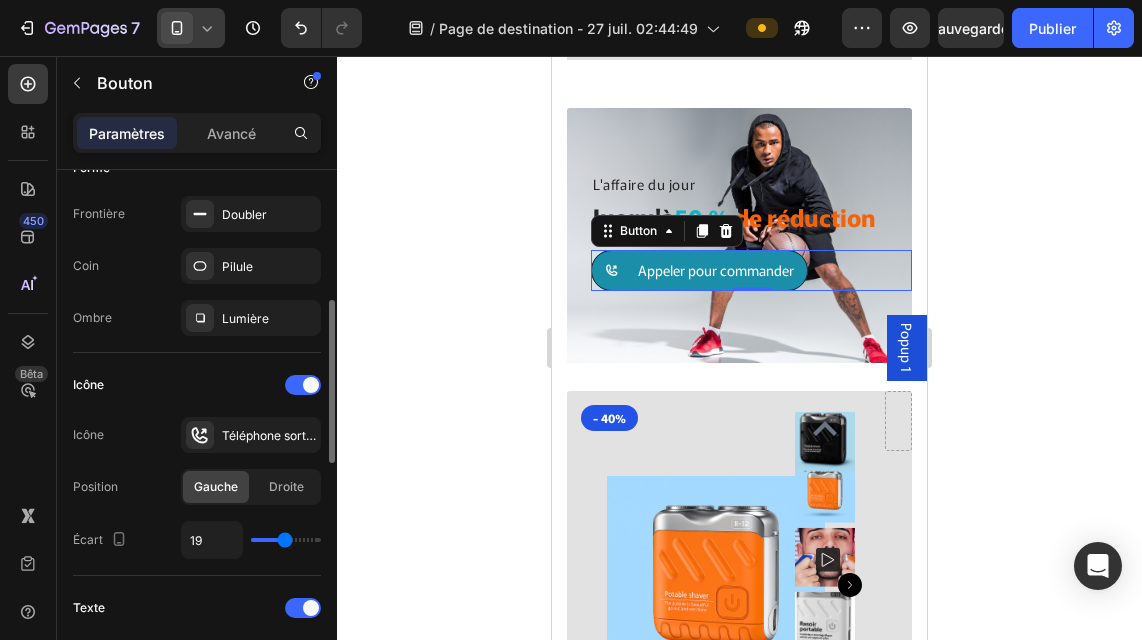 drag, startPoint x: 274, startPoint y: 536, endPoint x: 285, endPoint y: 536, distance: 11 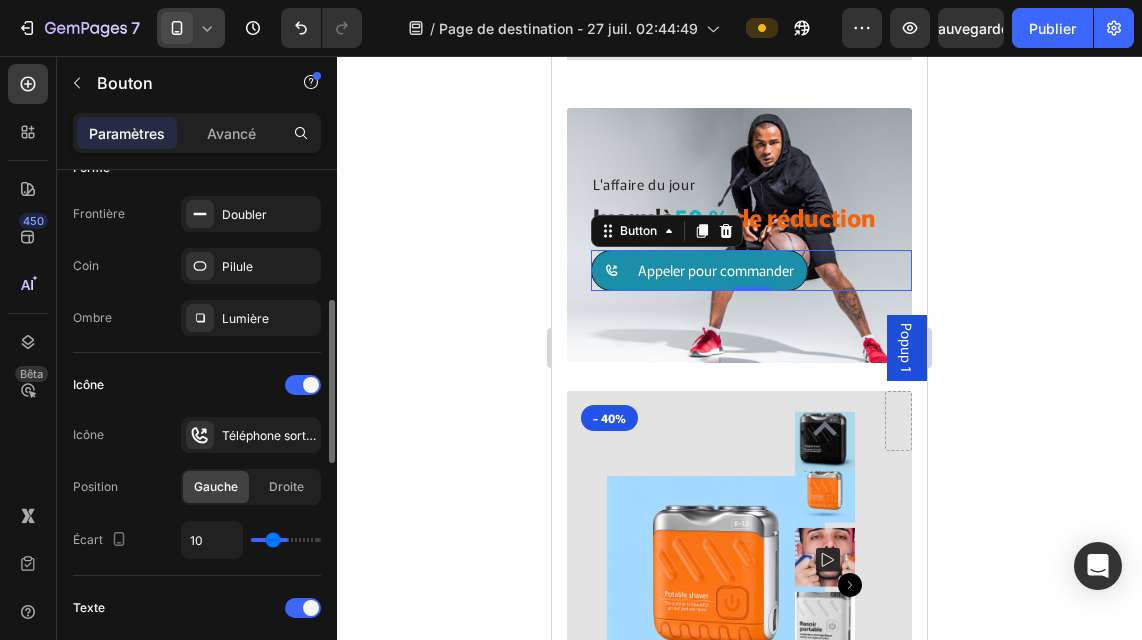 type on "5" 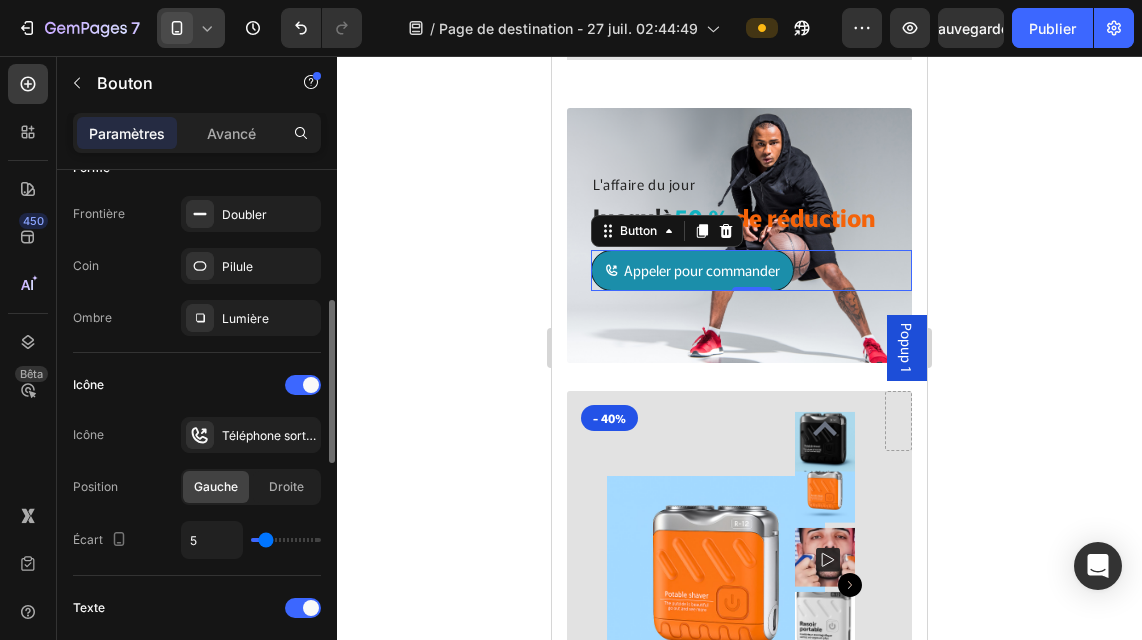 type on "3" 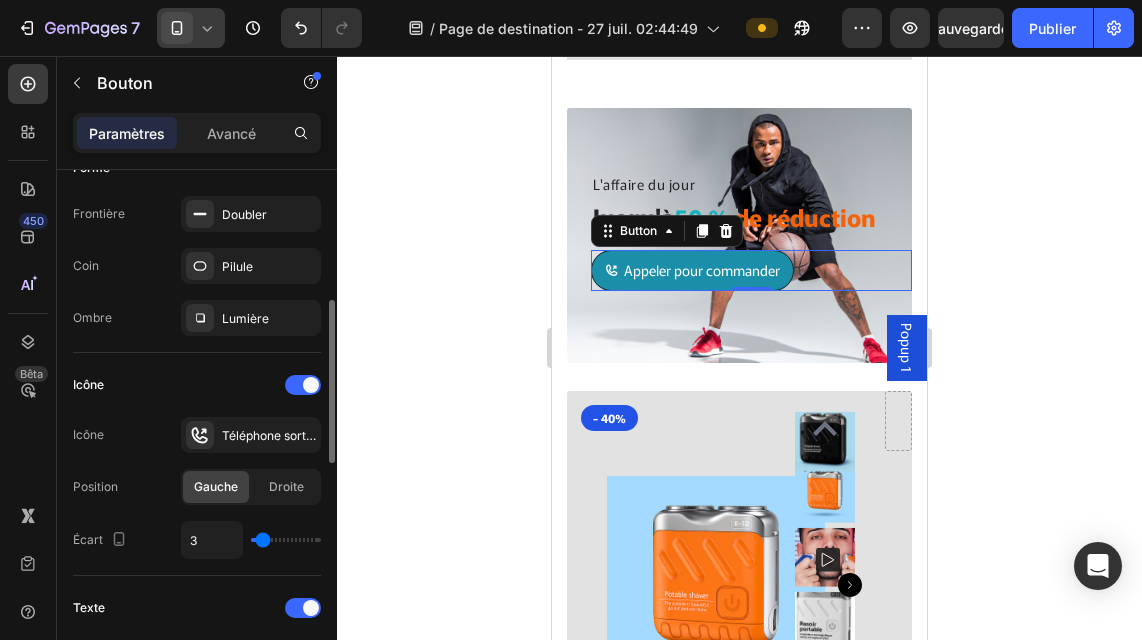 type on "2" 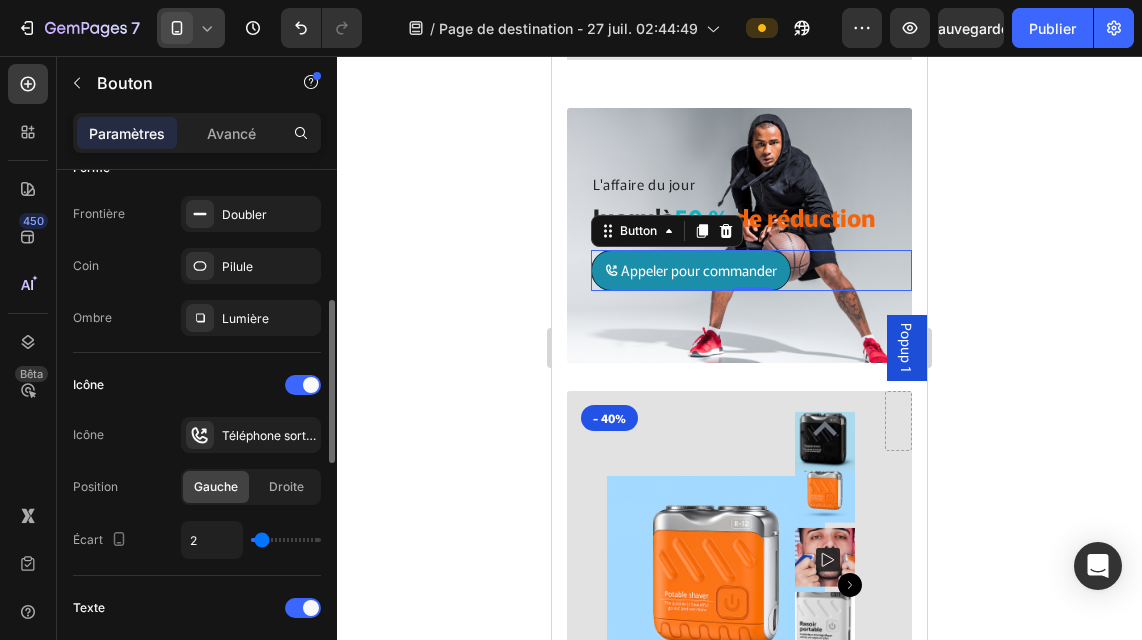 type on "1" 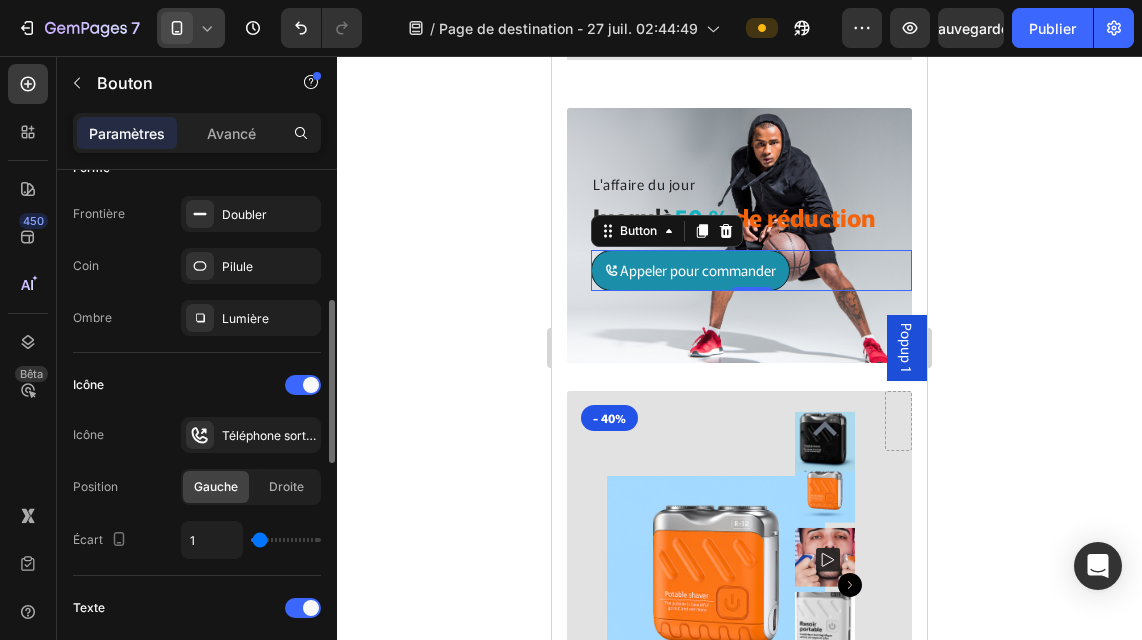 type on "0" 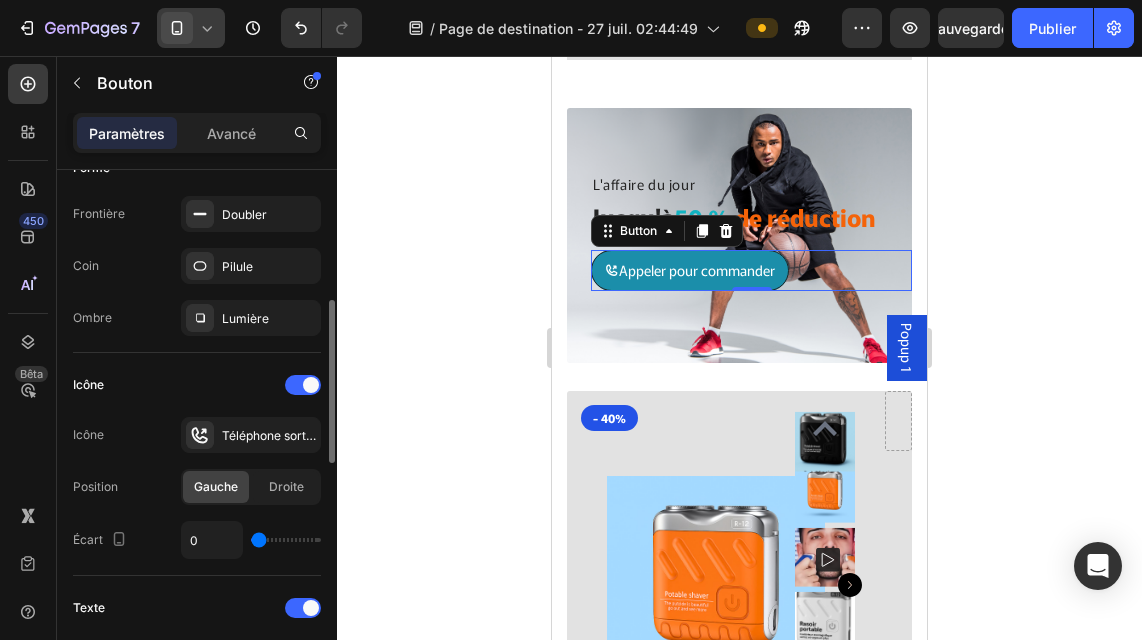 type on "1" 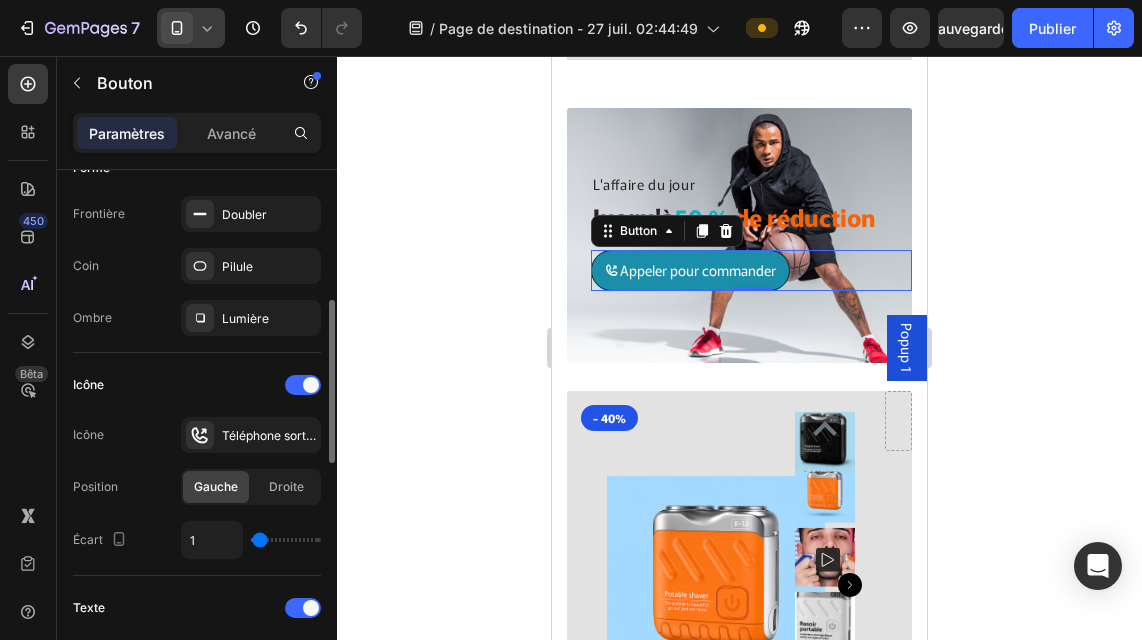 drag, startPoint x: 282, startPoint y: 535, endPoint x: 261, endPoint y: 535, distance: 21 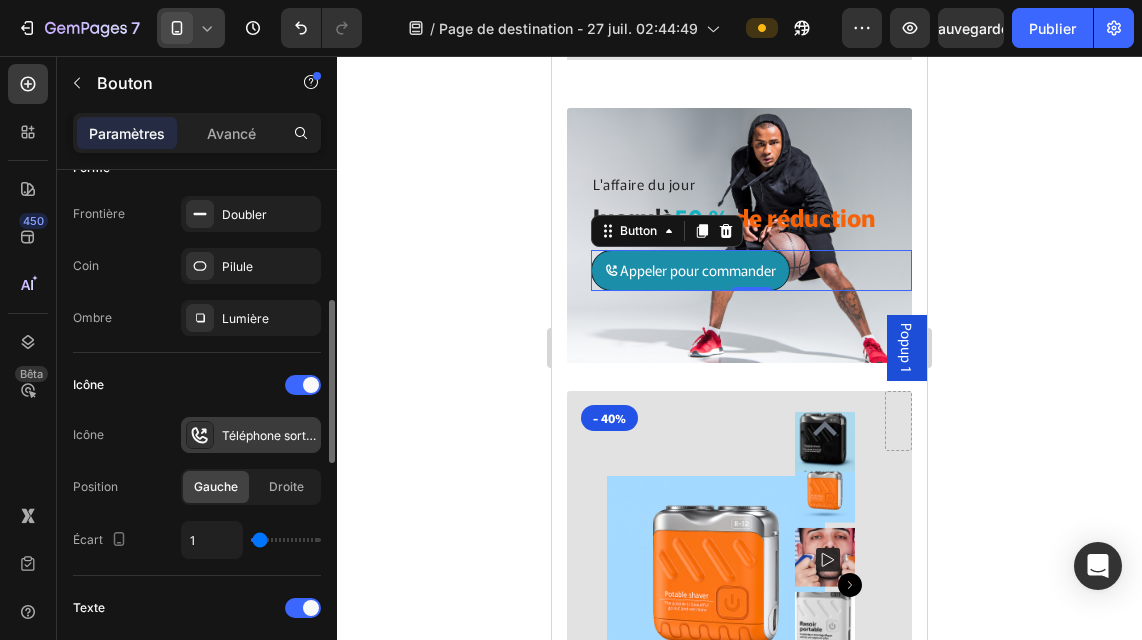 click 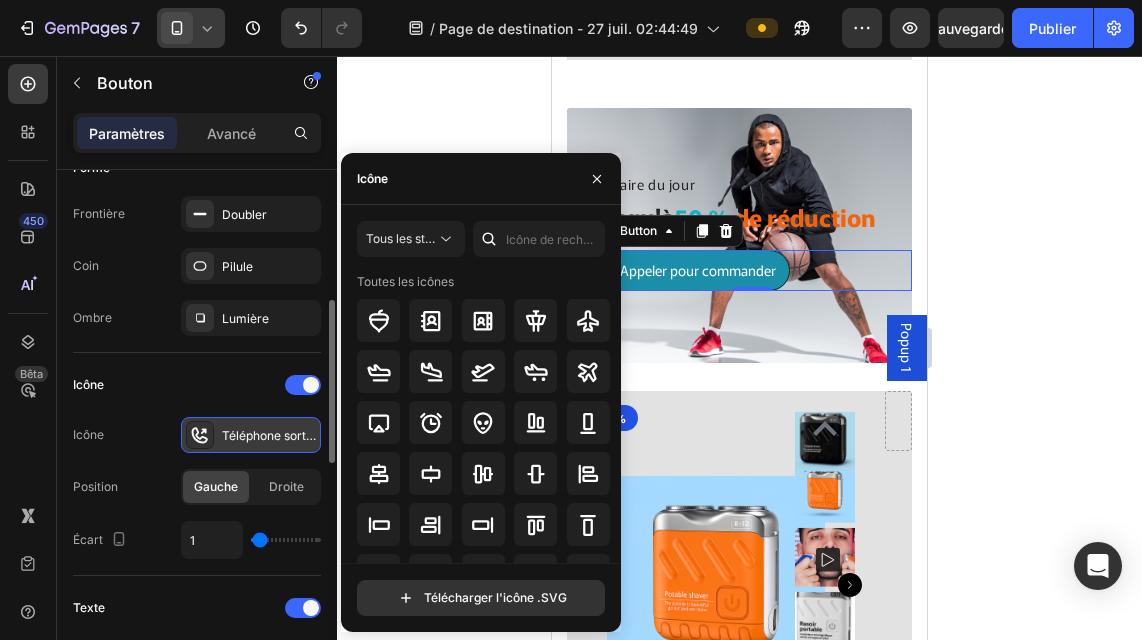 click 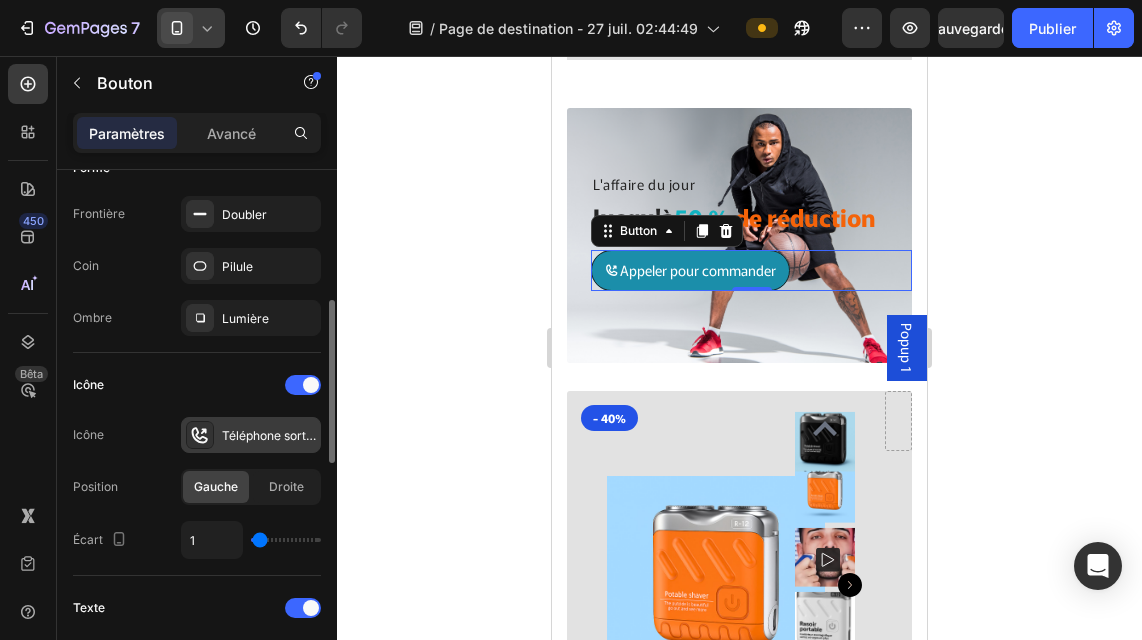 click 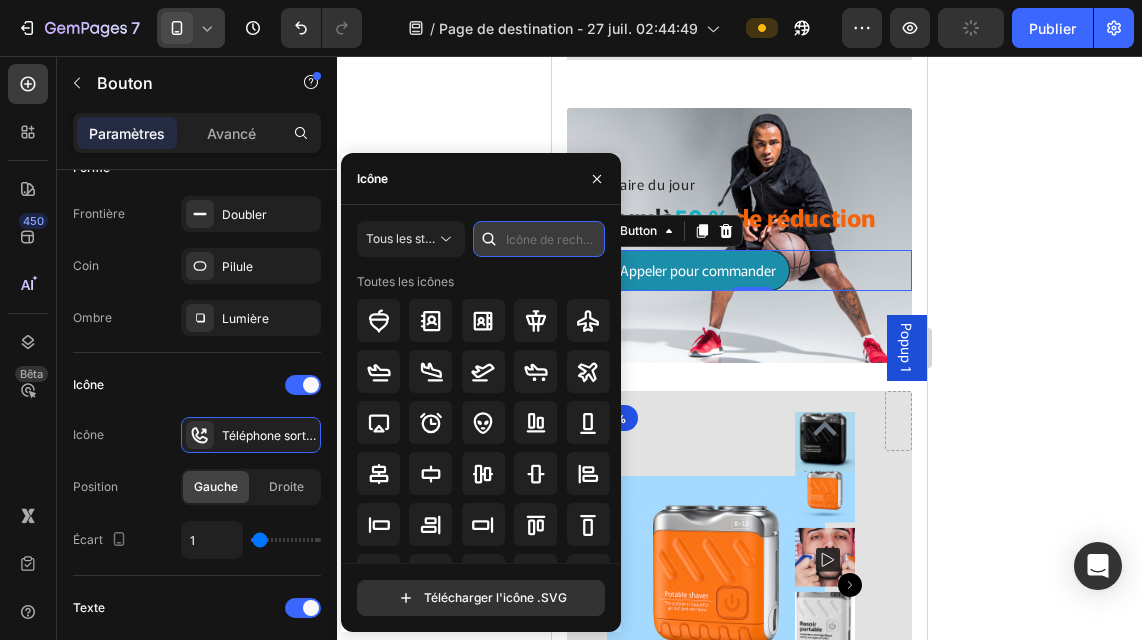 click at bounding box center [539, 239] 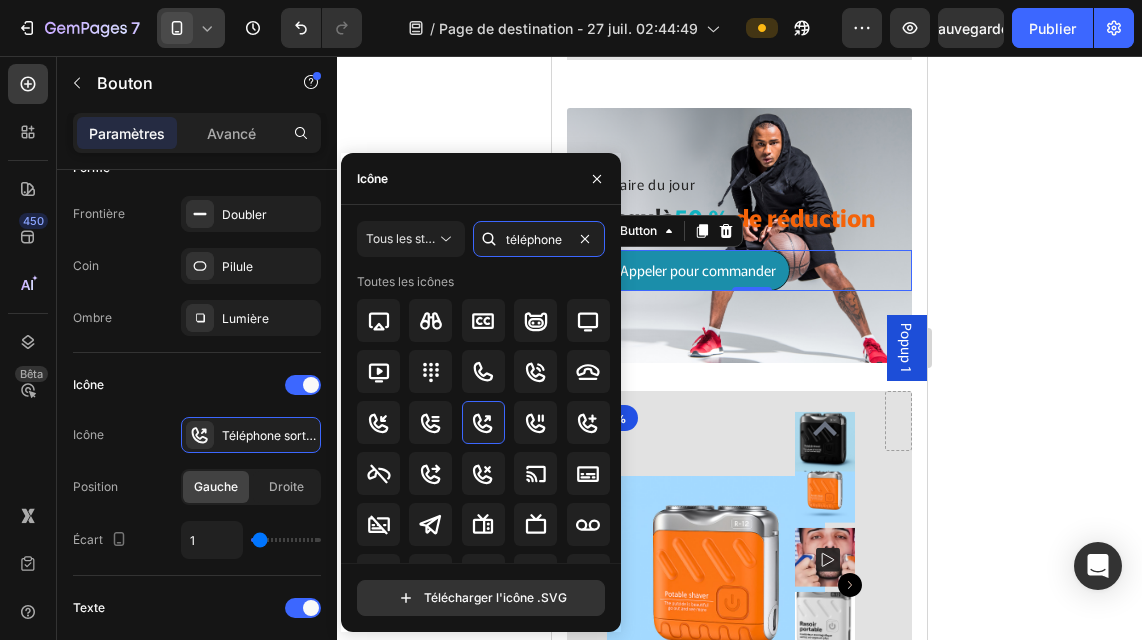 scroll, scrollTop: 0, scrollLeft: 0, axis: both 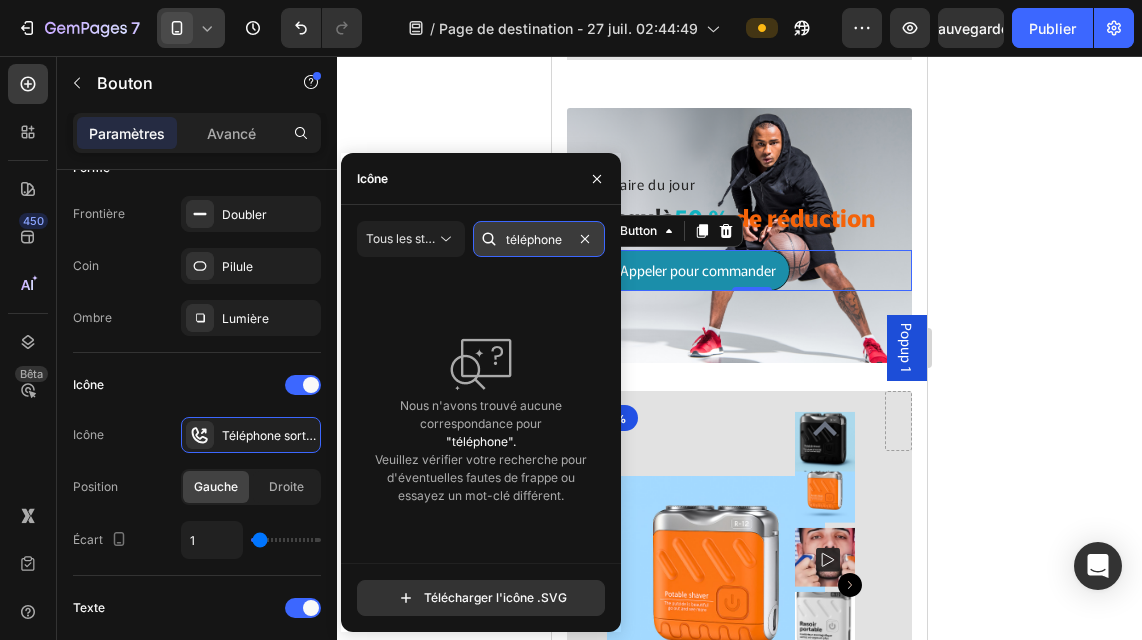 click on "téléphone" at bounding box center (539, 239) 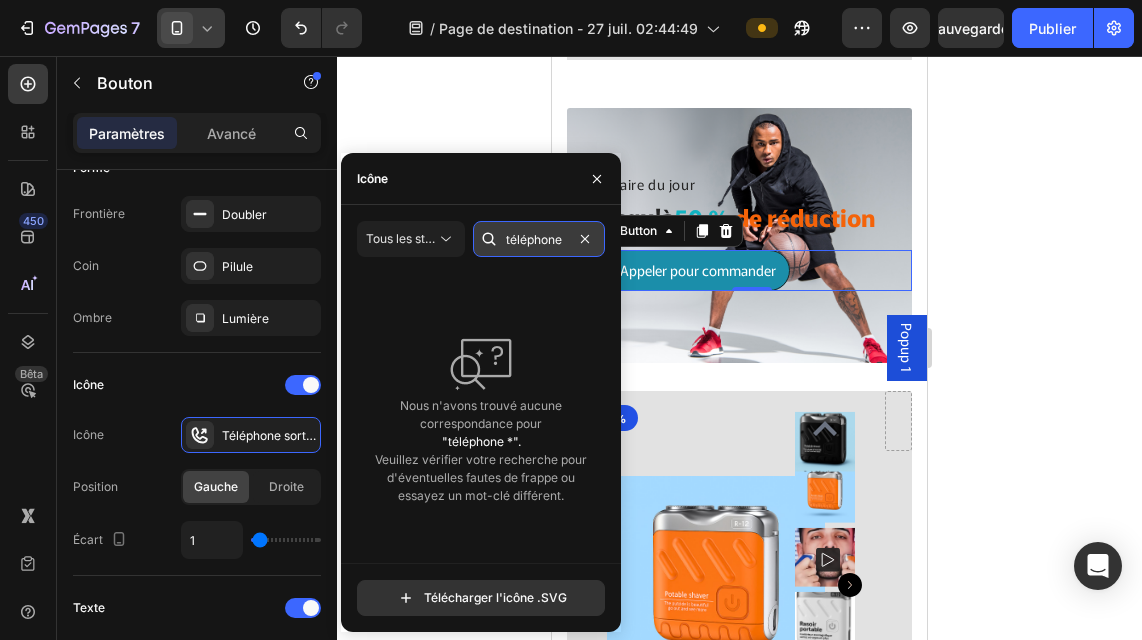 scroll, scrollTop: 0, scrollLeft: 0, axis: both 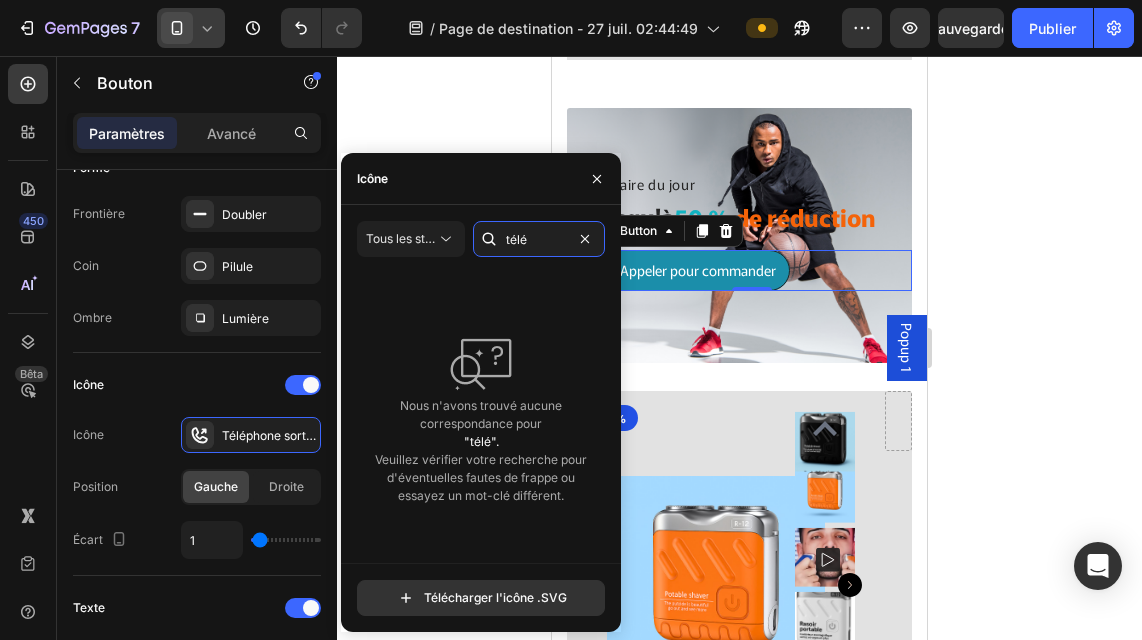 type on "télé" 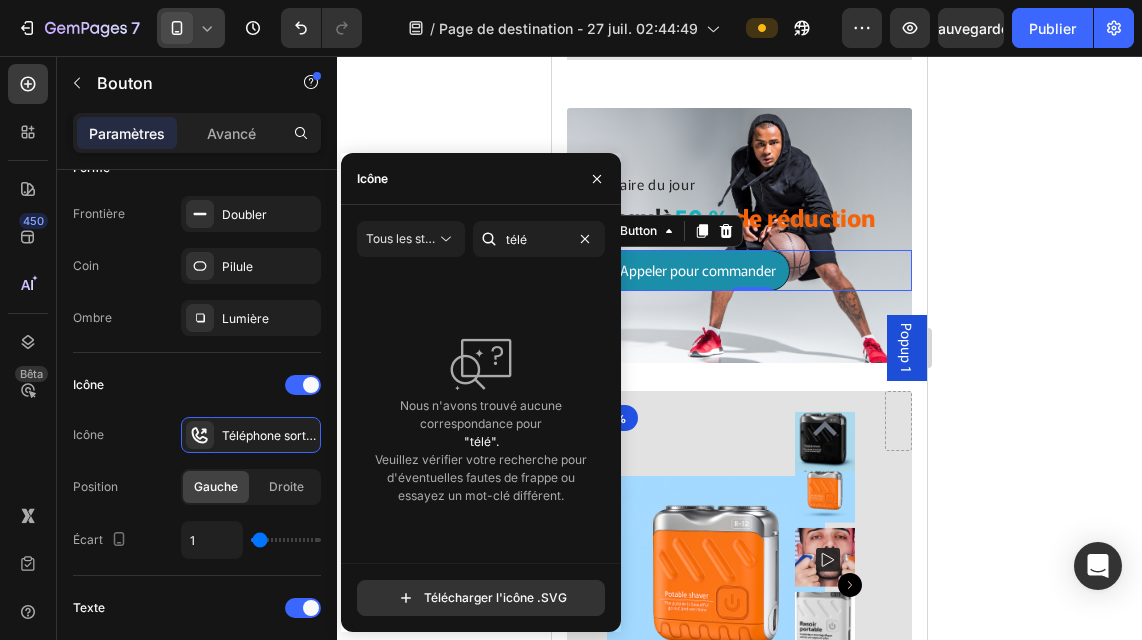 click 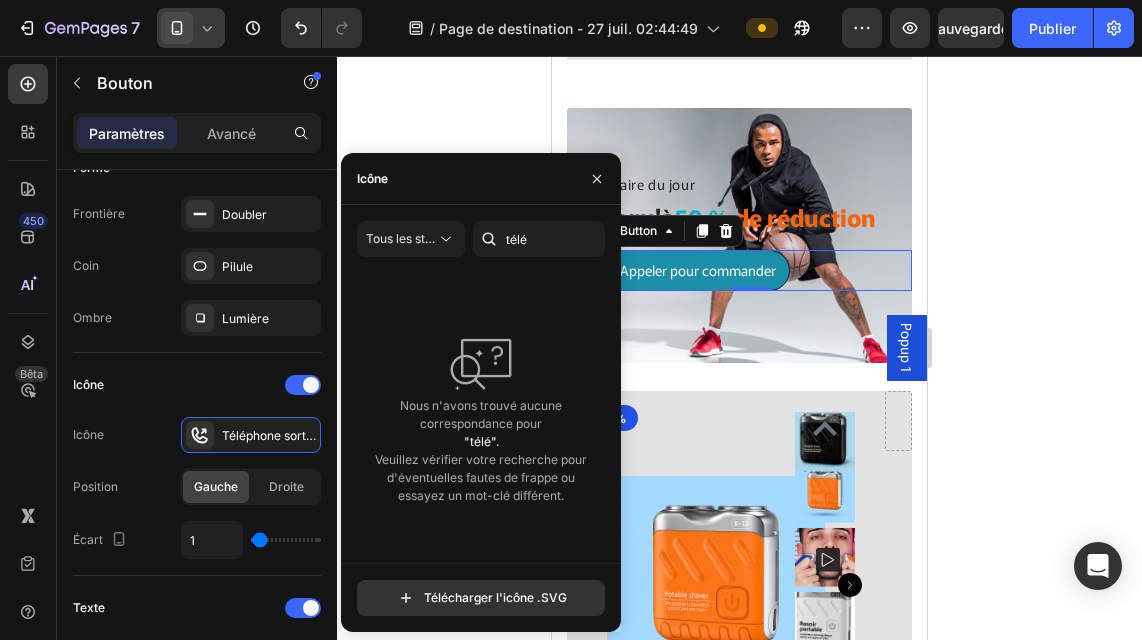 click 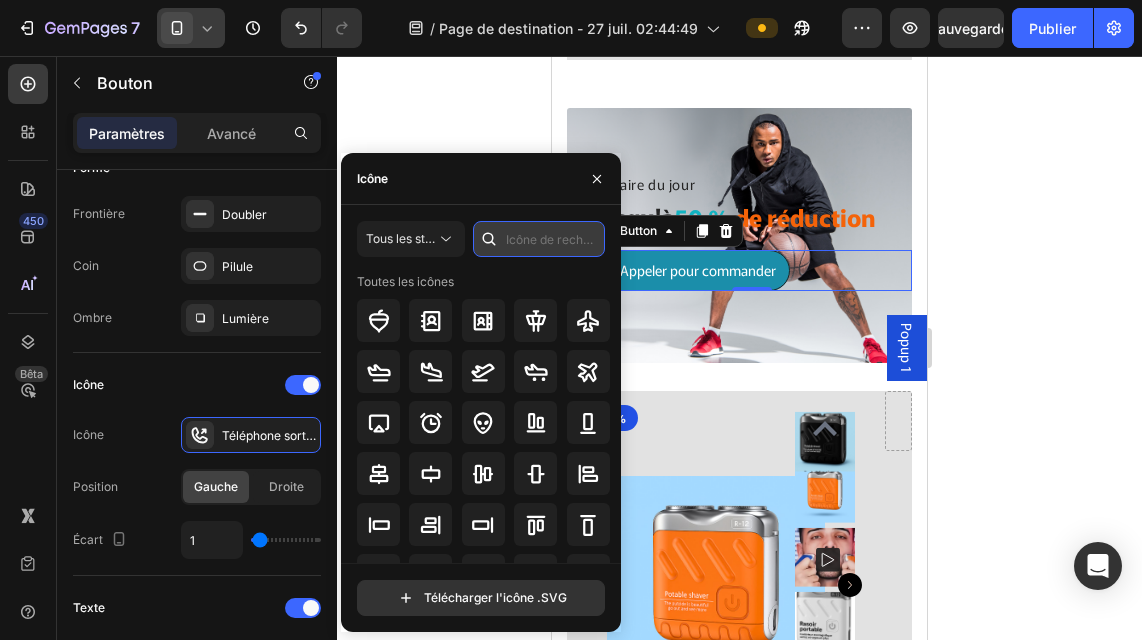 click at bounding box center [539, 239] 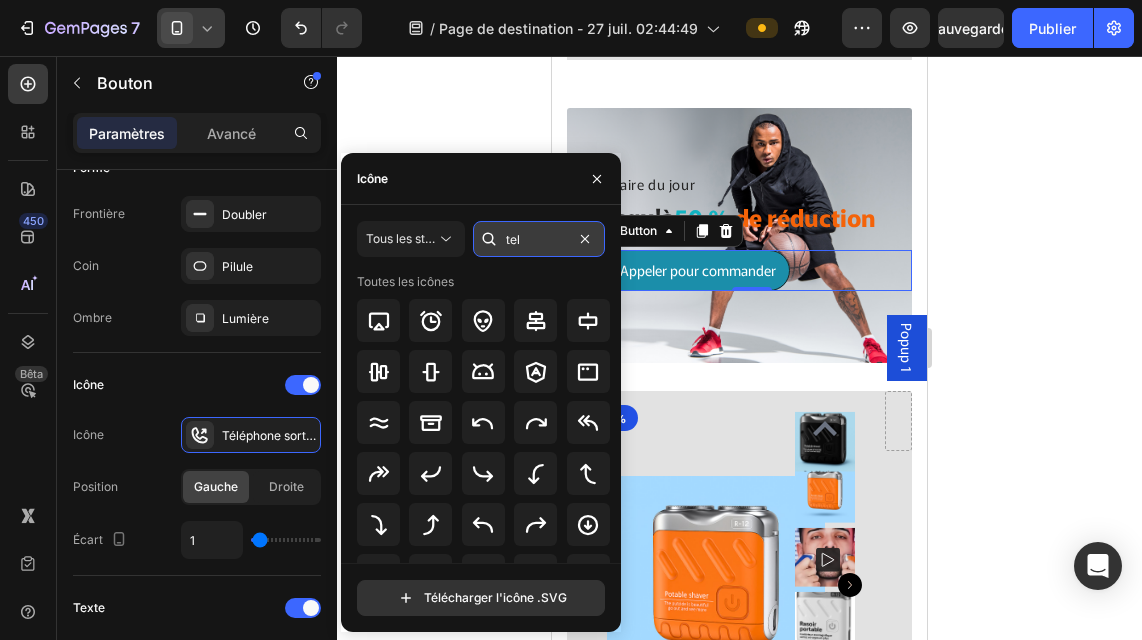 type on "tele" 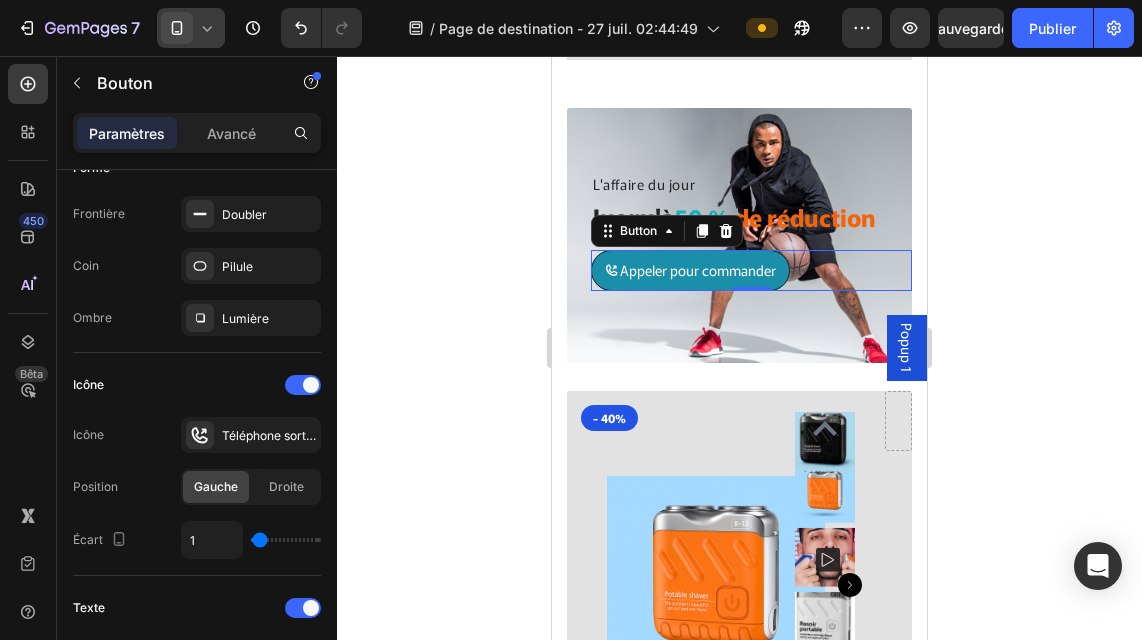 click 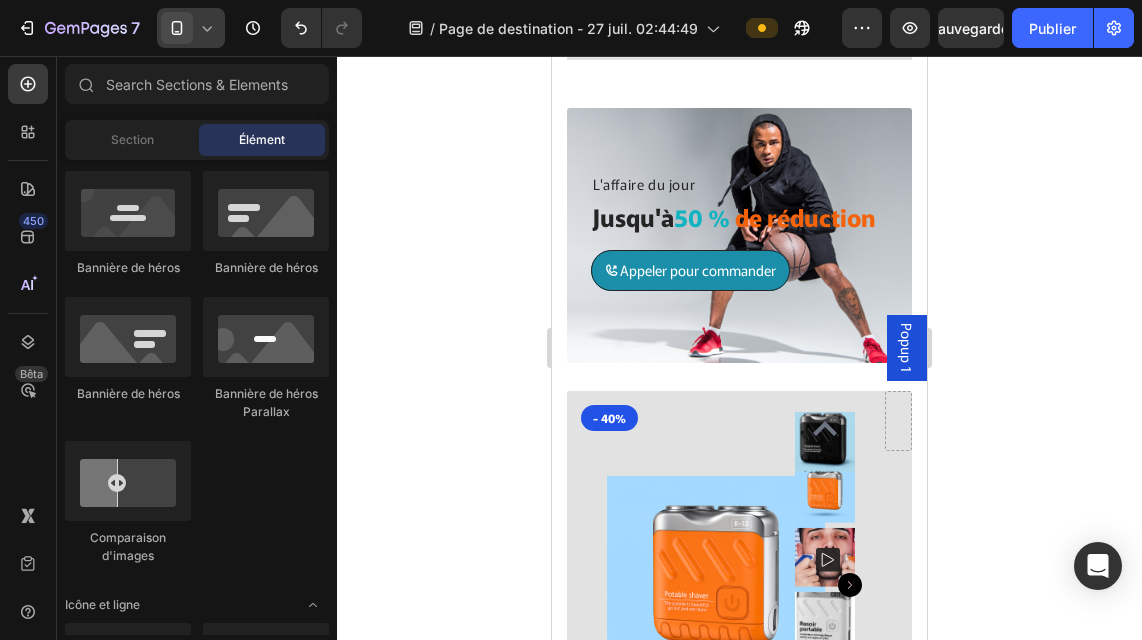 click 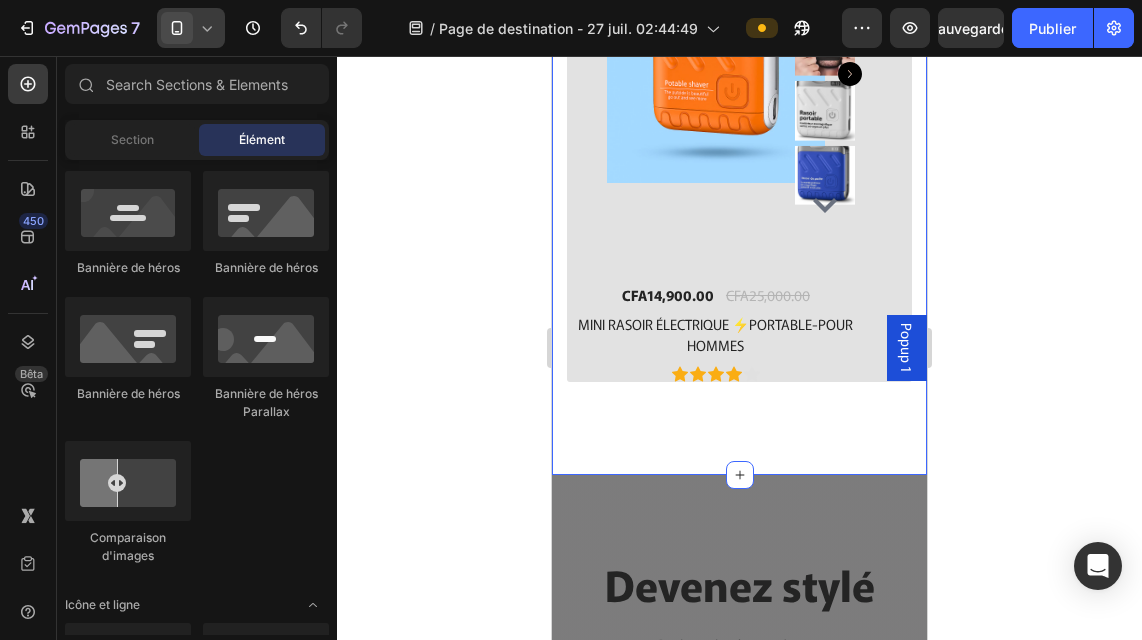 click on "Découvrez nos meilleures ventes Heading Prendre soin de soi est la clé du succès Text block Row L'affaire du jour Text block Jusqu'à 50 % de réduction Heading
Appeler pour commander Button Row
(P) Images & Gallery - 40% Product Badge CFA14,900.00 (P) Price (P) Price CFA25,000.00 (P) Price (P) Price Row MINI RASOIR ÉLECTRIQUE ⚡PORTABLE-POUR HOMMES (P) Title
Icon
Icon
Icon
Icon
Icon Icon List Hoz Product
Product Row Row Section 3" at bounding box center (739, -82) 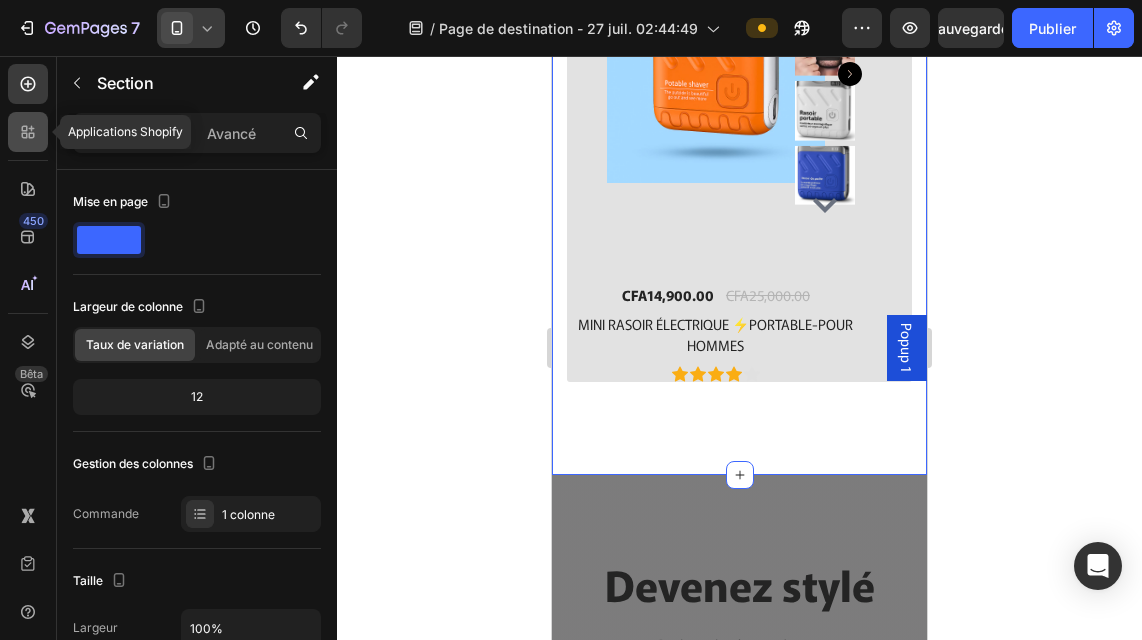 click 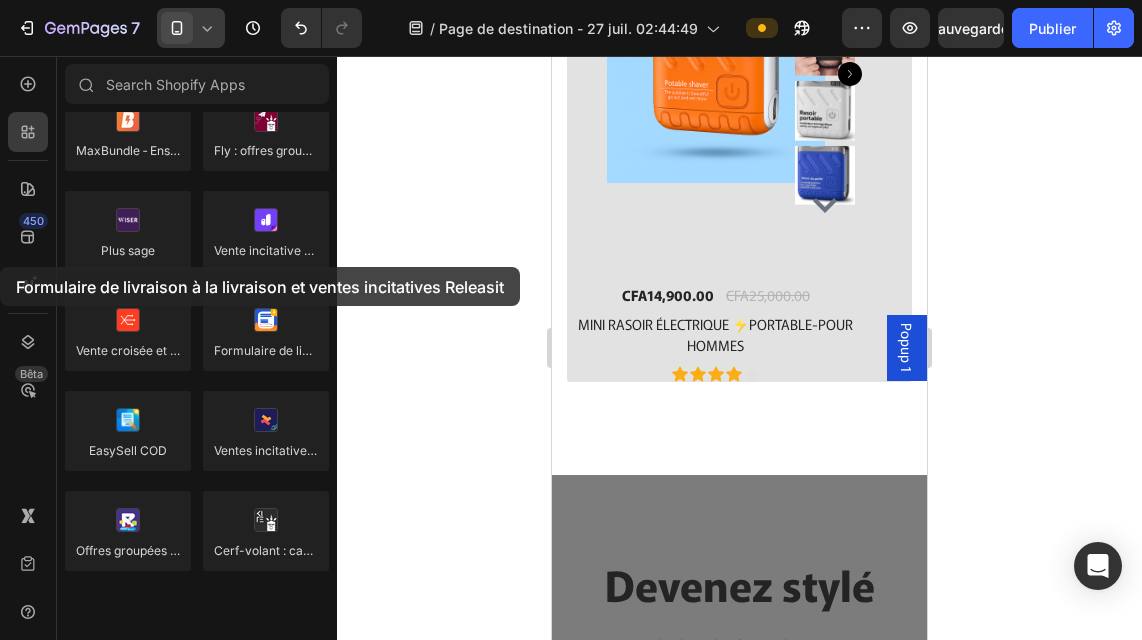 drag, startPoint x: 276, startPoint y: 367, endPoint x: -32, endPoint y: 267, distance: 323.82712 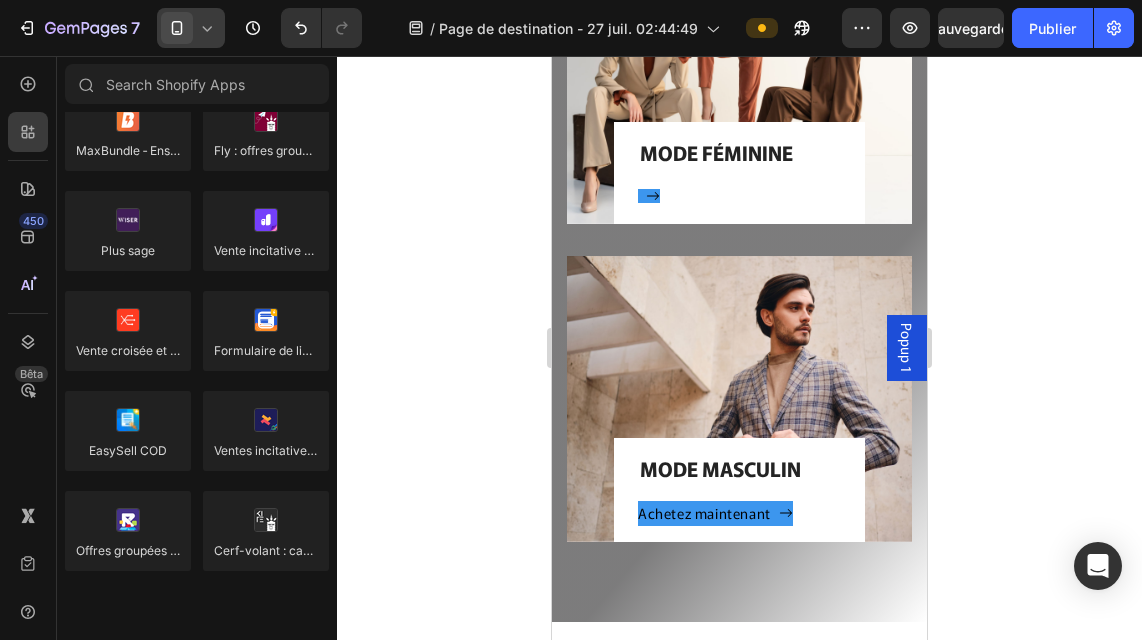 scroll, scrollTop: 3864, scrollLeft: 0, axis: vertical 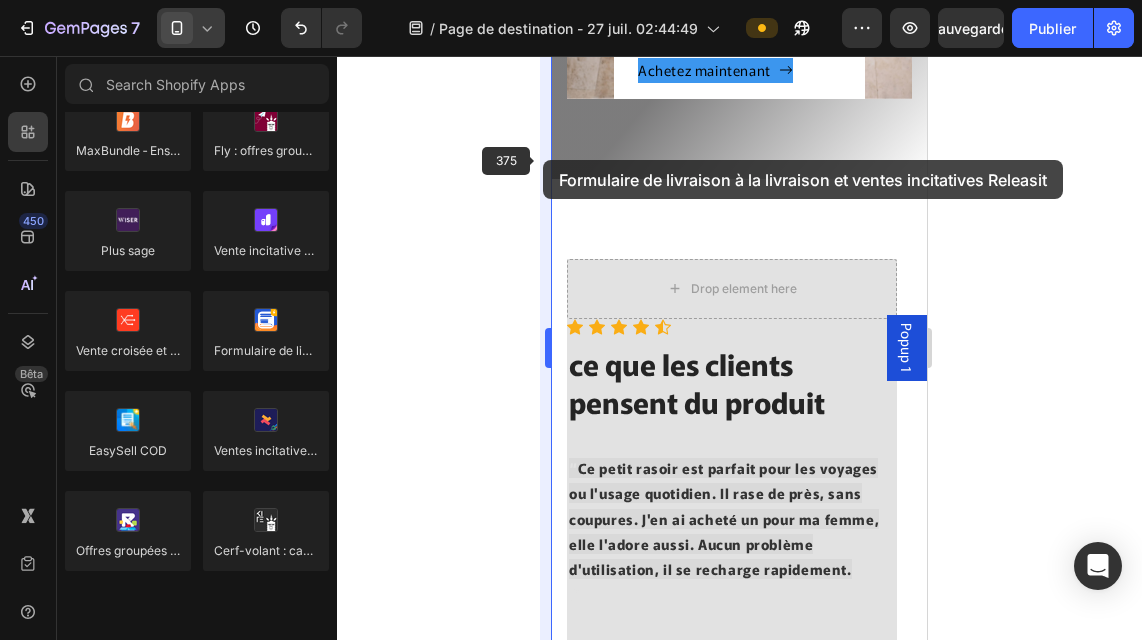 drag, startPoint x: 24, startPoint y: 184, endPoint x: 543, endPoint y: 160, distance: 519.5546 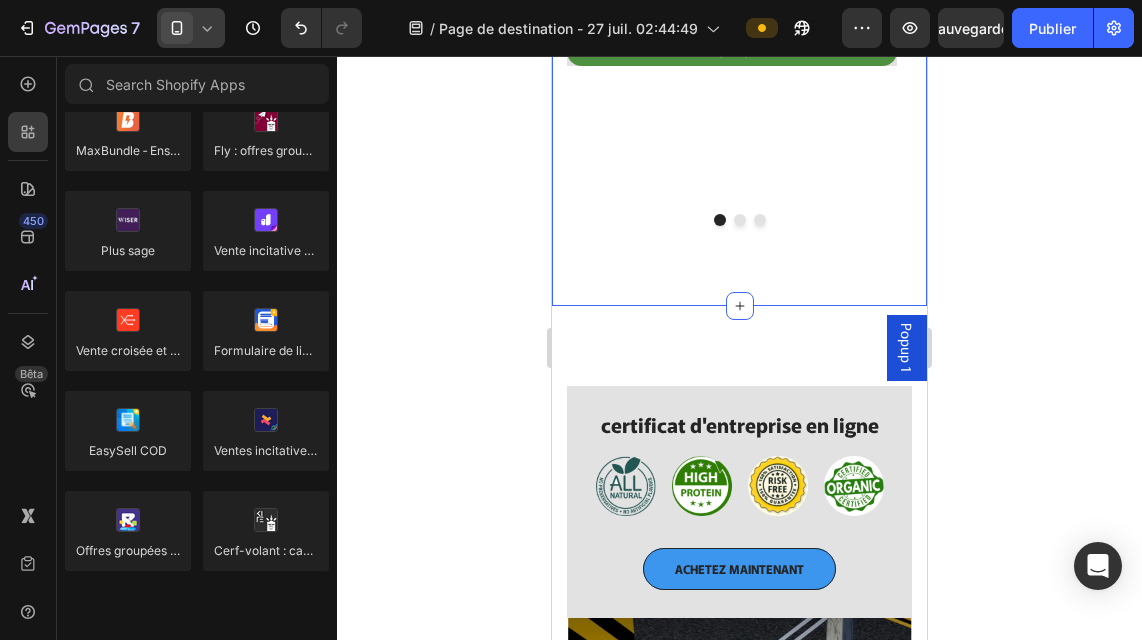 scroll, scrollTop: 4499, scrollLeft: 0, axis: vertical 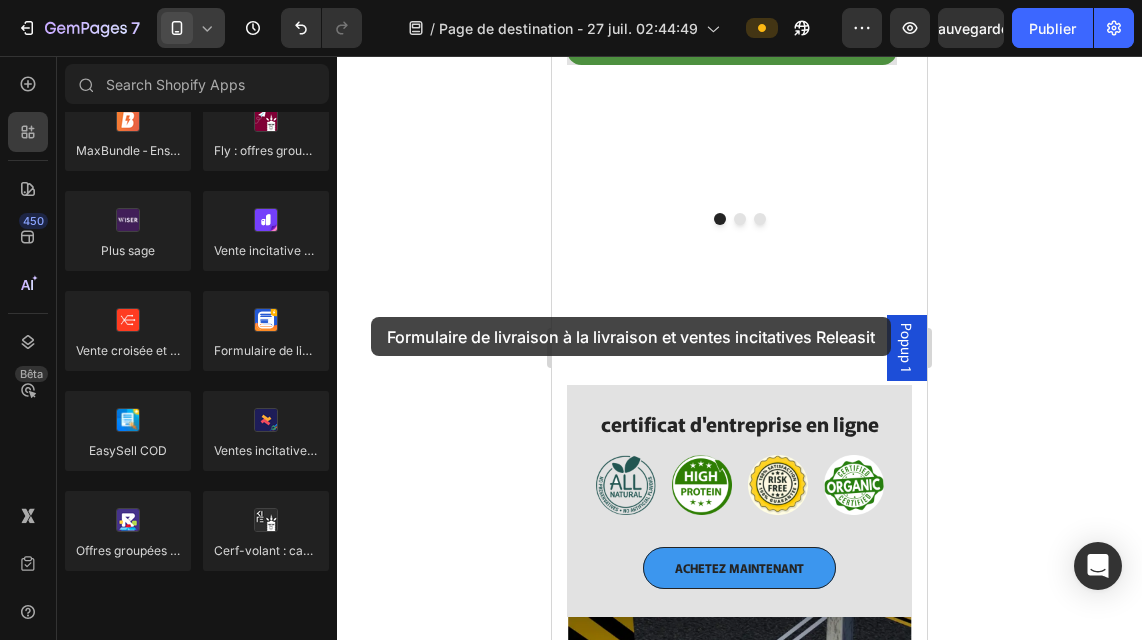 drag, startPoint x: 288, startPoint y: 331, endPoint x: 371, endPoint y: 317, distance: 84.17244 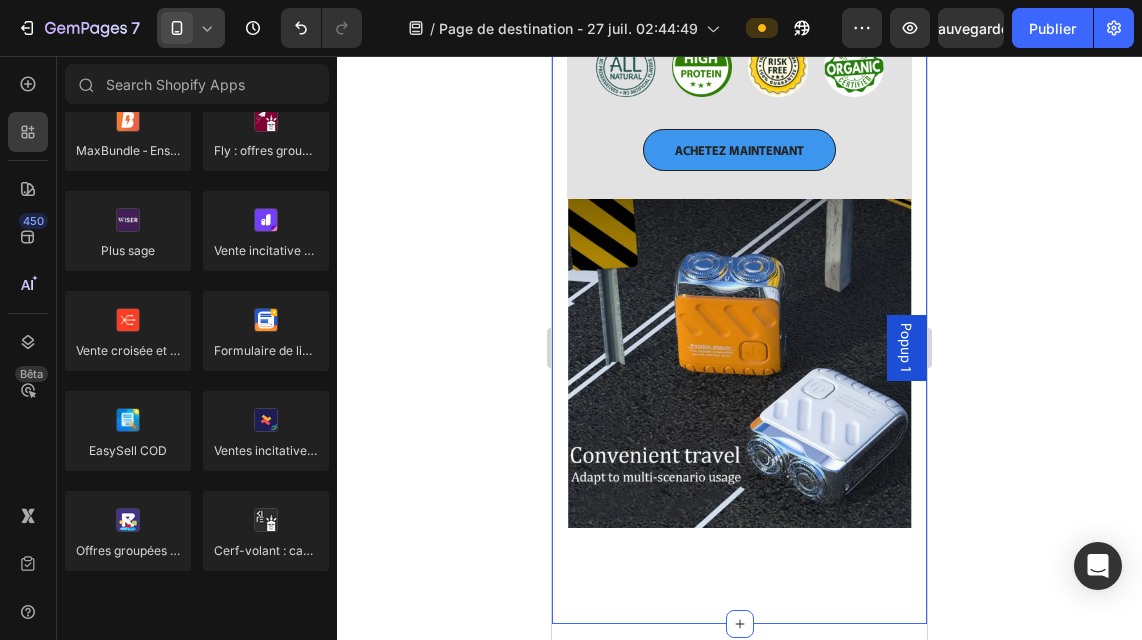 scroll, scrollTop: 4909, scrollLeft: 0, axis: vertical 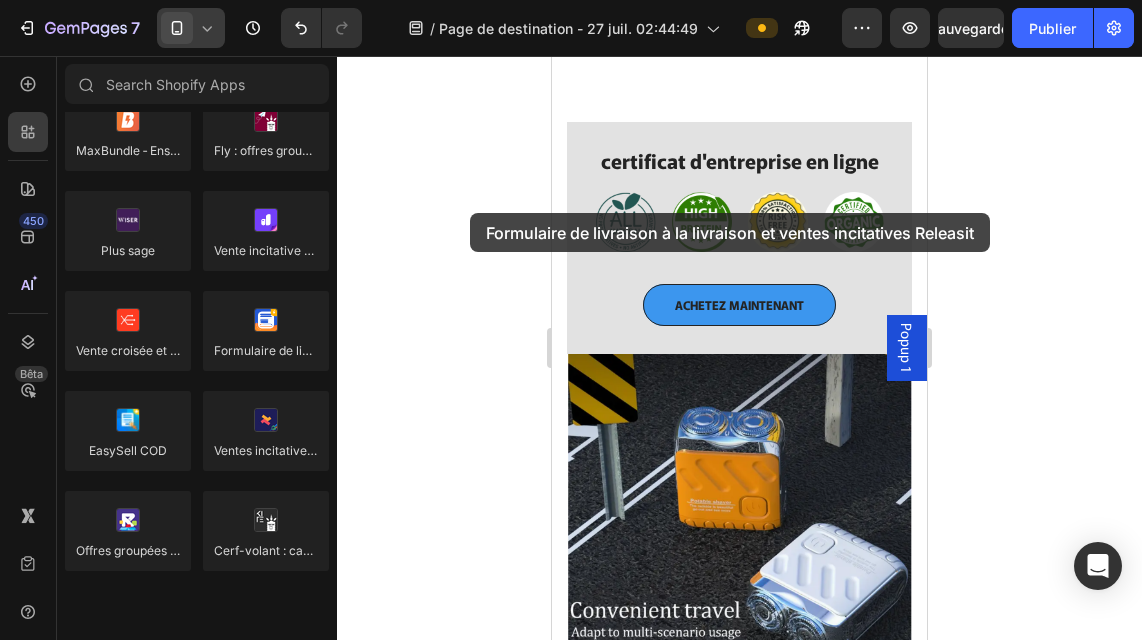 drag, startPoint x: 285, startPoint y: 317, endPoint x: 470, endPoint y: 213, distance: 212.22865 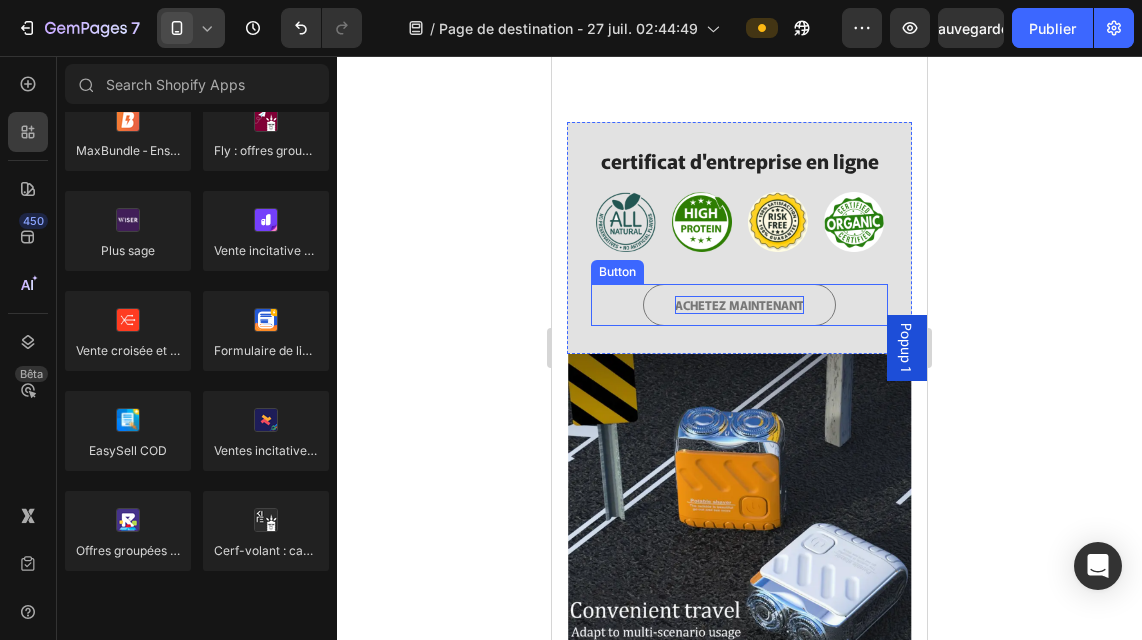 click on "ACHETEZ MAINTENANT" at bounding box center [739, 305] 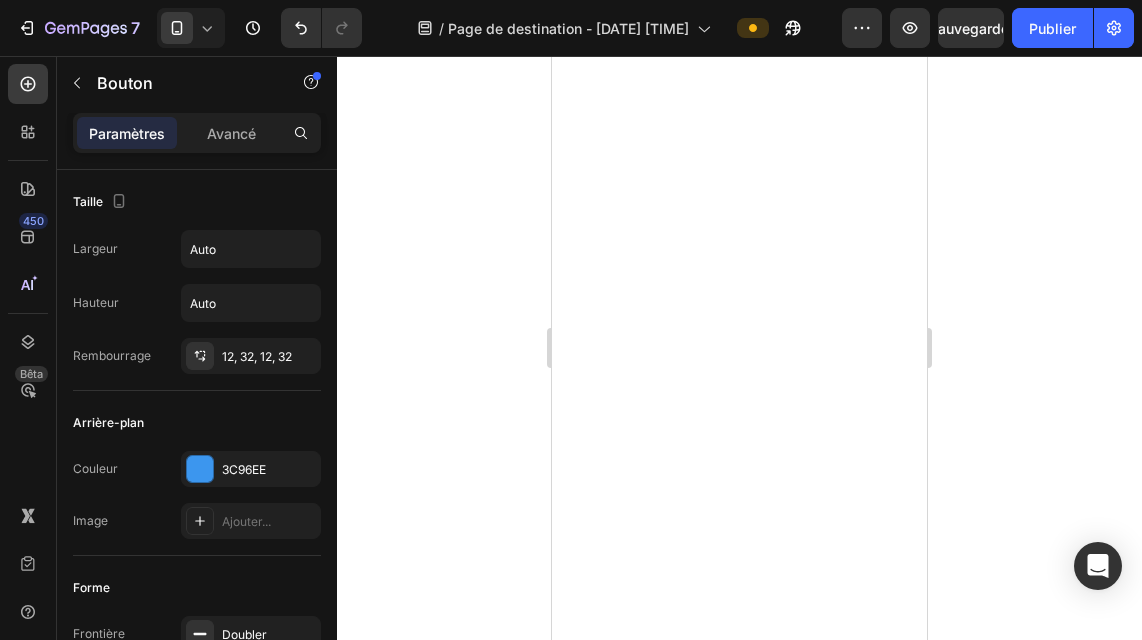 scroll, scrollTop: 0, scrollLeft: 0, axis: both 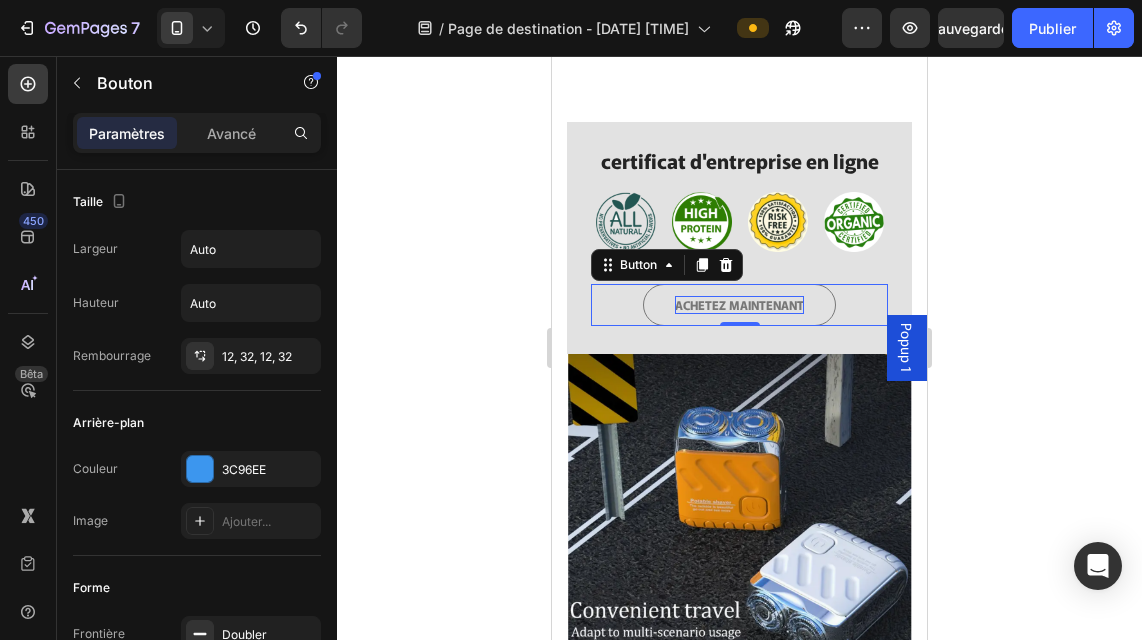 click on "ACHETEZ MAINTENANT" at bounding box center (739, 305) 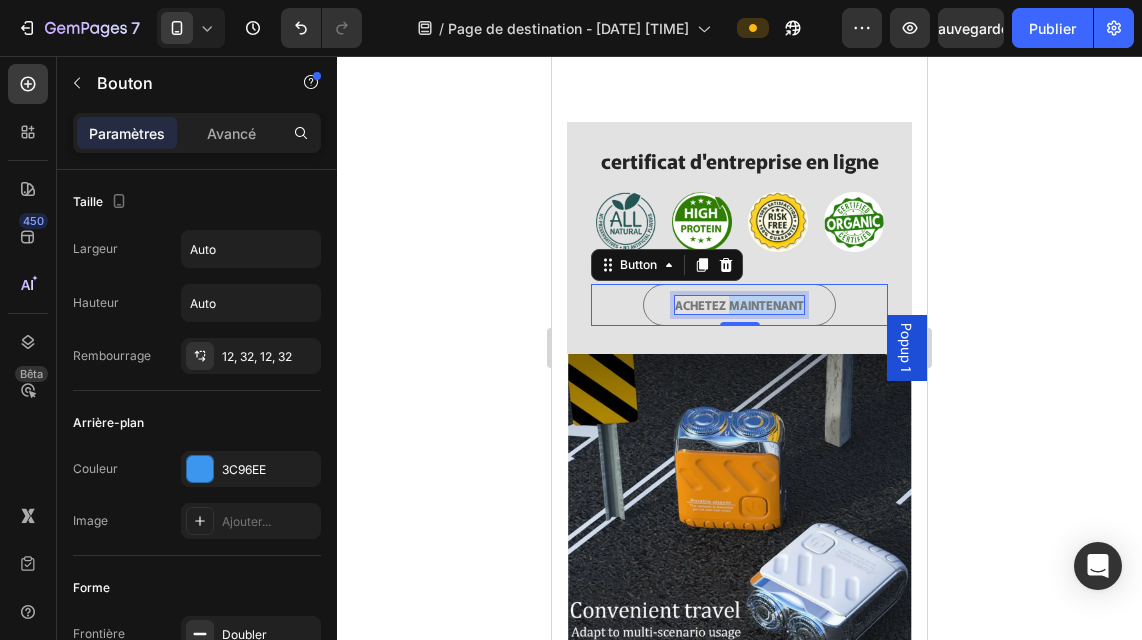 click on "ACHETEZ MAINTENANT" at bounding box center [739, 305] 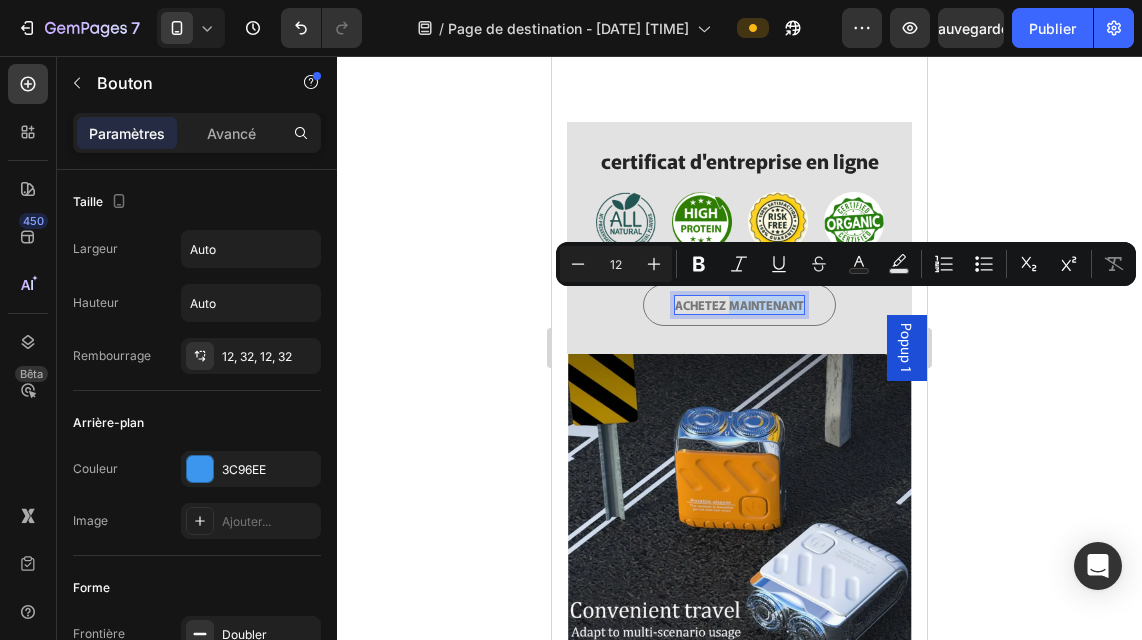click on "ACHETEZ MAINTENANT" at bounding box center [739, 305] 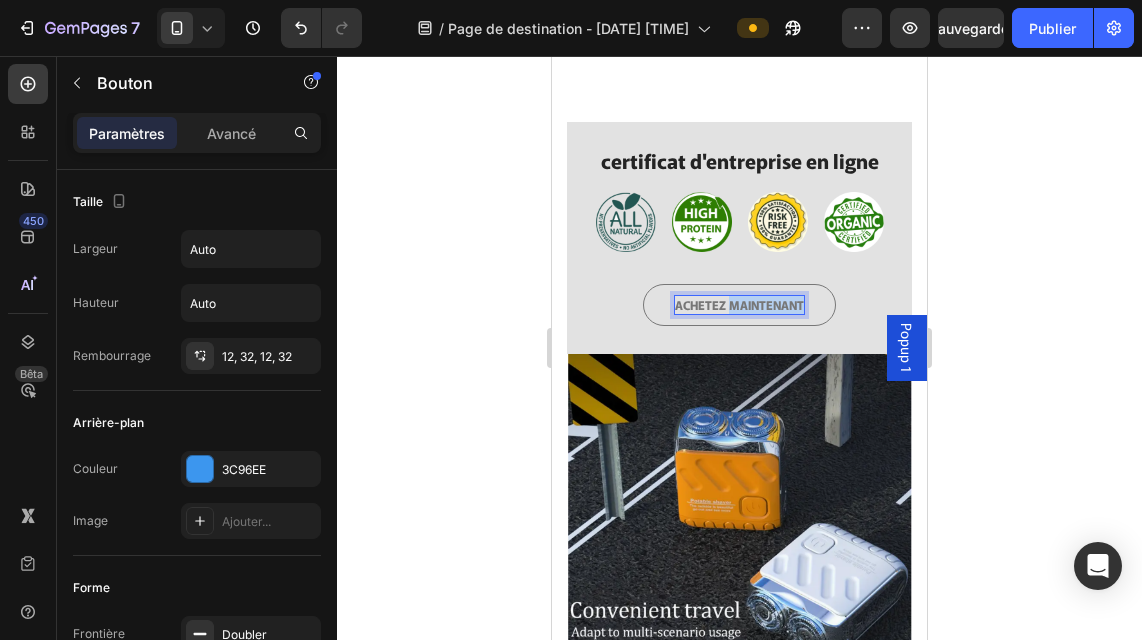 click on "ACHETEZ MAINTENANT" at bounding box center (739, 305) 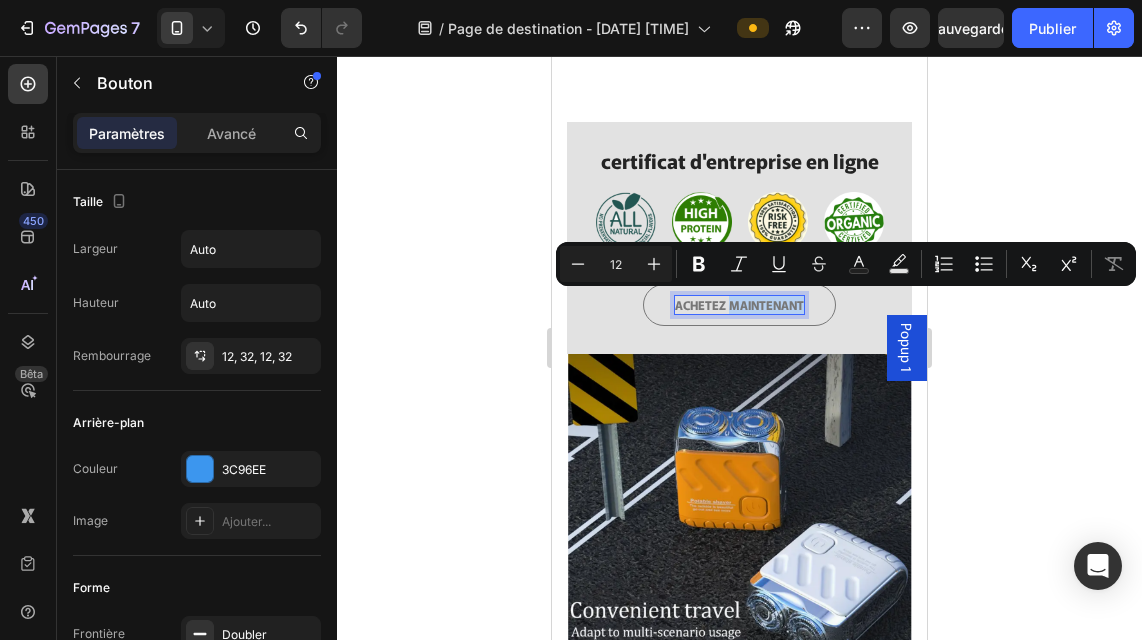click on "ACHETEZ MAINTENANT" at bounding box center (739, 305) 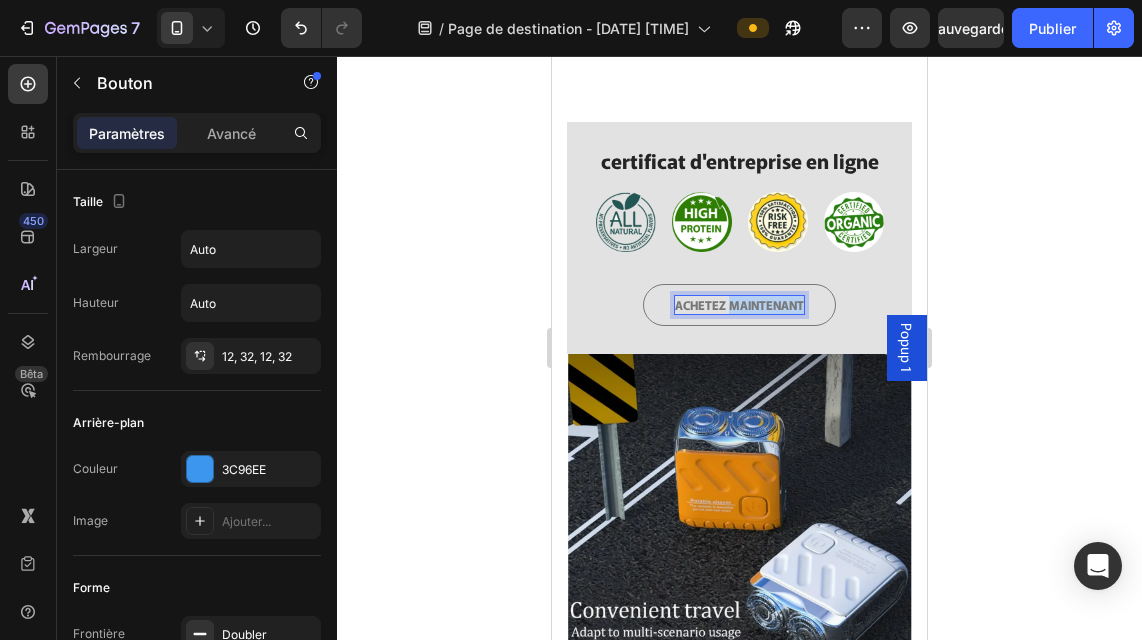click on "ACHETEZ MAINTENANT" at bounding box center (739, 305) 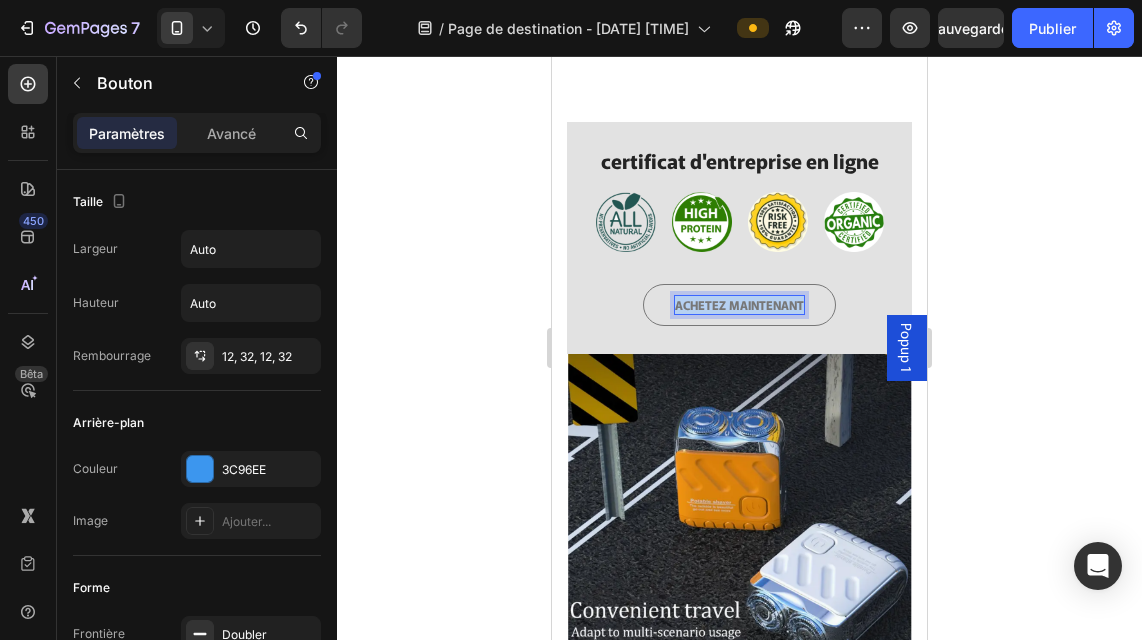 click on "ACHETEZ MAINTENANT" at bounding box center [739, 305] 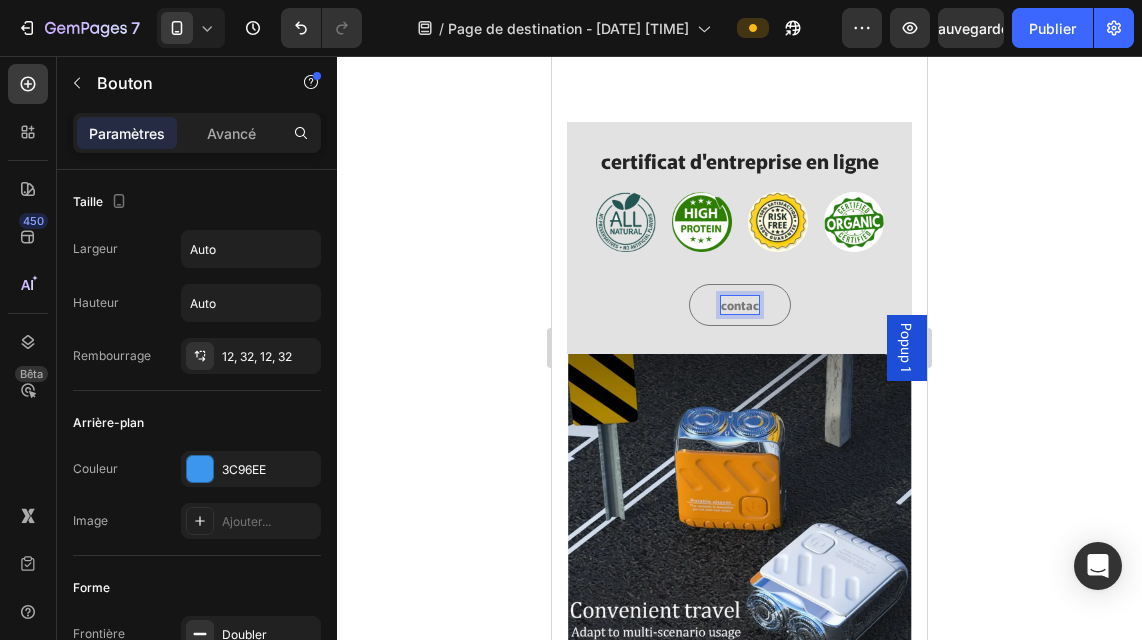 type 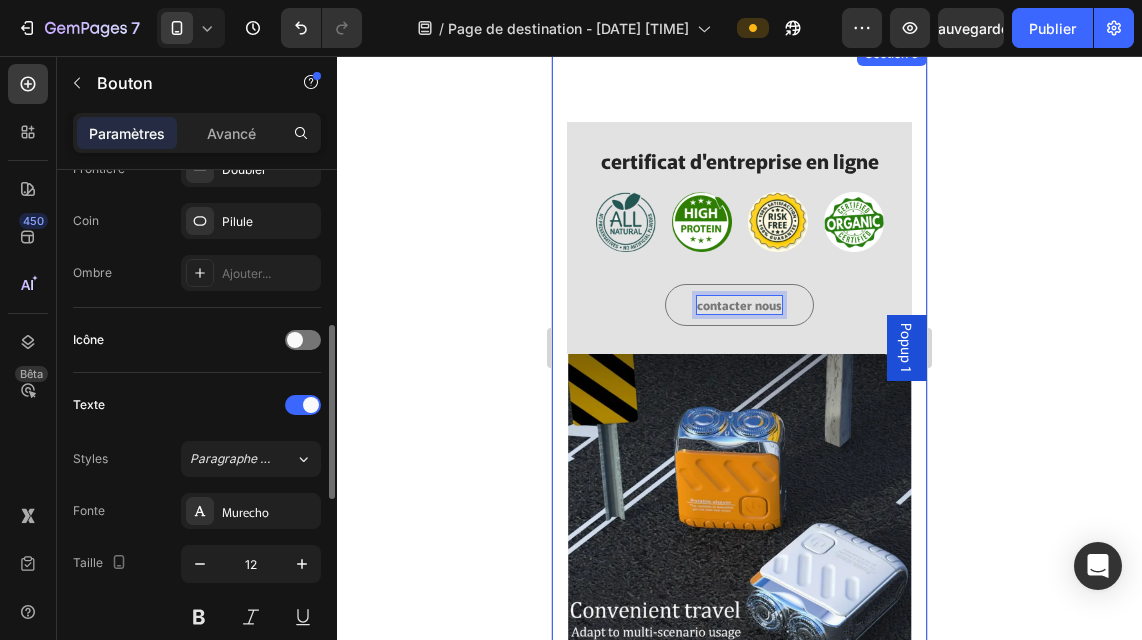 scroll, scrollTop: 466, scrollLeft: 0, axis: vertical 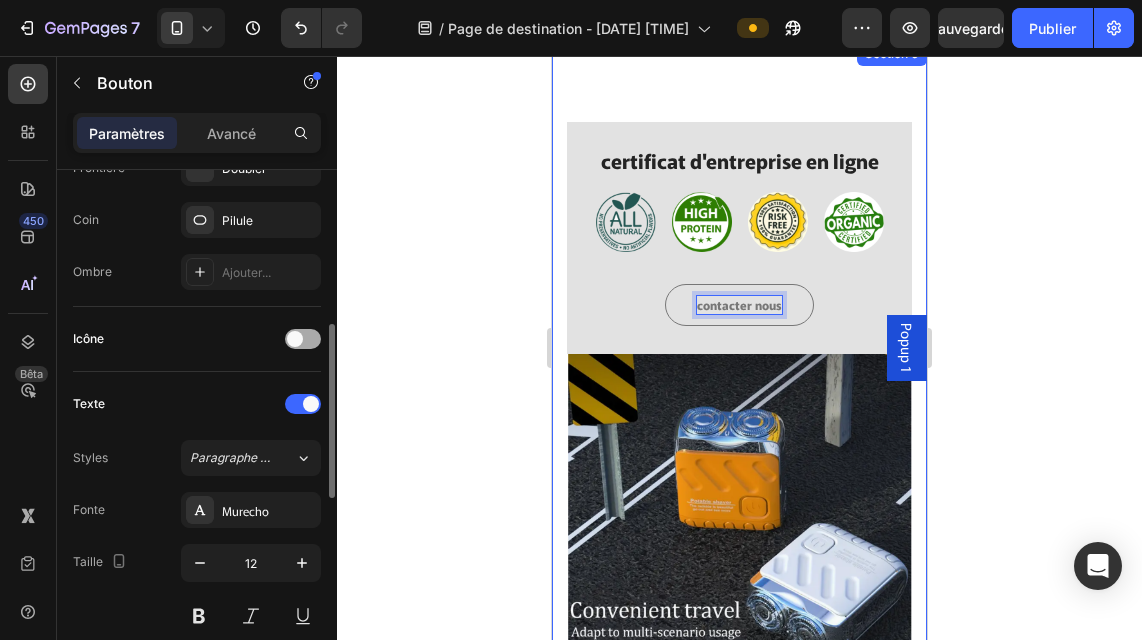 click at bounding box center (303, 339) 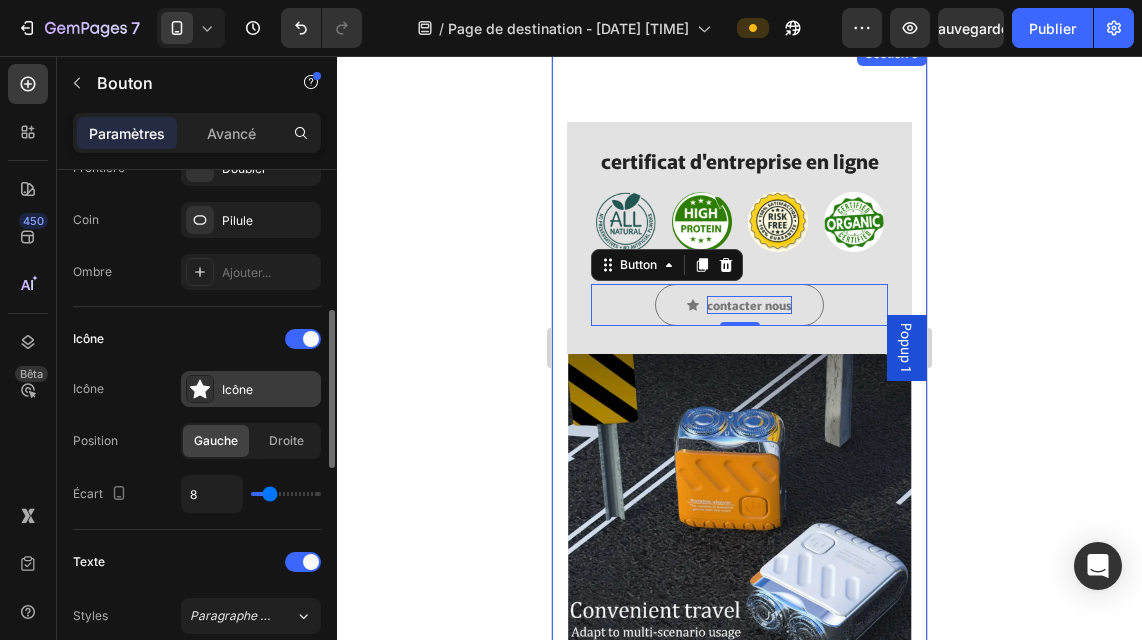 click 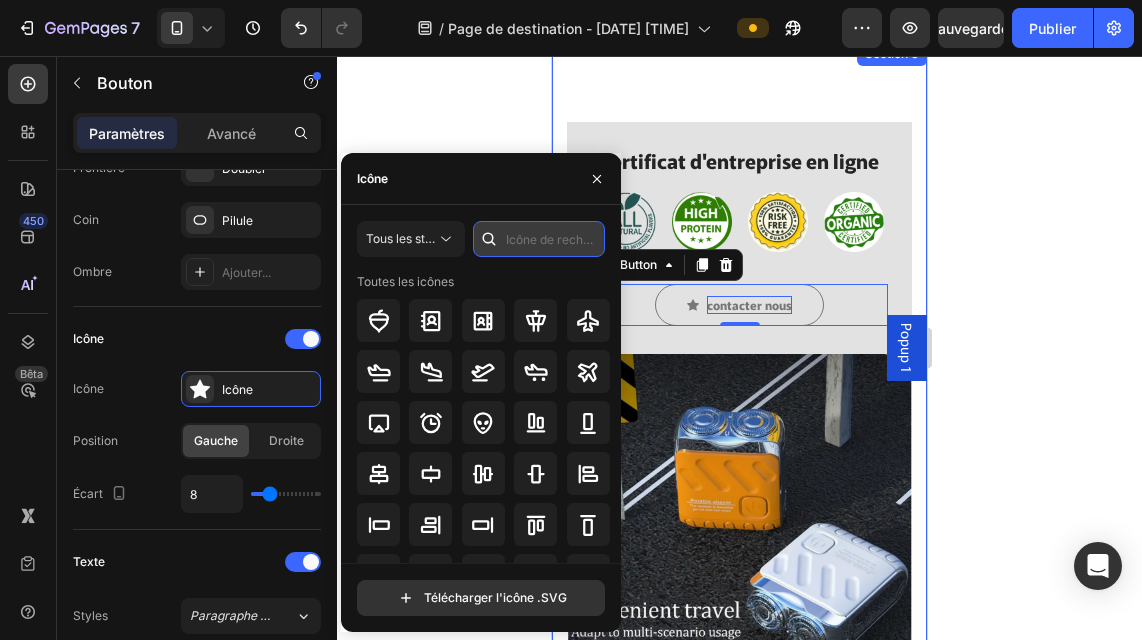 click at bounding box center [539, 239] 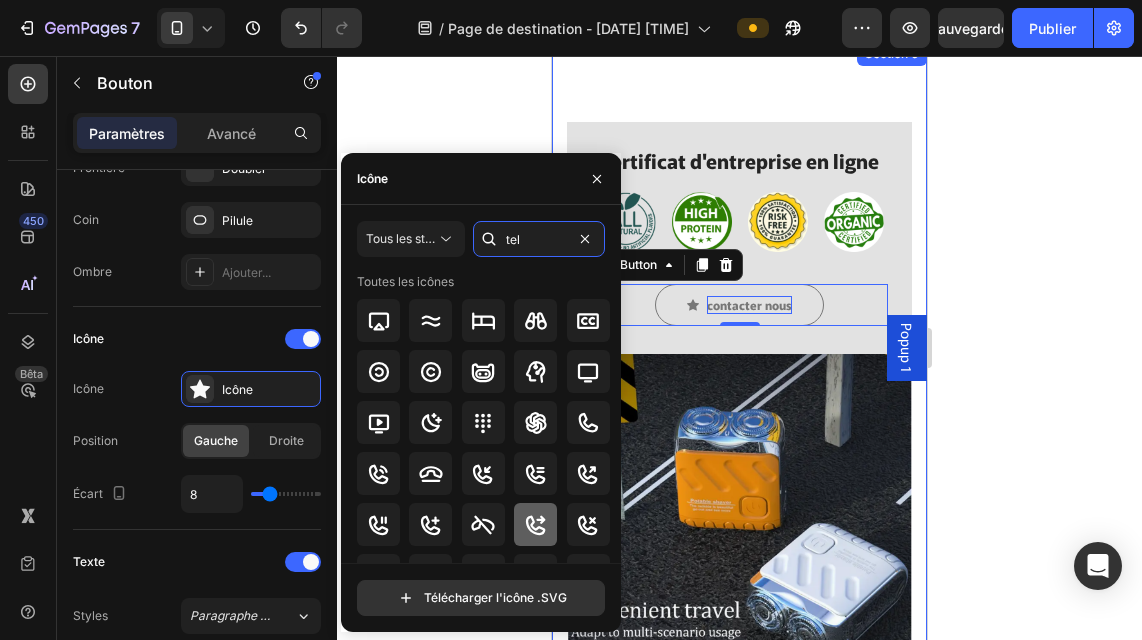 type on "tel" 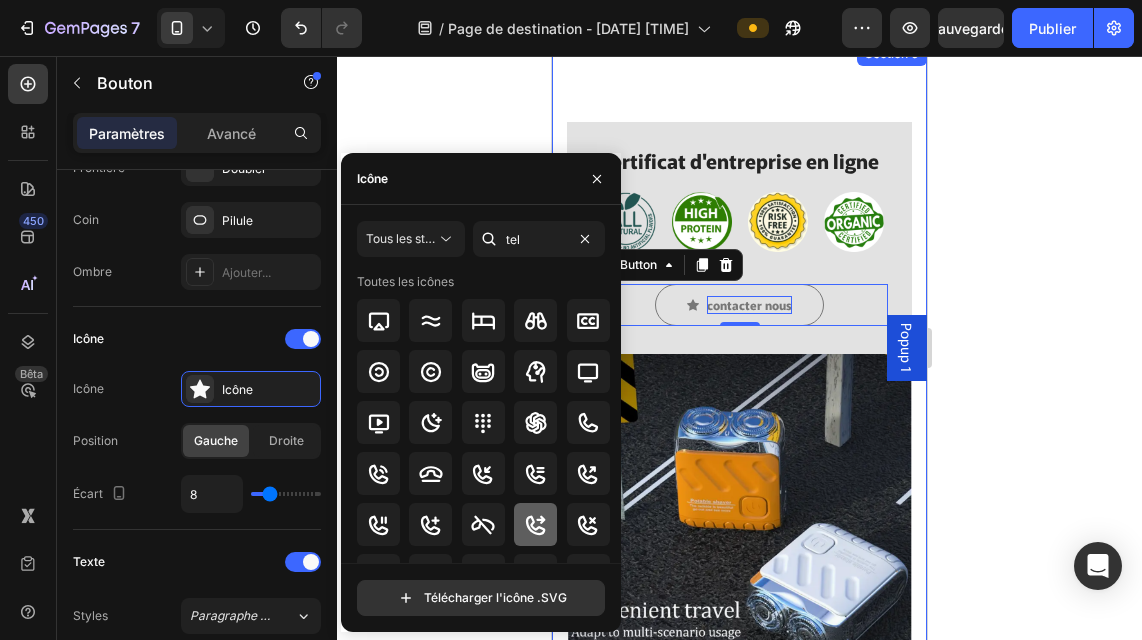 click 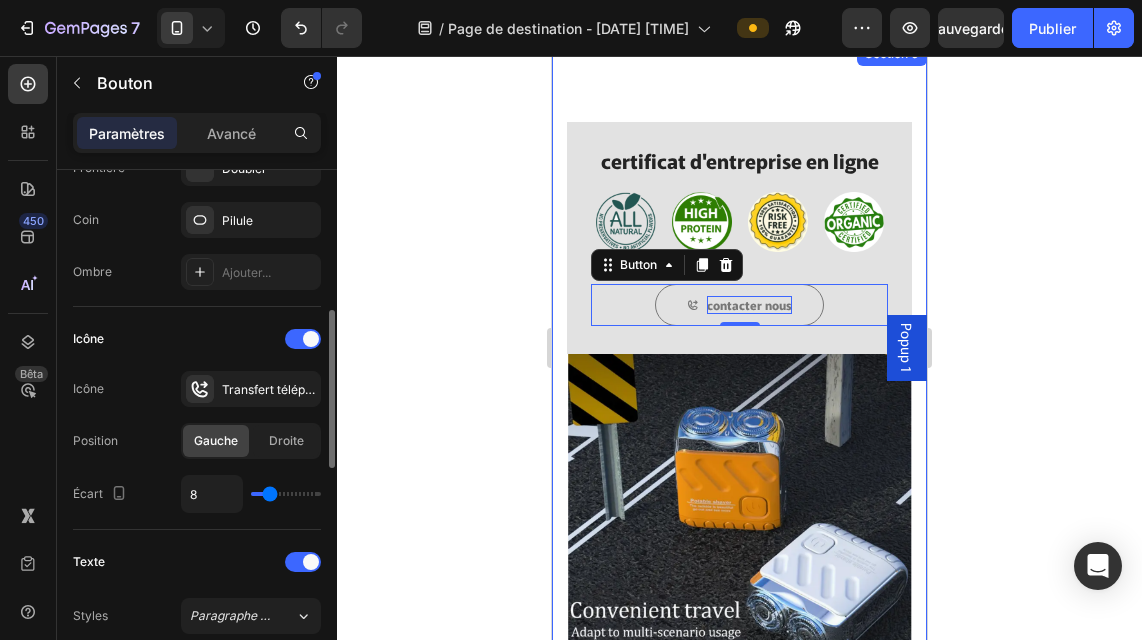type on "4" 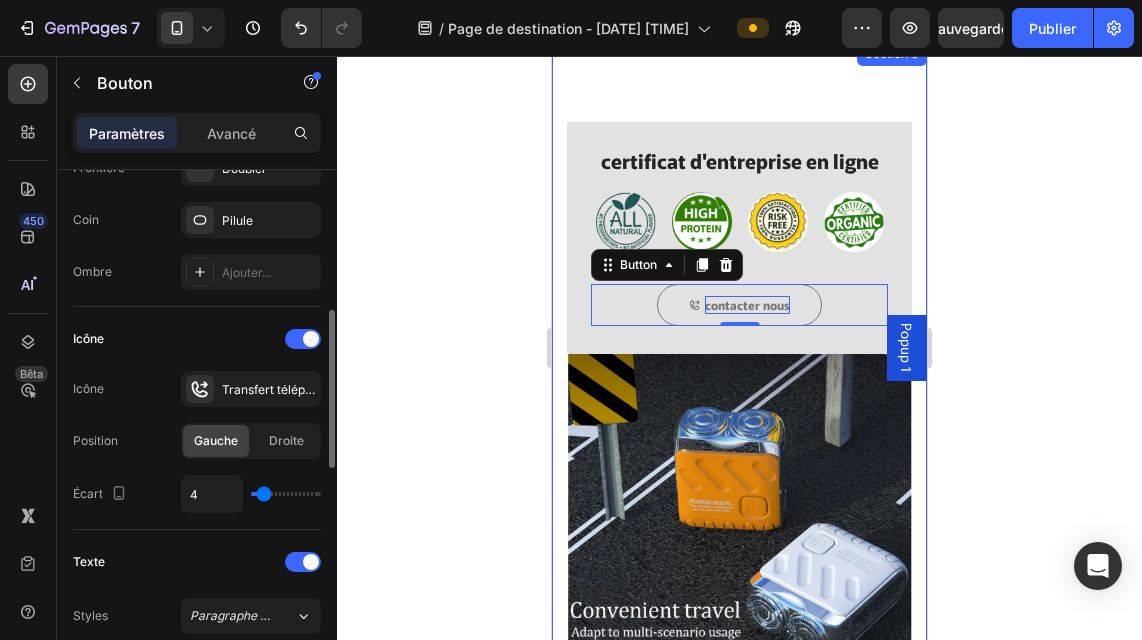 type on "3" 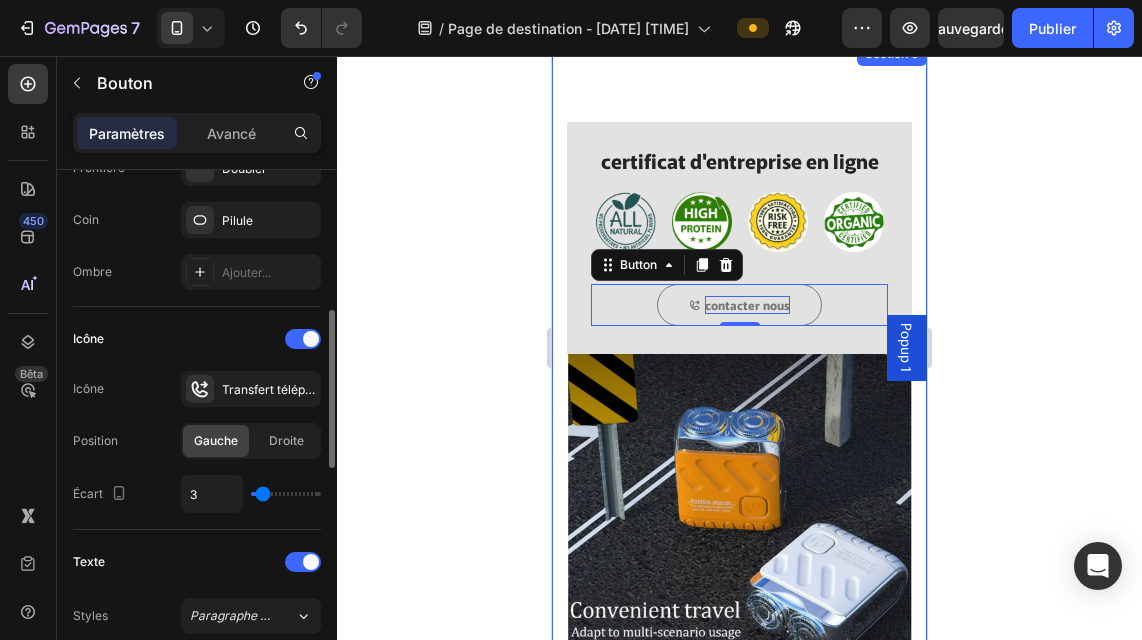 type on "2" 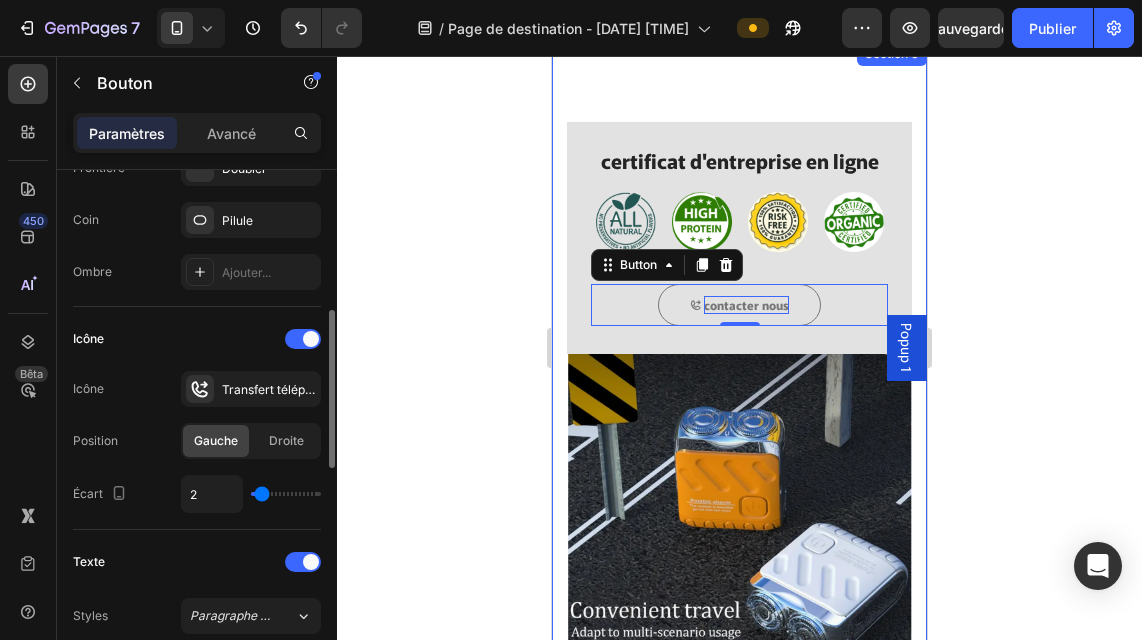 type on "1" 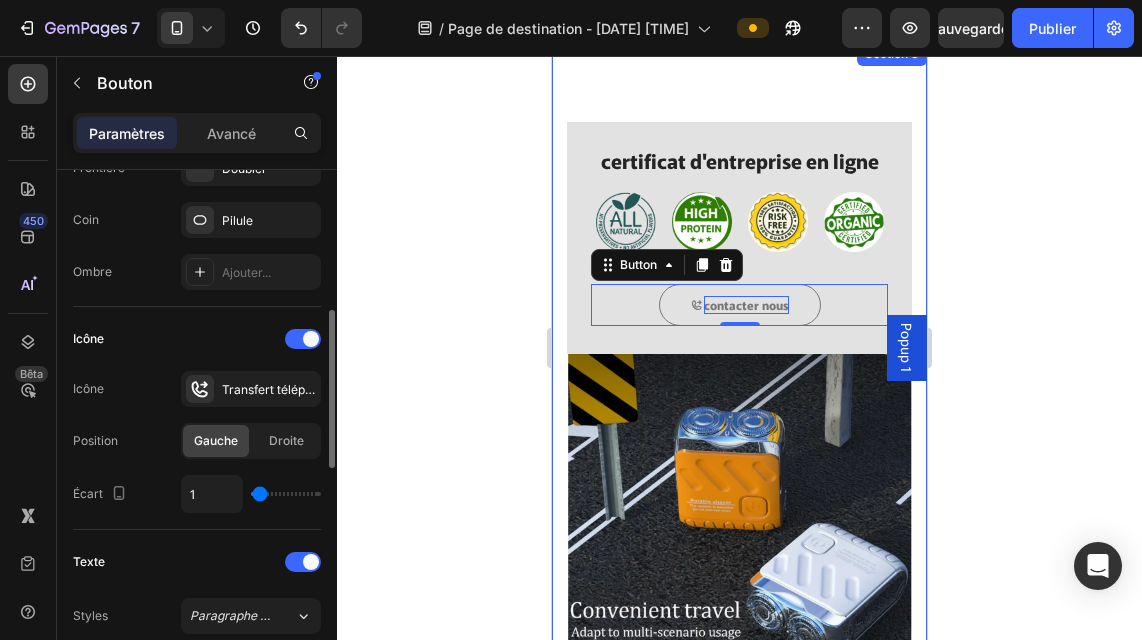 type on "1" 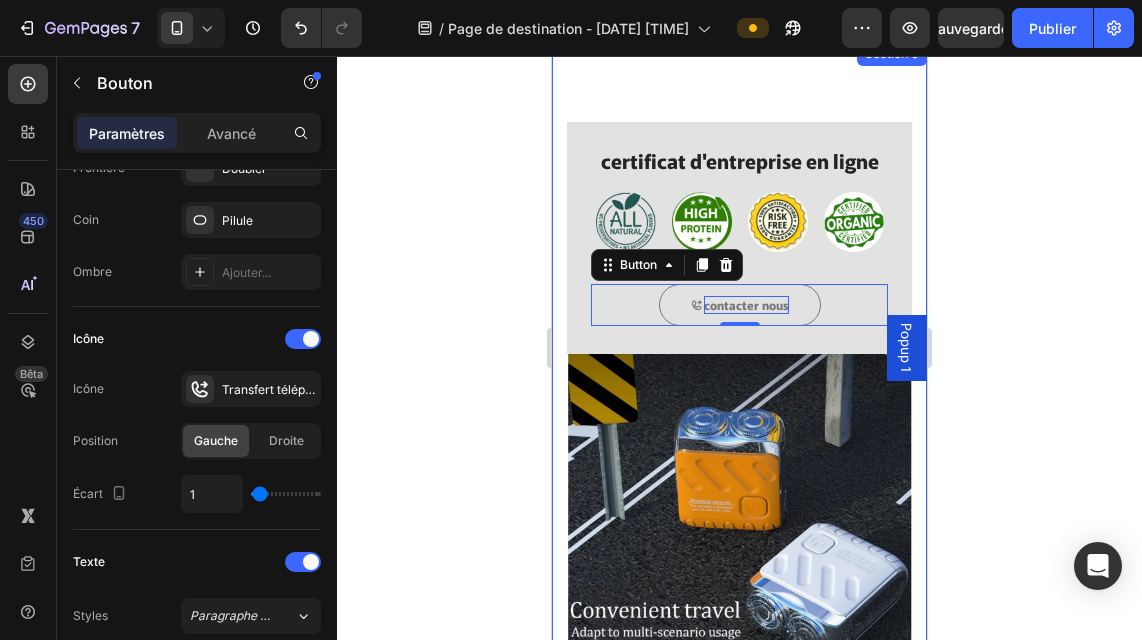 click 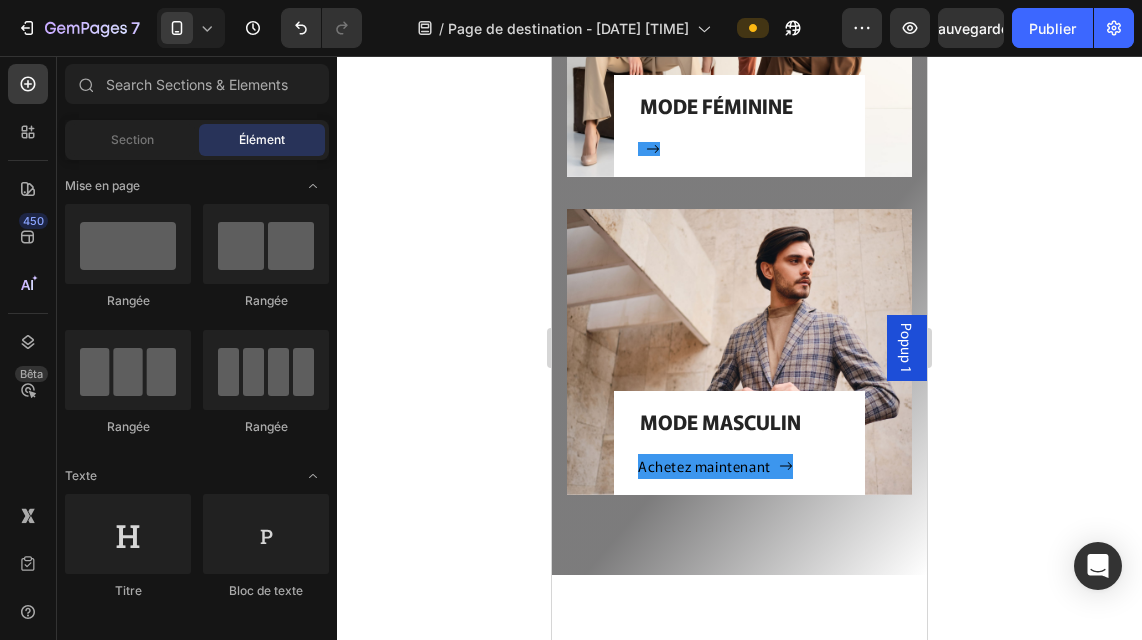 scroll, scrollTop: 3114, scrollLeft: 0, axis: vertical 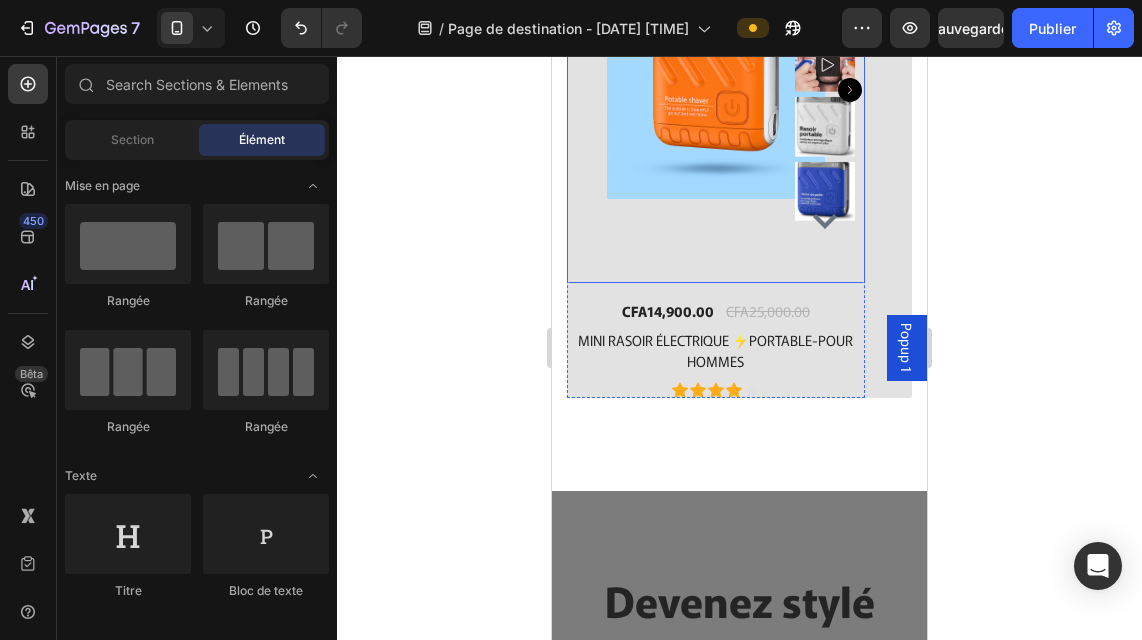 click at bounding box center (716, 89) 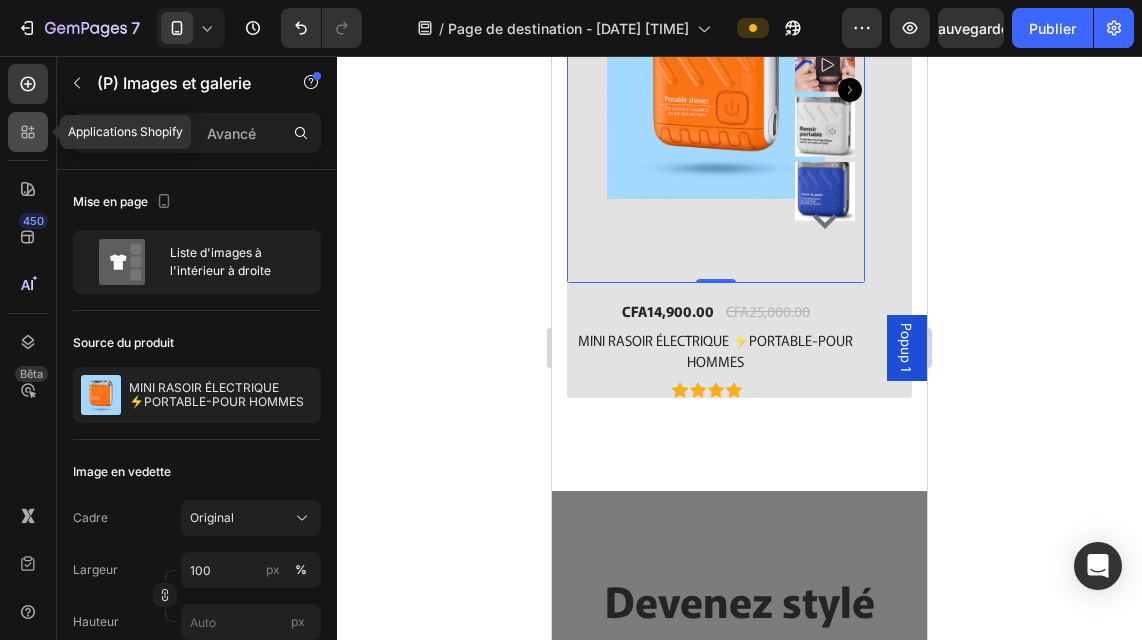 click 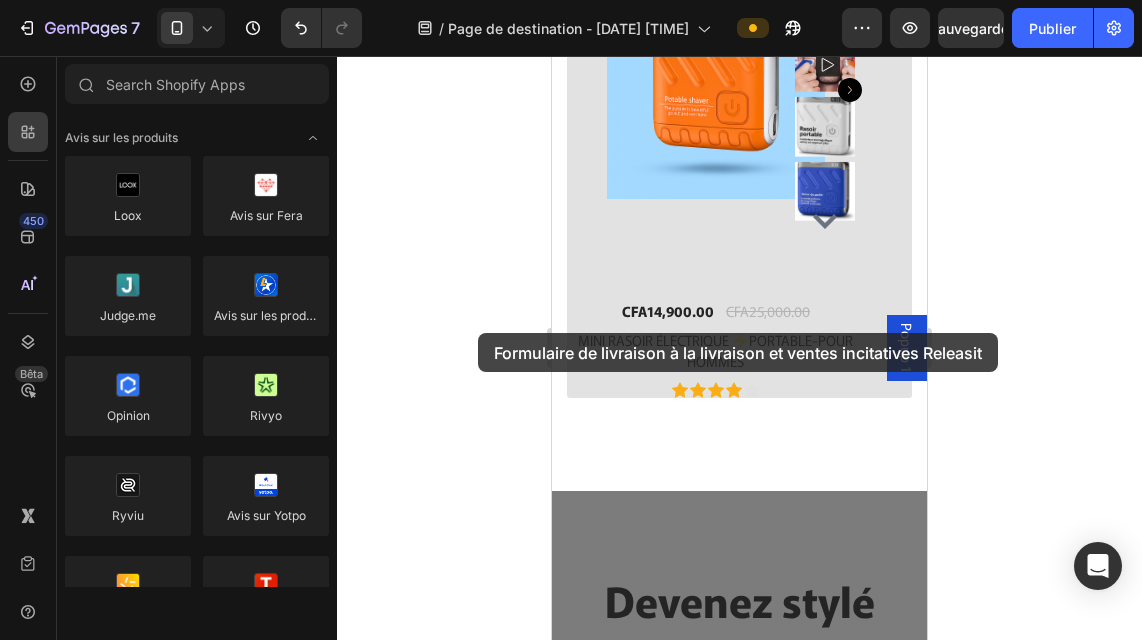 drag, startPoint x: 114, startPoint y: 391, endPoint x: 478, endPoint y: 333, distance: 368.59192 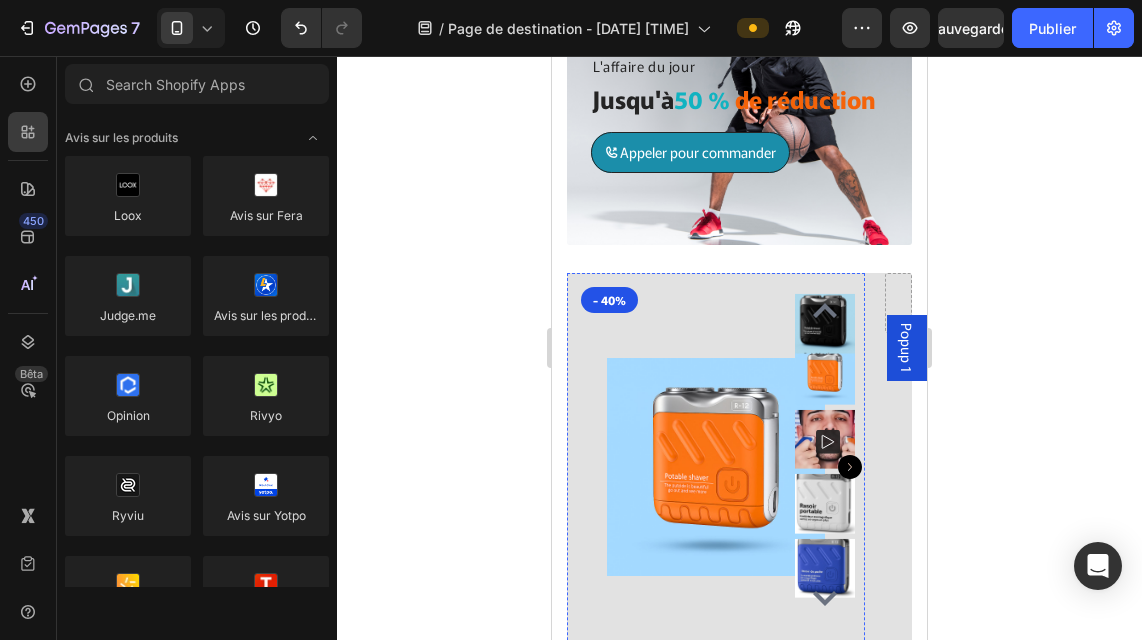 scroll, scrollTop: 2251, scrollLeft: 0, axis: vertical 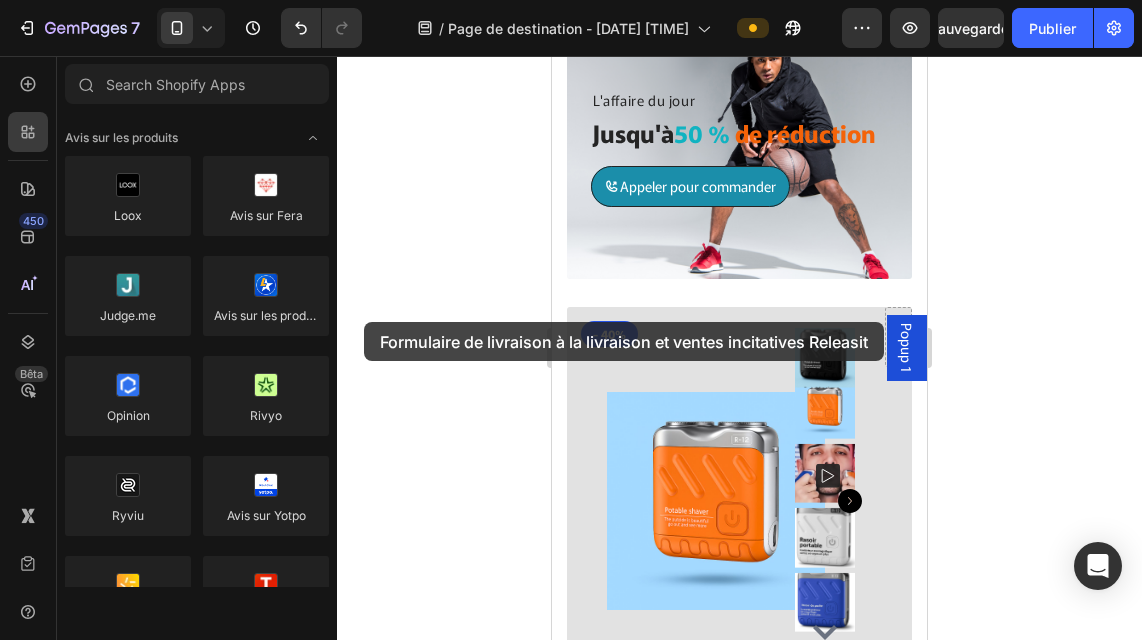 drag, startPoint x: 137, startPoint y: 245, endPoint x: 364, endPoint y: 322, distance: 239.70398 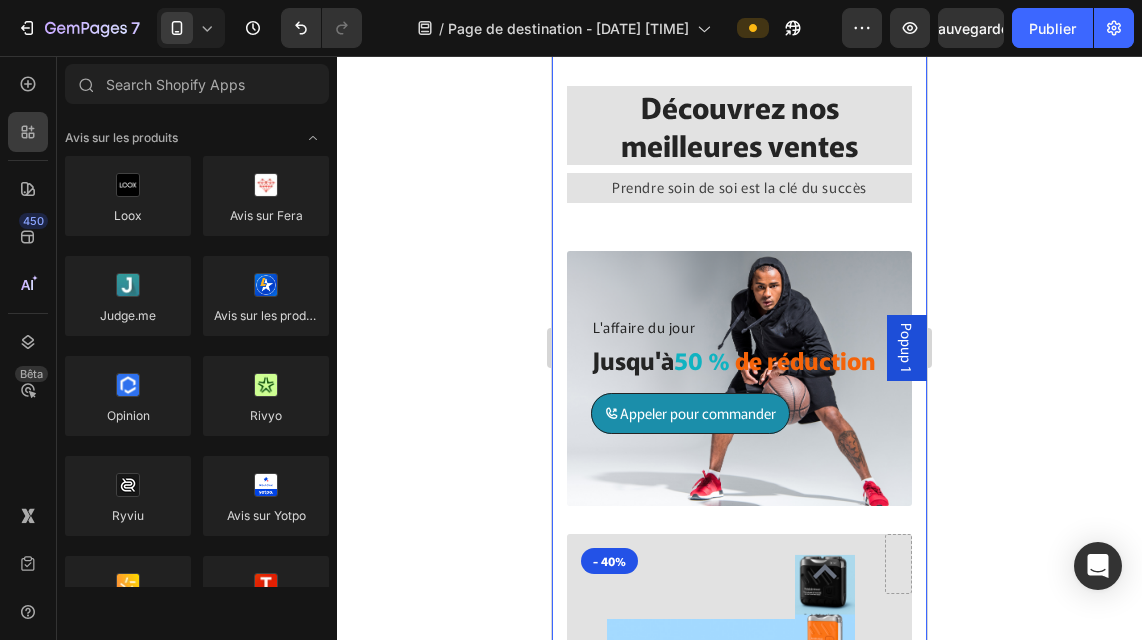scroll, scrollTop: 1832, scrollLeft: 0, axis: vertical 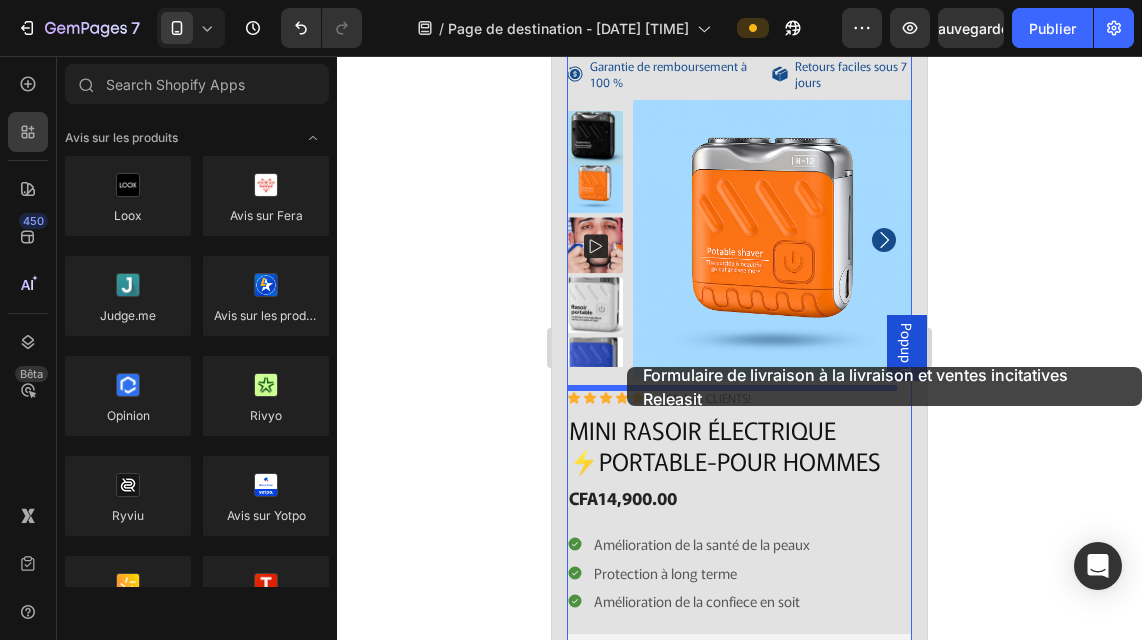 drag, startPoint x: 925, startPoint y: 392, endPoint x: 627, endPoint y: 367, distance: 299.0468 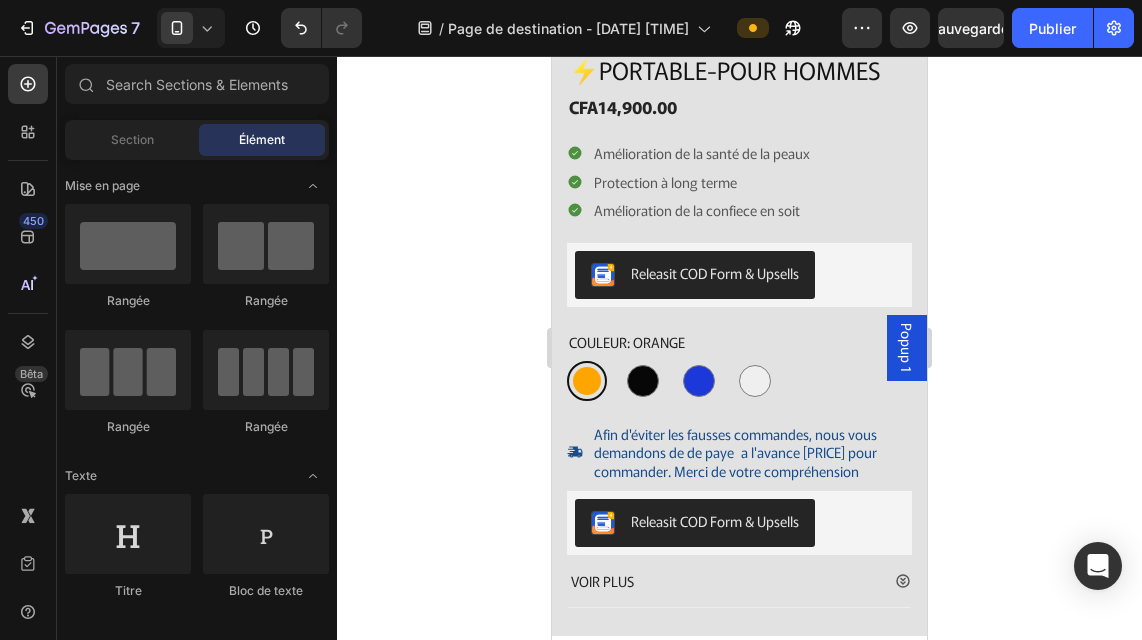 scroll, scrollTop: 1020, scrollLeft: 0, axis: vertical 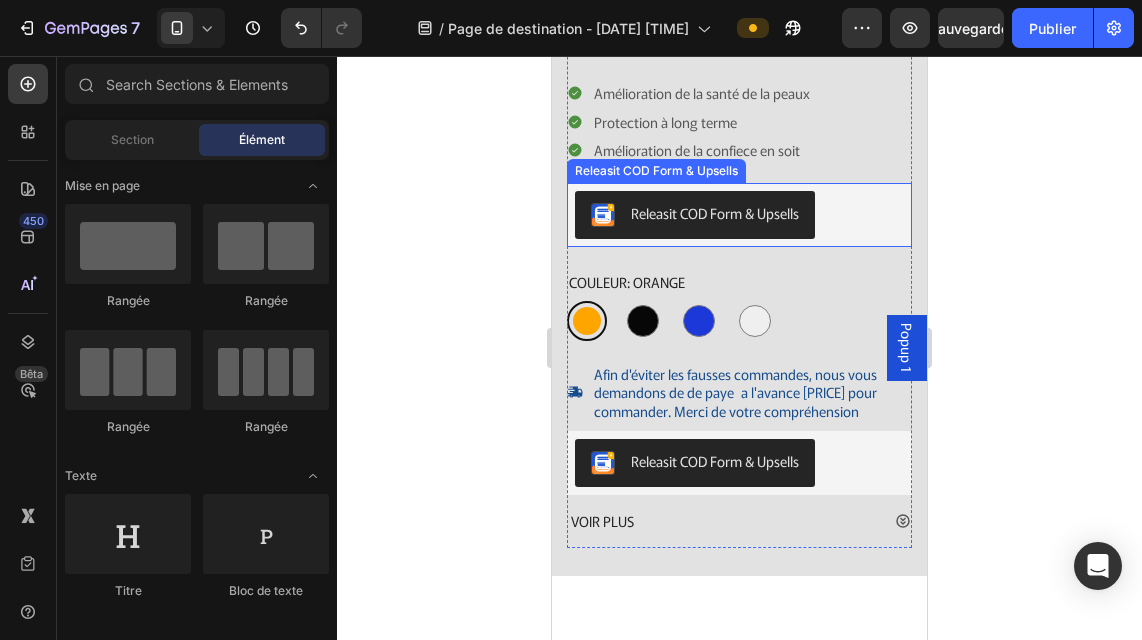 click on "Releasit COD Form & Upsells" at bounding box center [715, 213] 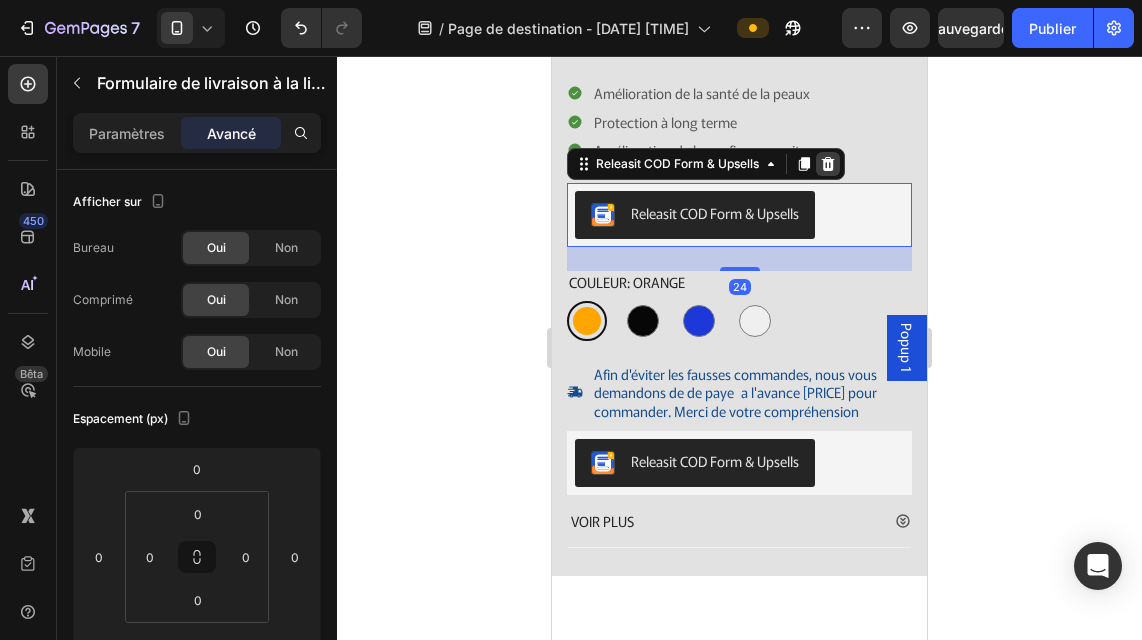 click 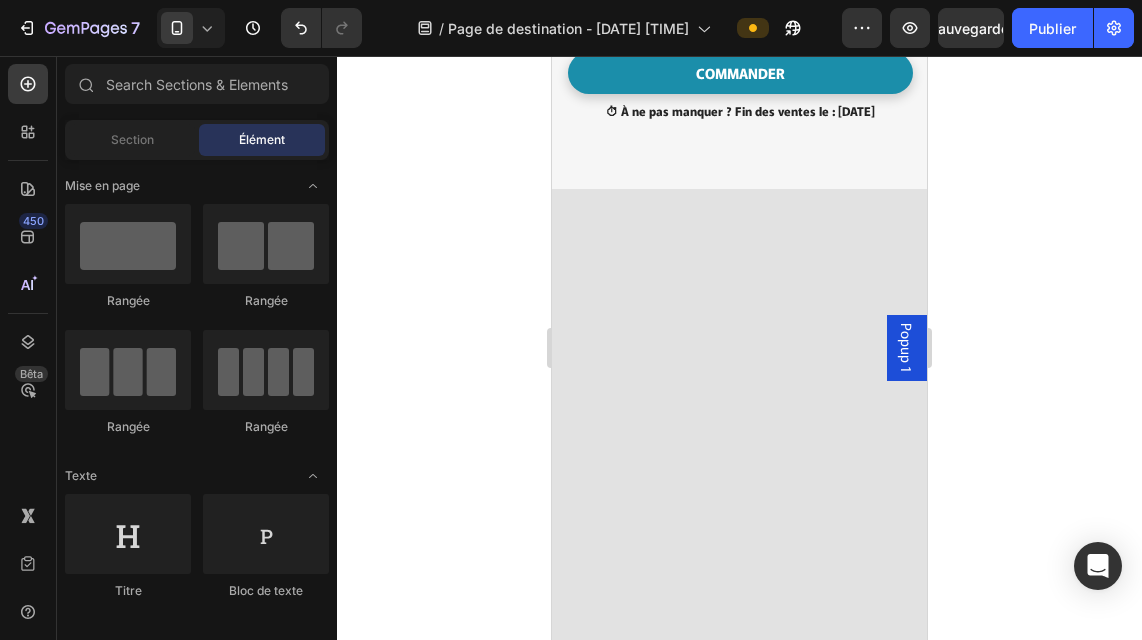scroll, scrollTop: 365, scrollLeft: 0, axis: vertical 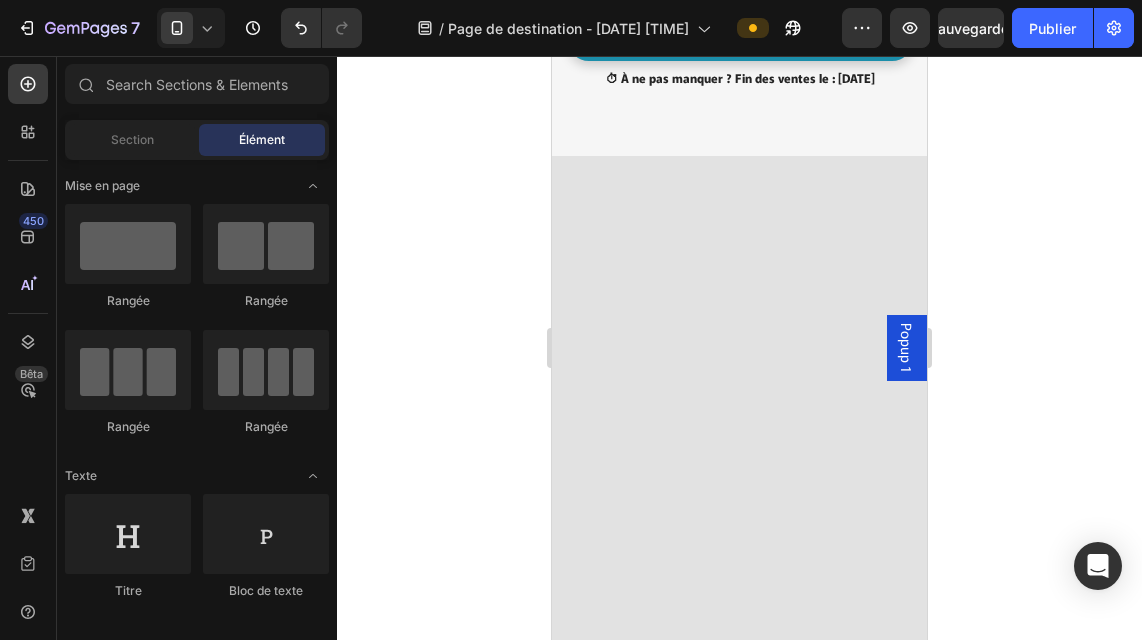 drag, startPoint x: 917, startPoint y: 214, endPoint x: 591, endPoint y: 380, distance: 365.83057 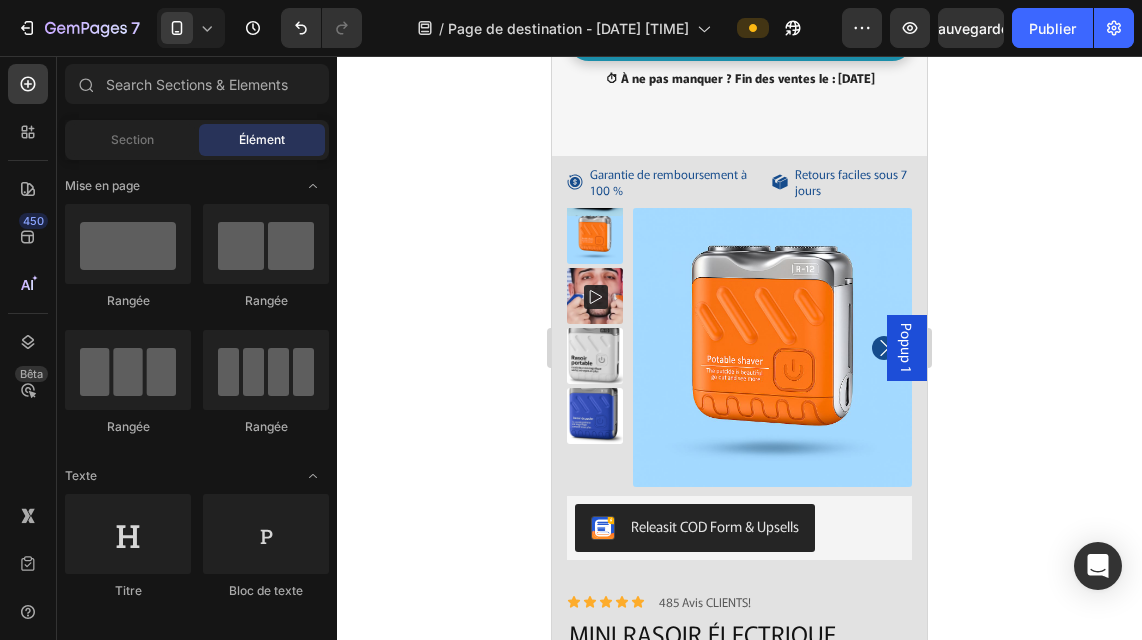 scroll, scrollTop: 462, scrollLeft: 0, axis: vertical 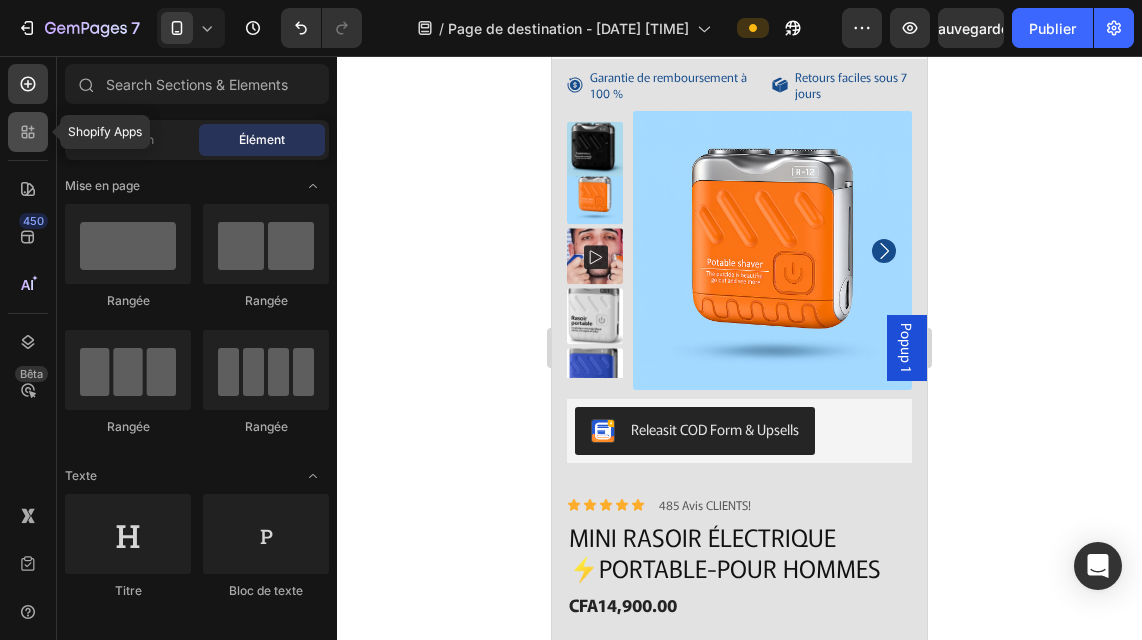 click 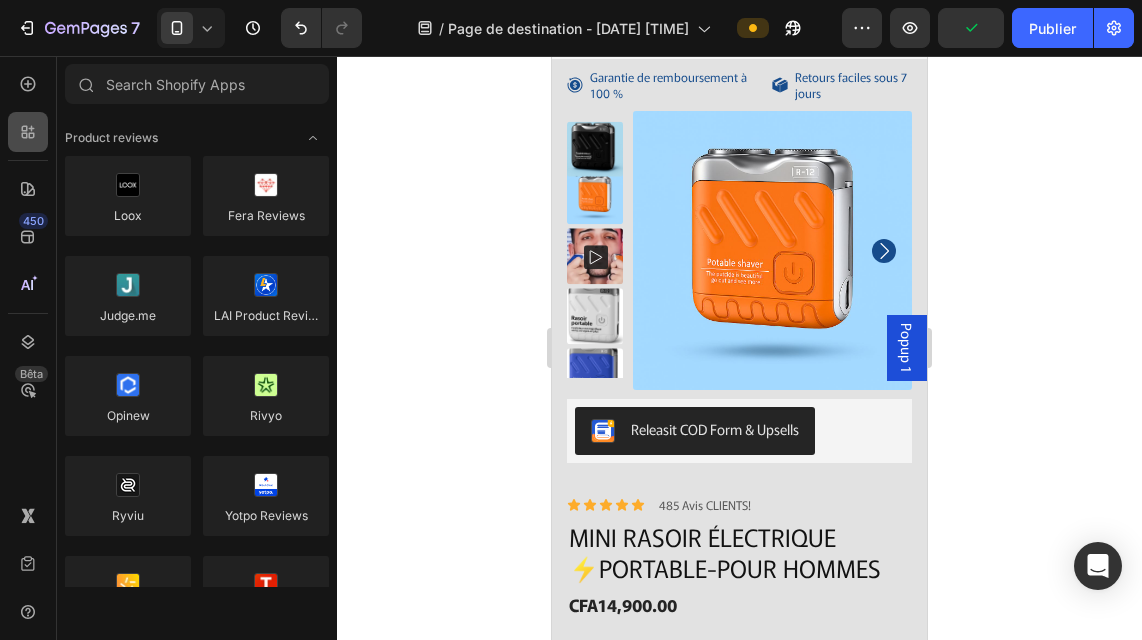 click 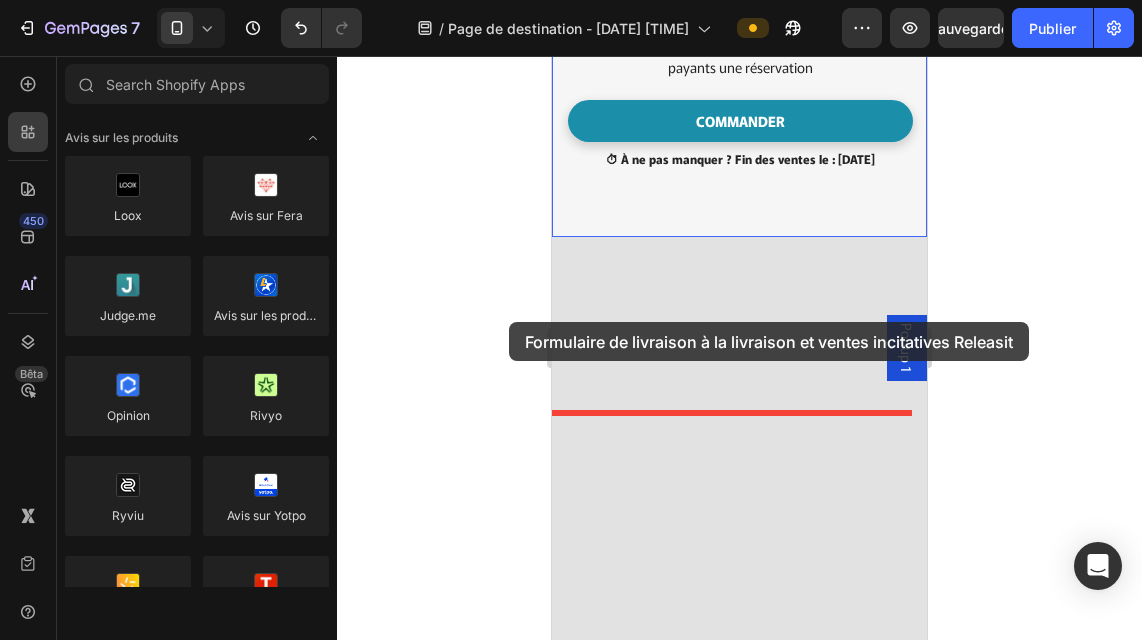 scroll, scrollTop: 254, scrollLeft: 0, axis: vertical 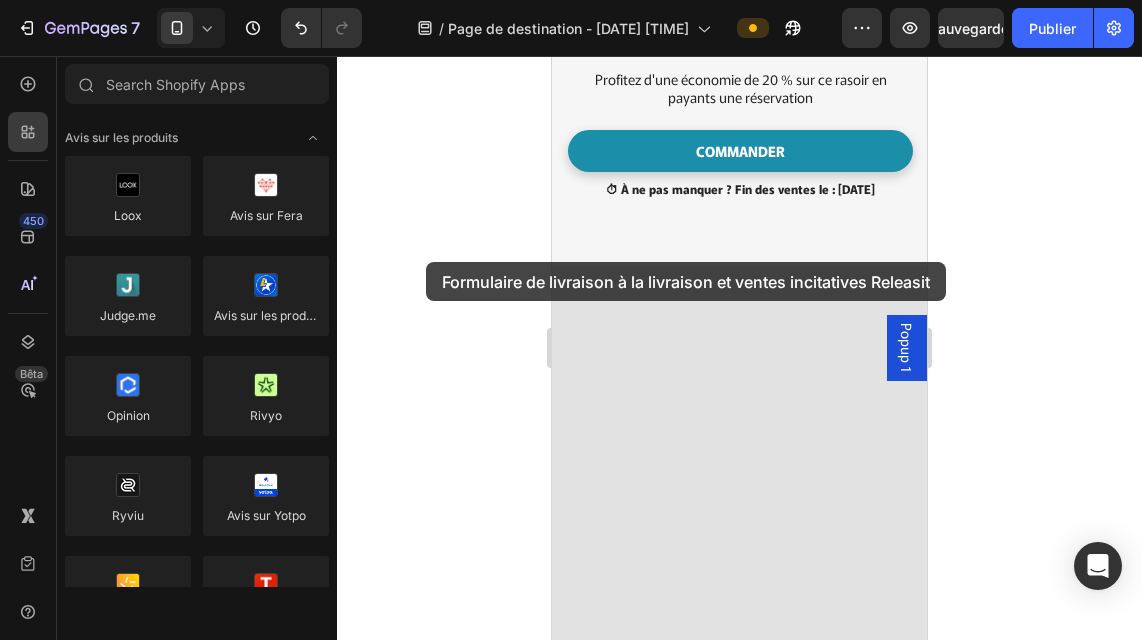 drag, startPoint x: 252, startPoint y: 326, endPoint x: 426, endPoint y: 262, distance: 185.39687 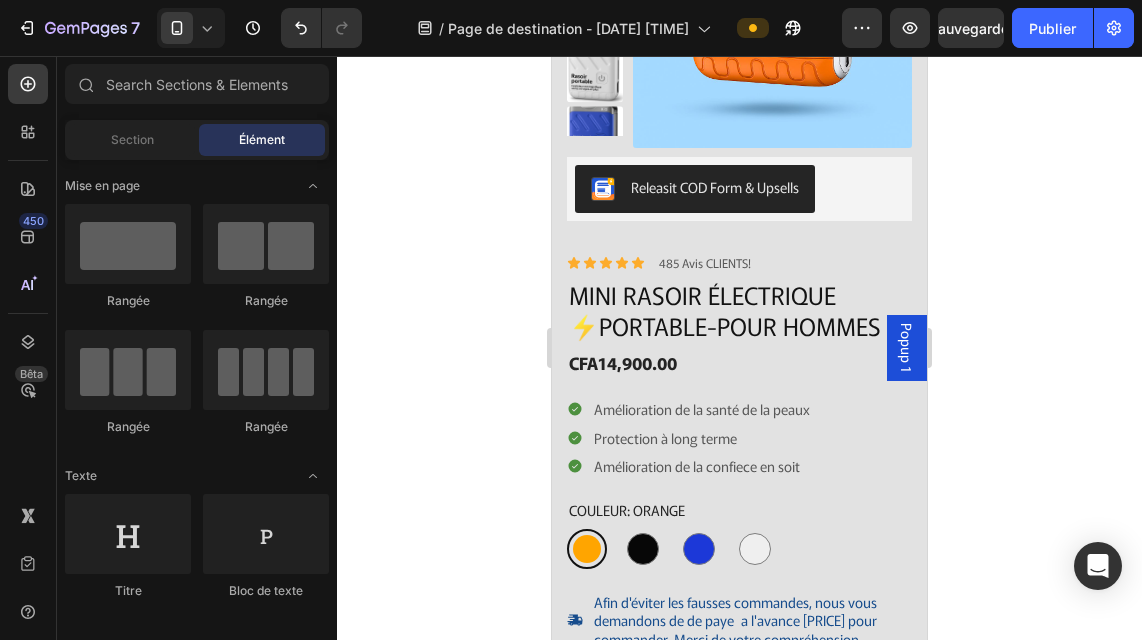 scroll, scrollTop: 736, scrollLeft: 0, axis: vertical 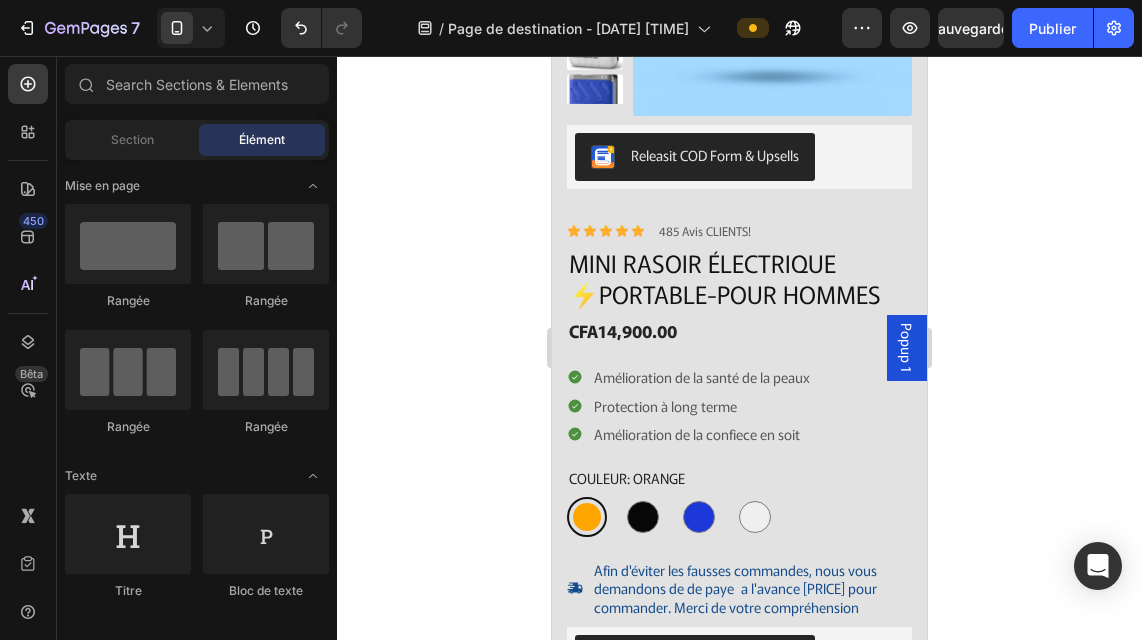 click on "COMMANDER" at bounding box center (740, -331) 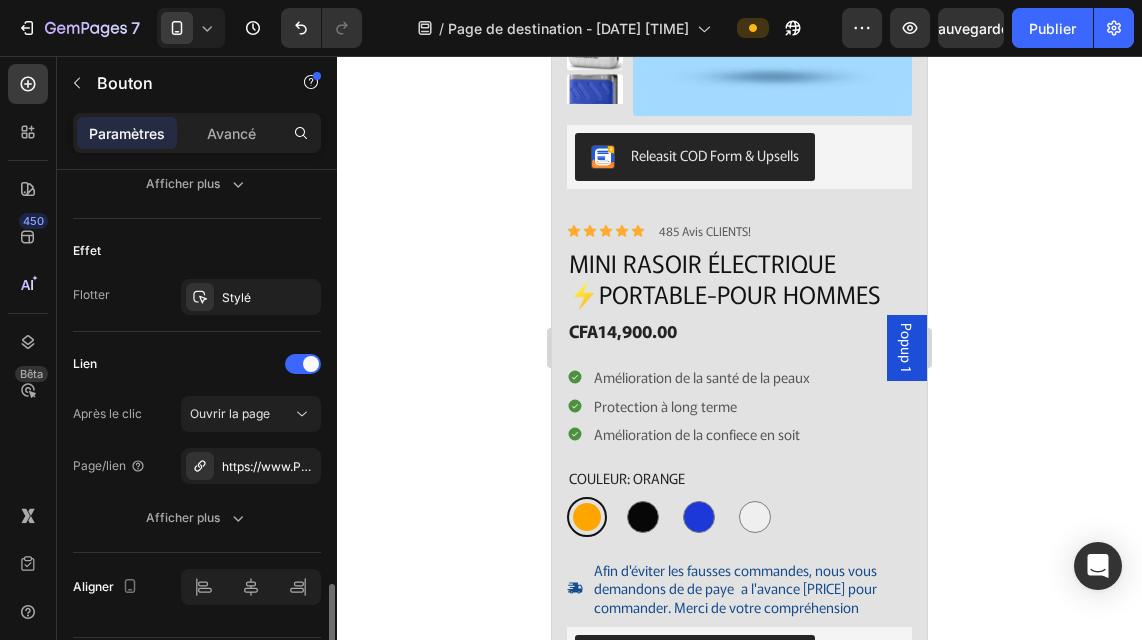 scroll, scrollTop: 1063, scrollLeft: 0, axis: vertical 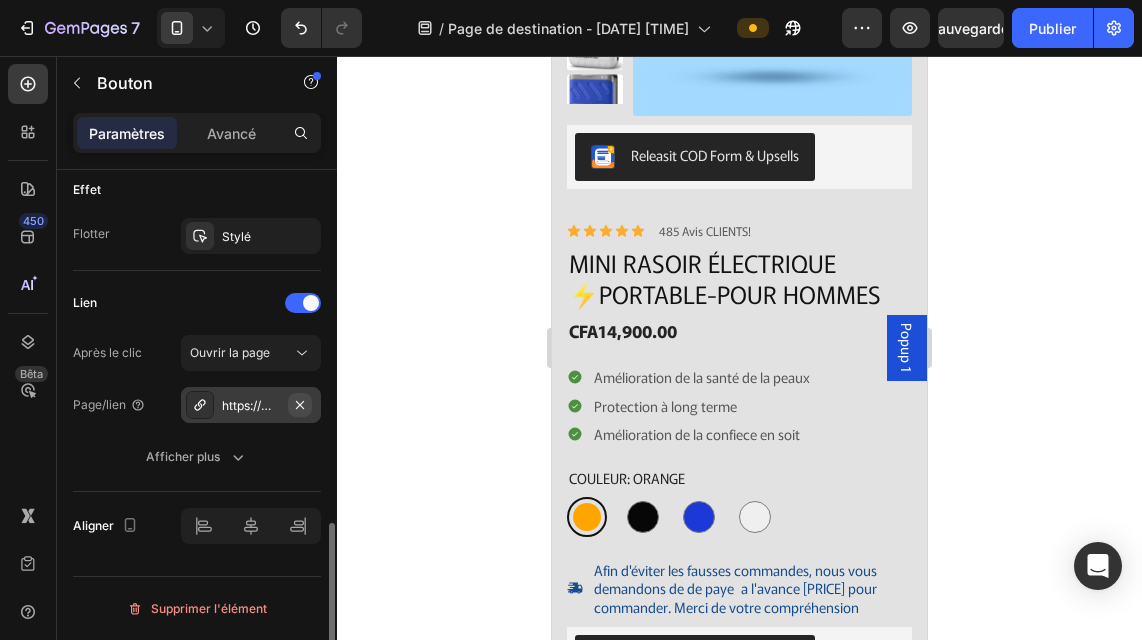 click 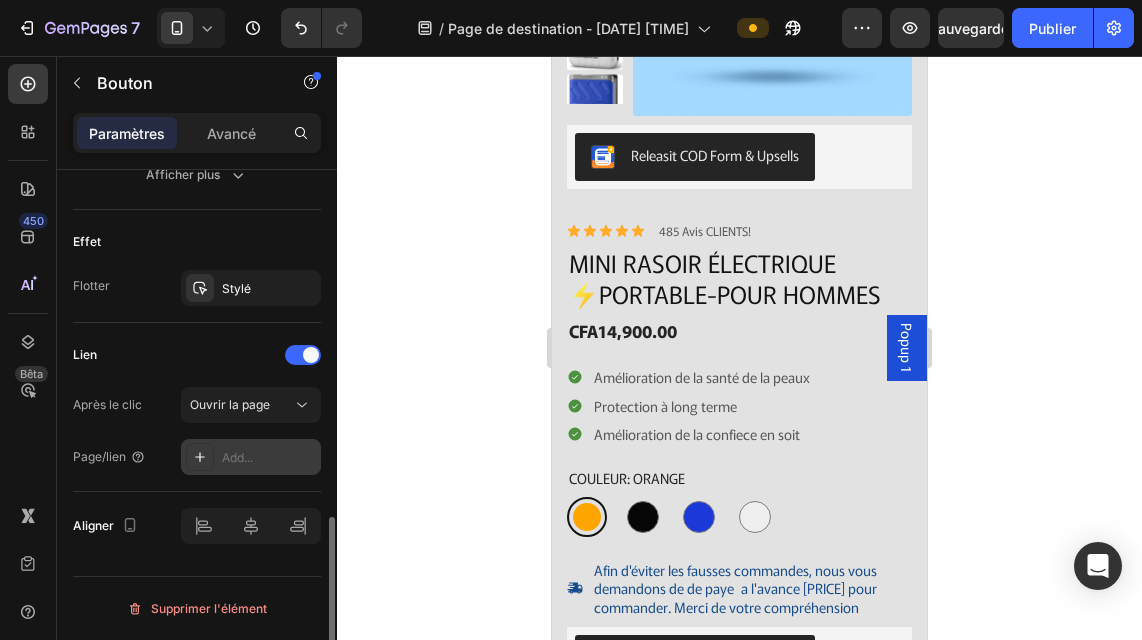 scroll, scrollTop: 1011, scrollLeft: 0, axis: vertical 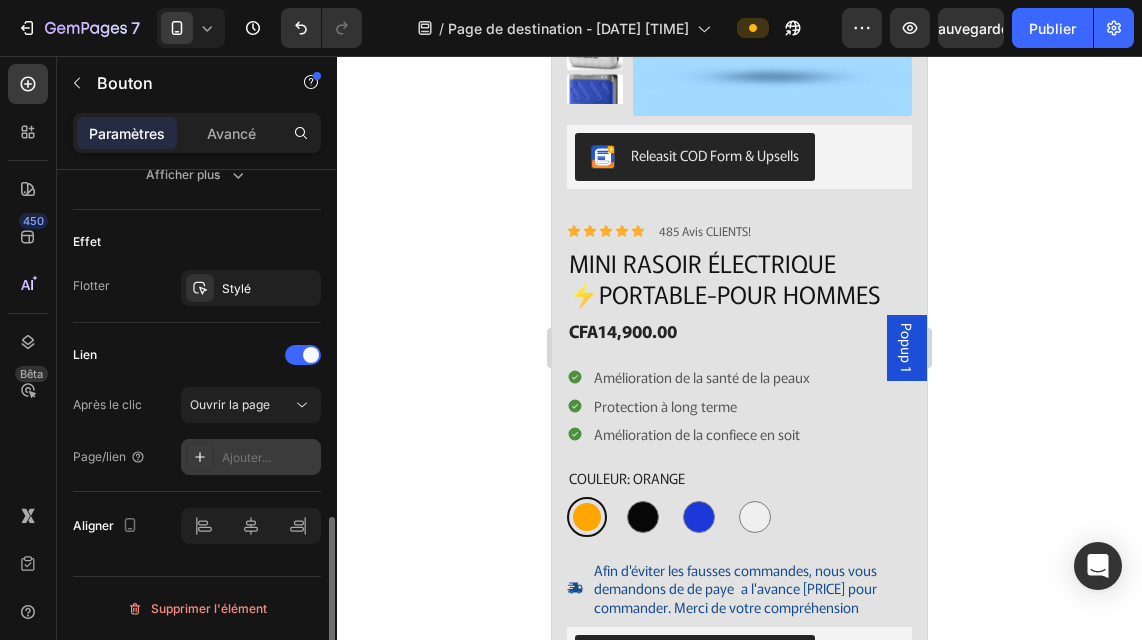 click 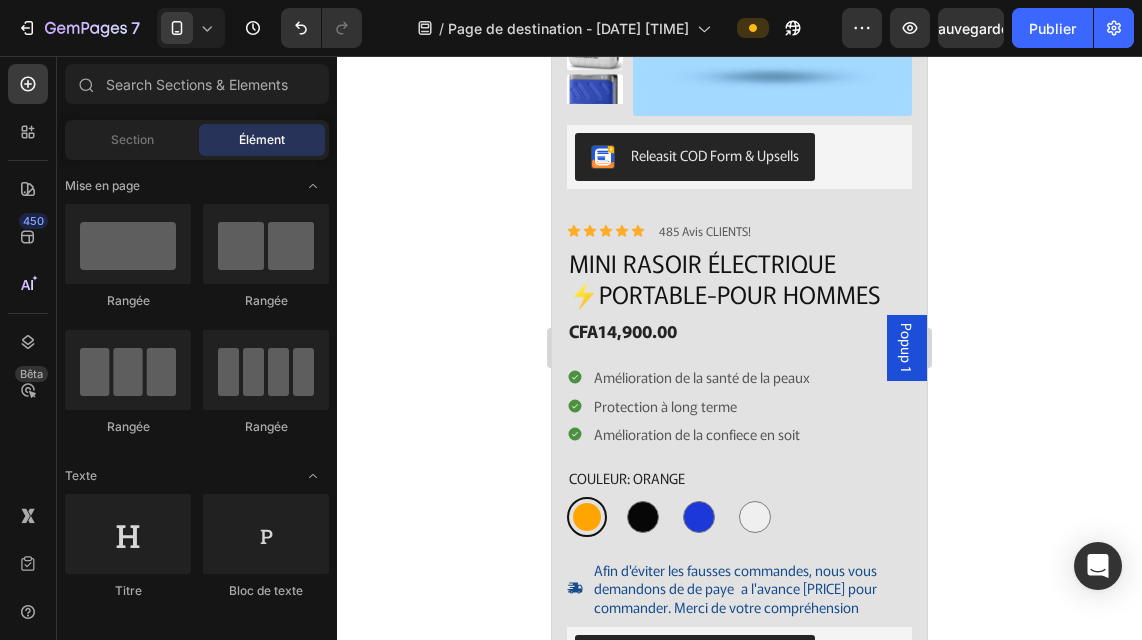 click 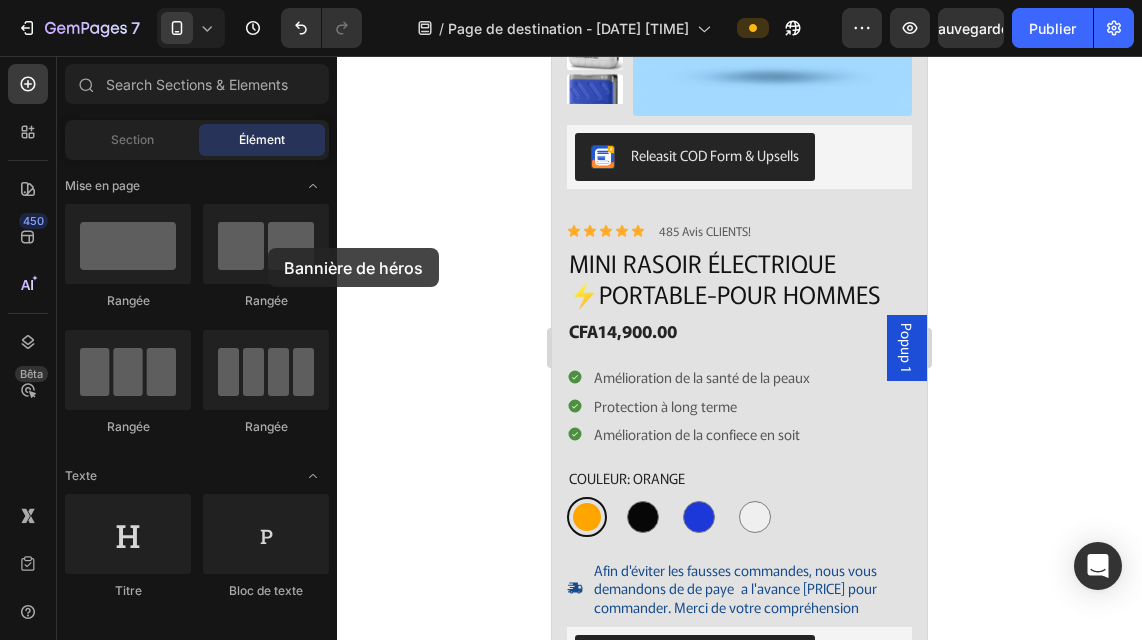 drag, startPoint x: 295, startPoint y: 248, endPoint x: 268, endPoint y: 248, distance: 27 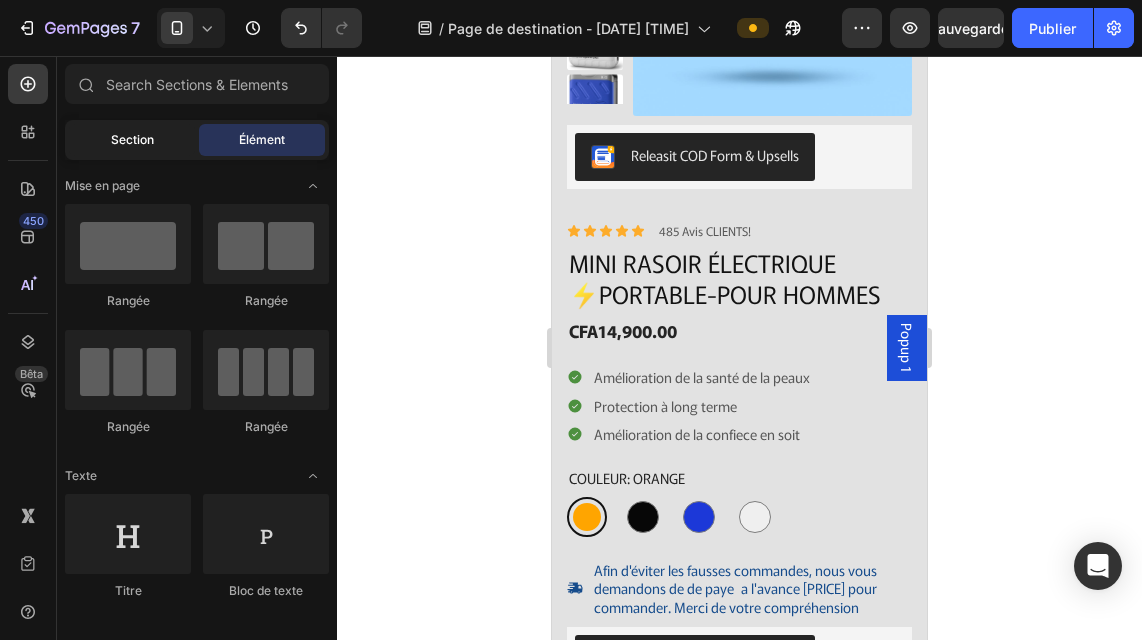 click on "Section" 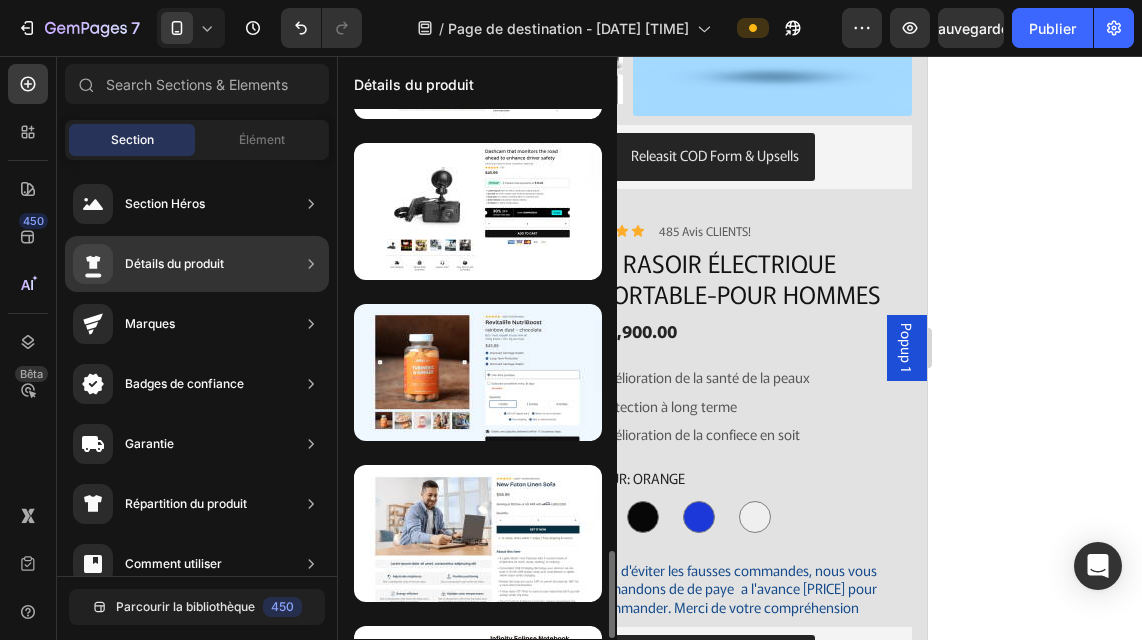 scroll, scrollTop: 2566, scrollLeft: 0, axis: vertical 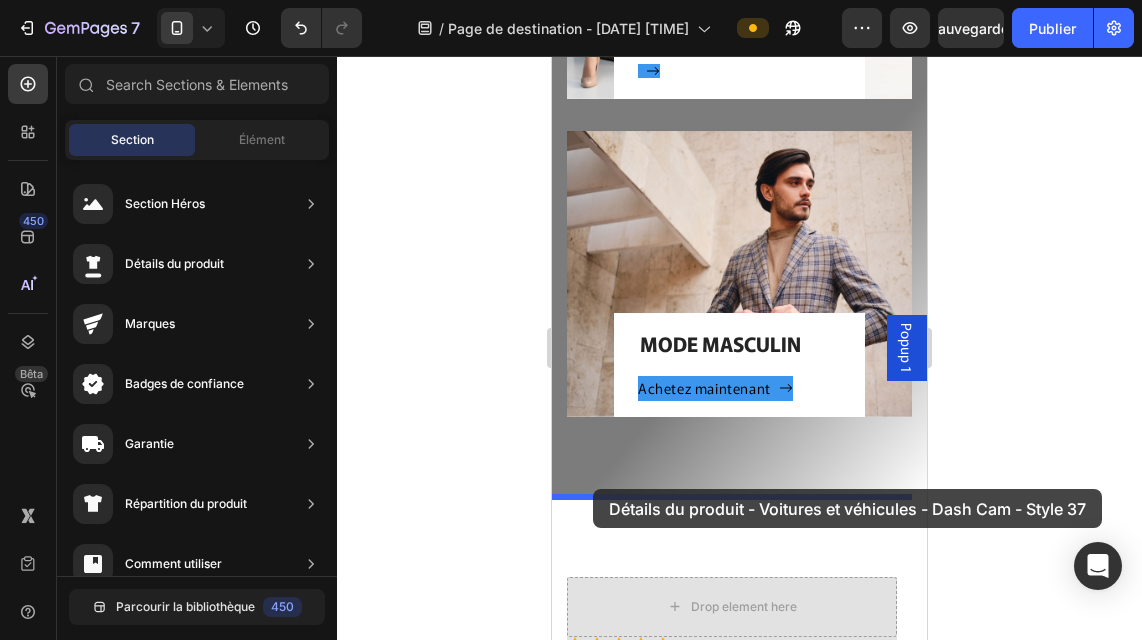 drag, startPoint x: 1008, startPoint y: 287, endPoint x: 593, endPoint y: 489, distance: 461.55066 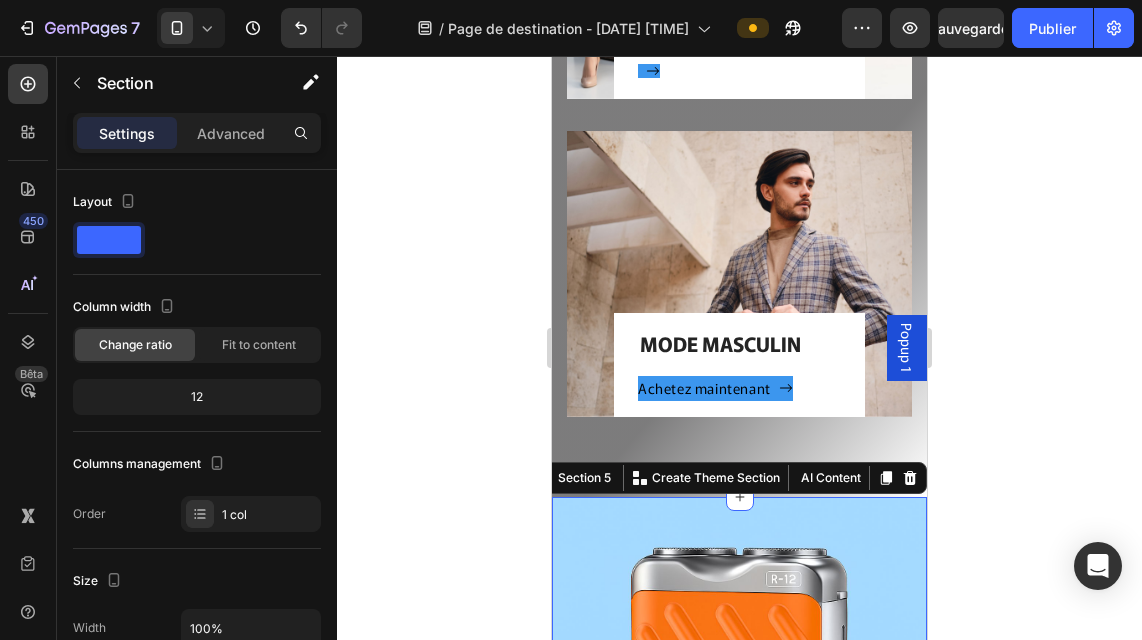 scroll, scrollTop: 3925, scrollLeft: 0, axis: vertical 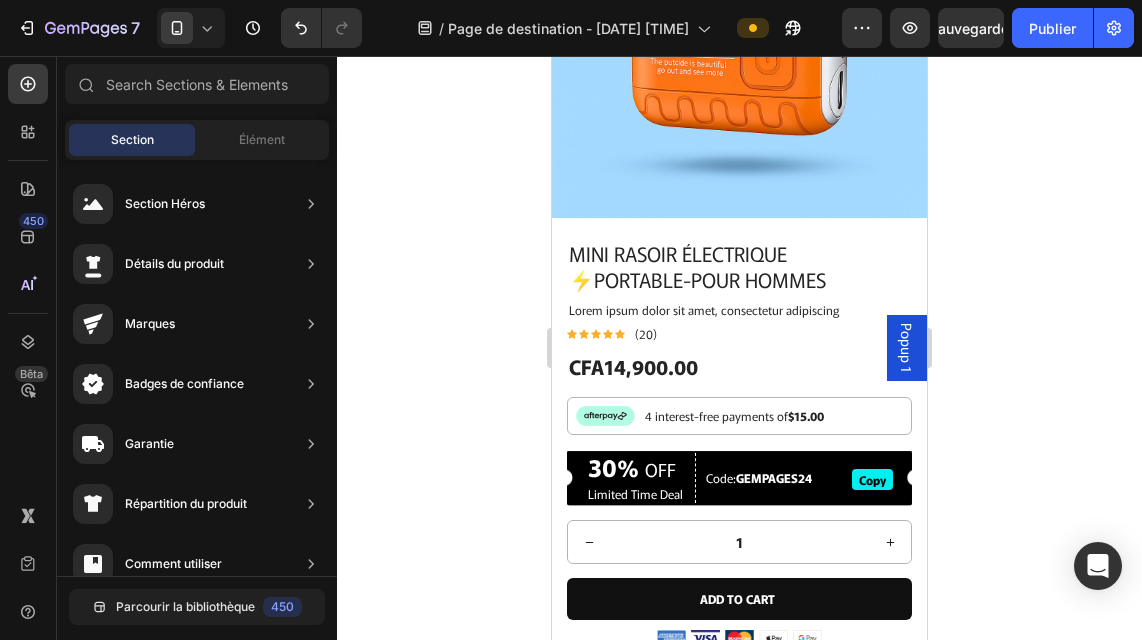 drag, startPoint x: 914, startPoint y: 428, endPoint x: 1523, endPoint y: 539, distance: 619.03314 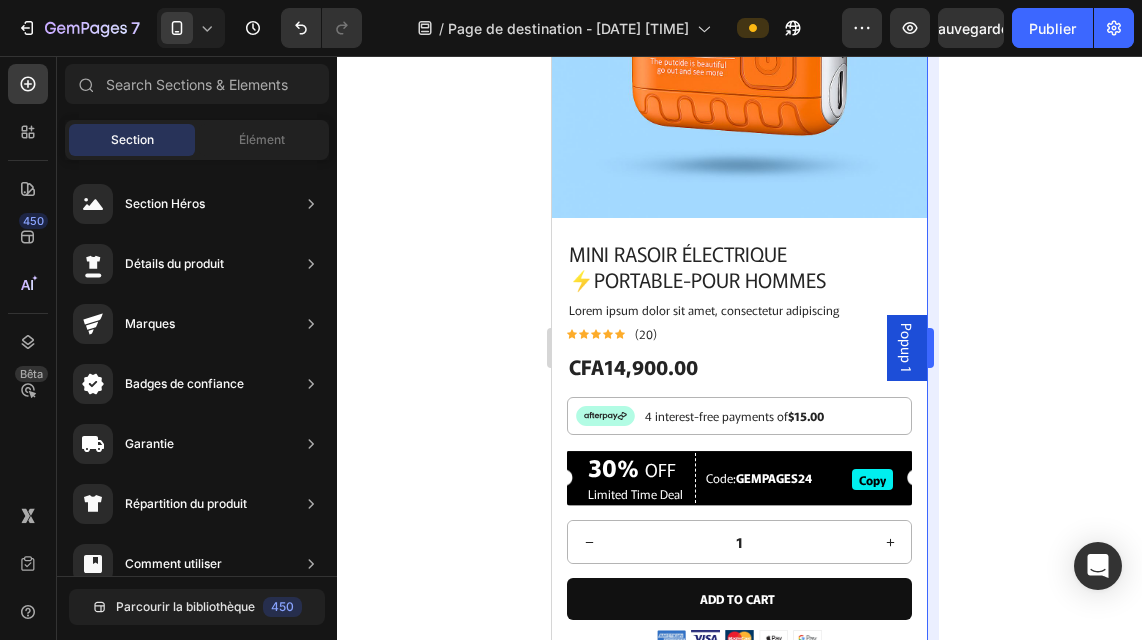 scroll, scrollTop: 4405, scrollLeft: 0, axis: vertical 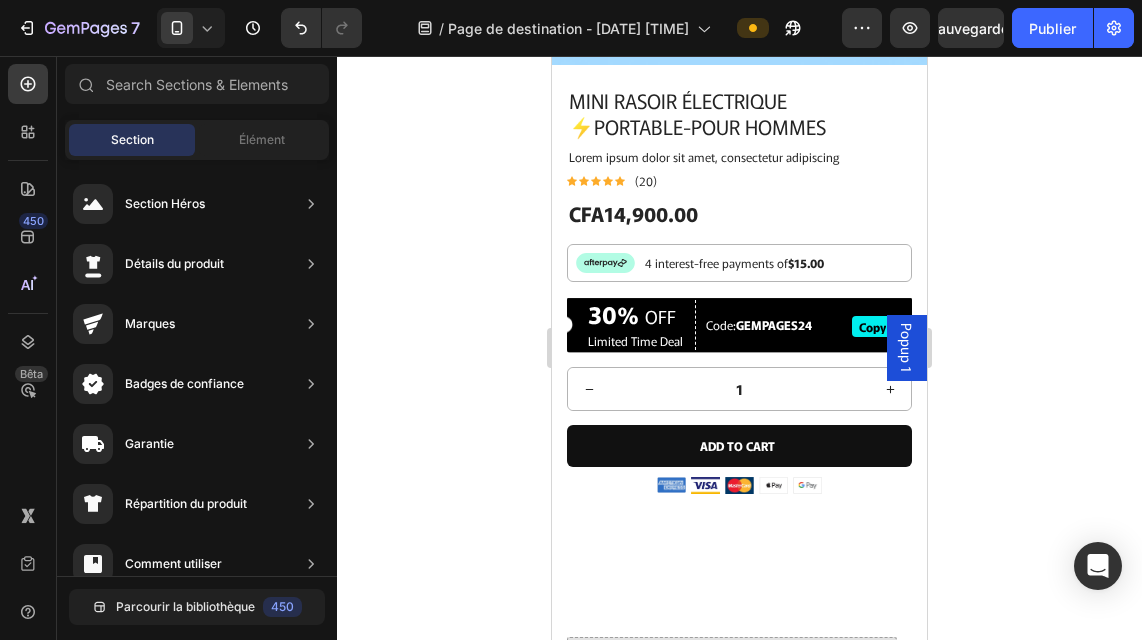 click 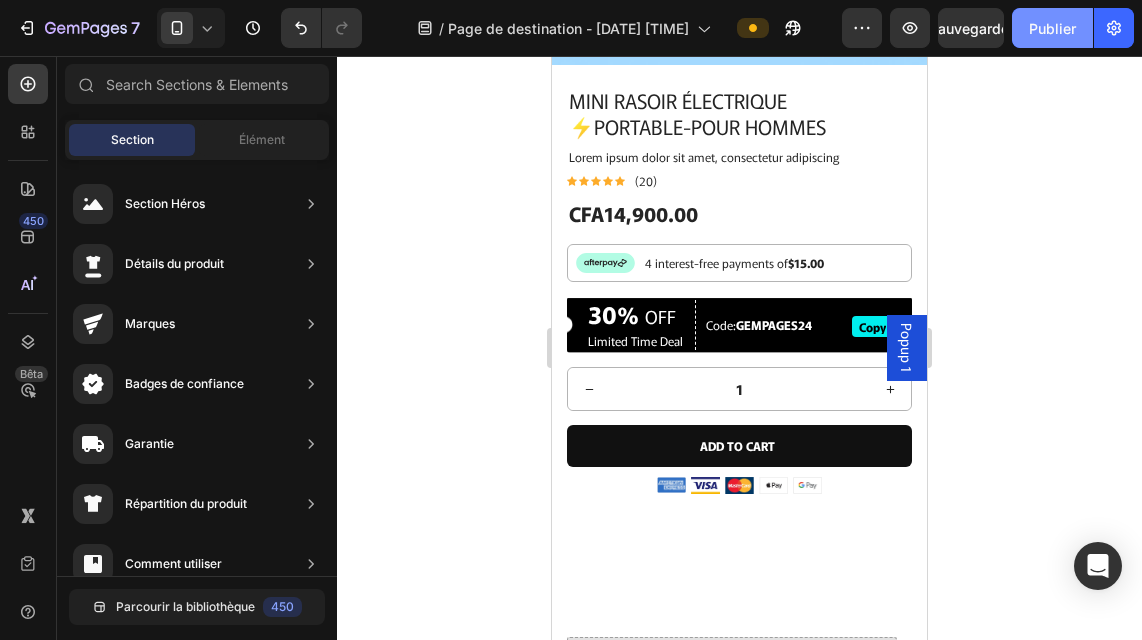 click on "Publier" 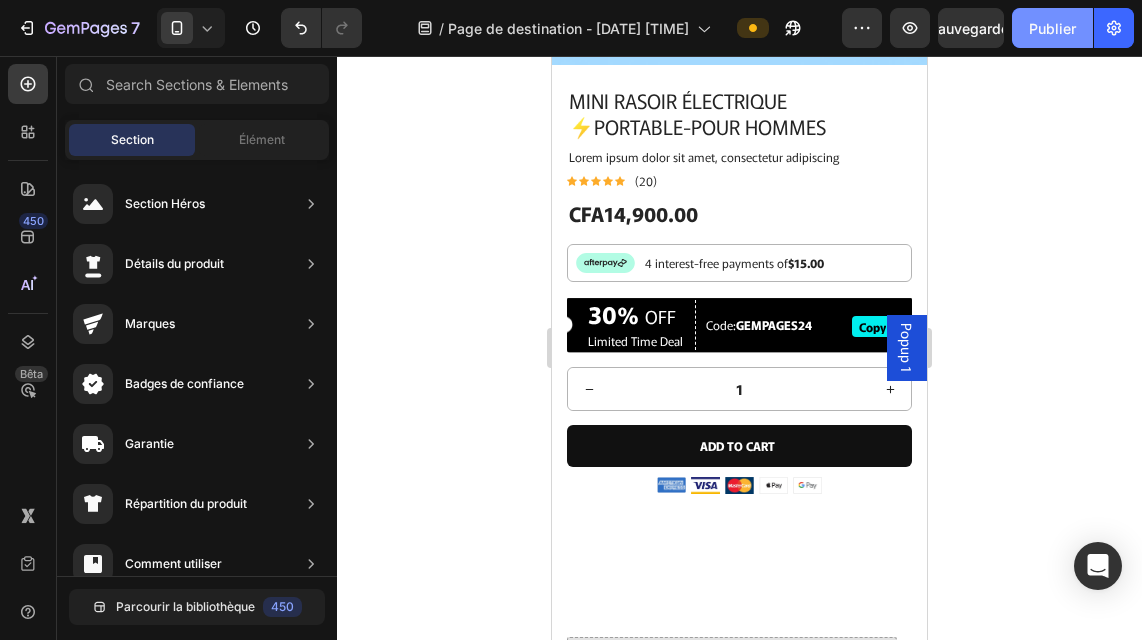 click on "Publier" at bounding box center (1052, 28) 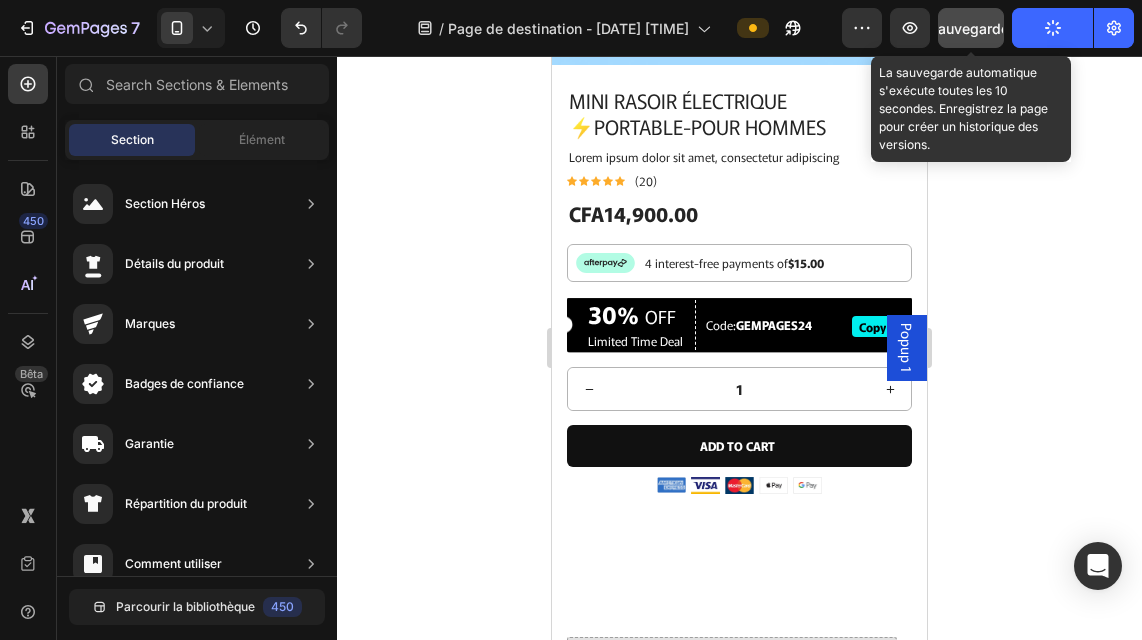 click on "Sauvegarder" at bounding box center [971, 28] 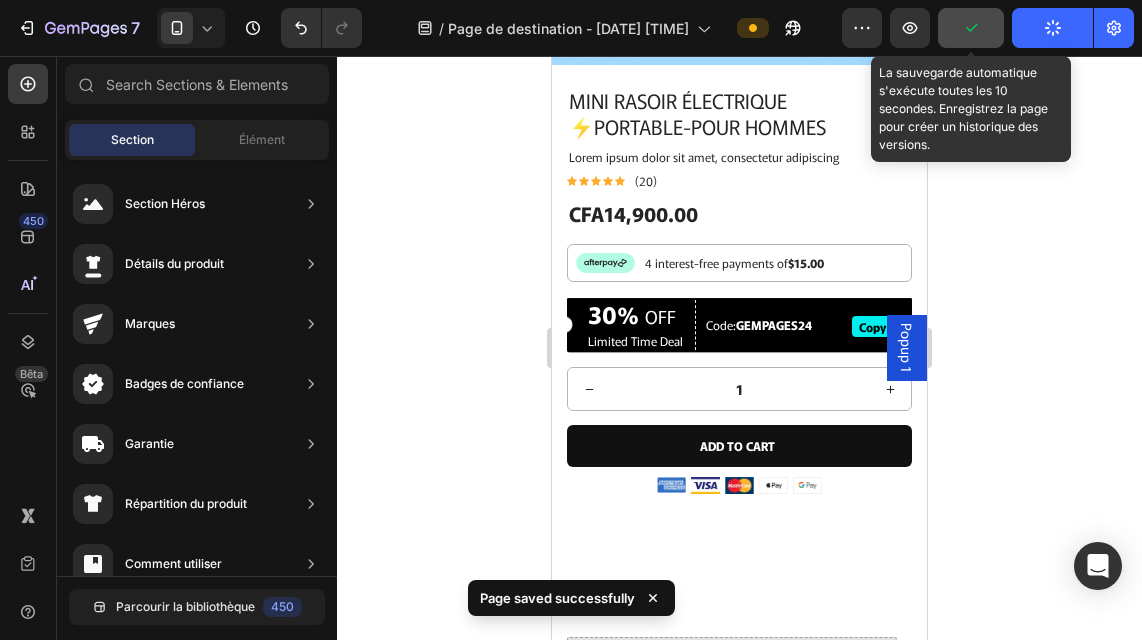 click 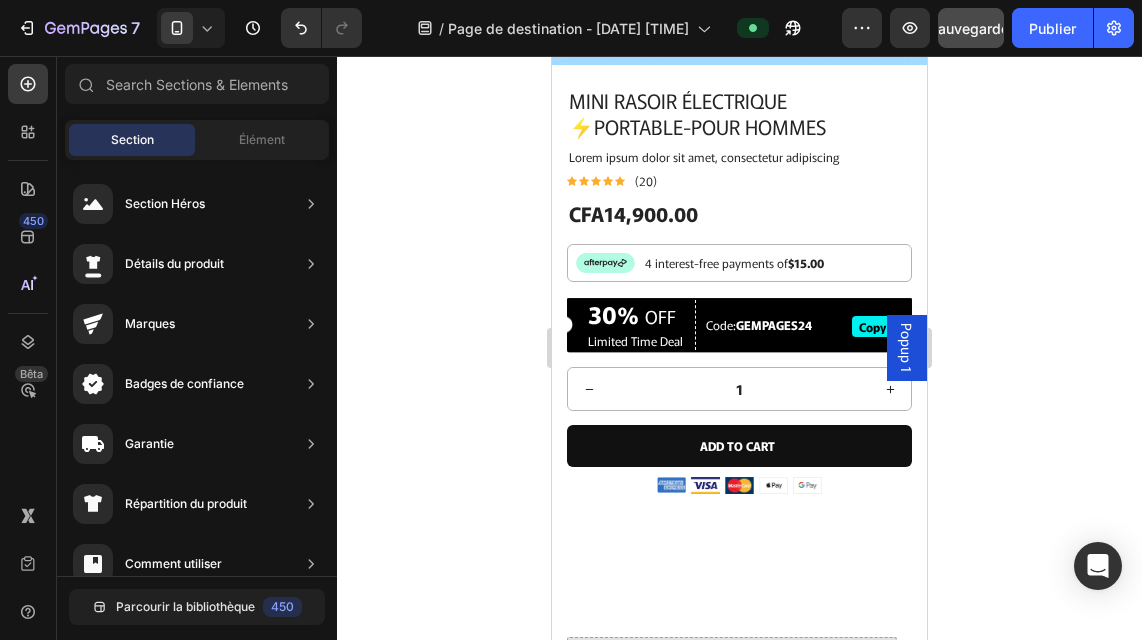 drag, startPoint x: 508, startPoint y: 213, endPoint x: 58, endPoint y: 17, distance: 490.83194 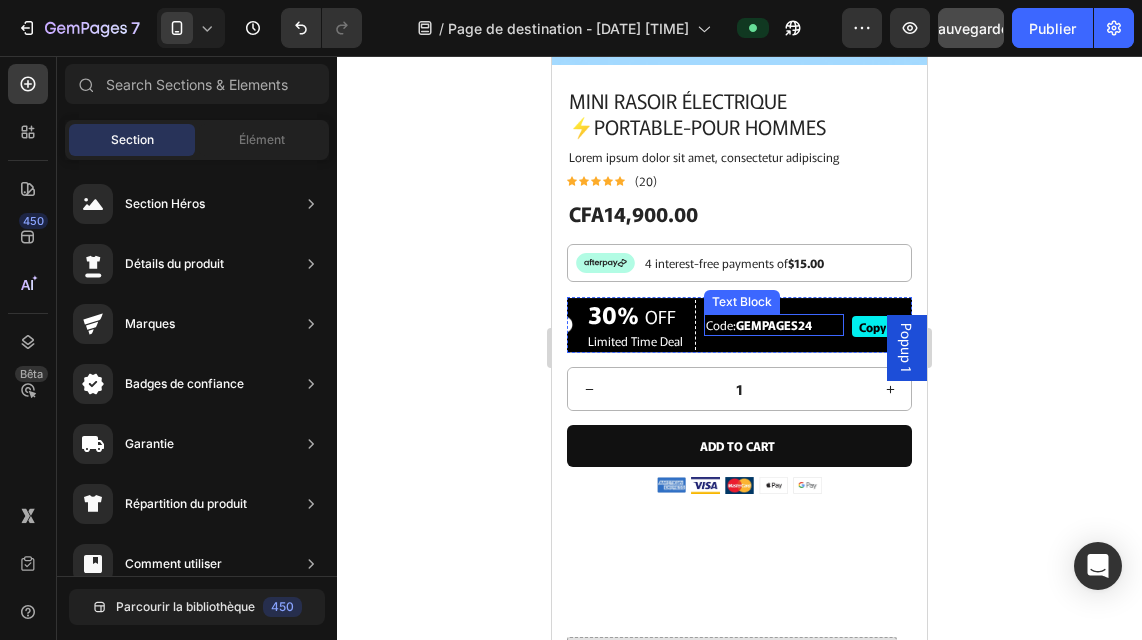 click on "GEMPAGES24" at bounding box center (774, 324) 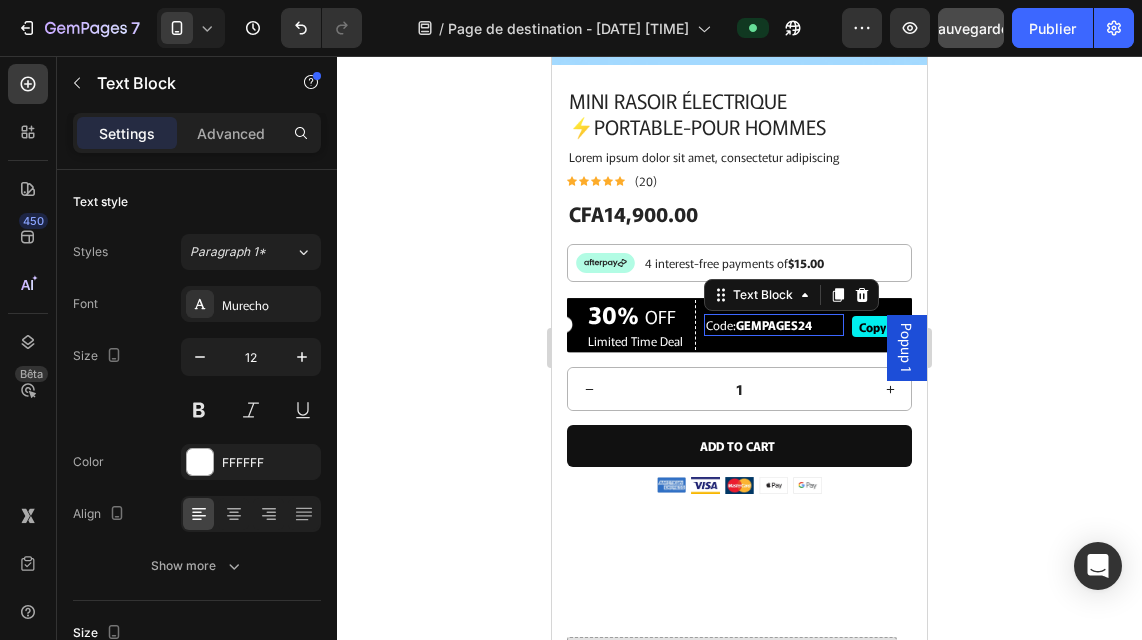 click on "GEMPAGES24" at bounding box center [774, 324] 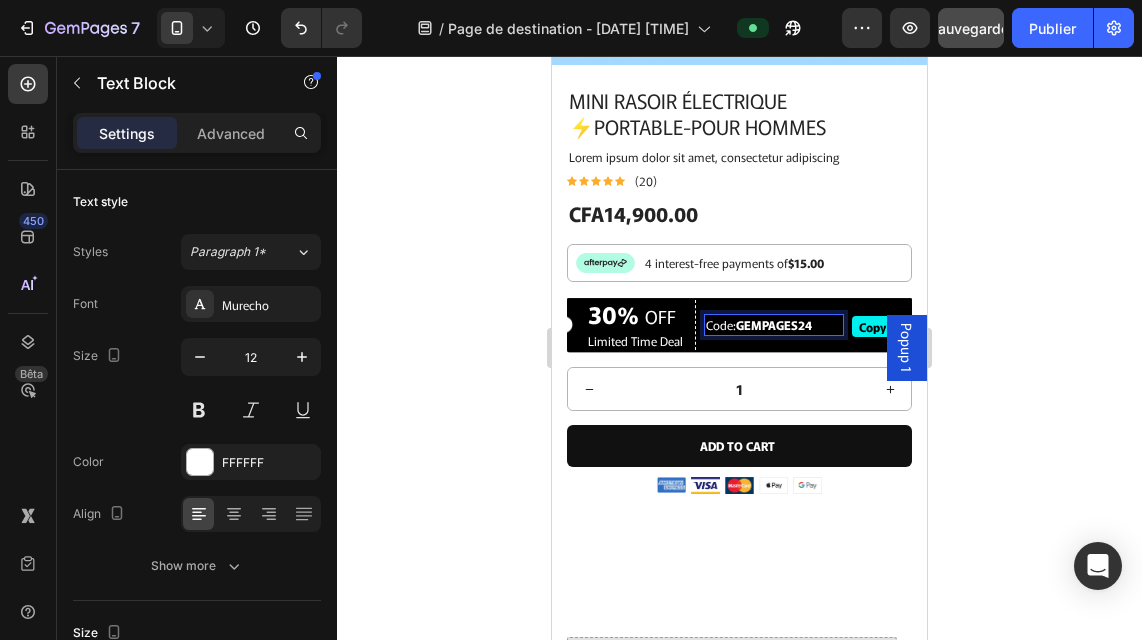 click on "GEMPAGES24" at bounding box center (774, 324) 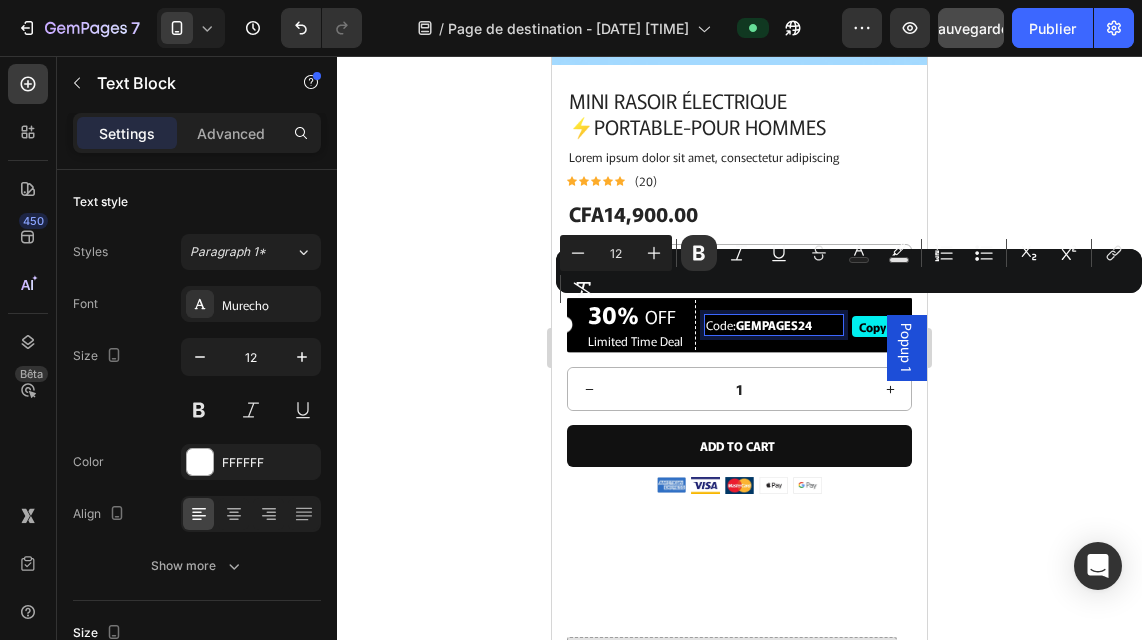 click on "GEMPAGES24" at bounding box center [774, 324] 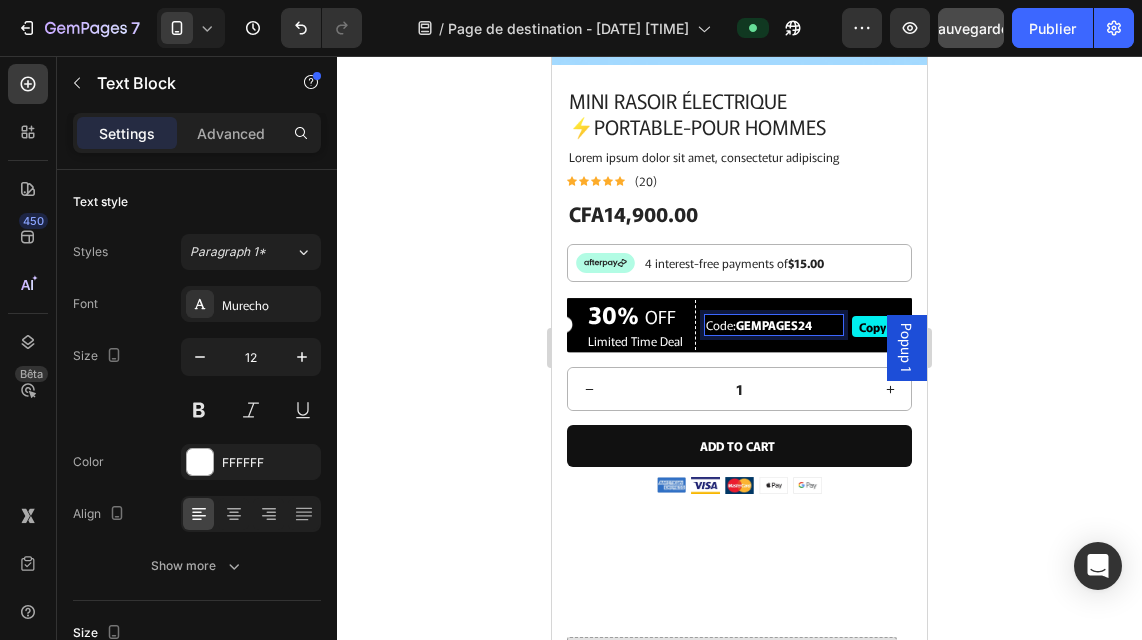 click on "GEMPAGES24" at bounding box center (774, 324) 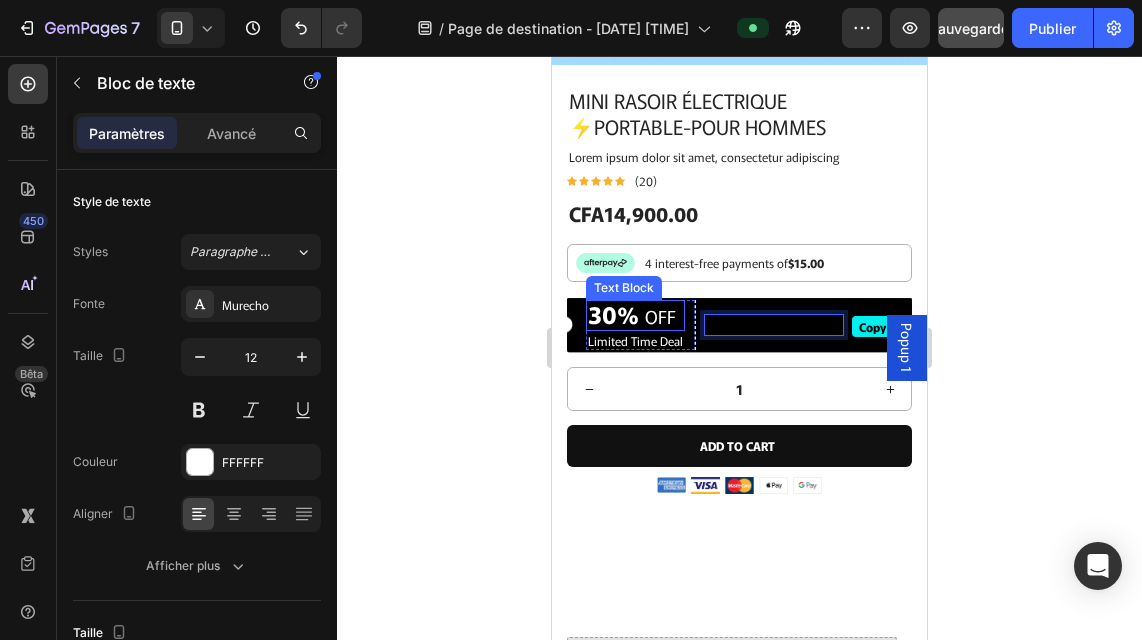 click on "30%   OFF" at bounding box center [635, 315] 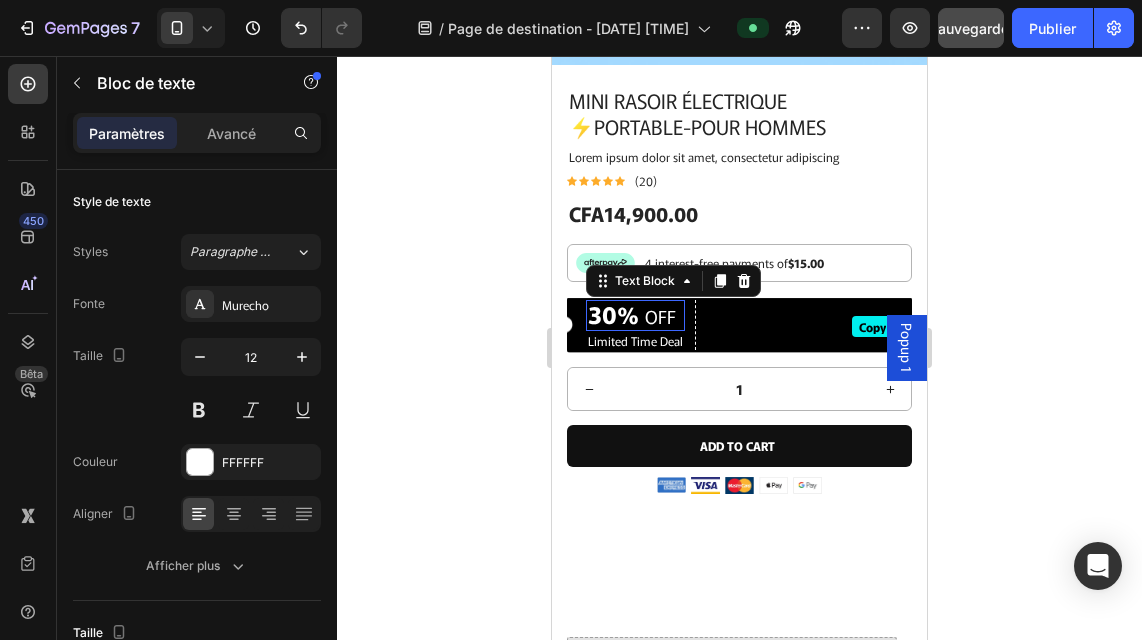 click on "30%   OFF" at bounding box center (635, 315) 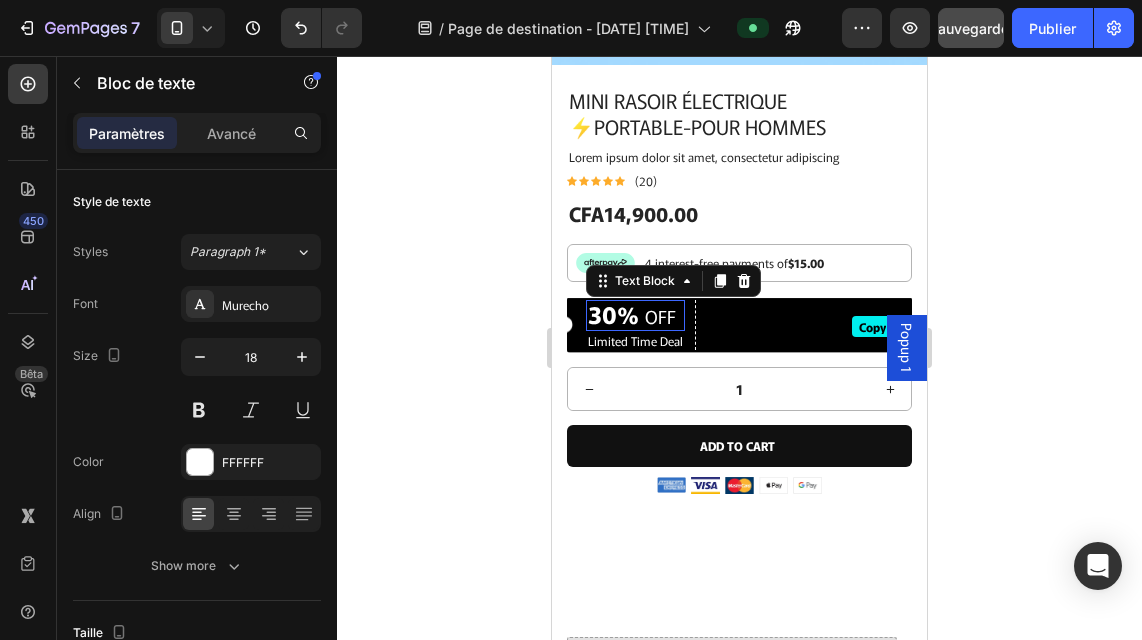 click on "30%   OFF" at bounding box center [635, 315] 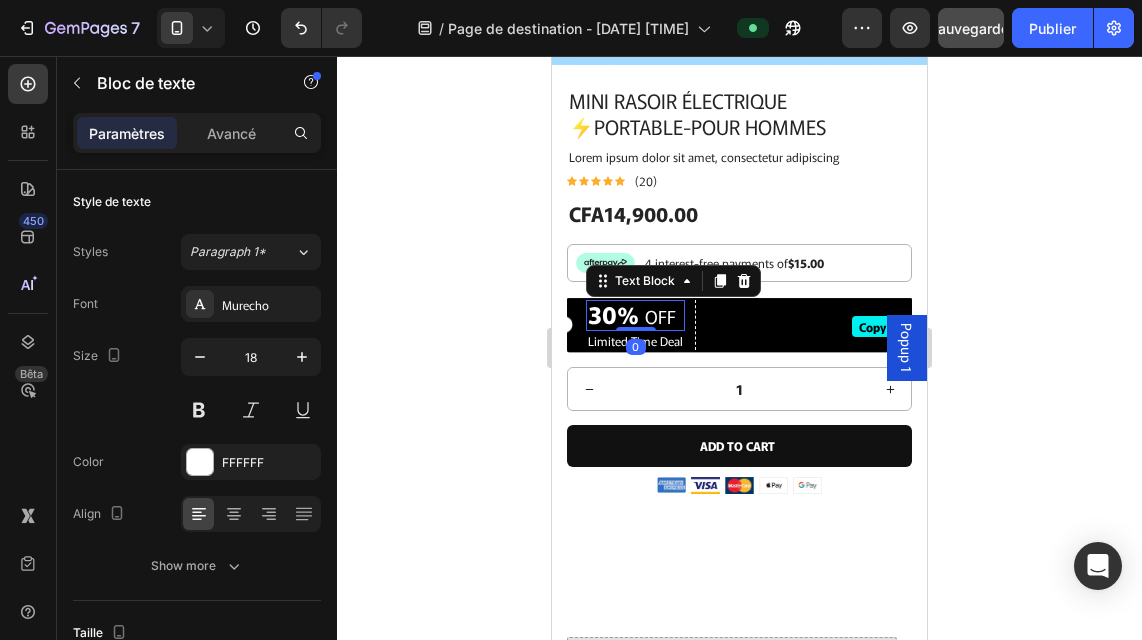 click on "30%   OFF" at bounding box center [635, 315] 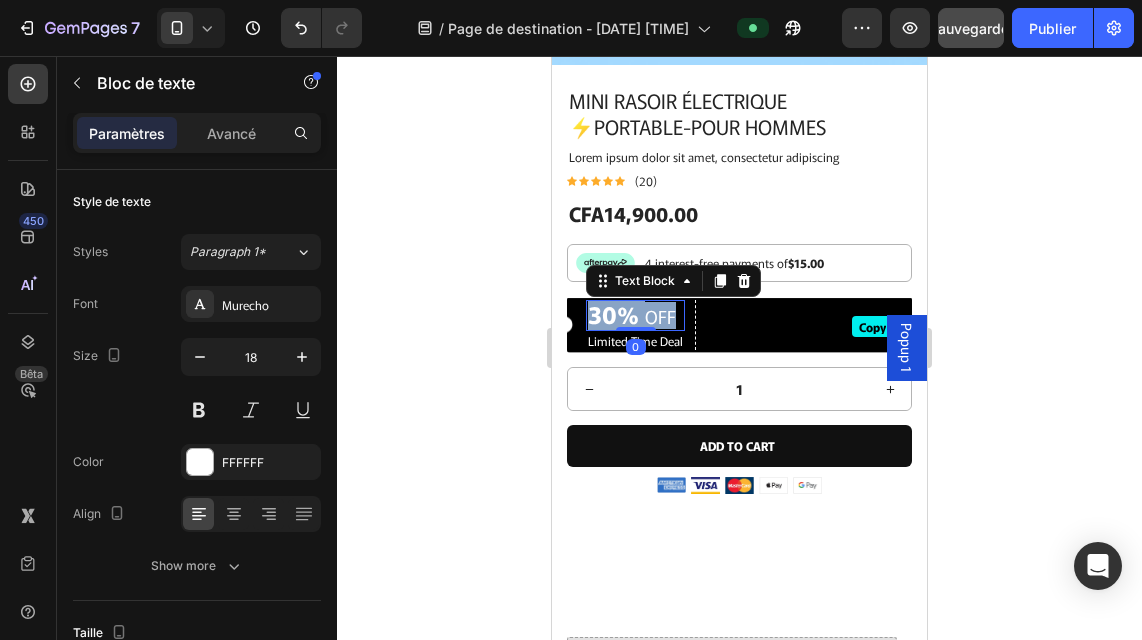 click on "30%   OFF" at bounding box center (635, 315) 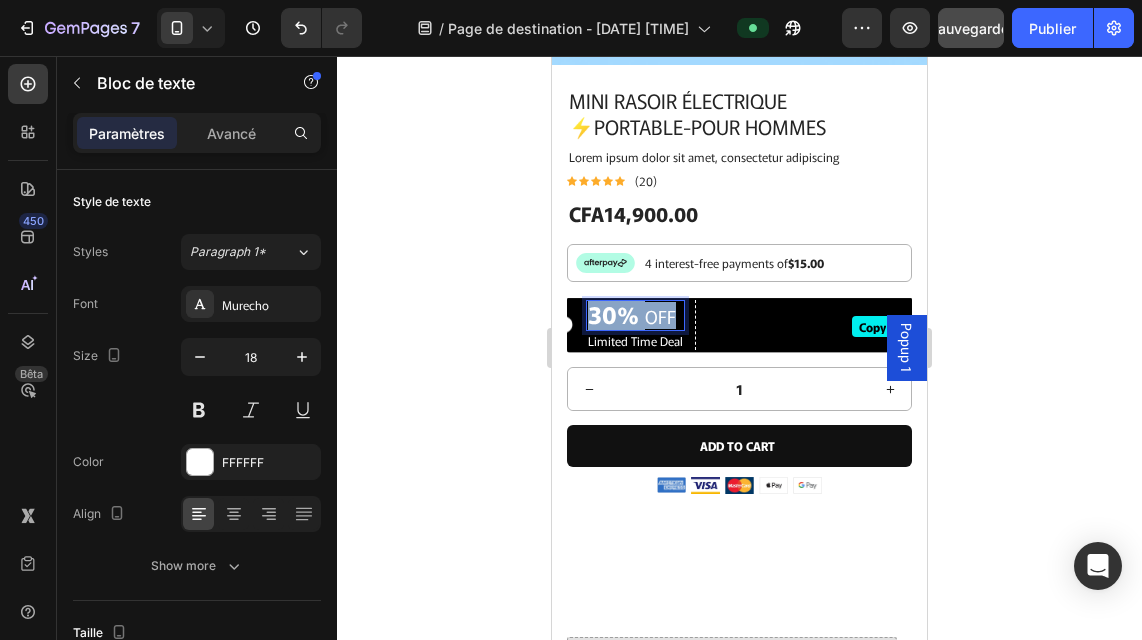 click on "30%   OFF" at bounding box center [635, 315] 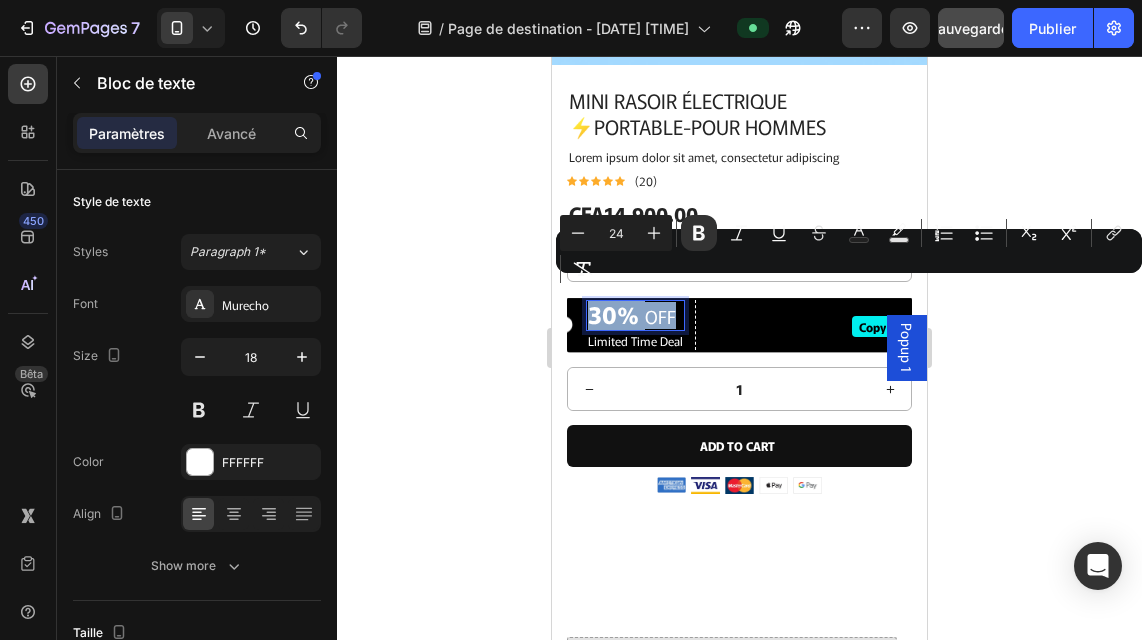scroll, scrollTop: 658, scrollLeft: 0, axis: vertical 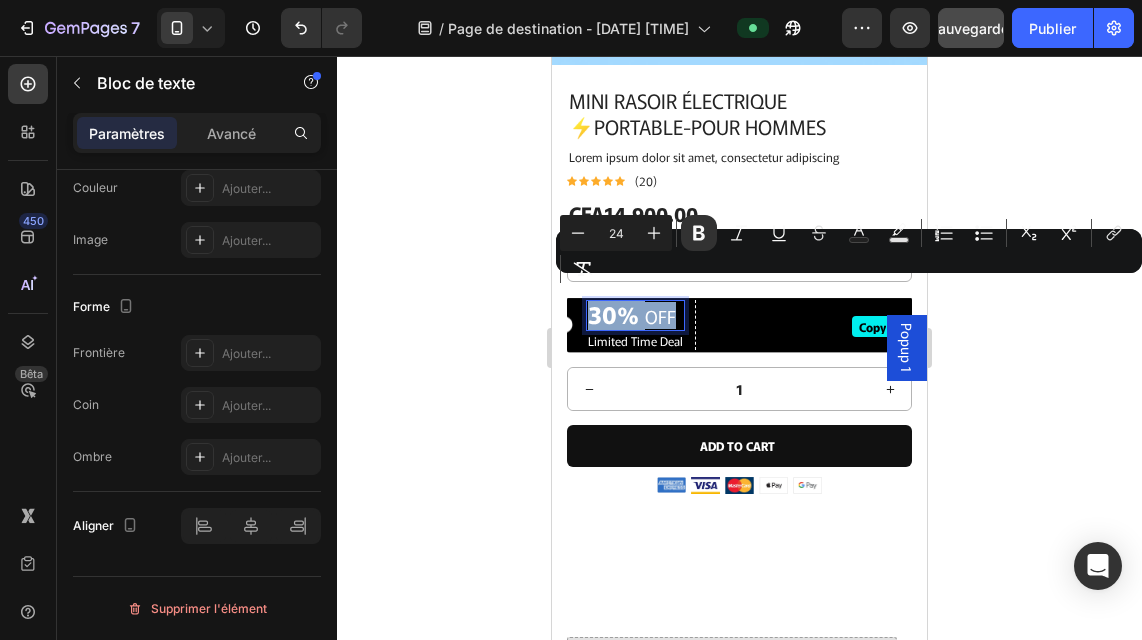 click on "30%   OFF" at bounding box center (635, 315) 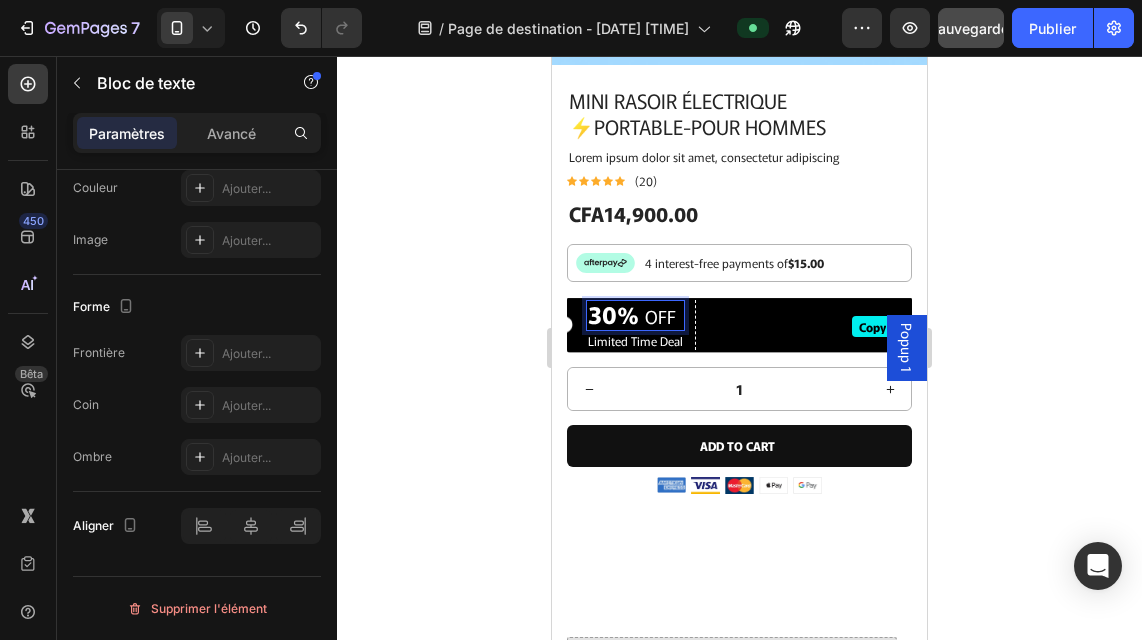 click on "30%   OFF" at bounding box center (635, 315) 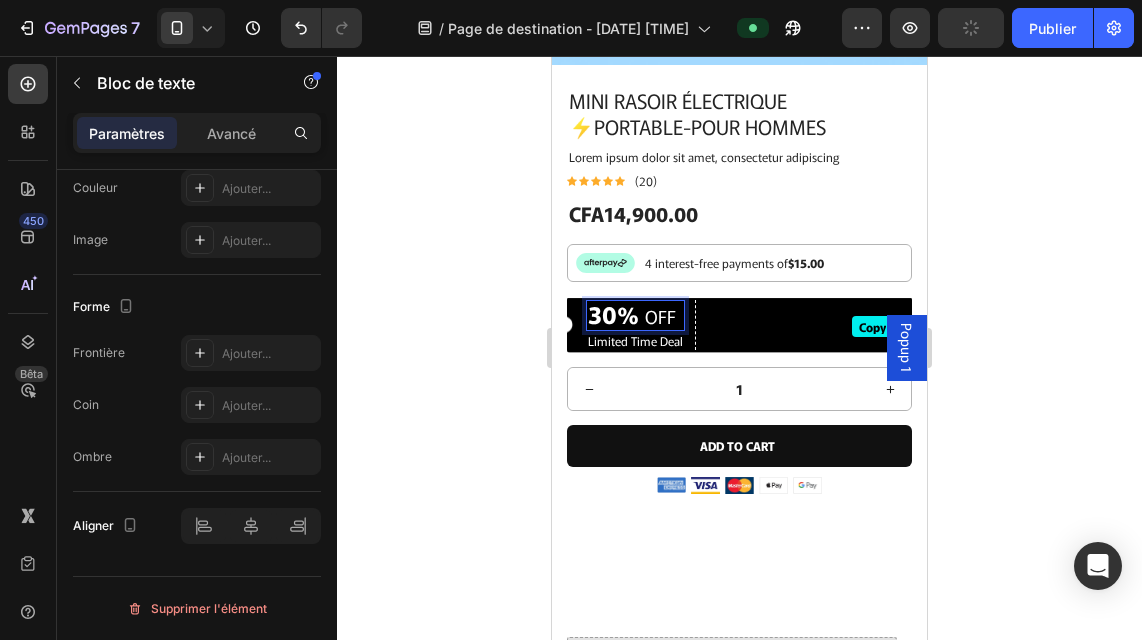click on "30%   OFF" at bounding box center (635, 315) 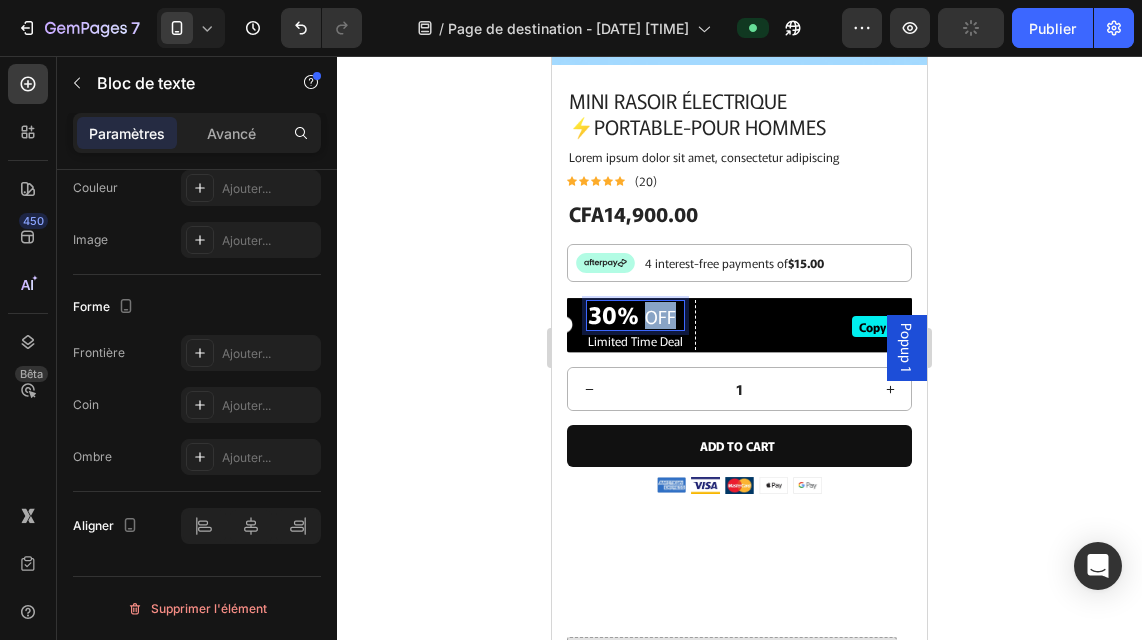 click on "30%   OFF" at bounding box center (635, 315) 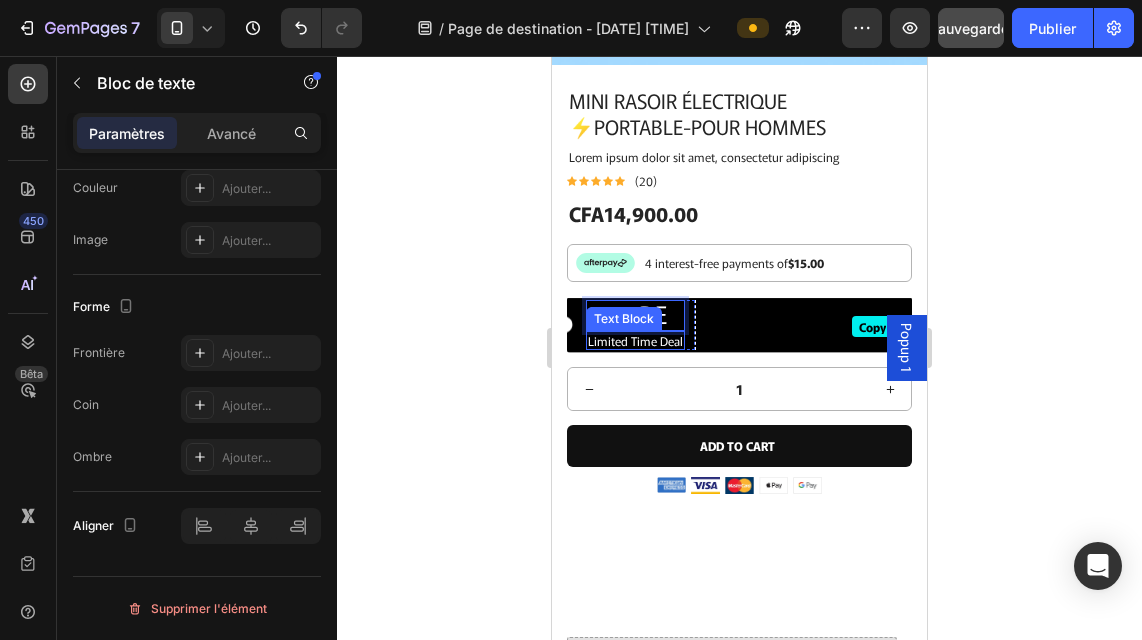 click on "Limited Time Deal" at bounding box center (635, 341) 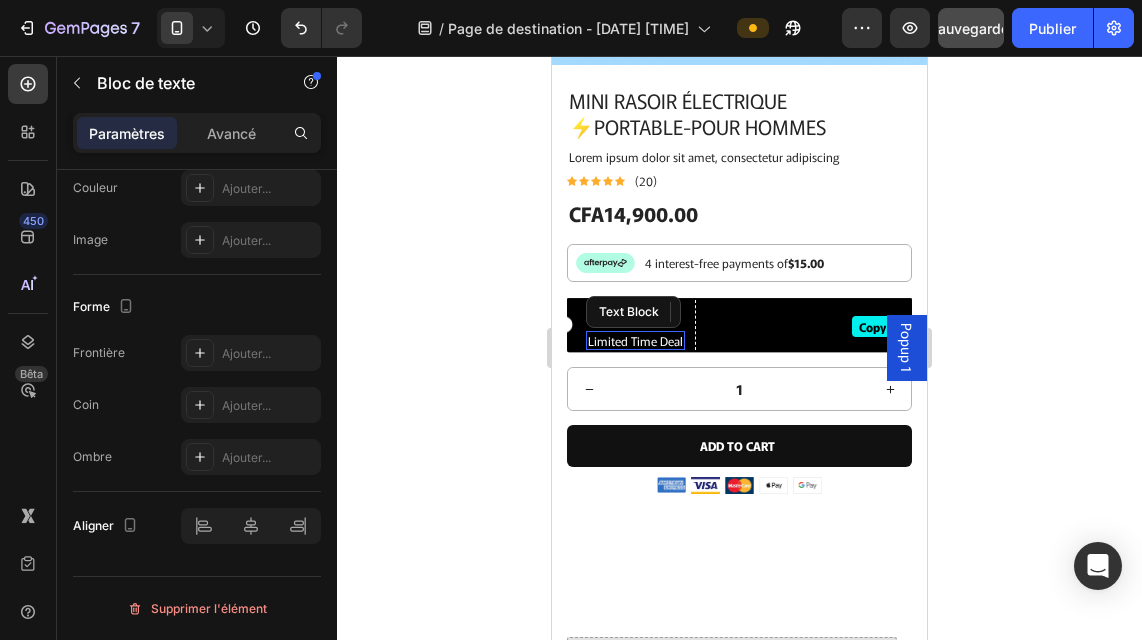 click on "Limited Time Deal" at bounding box center [635, 341] 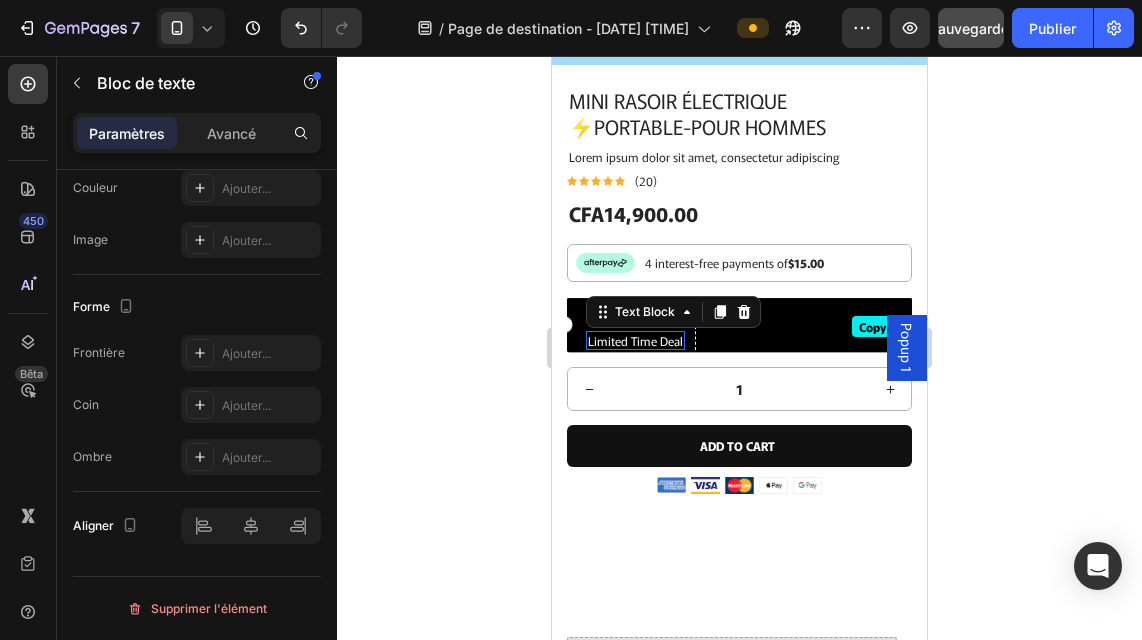 click on "Limited Time Deal" at bounding box center (635, 341) 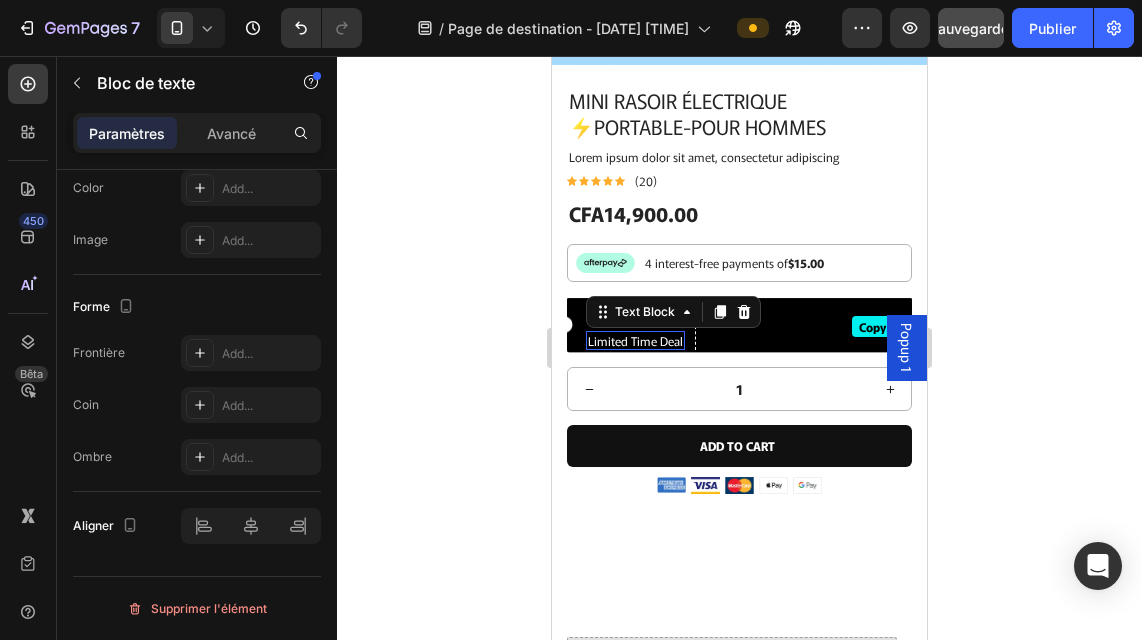 click on "Limited Time Deal" at bounding box center [635, 341] 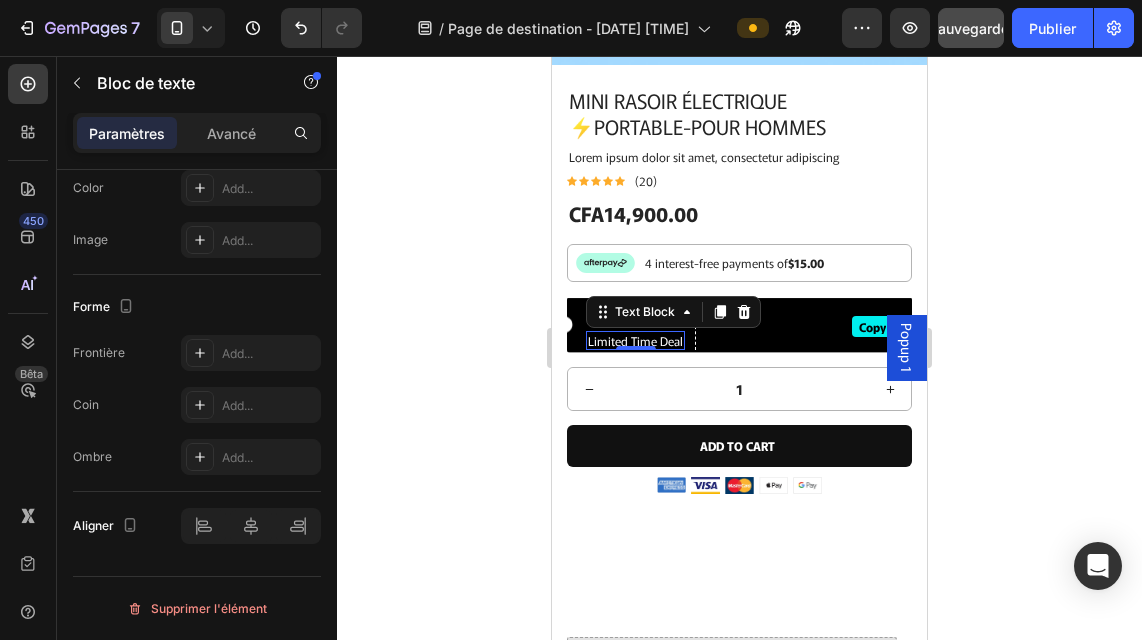 click on "Limited Time Deal" at bounding box center [635, 341] 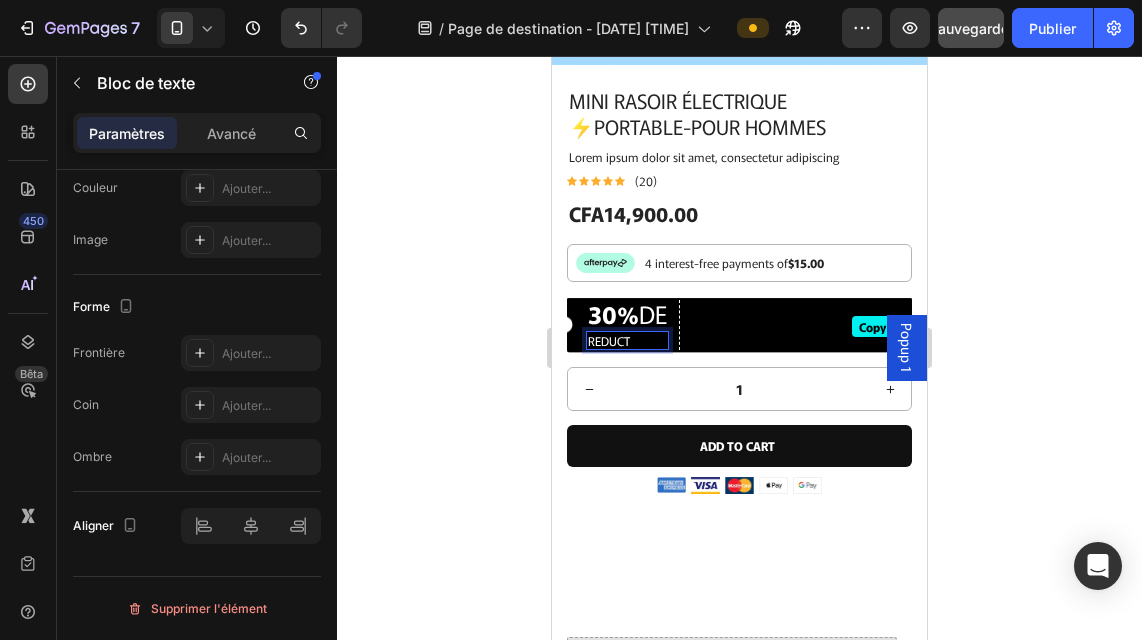 type 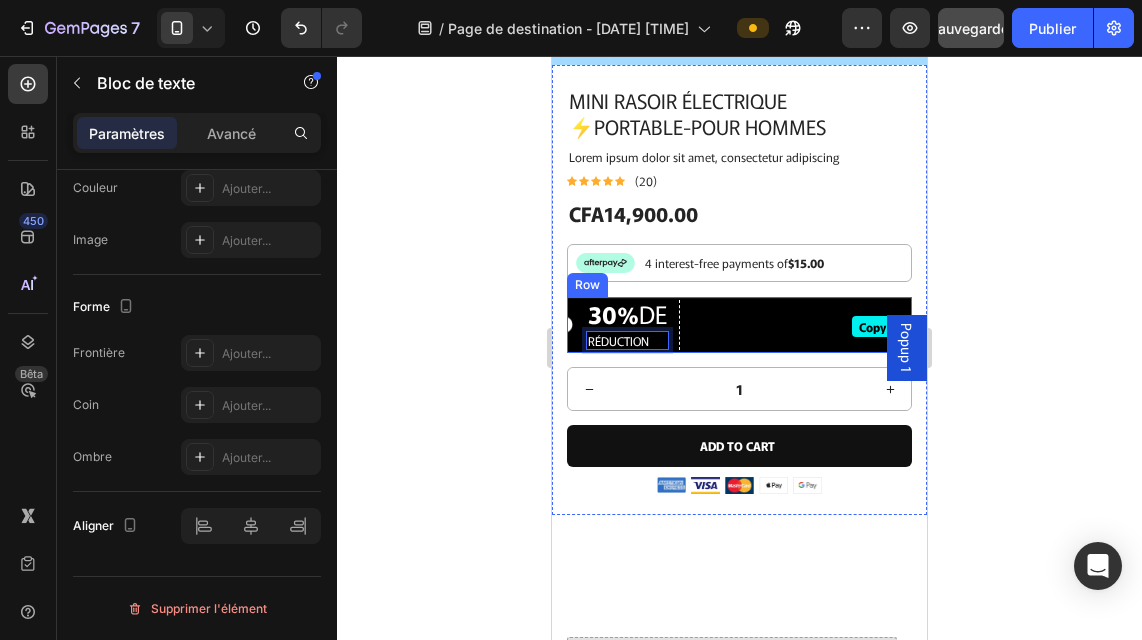 click on "Text Block" at bounding box center [766, 325] 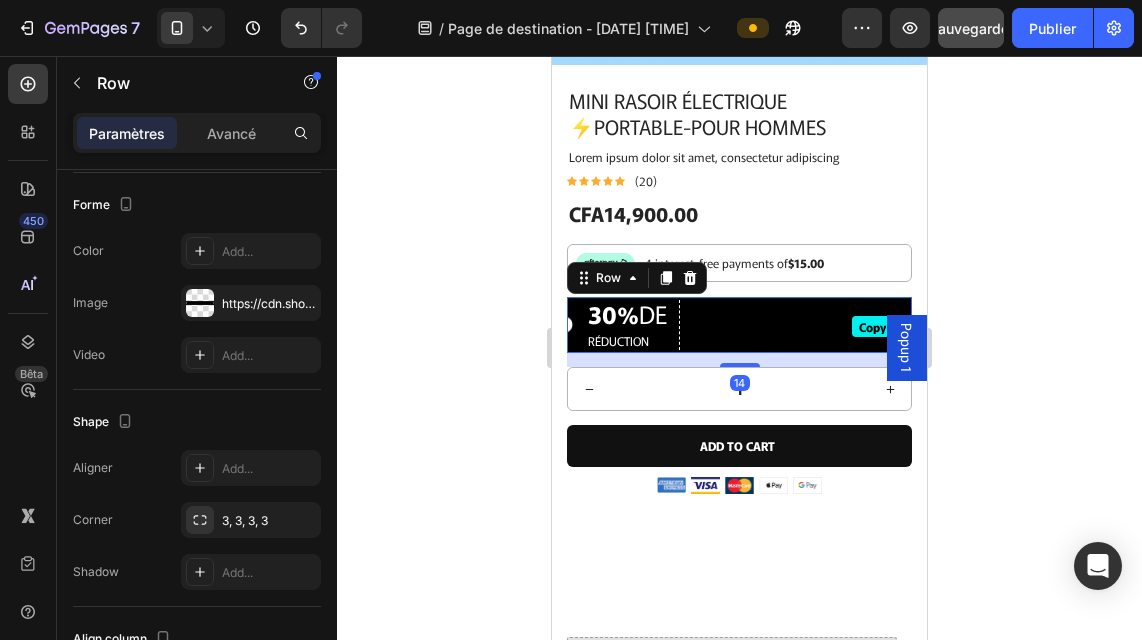 scroll, scrollTop: 0, scrollLeft: 0, axis: both 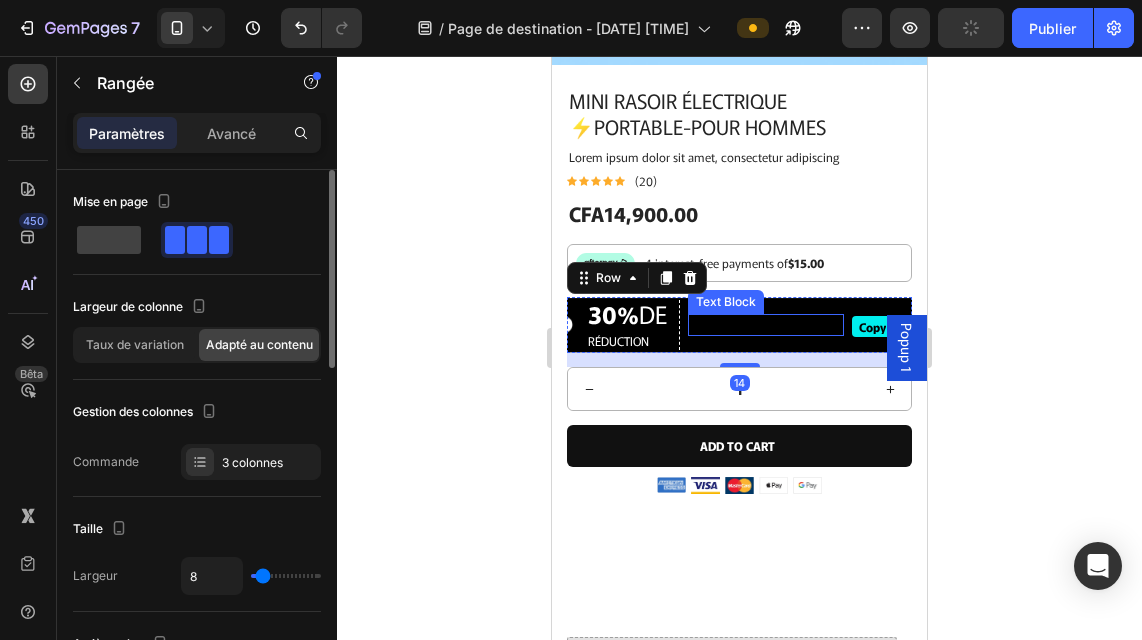 click at bounding box center (766, 325) 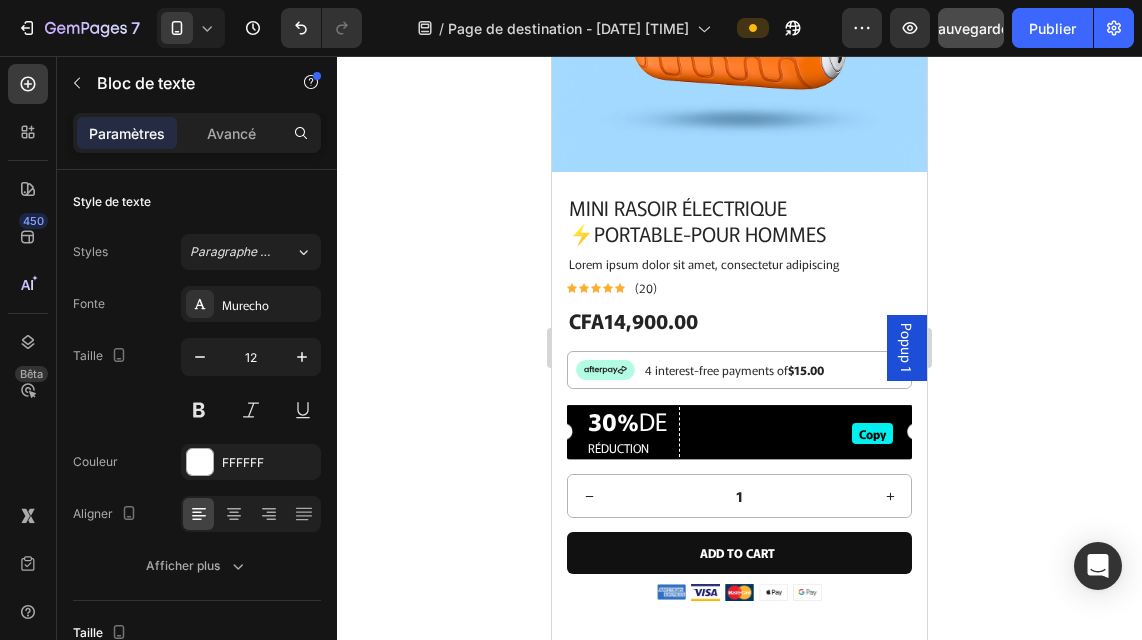 scroll, scrollTop: 4255, scrollLeft: 0, axis: vertical 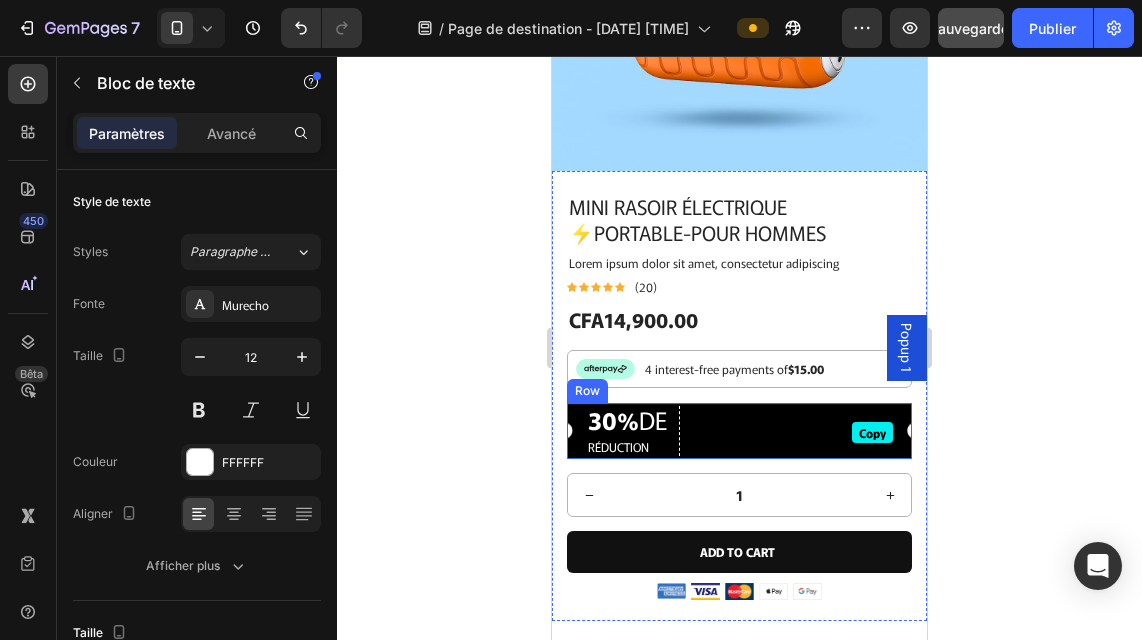 click on "Text Block" at bounding box center [766, 431] 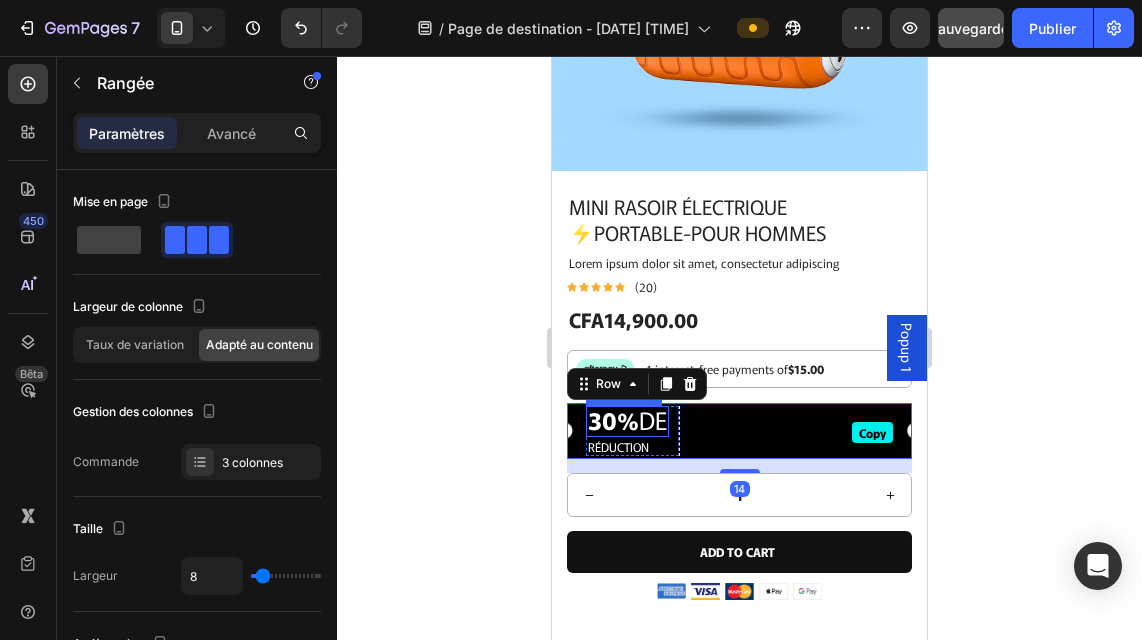 click on "30%  DE" at bounding box center [627, 419] 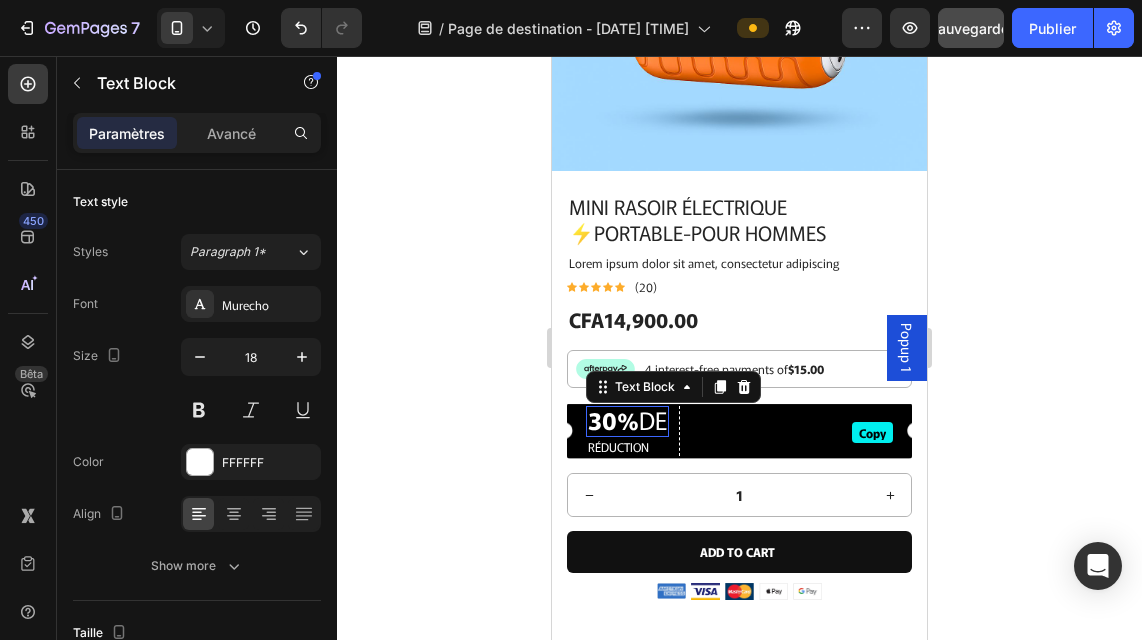click on "30%  DE" at bounding box center [627, 419] 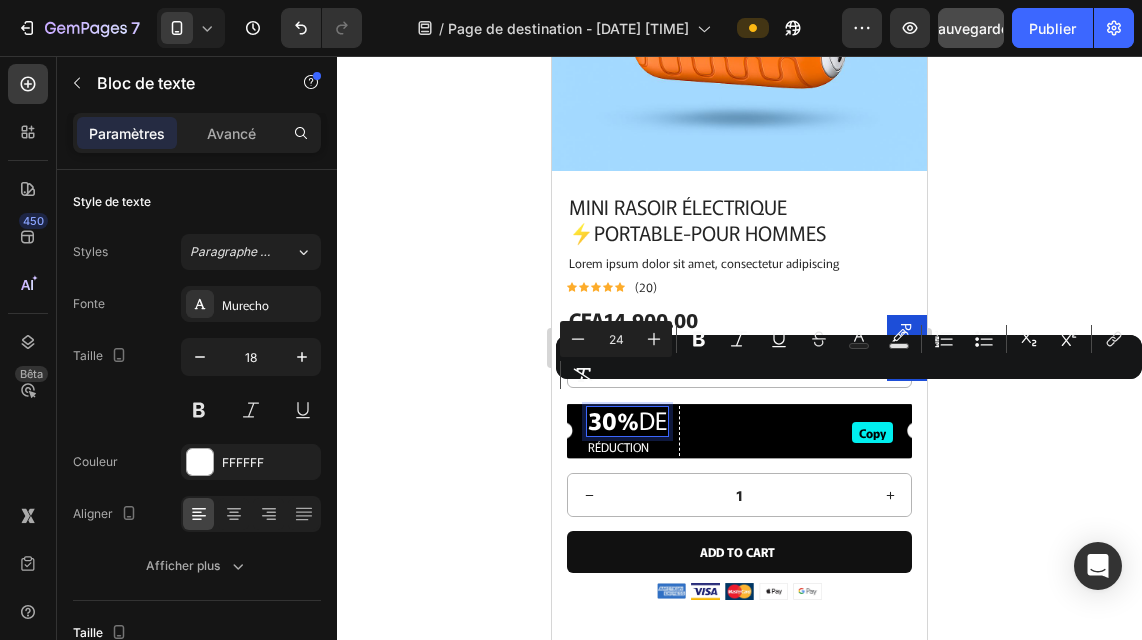 click on "30%  DE" at bounding box center (627, 419) 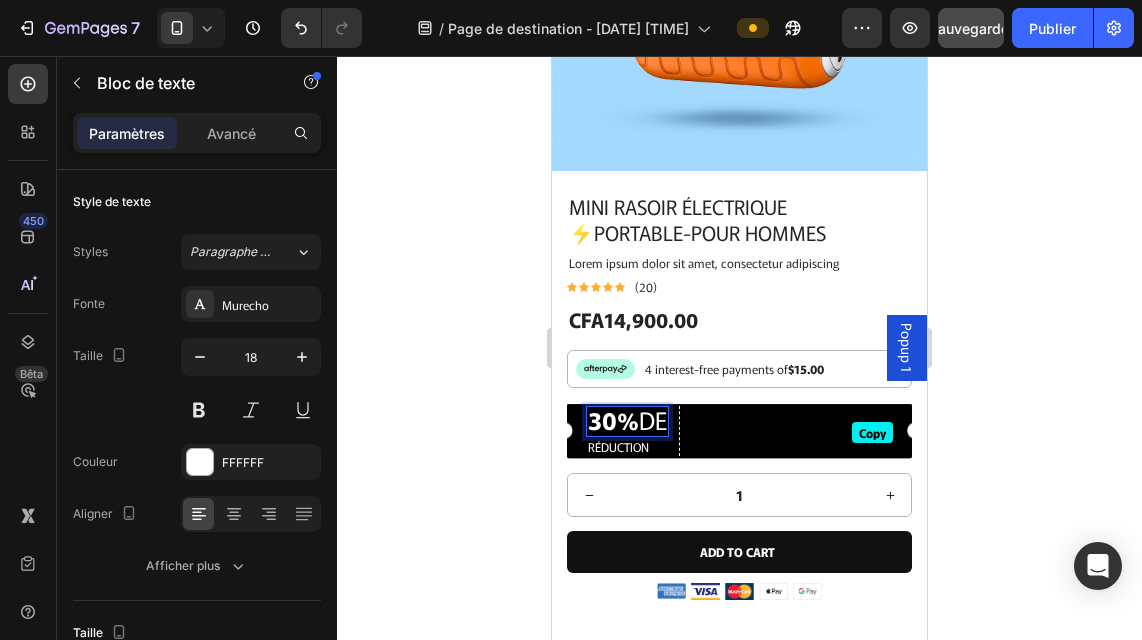 click on "30%  DE" at bounding box center [627, 419] 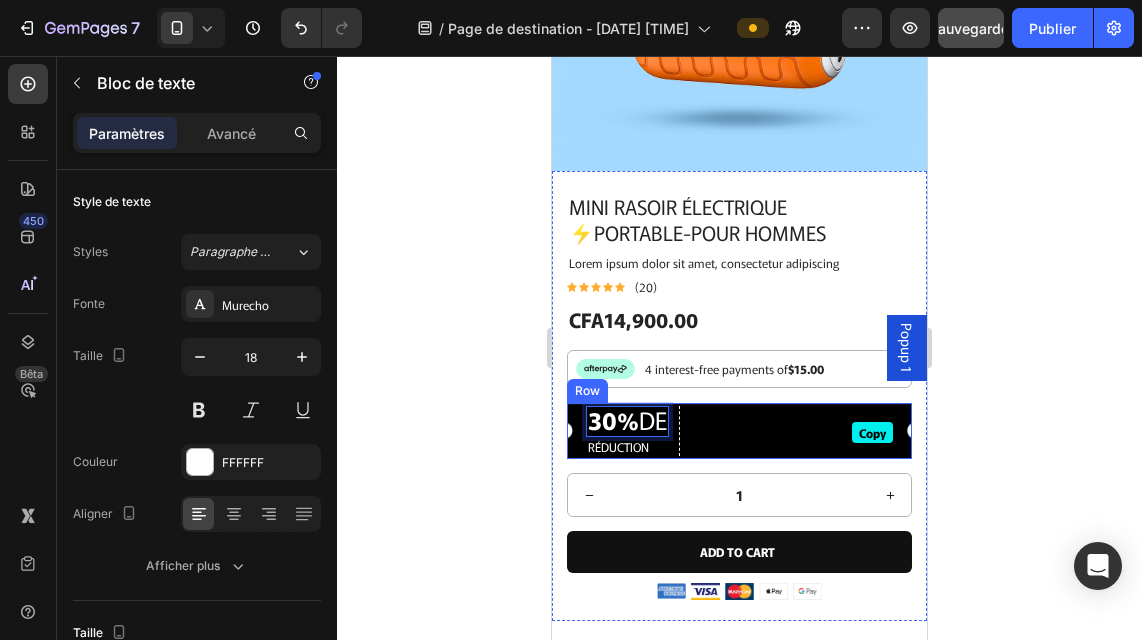 click on "Text Block" at bounding box center [766, 431] 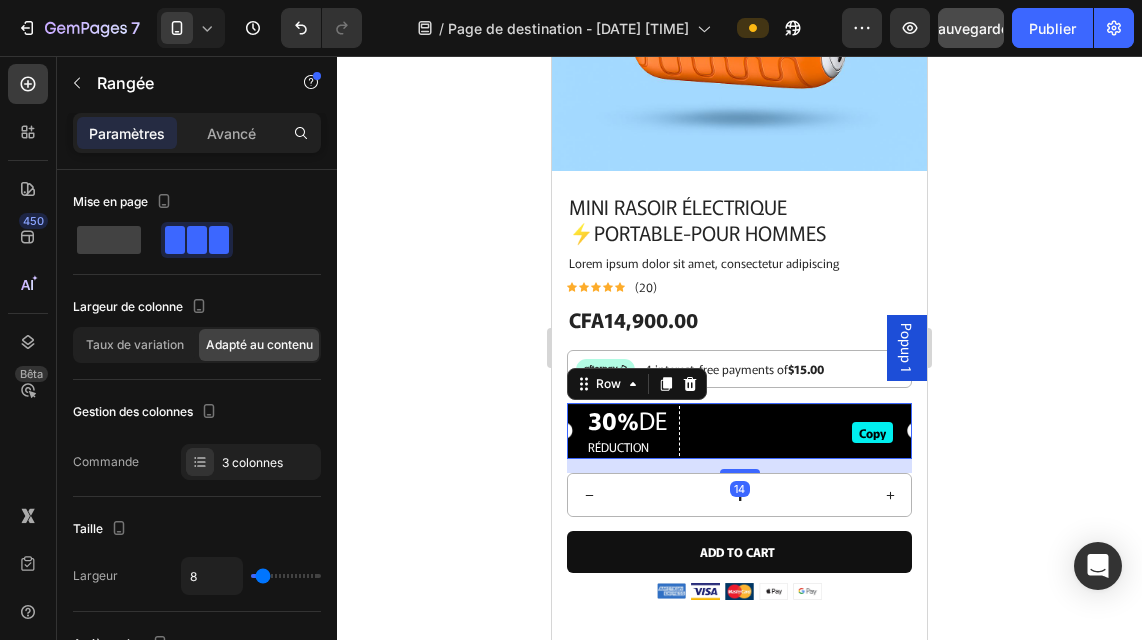 click on "Text Block" at bounding box center [766, 431] 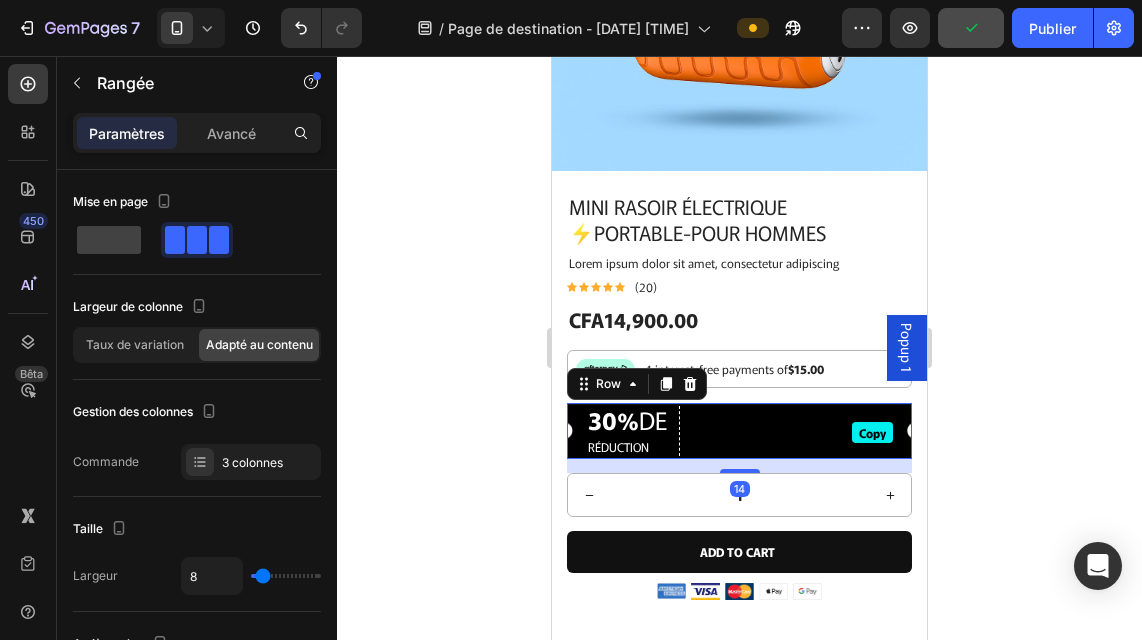 click on "Text Block" at bounding box center (766, 431) 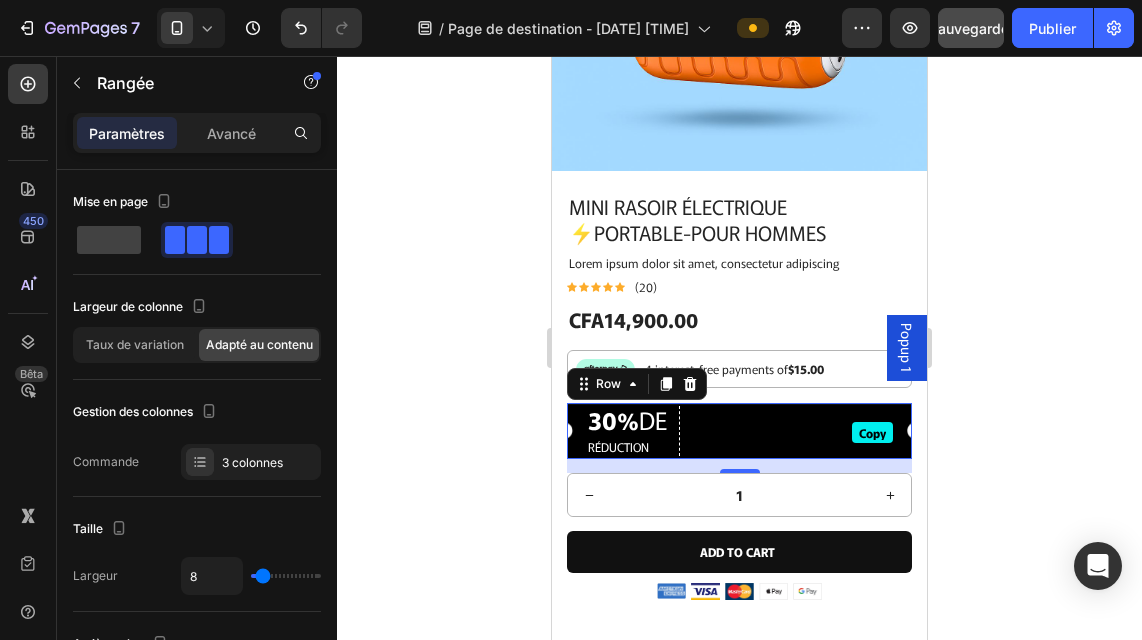 click on "Text Block" at bounding box center [766, 431] 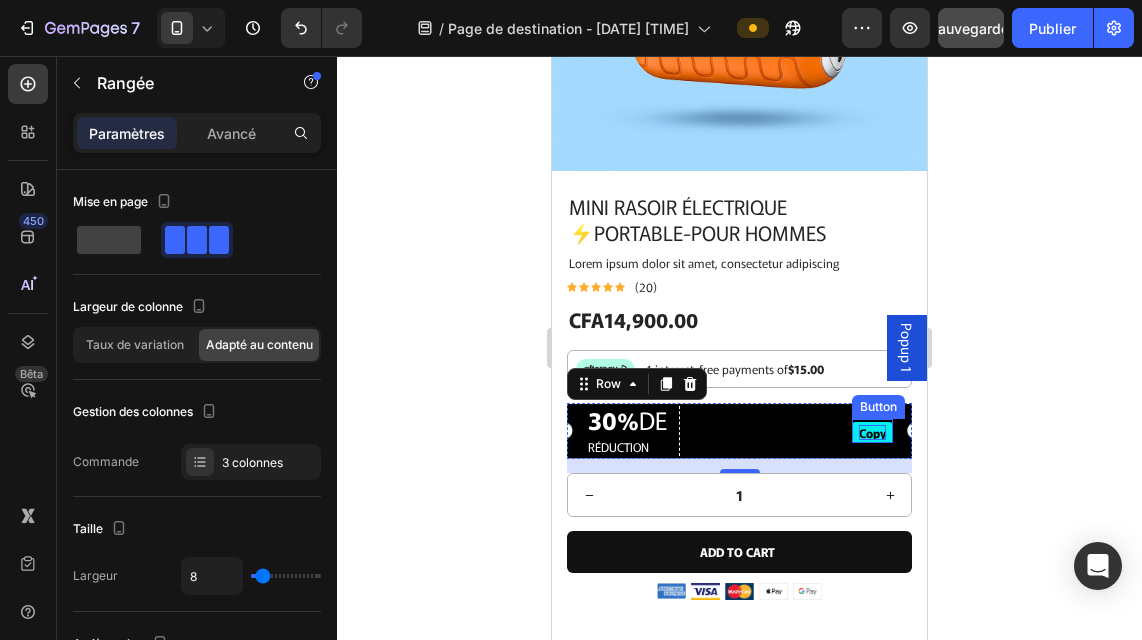 click on "Copy" at bounding box center [872, 433] 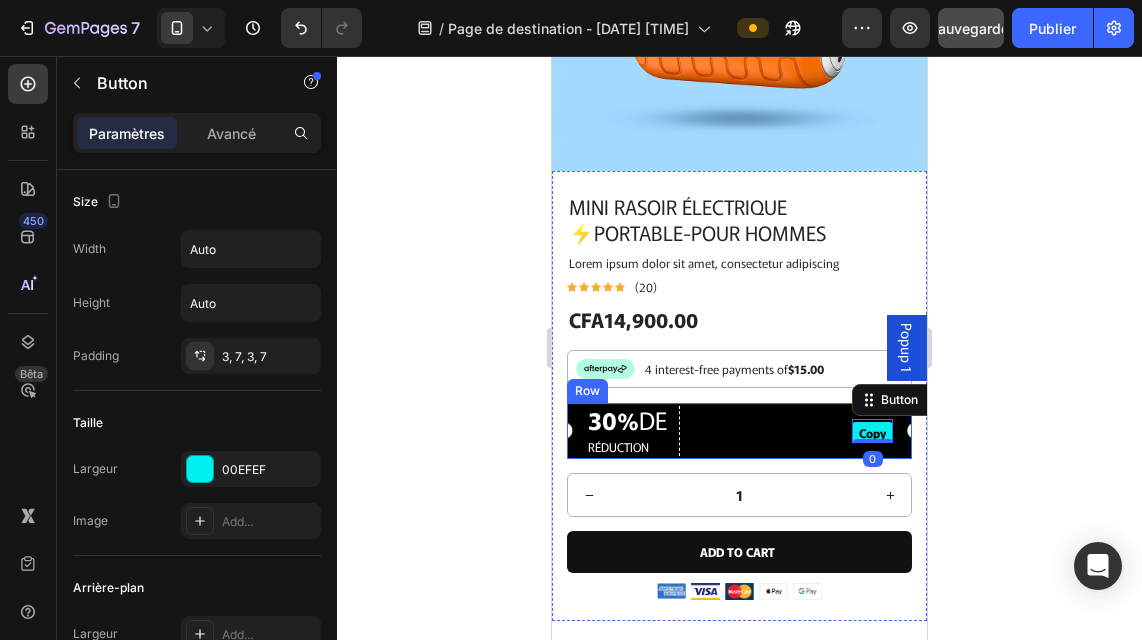 click on "Text Block" at bounding box center (766, 431) 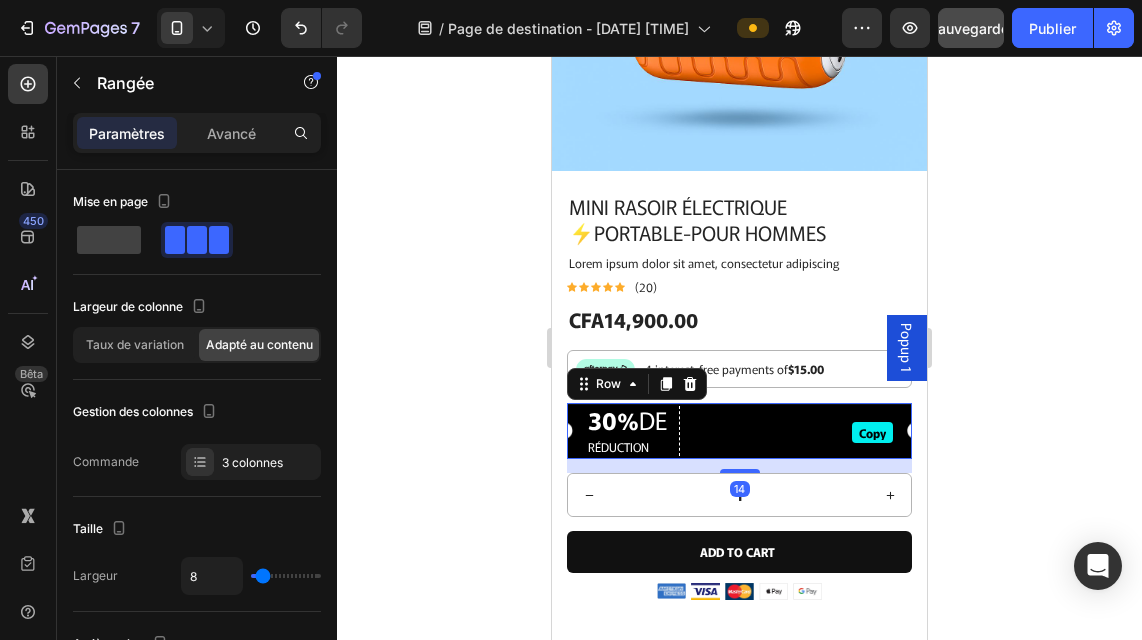 click on "Text Block" at bounding box center (766, 431) 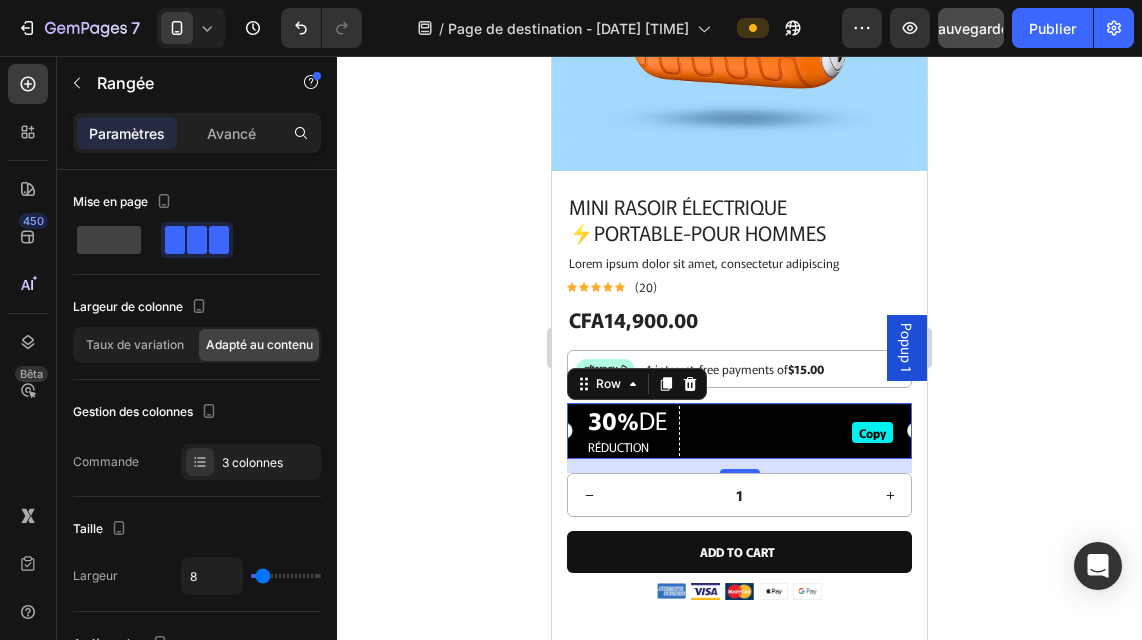 click on "Text Block" at bounding box center [766, 431] 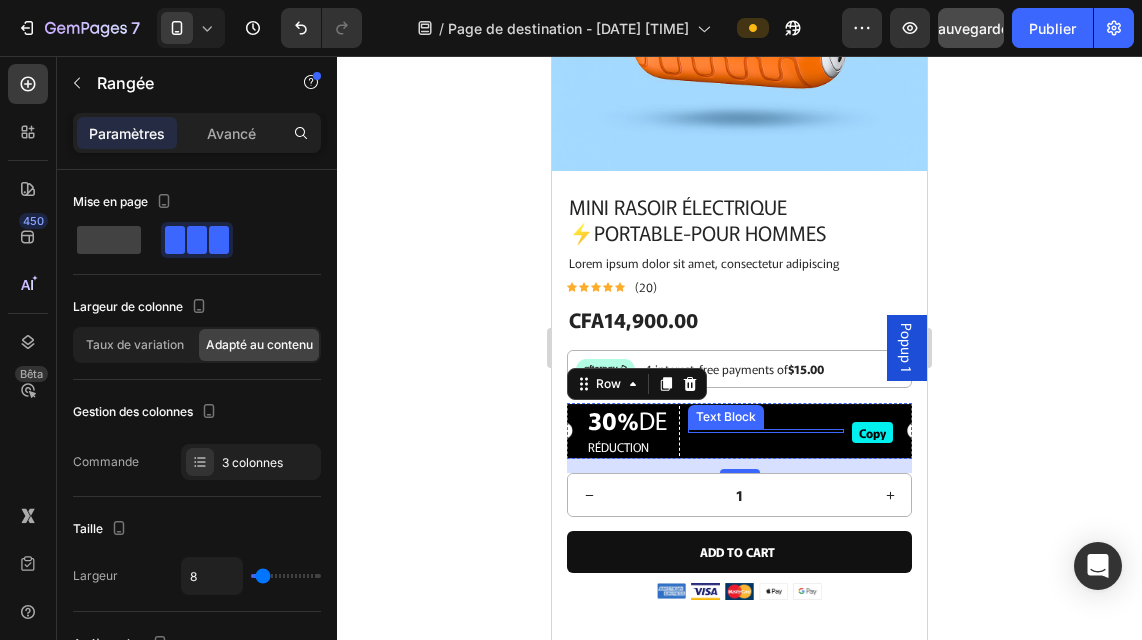 click on "Text Block" at bounding box center [726, 417] 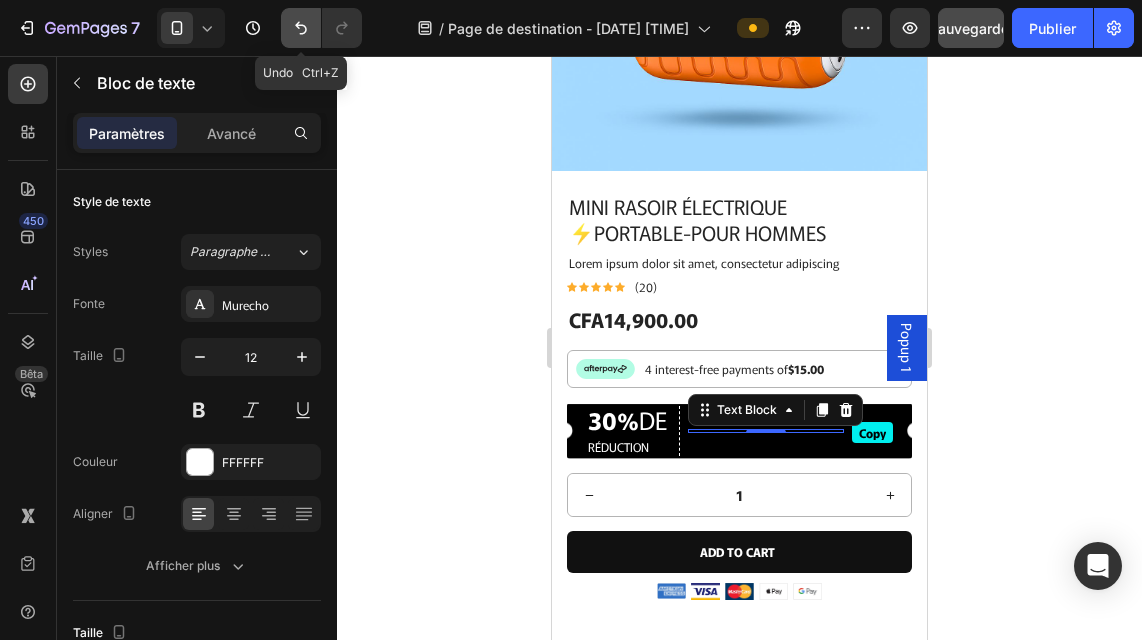 click 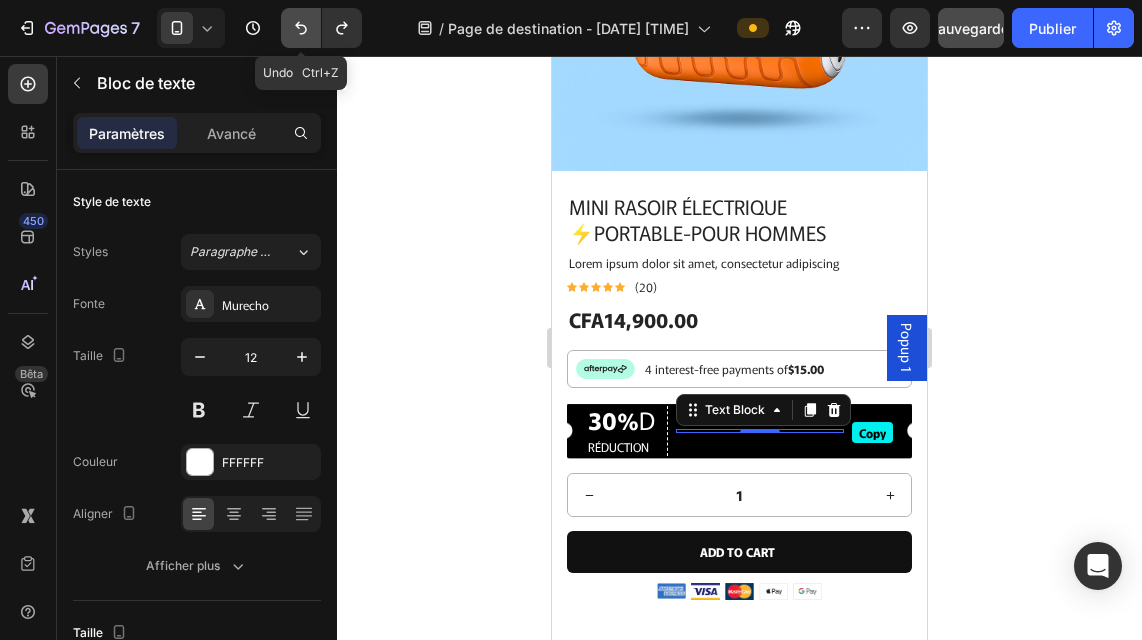 click 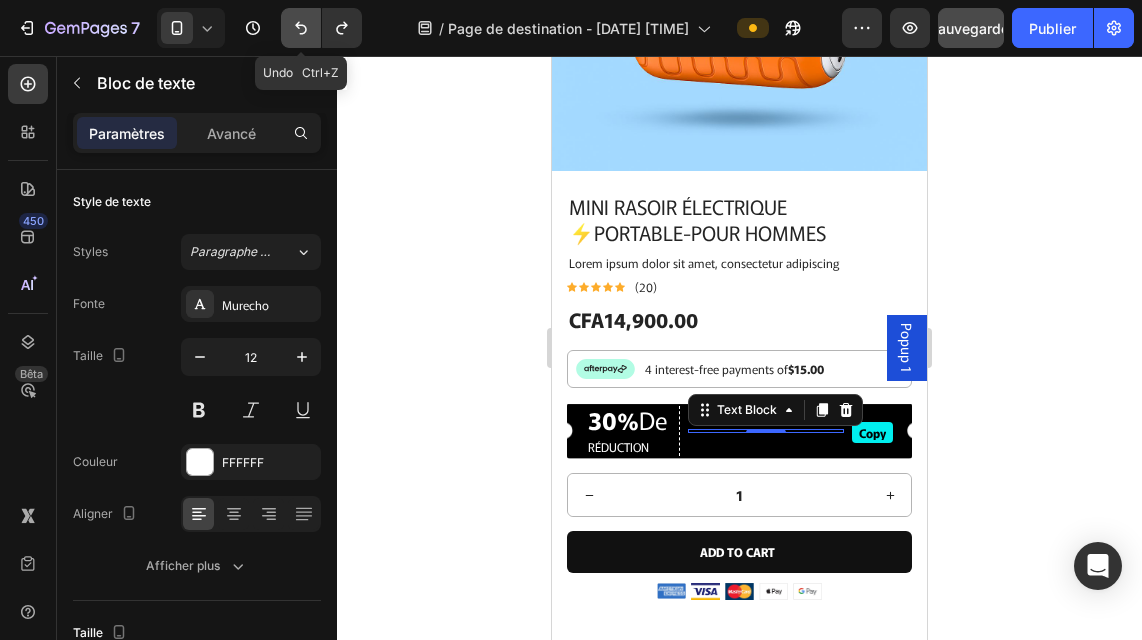 click 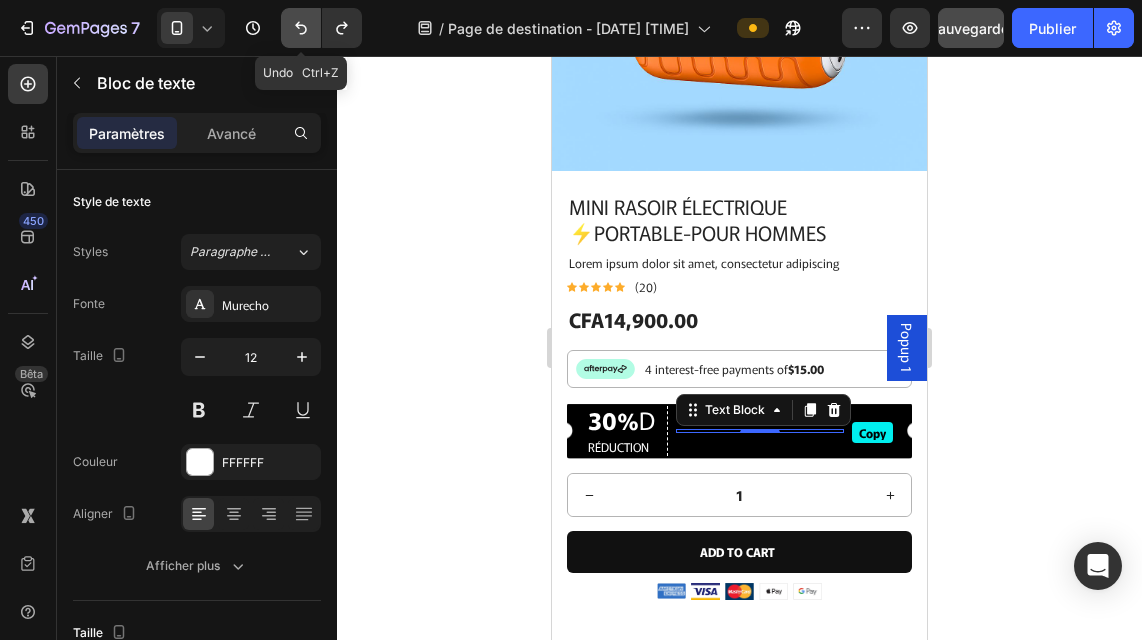 click 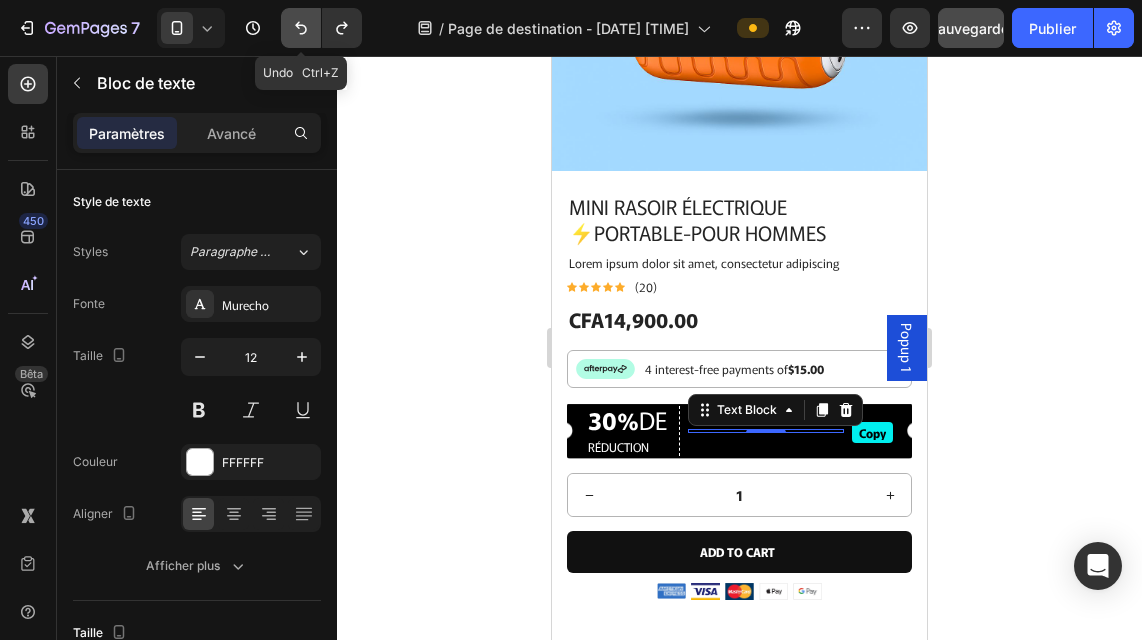 click 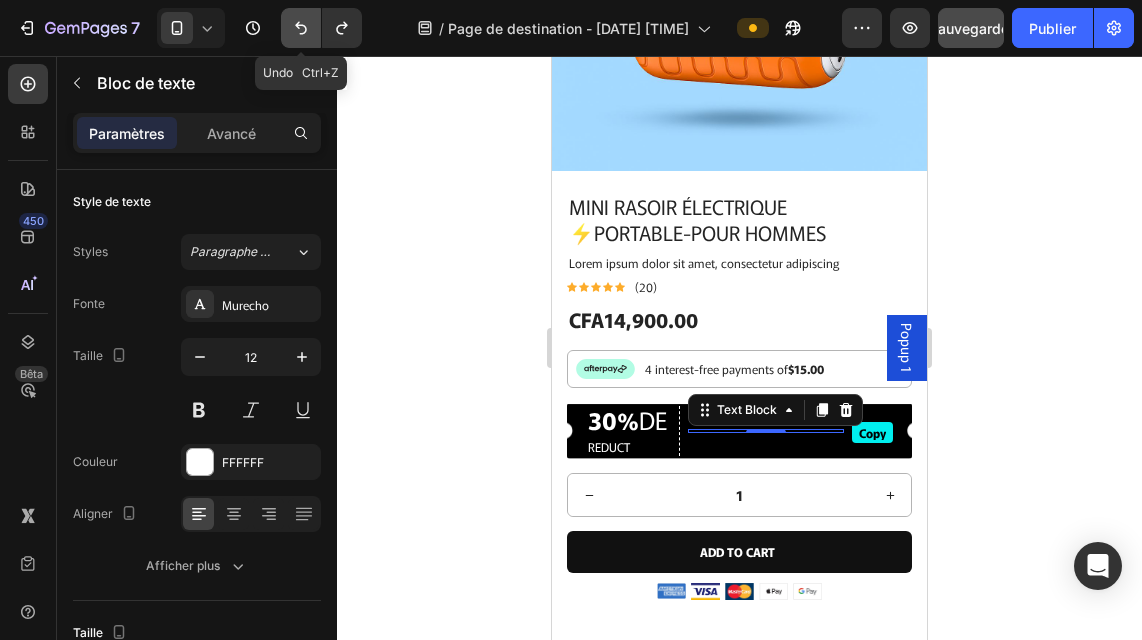 click 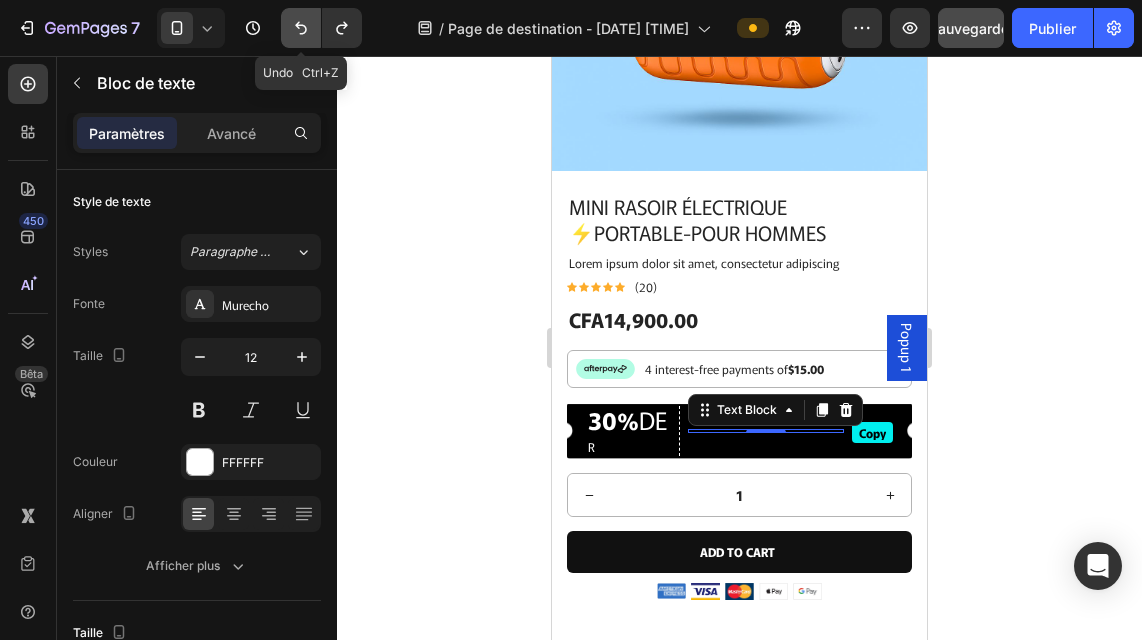 click 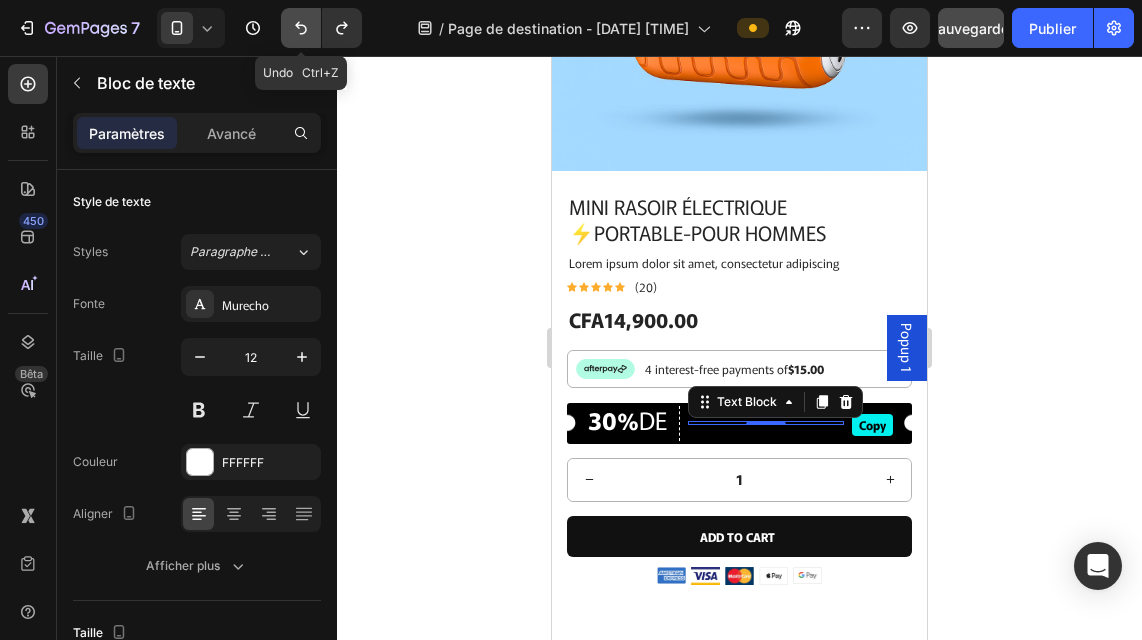 click 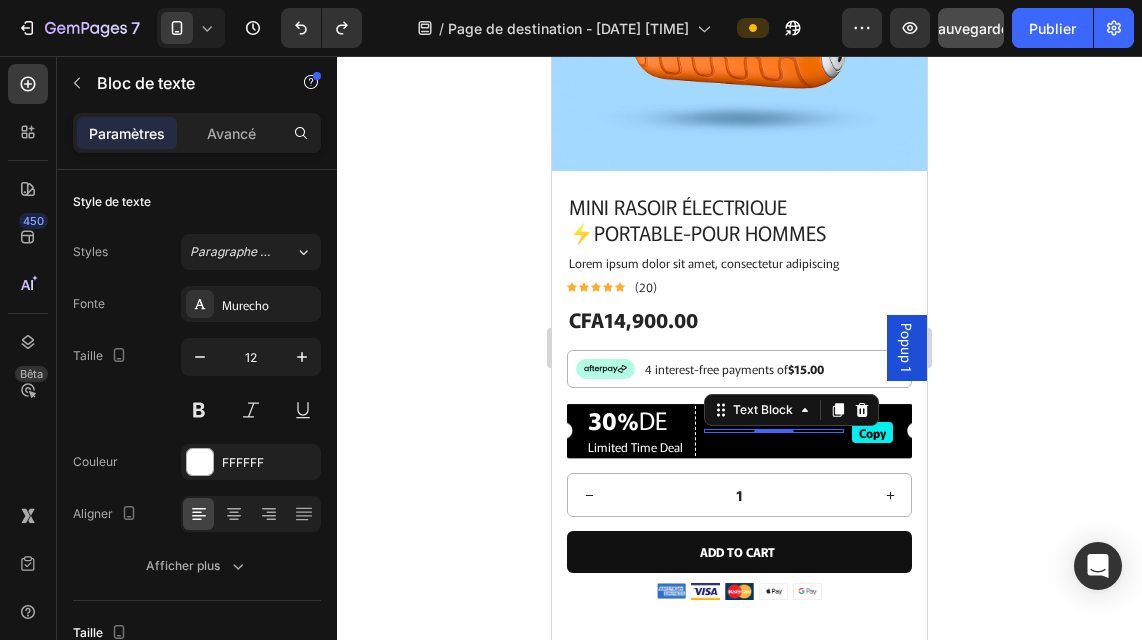 click 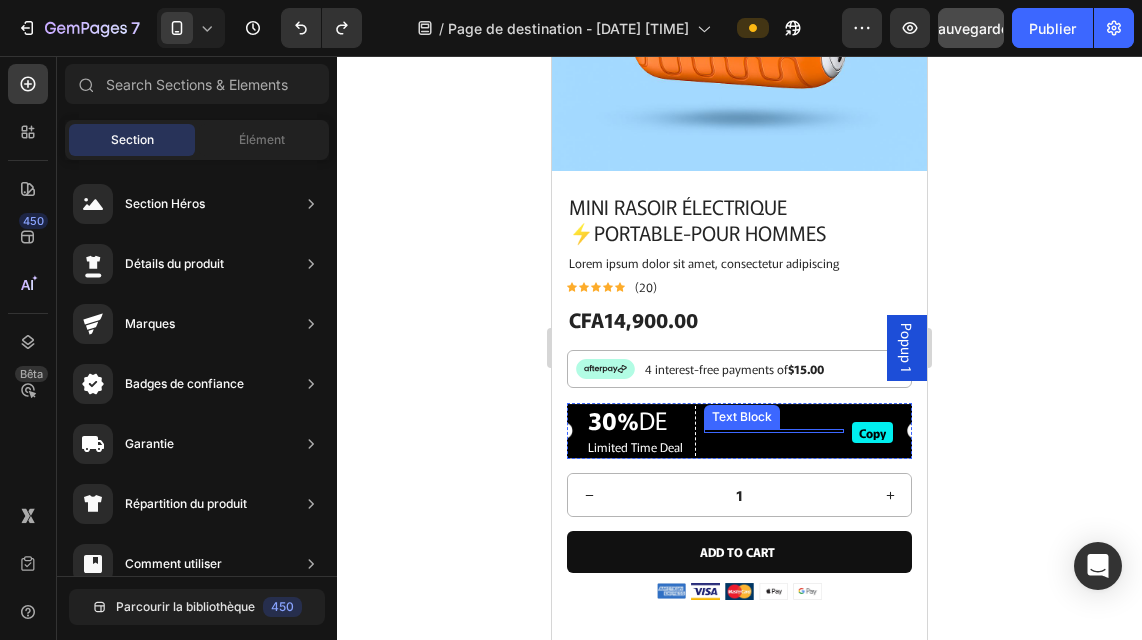 click on "Text Block" at bounding box center [774, 431] 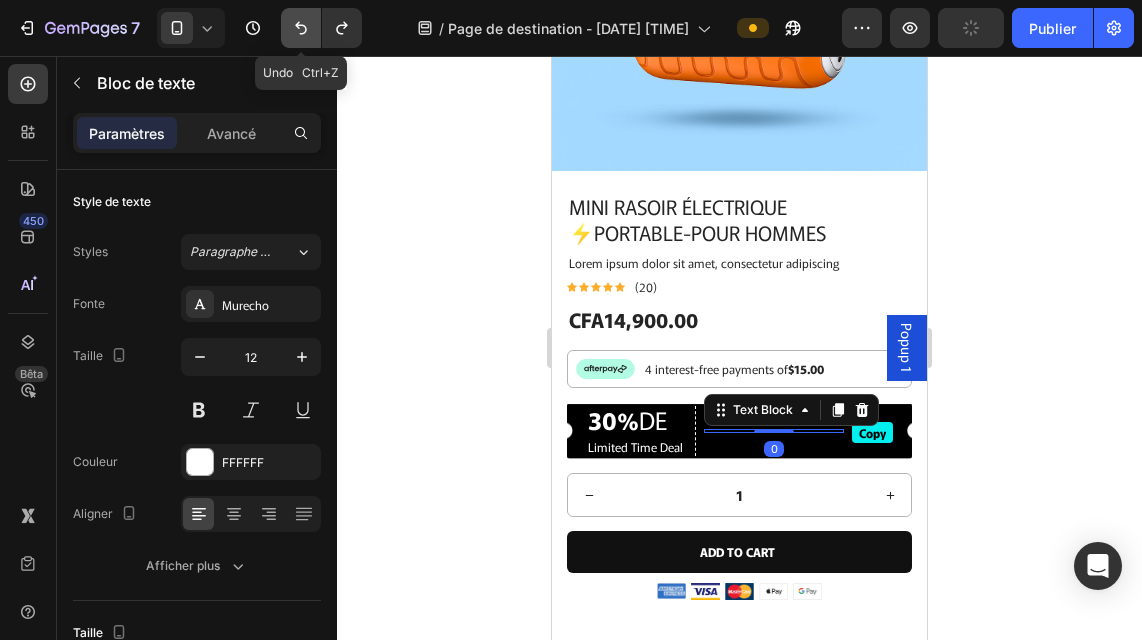 click 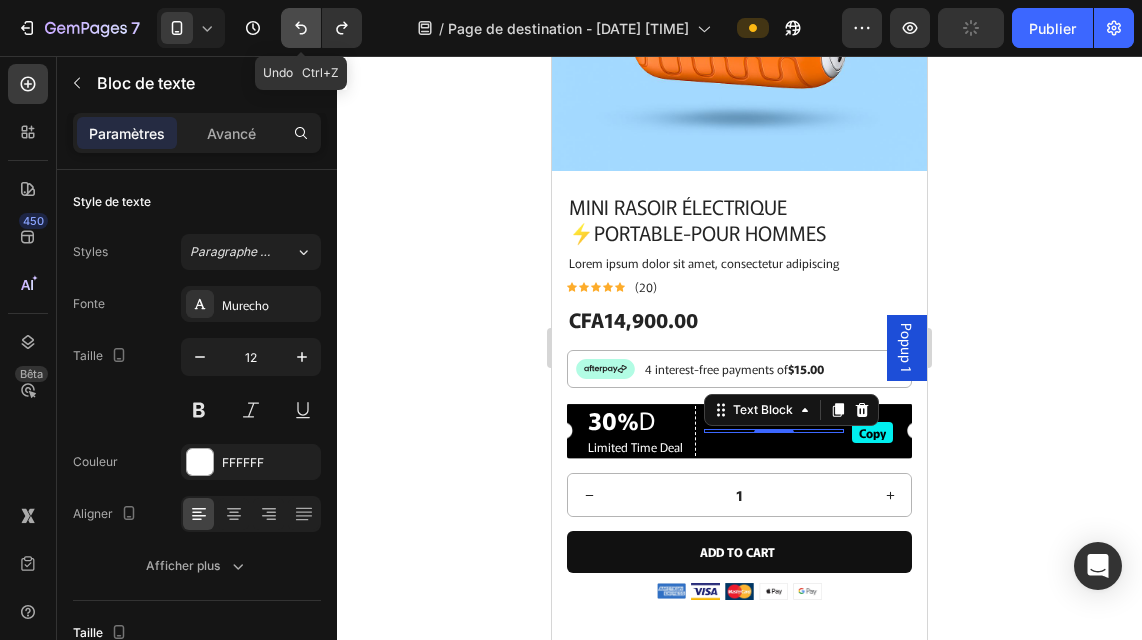 click 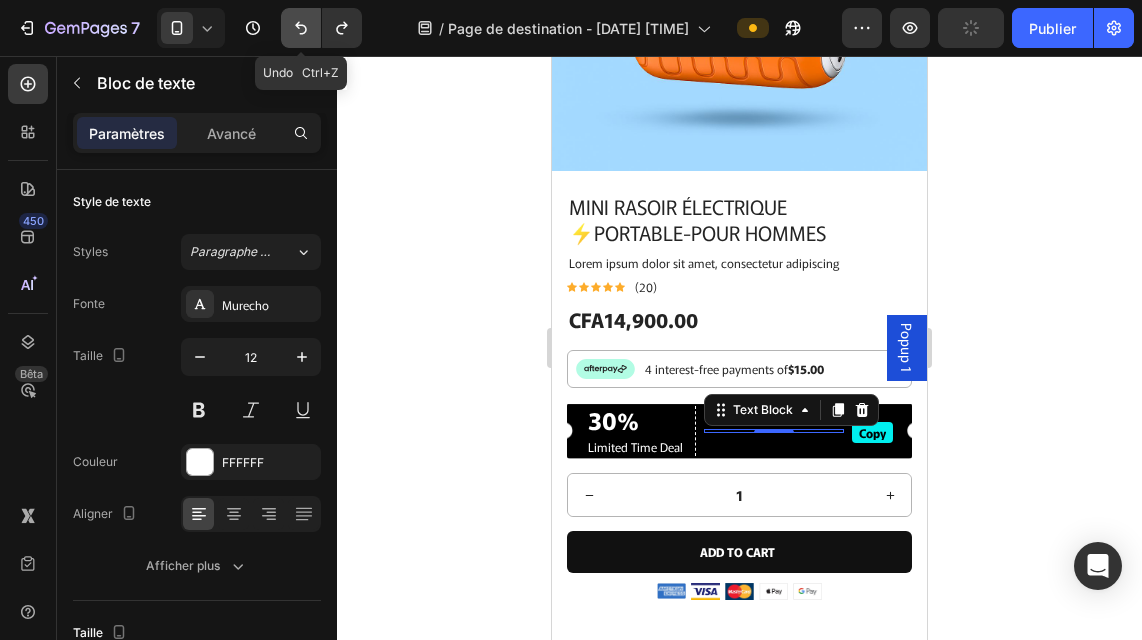 click 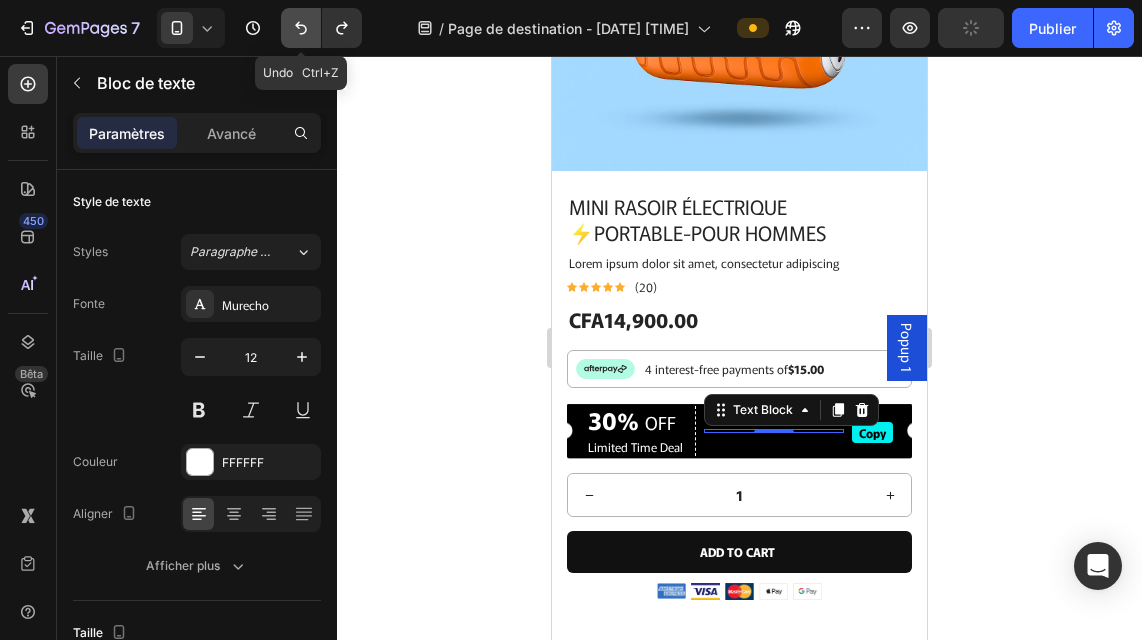click 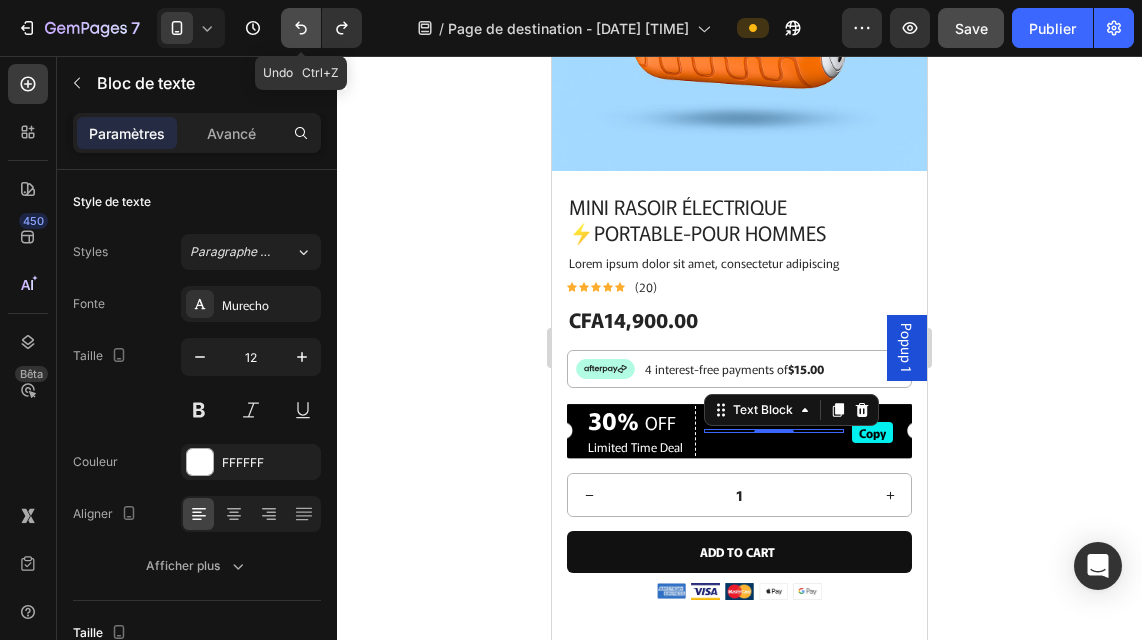 drag, startPoint x: 304, startPoint y: 23, endPoint x: 128, endPoint y: 296, distance: 324.81534 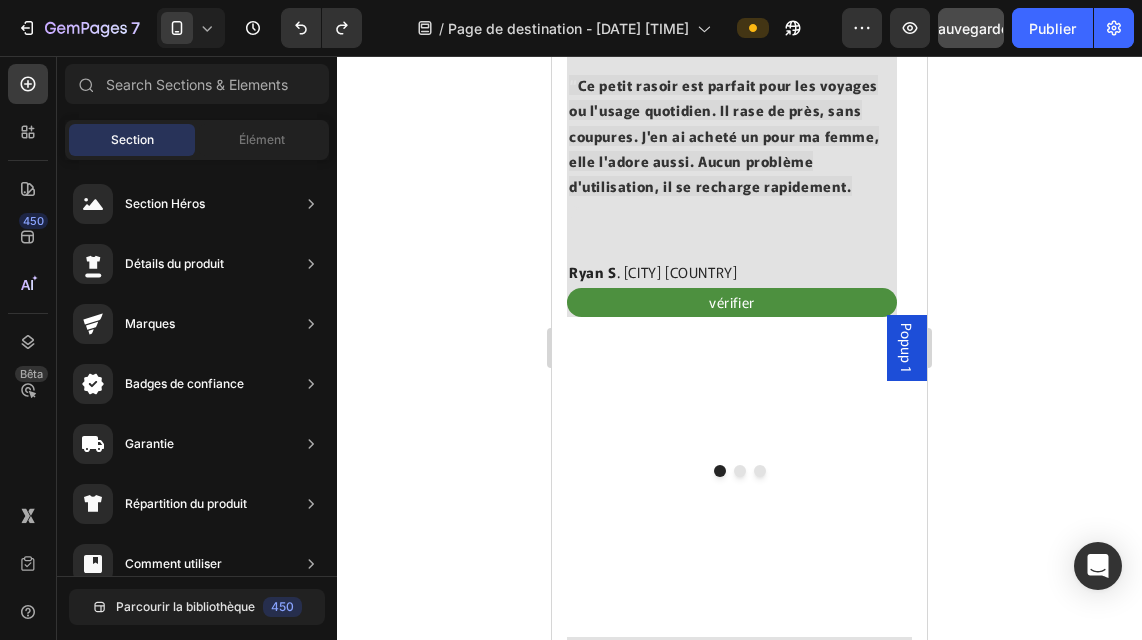 drag, startPoint x: 916, startPoint y: 495, endPoint x: 1479, endPoint y: 555, distance: 566.1881 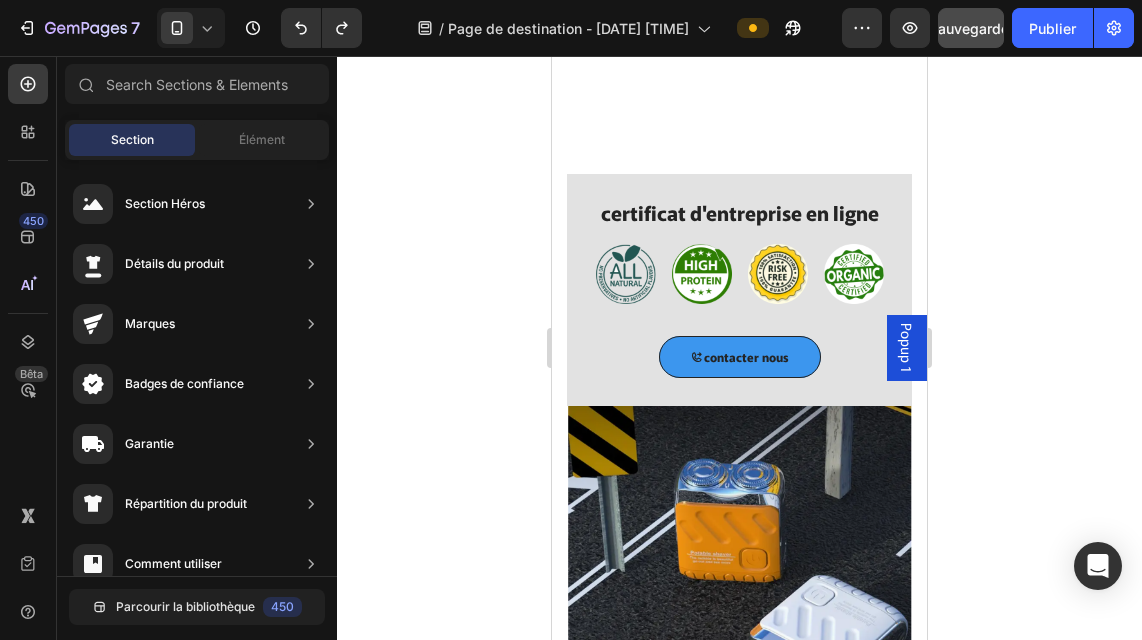 scroll, scrollTop: 4901, scrollLeft: 0, axis: vertical 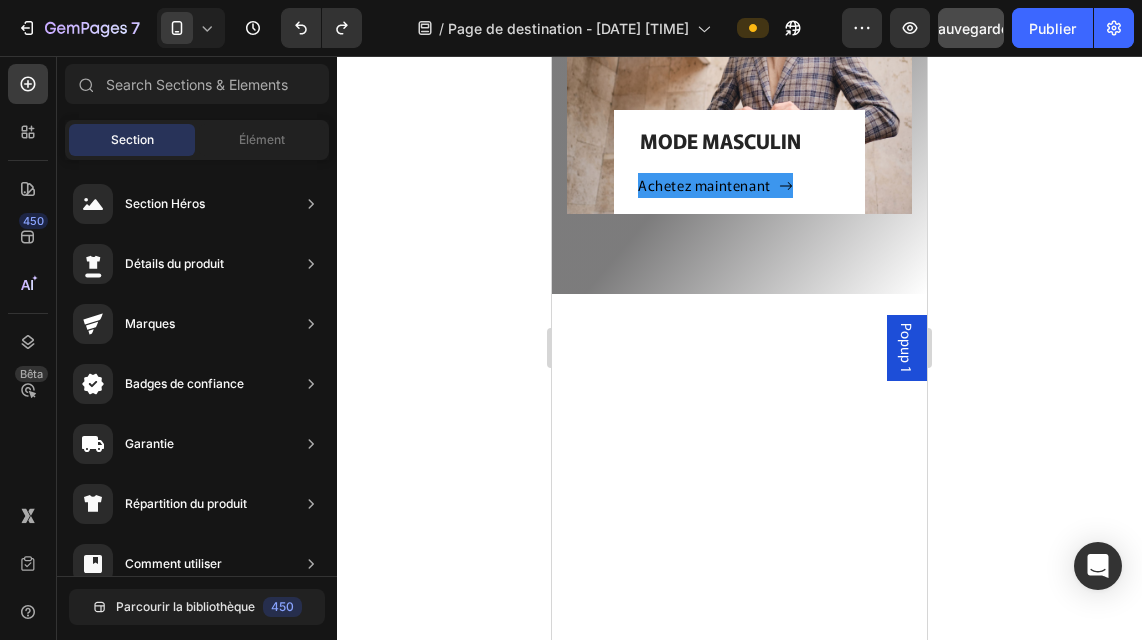drag, startPoint x: 916, startPoint y: 439, endPoint x: 1362, endPoint y: 62, distance: 583.9906 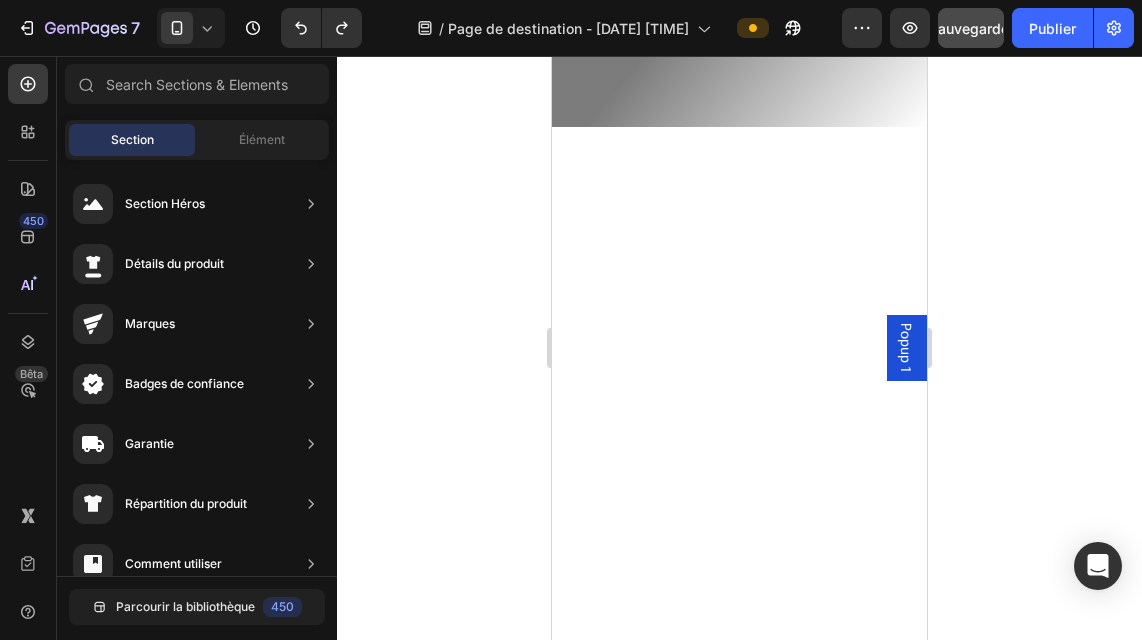 scroll, scrollTop: 1861, scrollLeft: 0, axis: vertical 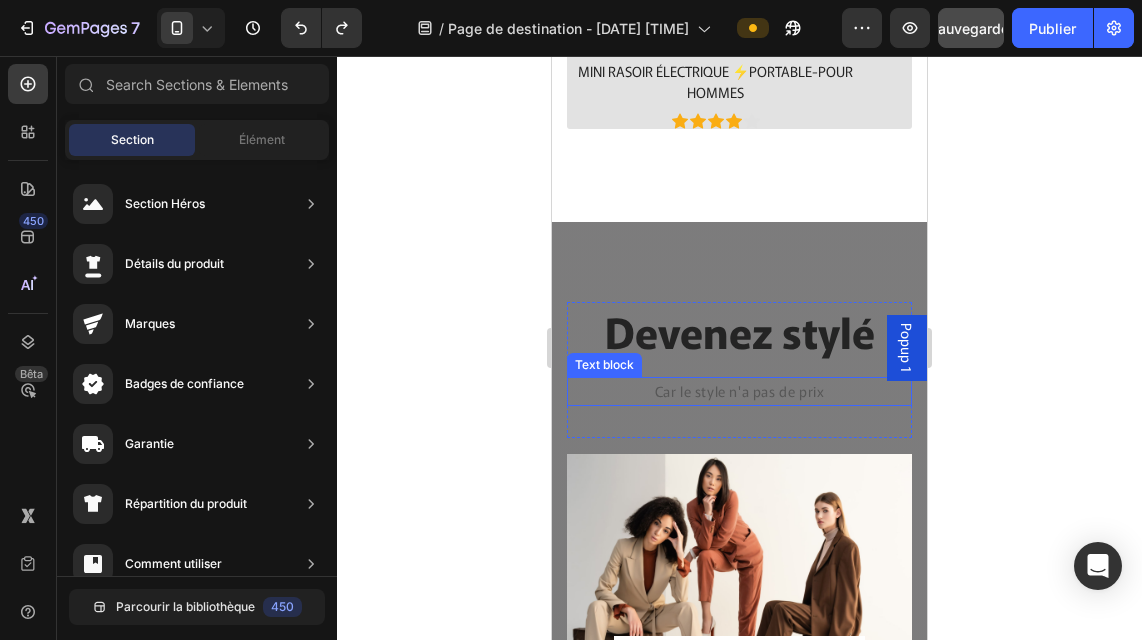 click on "Car le style n'a pas de prix" at bounding box center [739, 391] 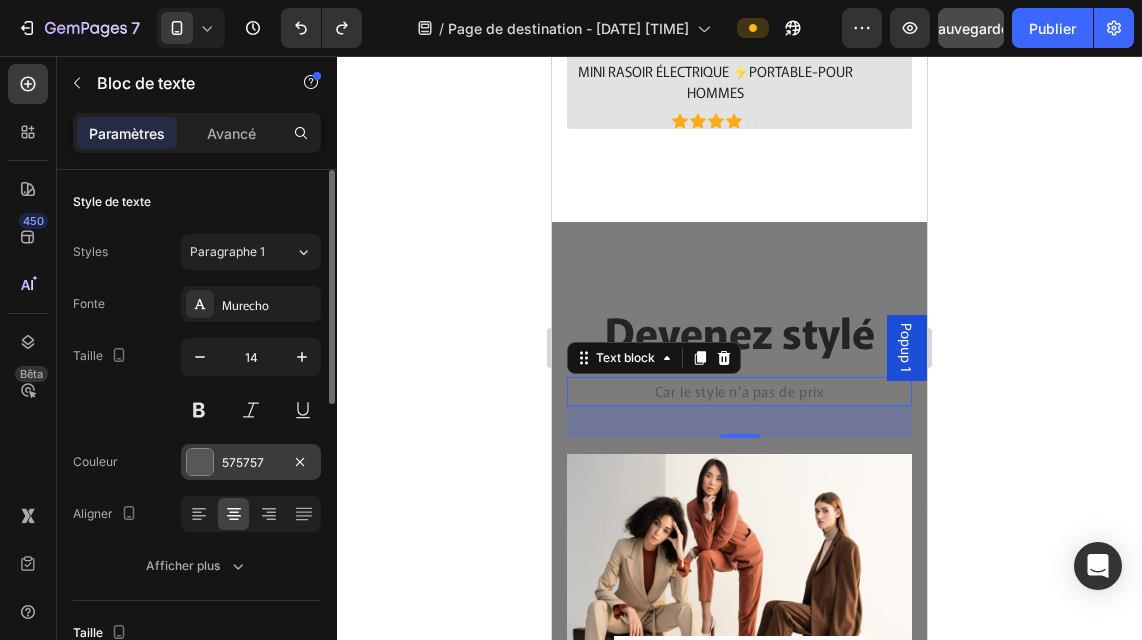 click at bounding box center [200, 462] 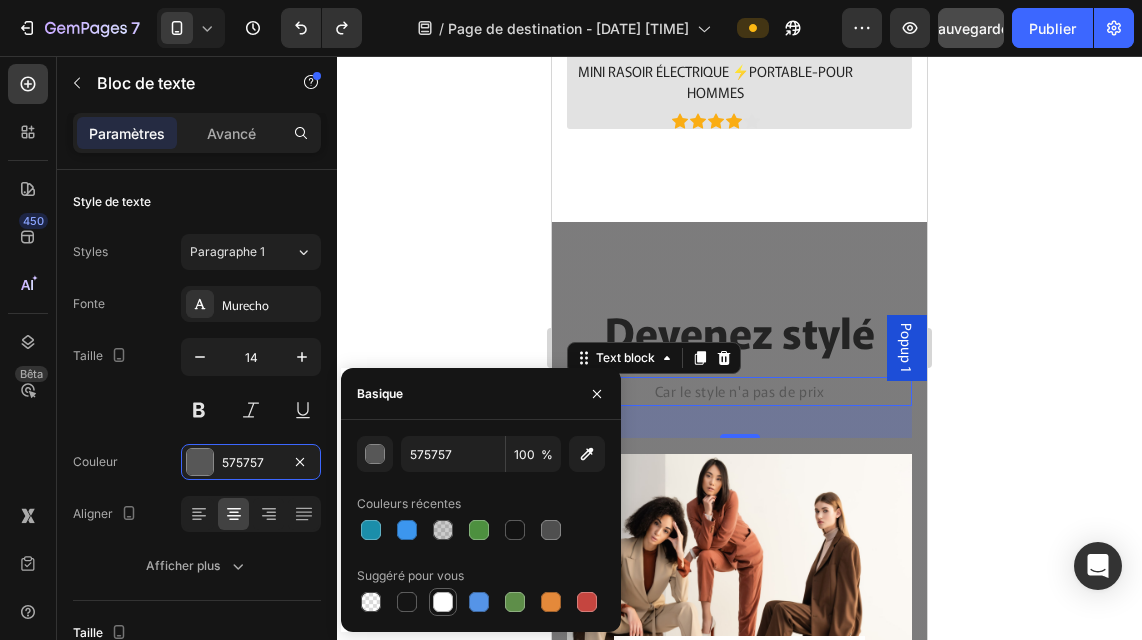 click at bounding box center [443, 602] 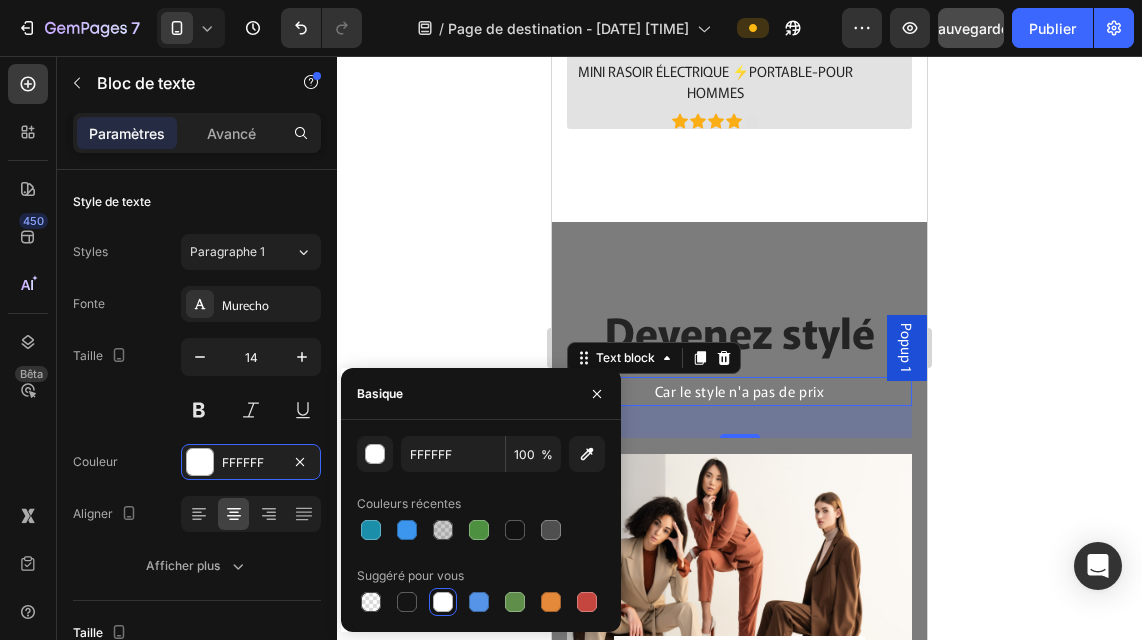 click 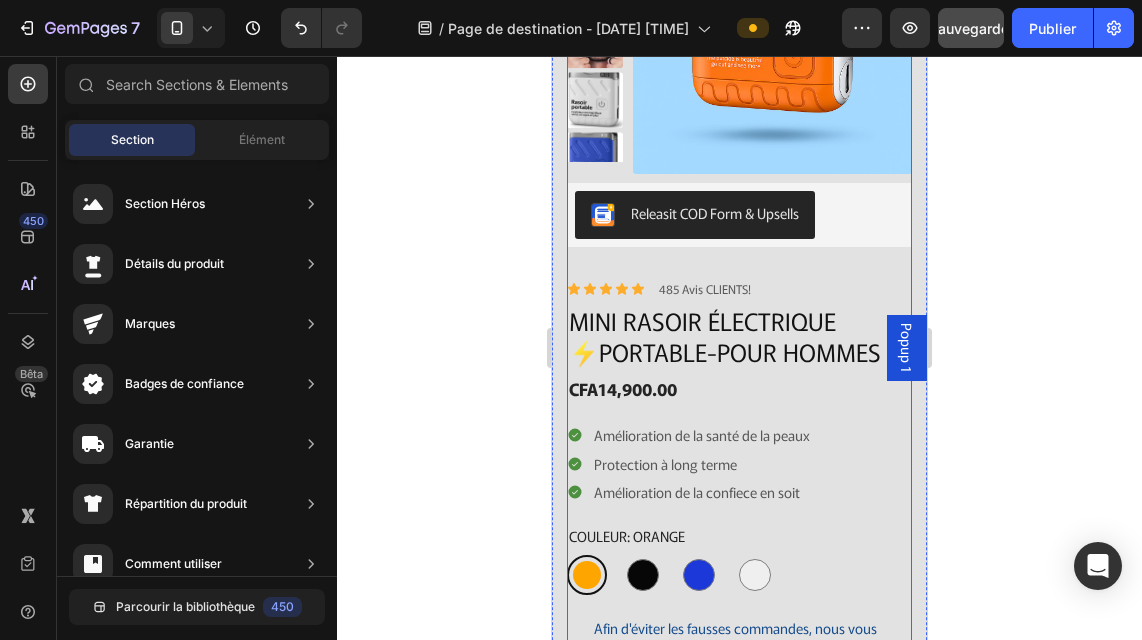 scroll, scrollTop: 1205, scrollLeft: 0, axis: vertical 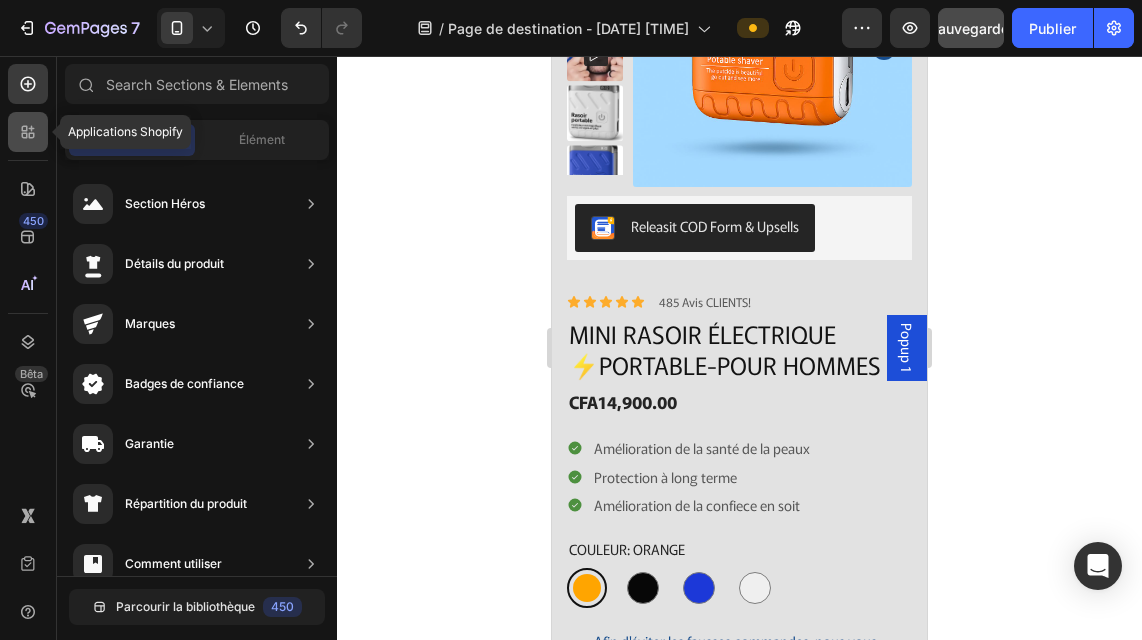click 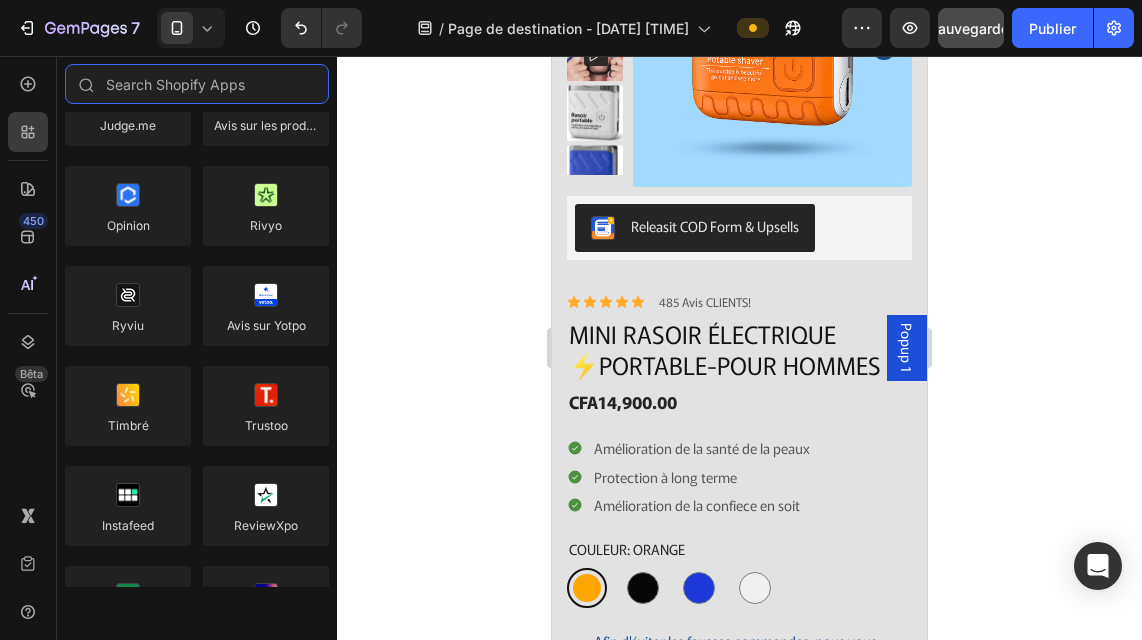 scroll, scrollTop: 71, scrollLeft: 0, axis: vertical 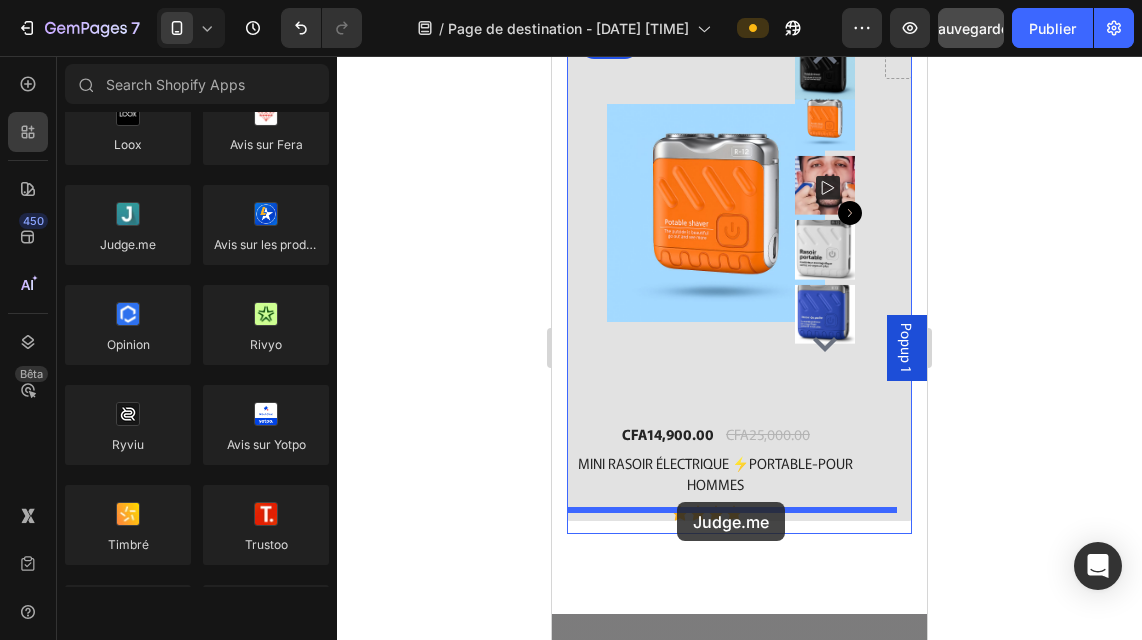 drag, startPoint x: 688, startPoint y: 310, endPoint x: 677, endPoint y: 502, distance: 192.31485 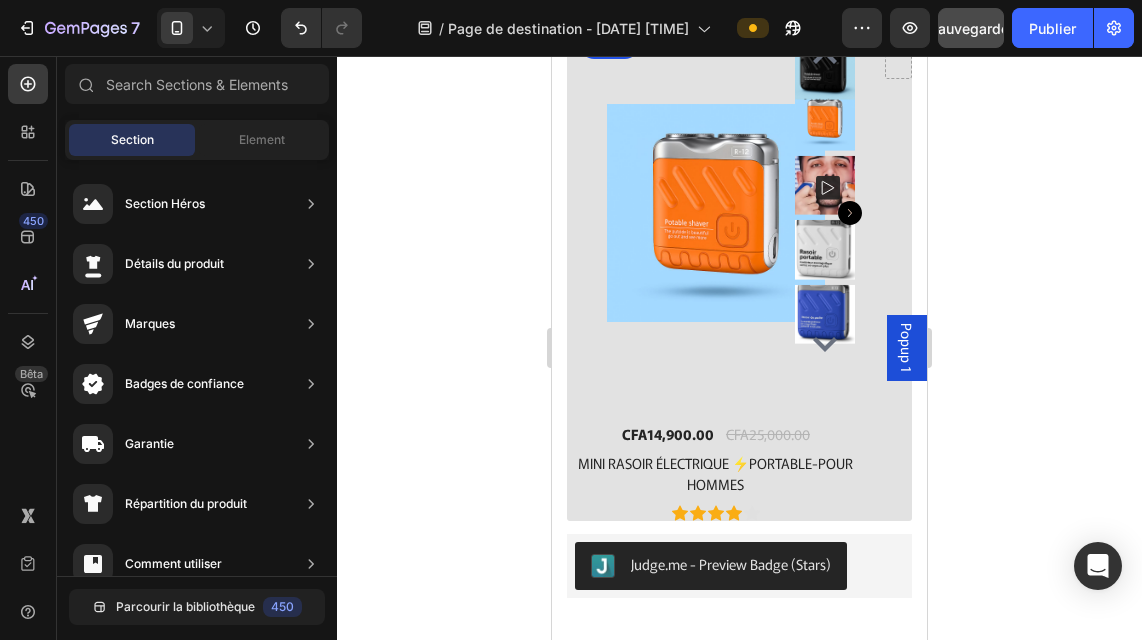 scroll, scrollTop: 3058, scrollLeft: 0, axis: vertical 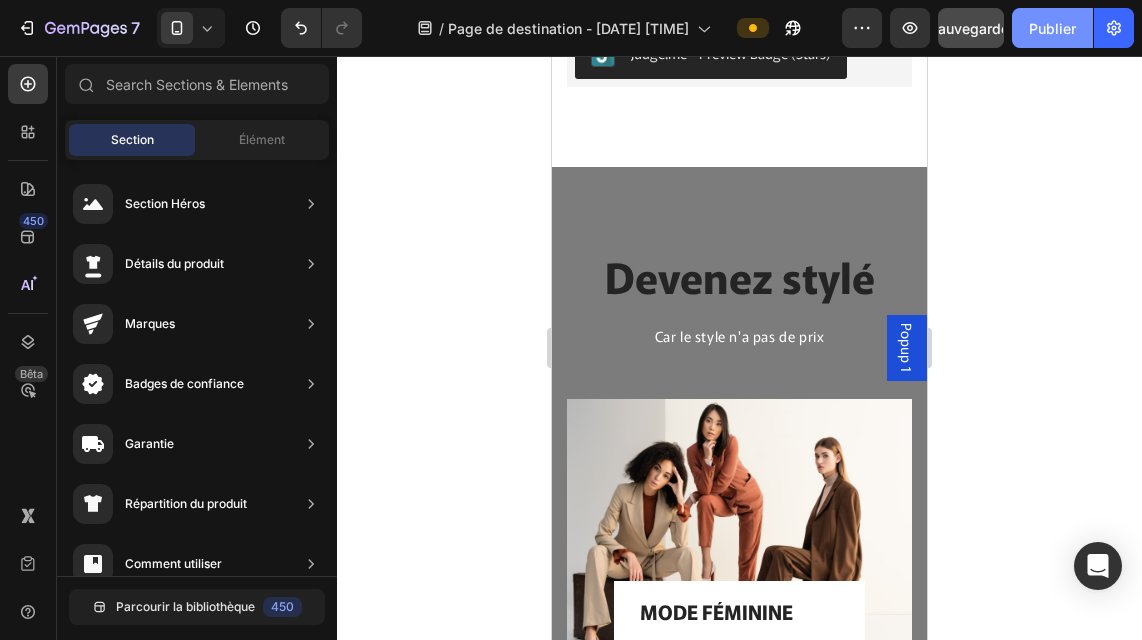 click on "Publier" 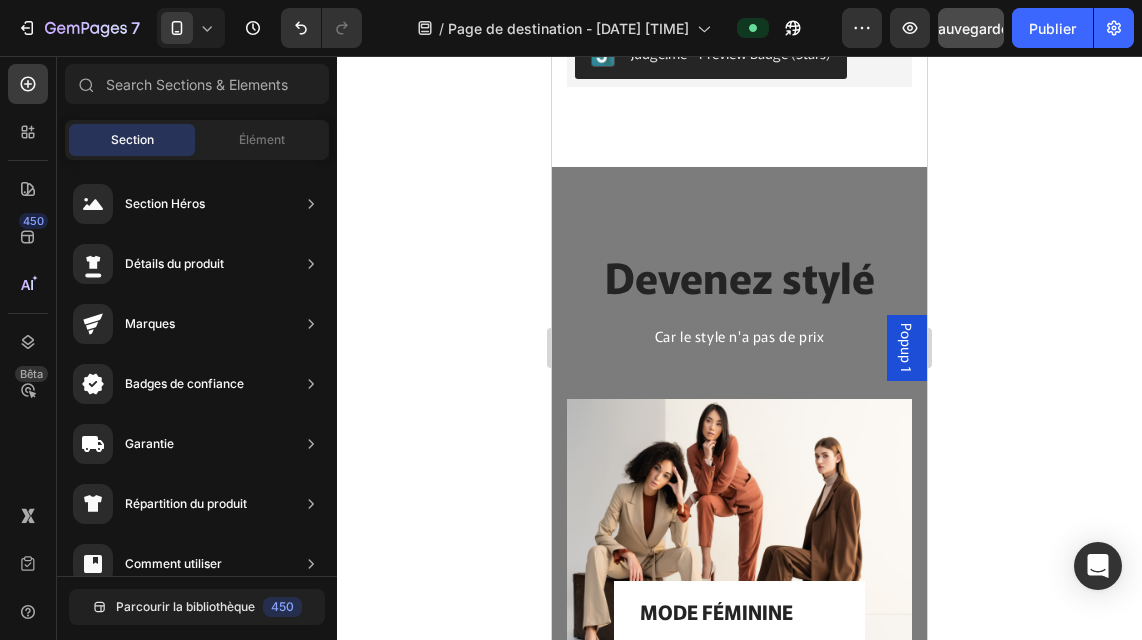 click 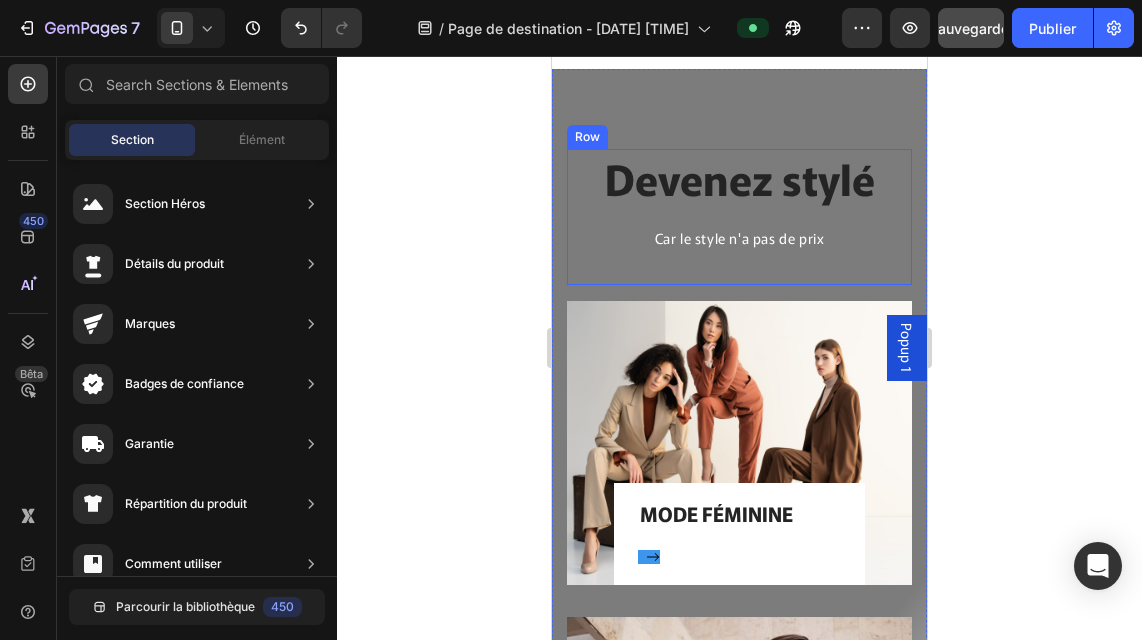 scroll, scrollTop: 2645, scrollLeft: 0, axis: vertical 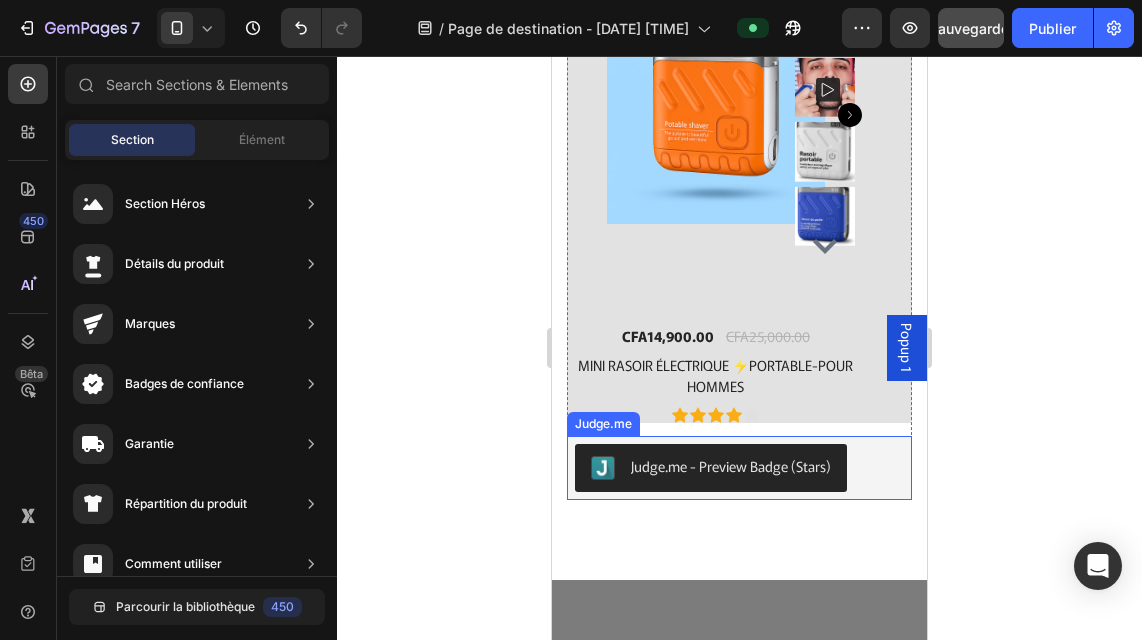 click on "Judge.me - Preview Badge (Stars)" at bounding box center [731, 466] 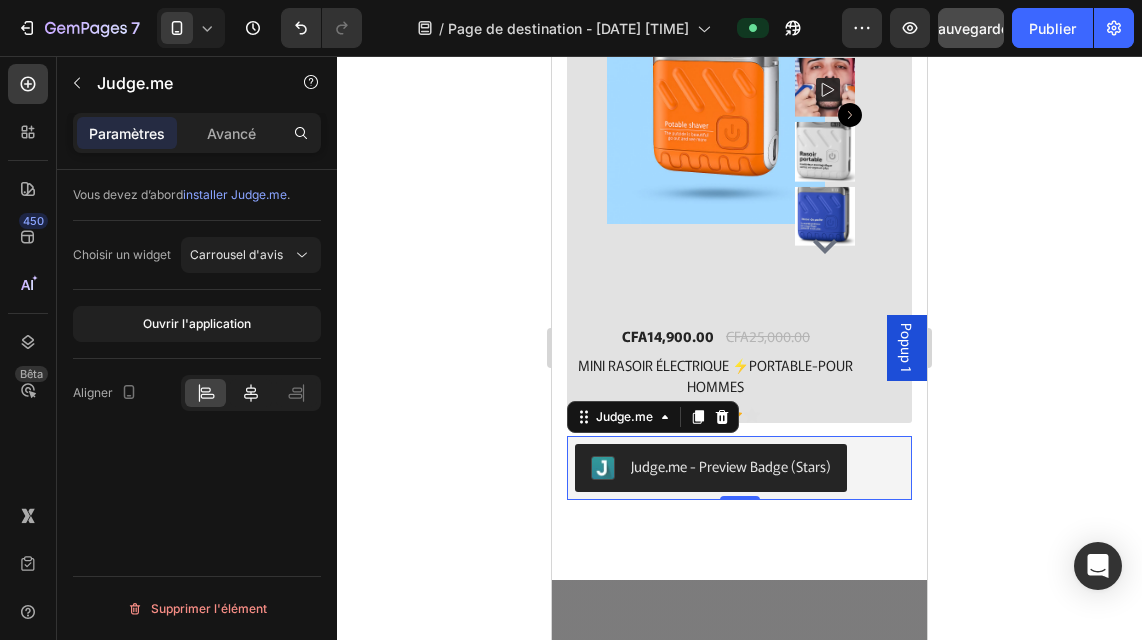 click 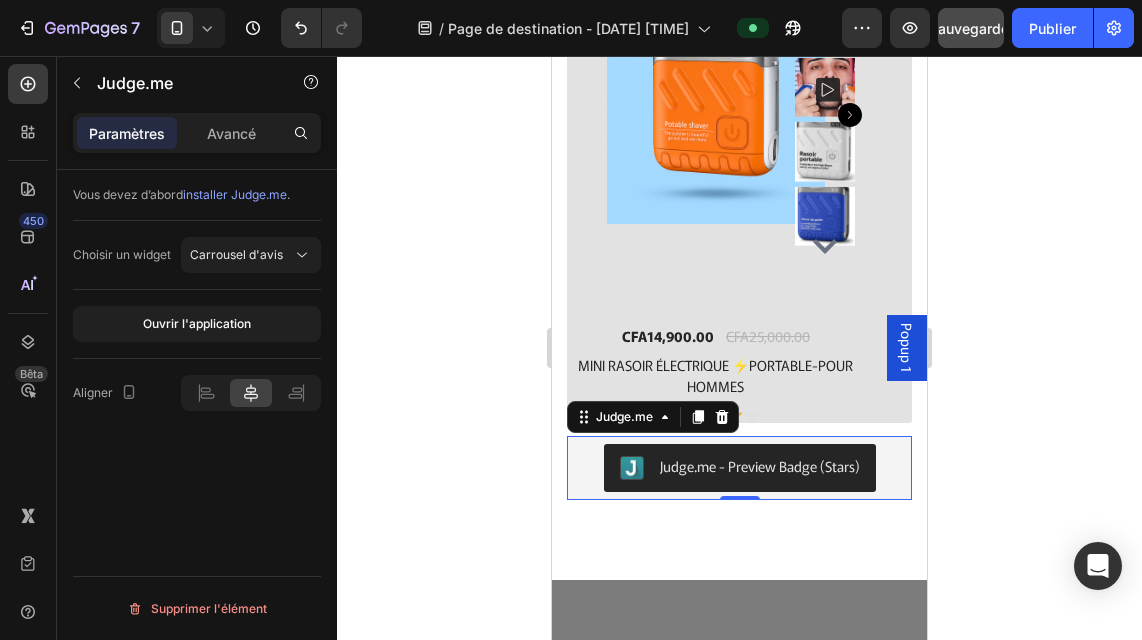 click 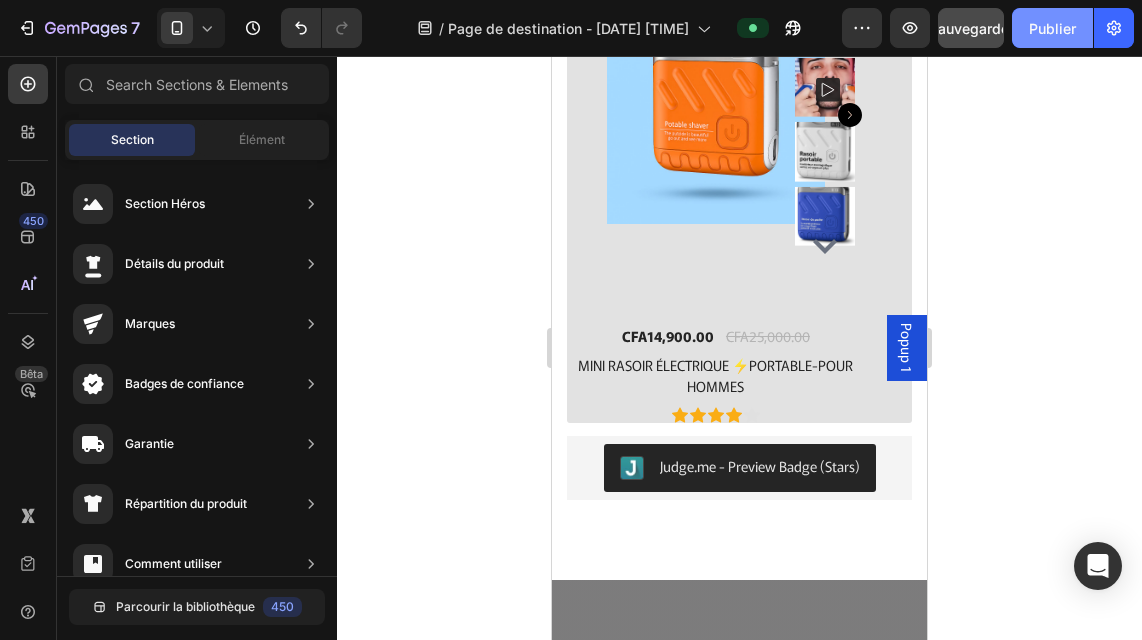 click on "Publier" 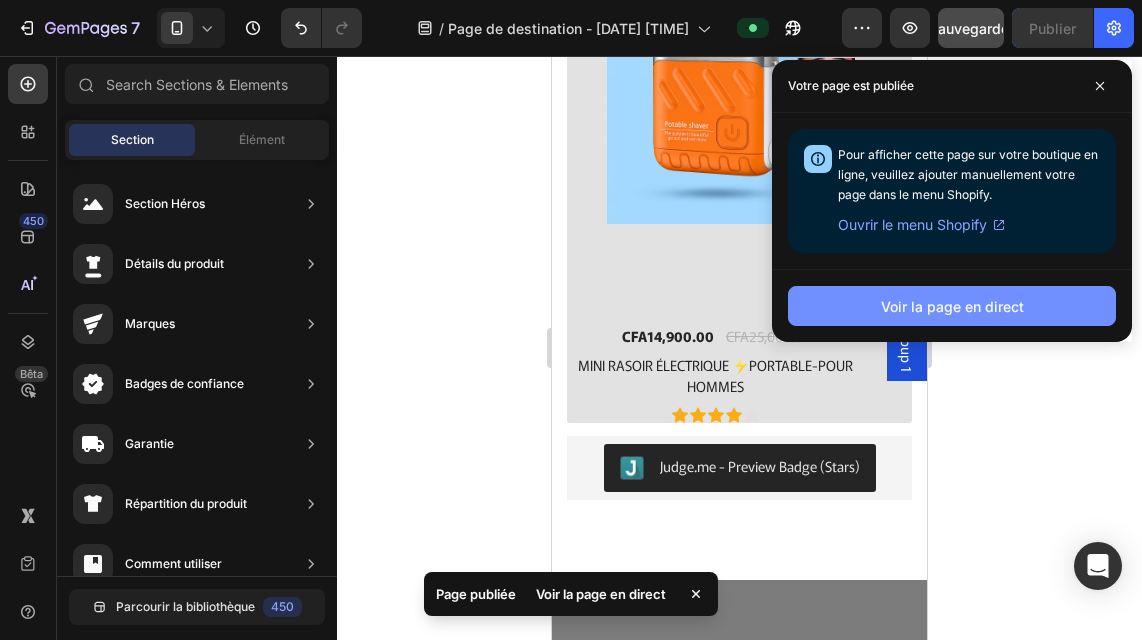 click on "Voir la page en direct" at bounding box center (952, 306) 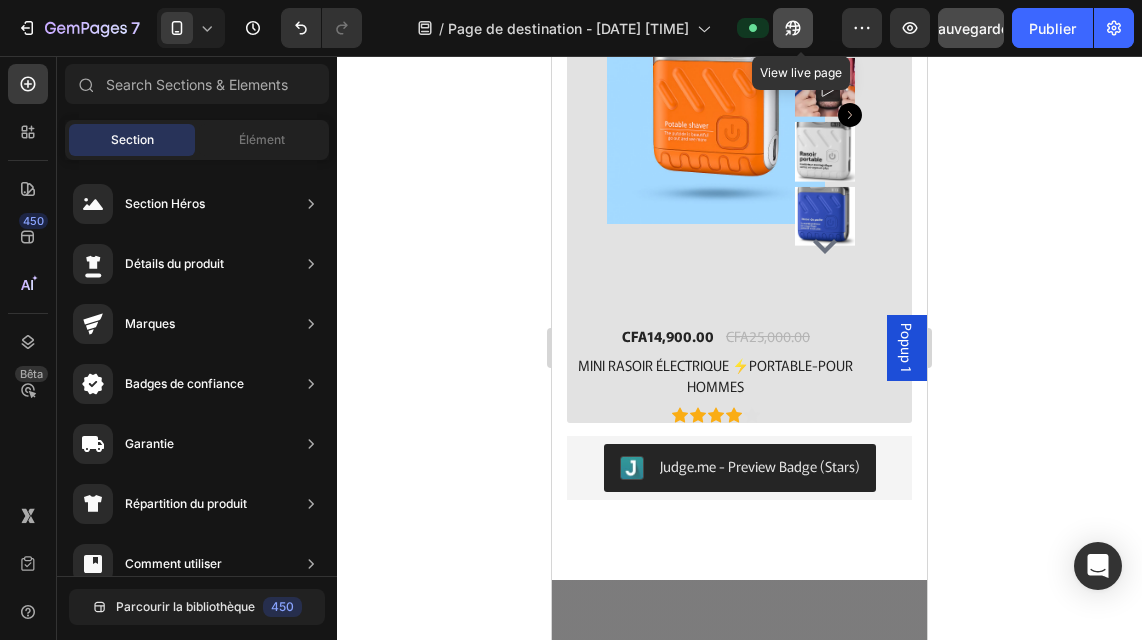 click 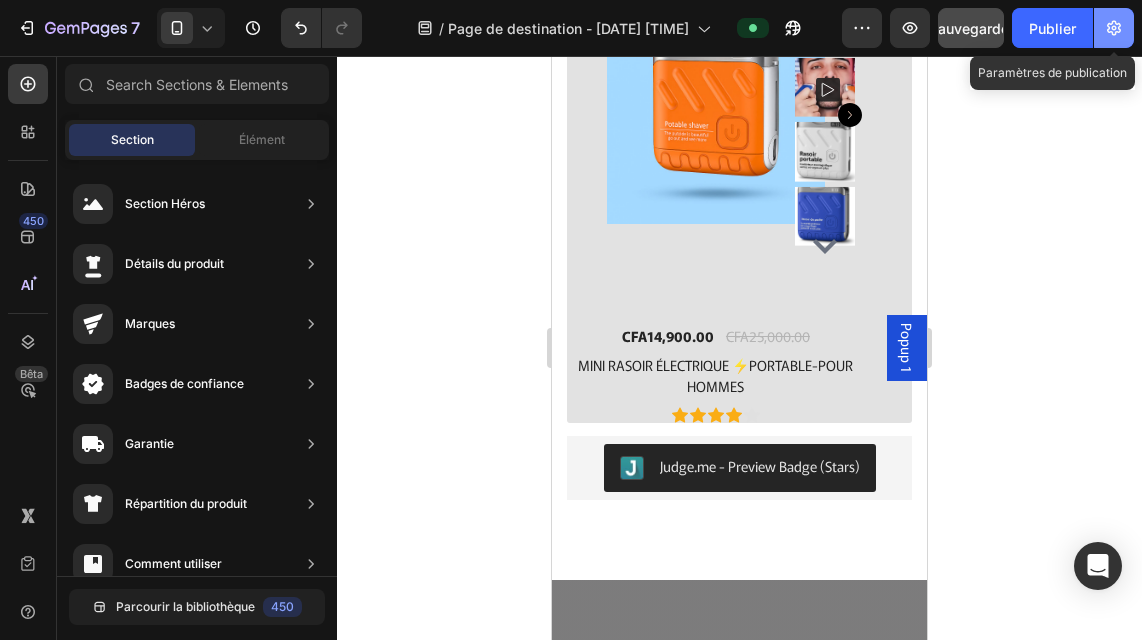 click 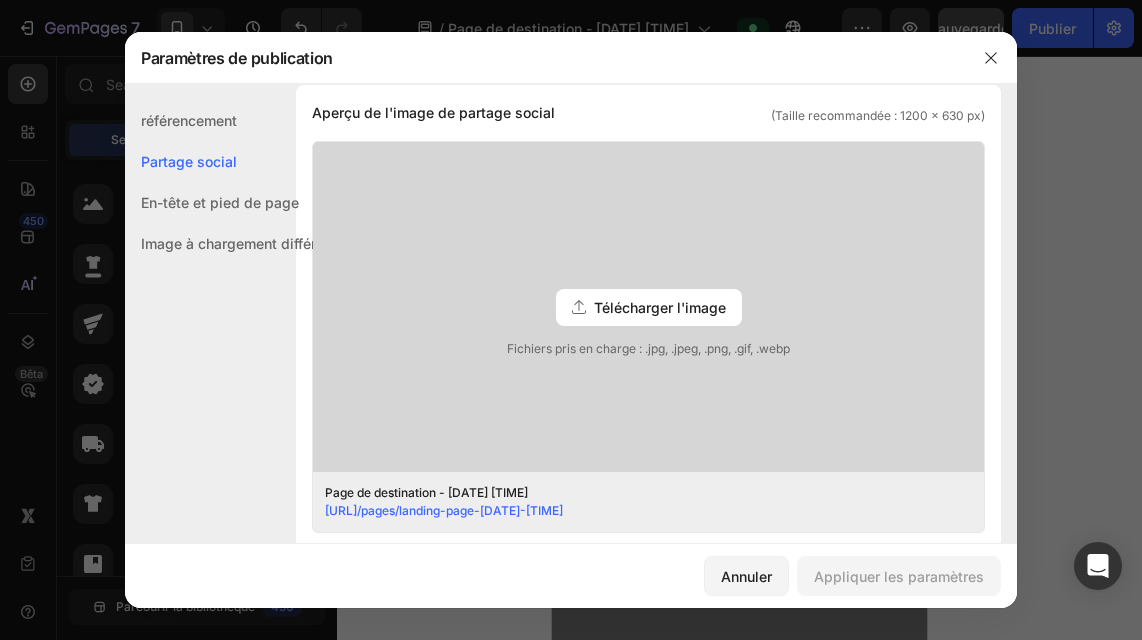 scroll, scrollTop: 479, scrollLeft: 0, axis: vertical 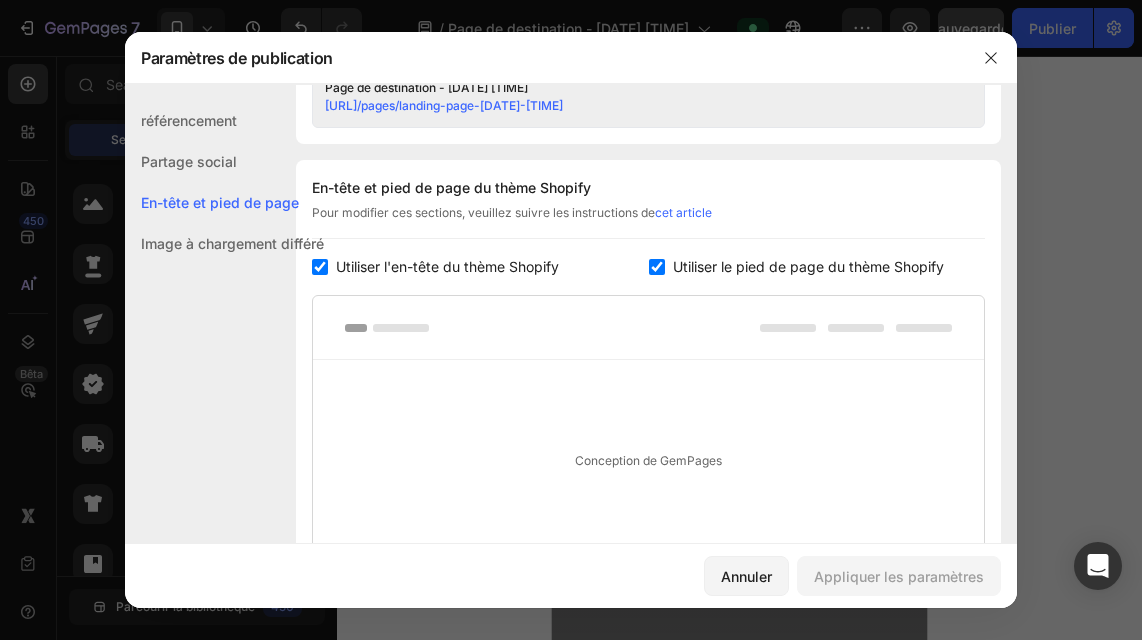click at bounding box center [320, 267] 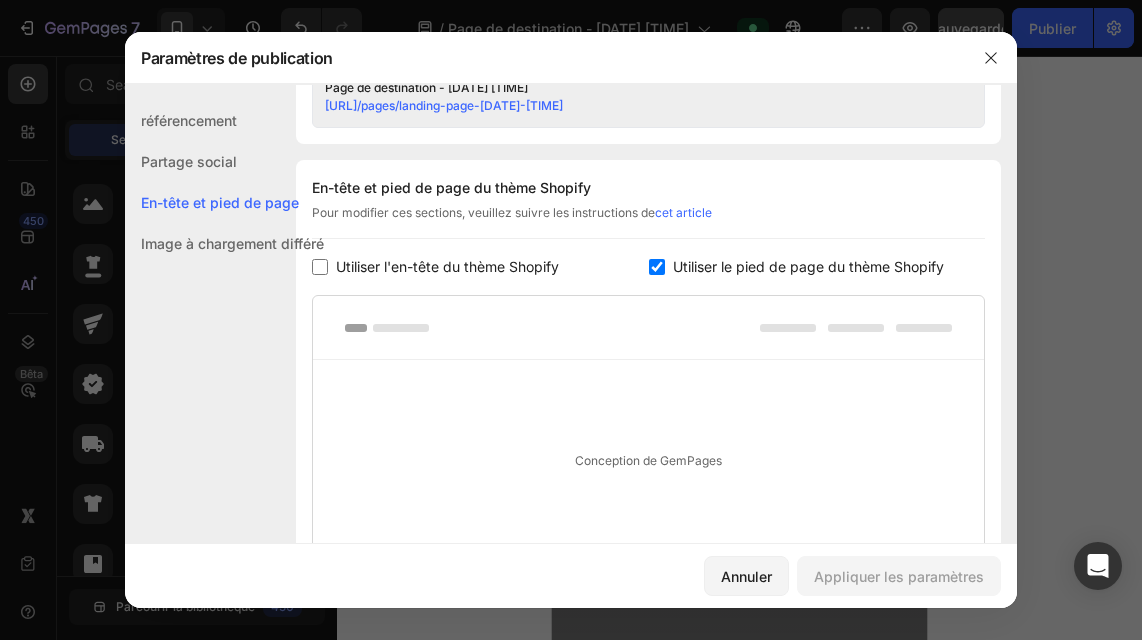 checkbox on "false" 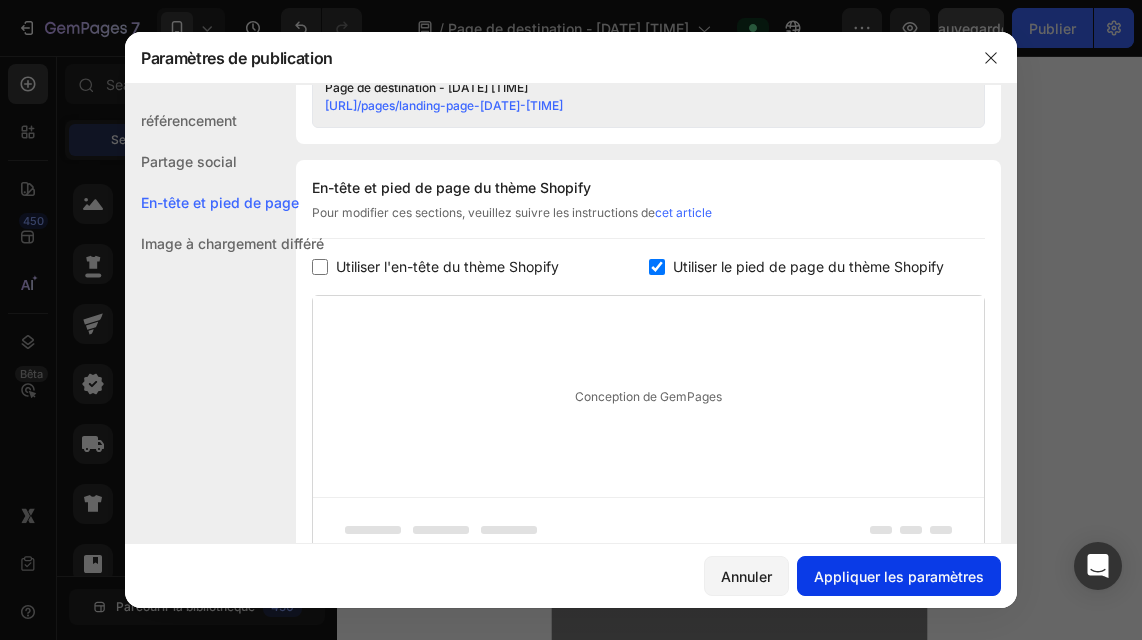 click on "Appliquer les paramètres" at bounding box center (899, 576) 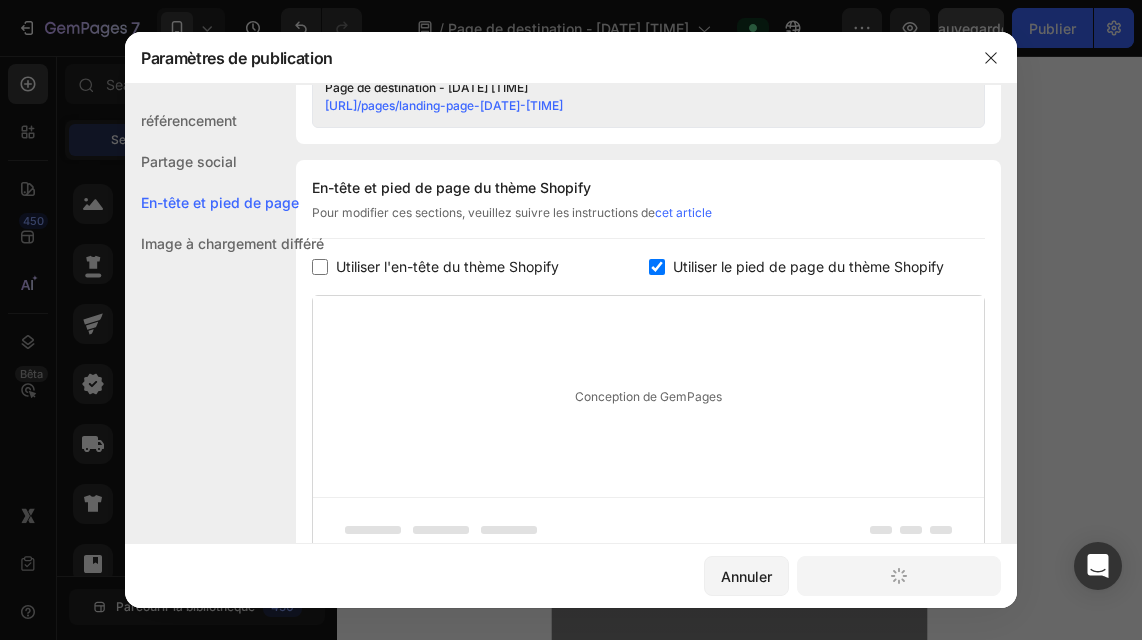 scroll, scrollTop: 1063, scrollLeft: 0, axis: vertical 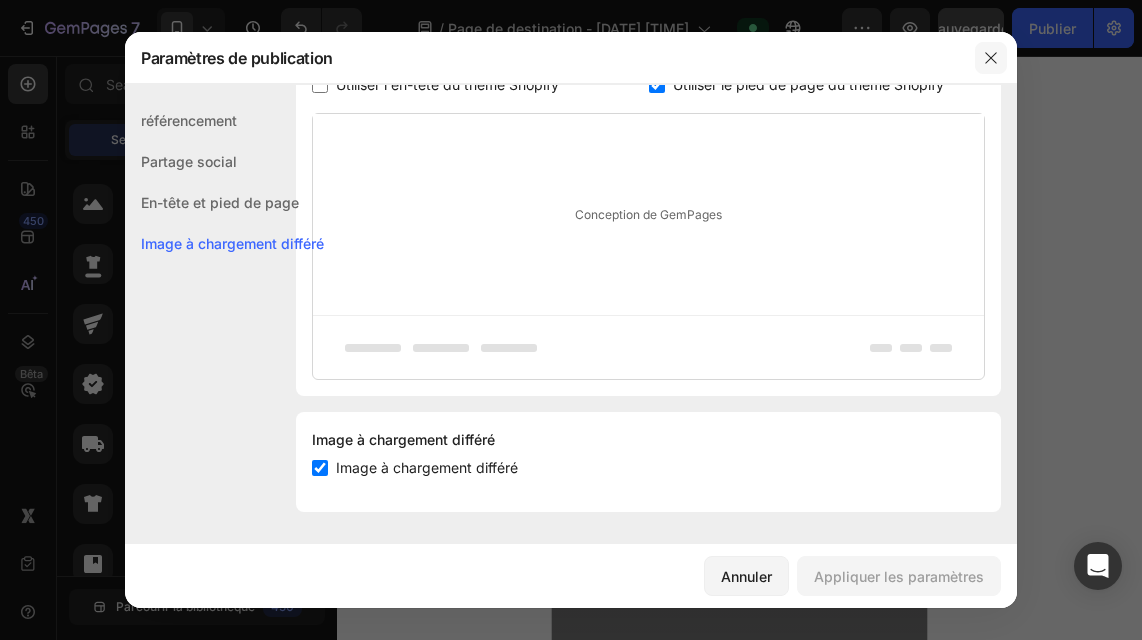 click 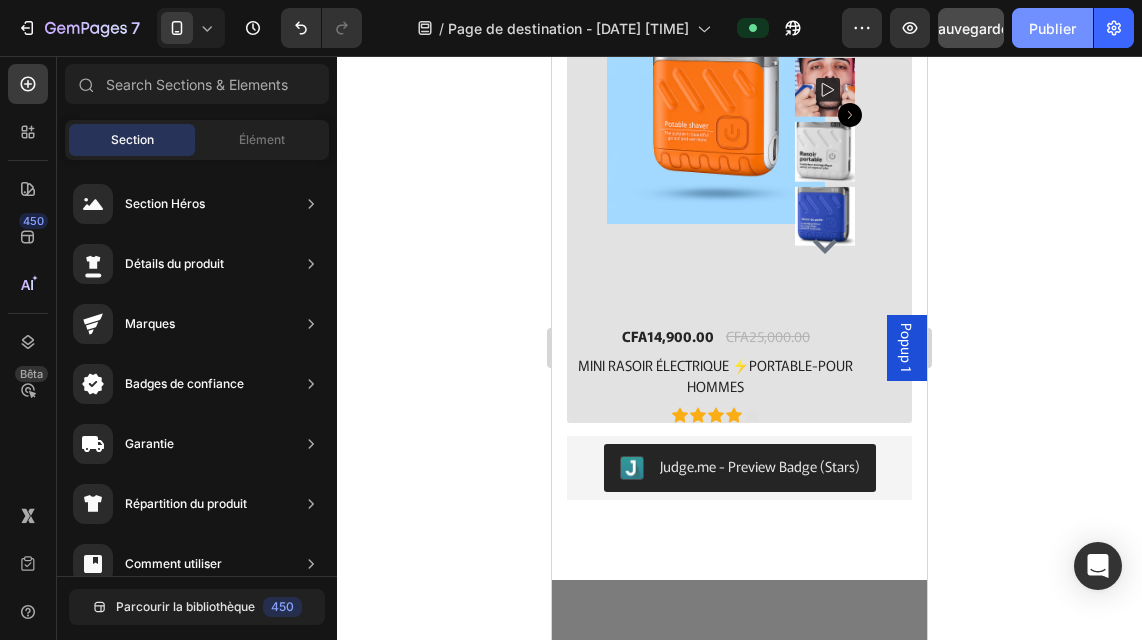 click on "Publier" 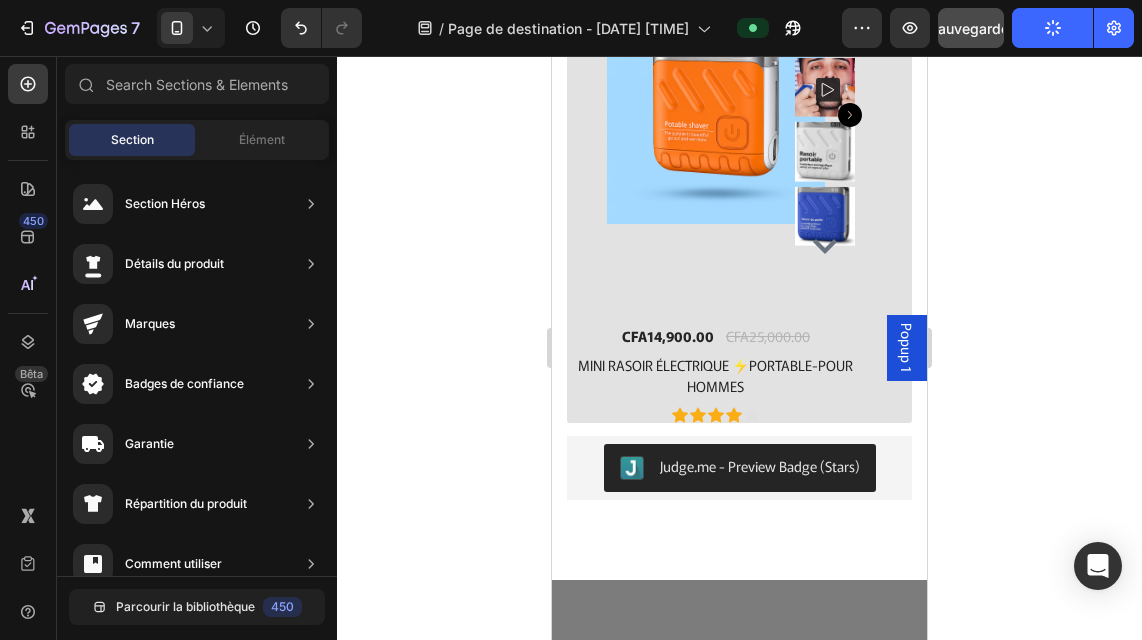 click 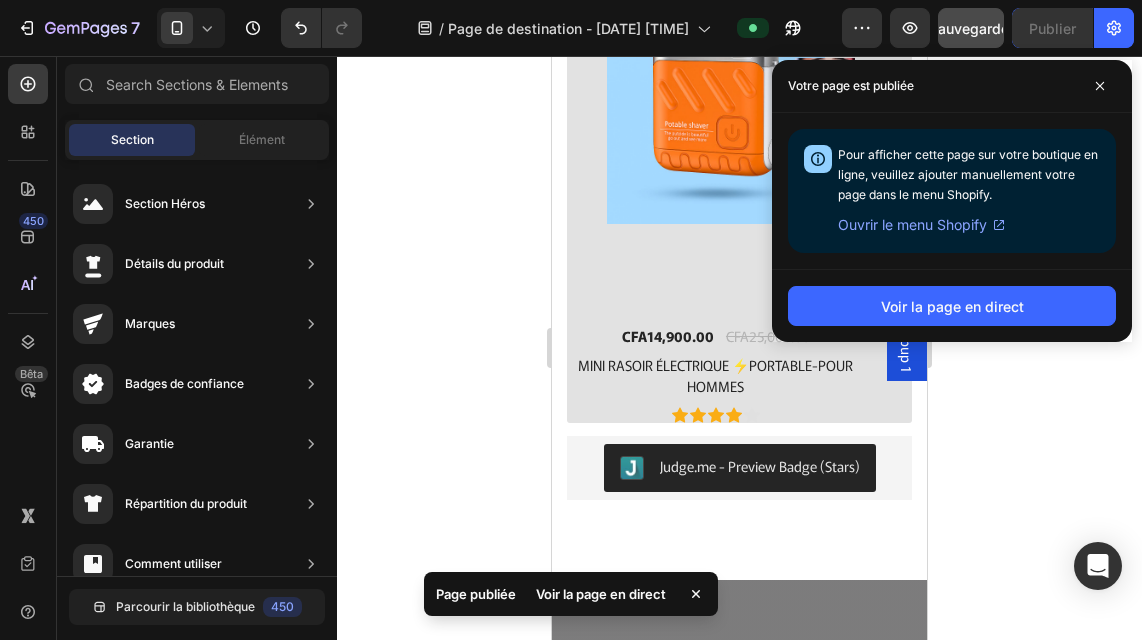 click on "Ouvrir le menu Shopify" at bounding box center (912, 224) 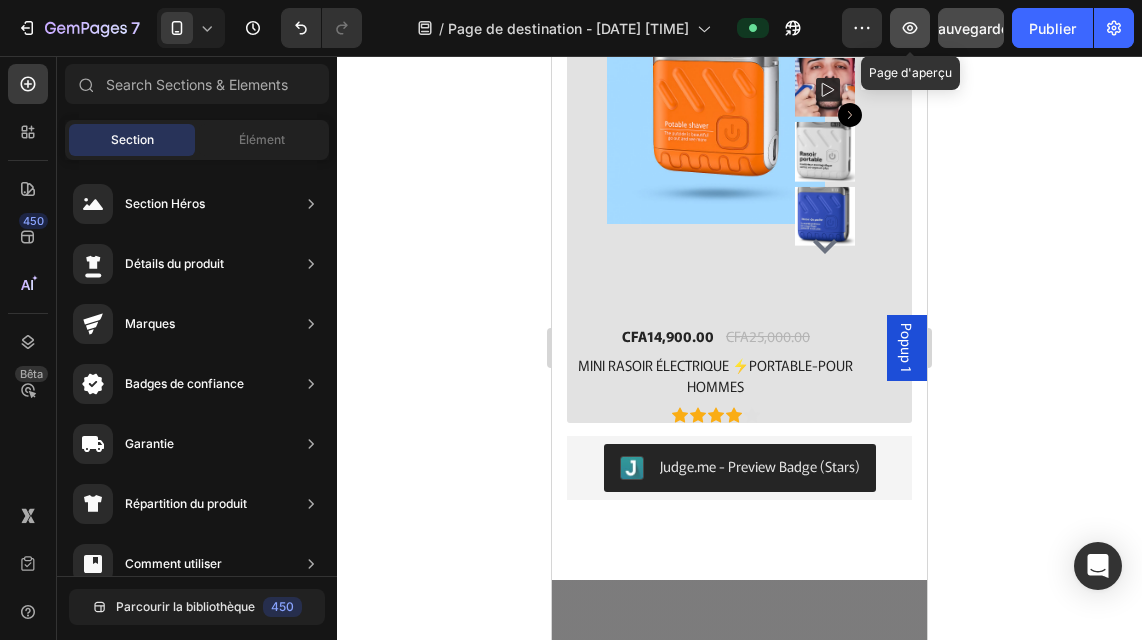 click 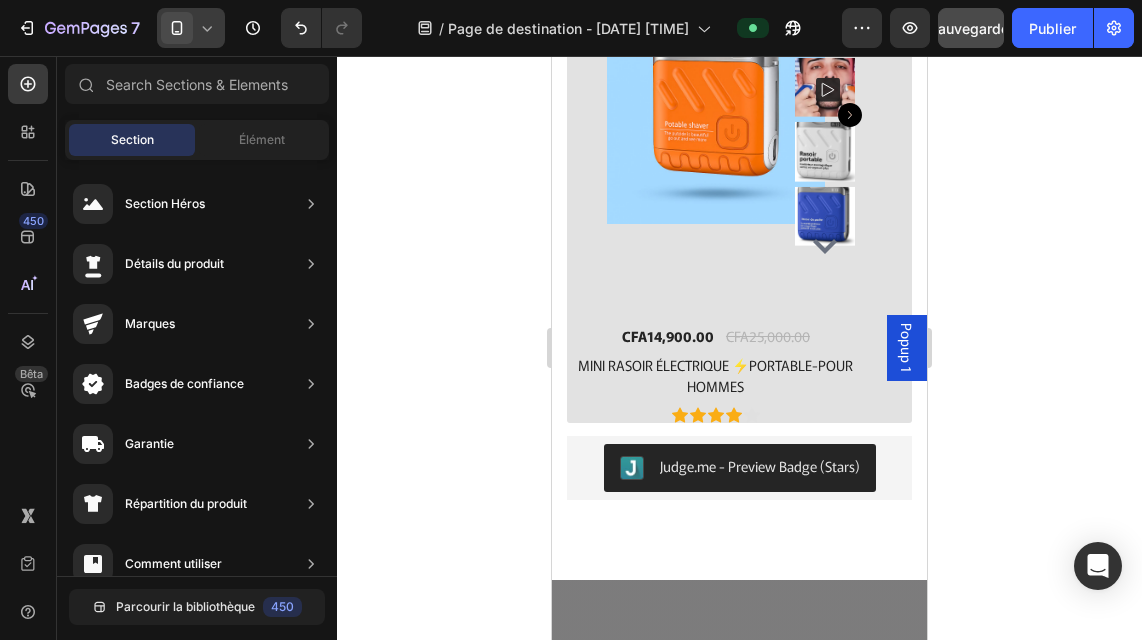 click 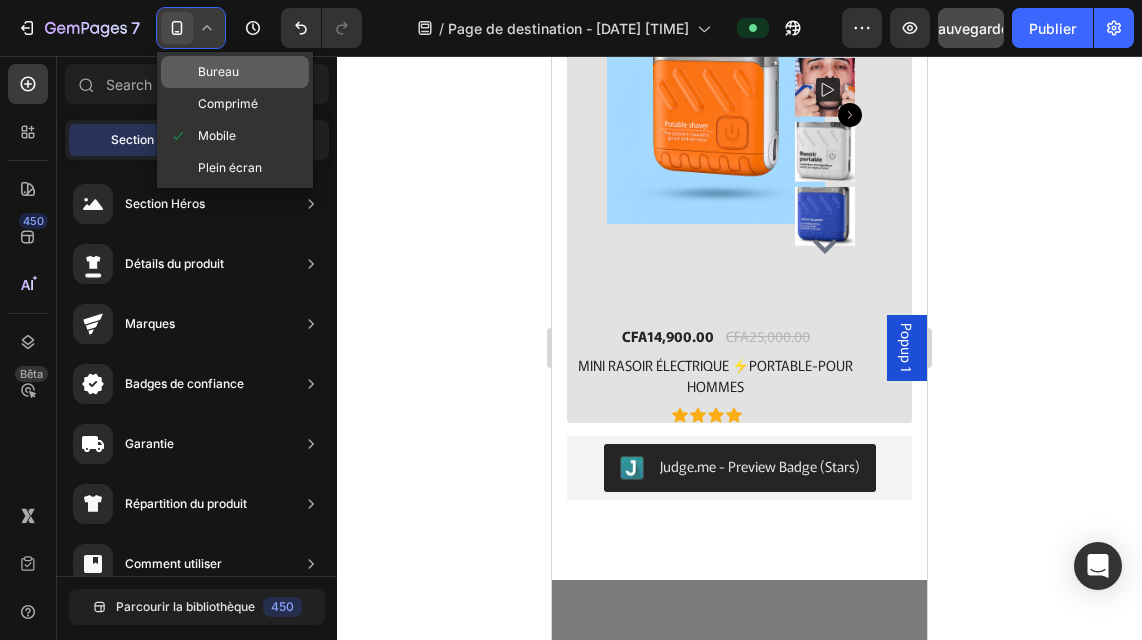 click on "Bureau" at bounding box center (218, 71) 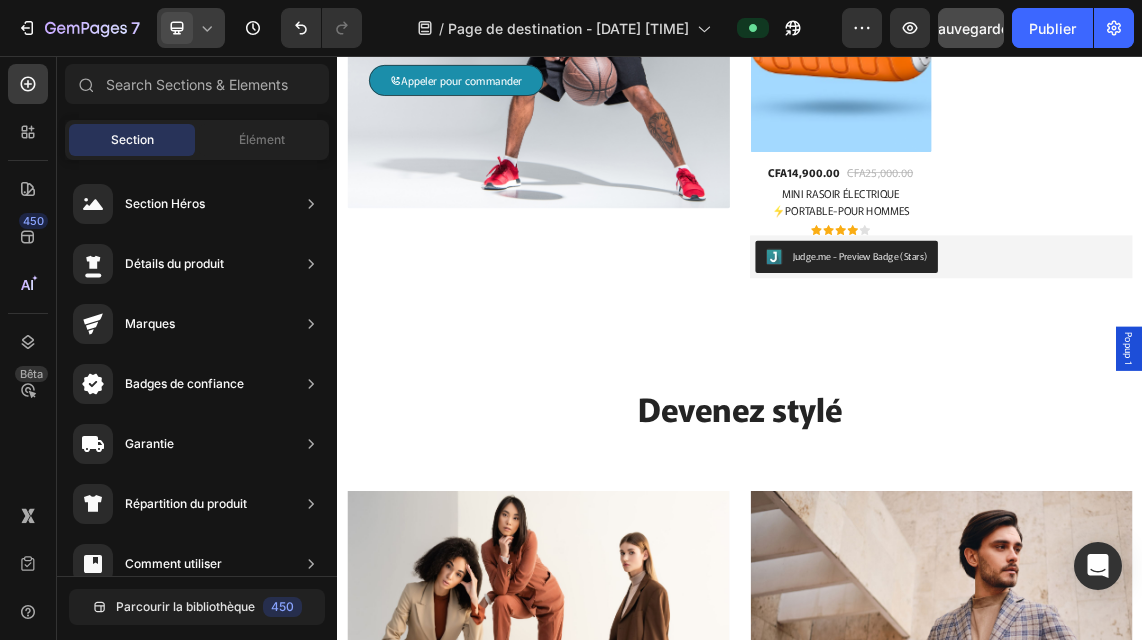 scroll, scrollTop: 2506, scrollLeft: 0, axis: vertical 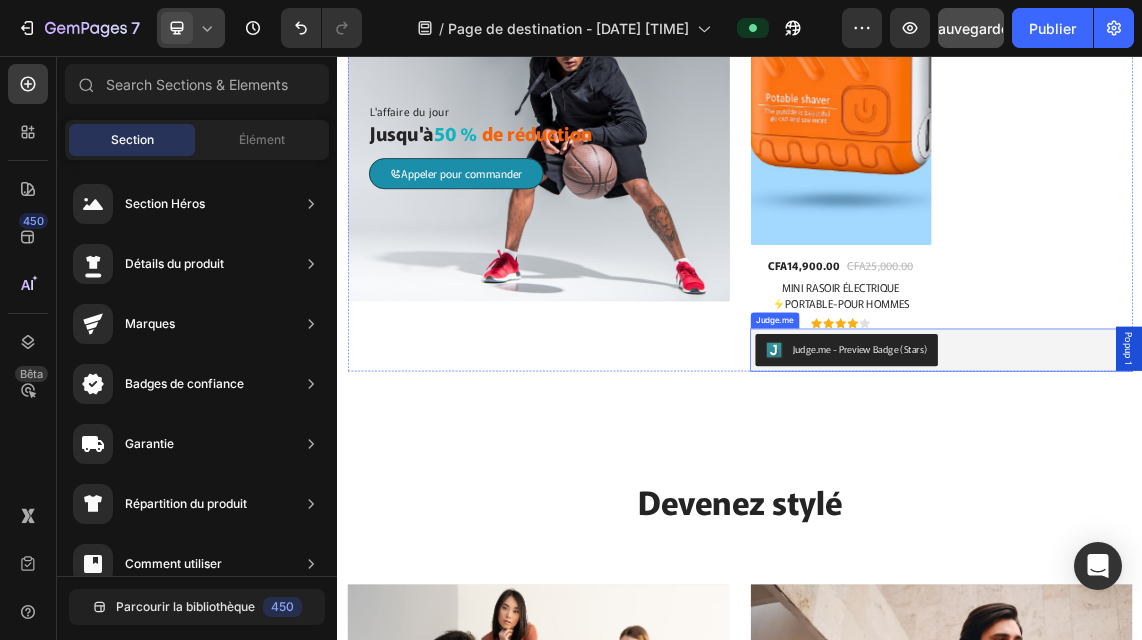 click on "Judge.me - Preview Badge (Stars)" at bounding box center (1116, 492) 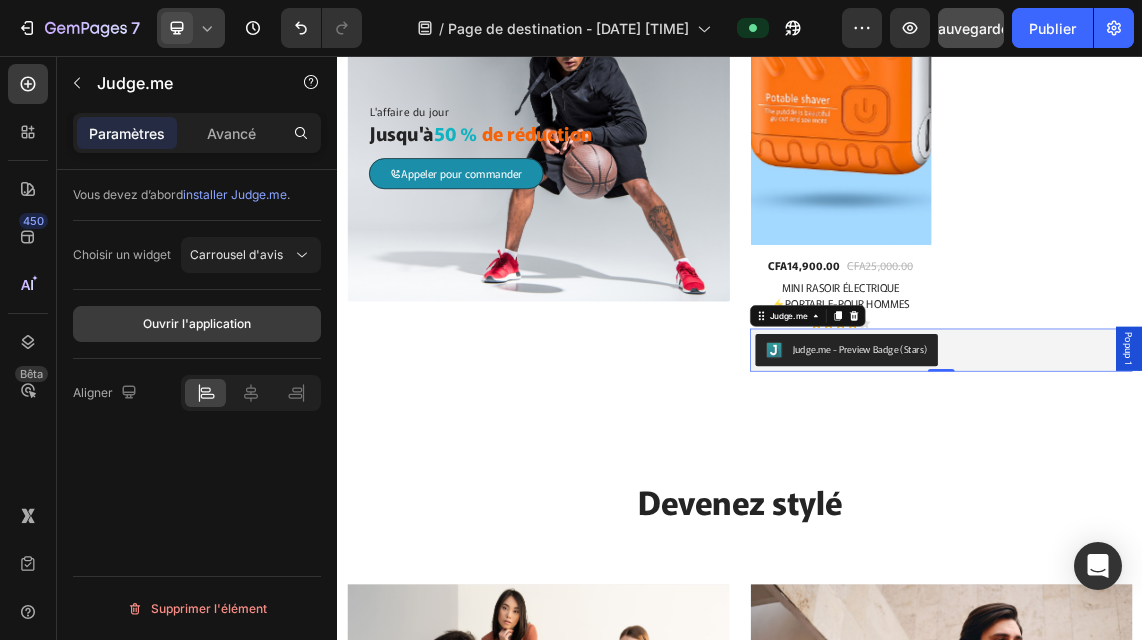 click on "Ouvrir l'application" at bounding box center (197, 324) 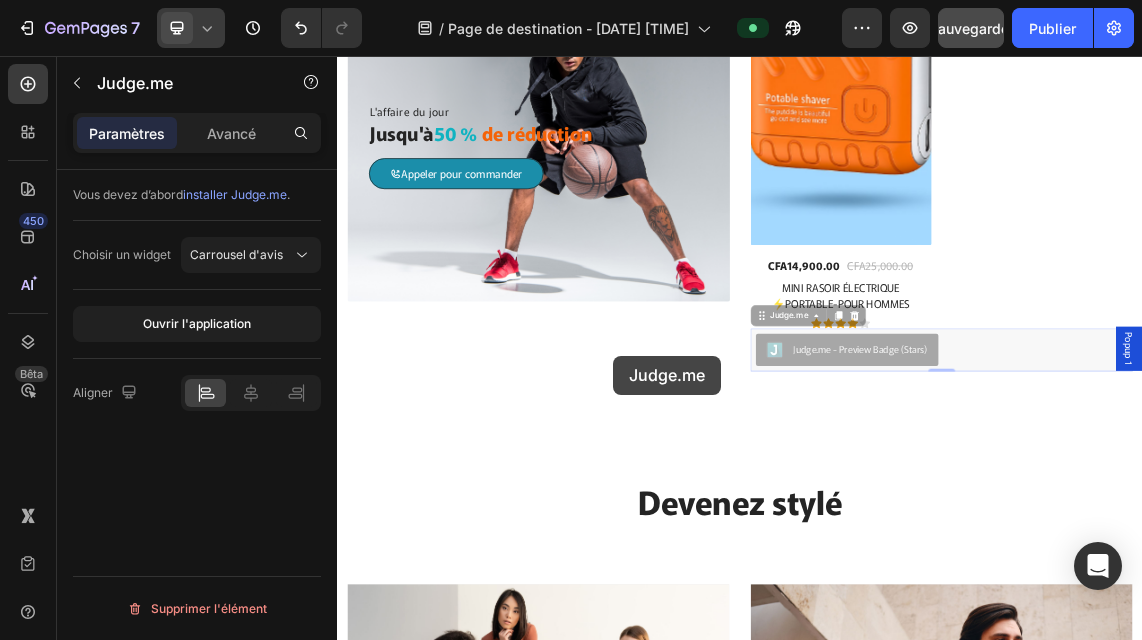 drag, startPoint x: 1033, startPoint y: 498, endPoint x: 746, endPoint y: 503, distance: 287.04355 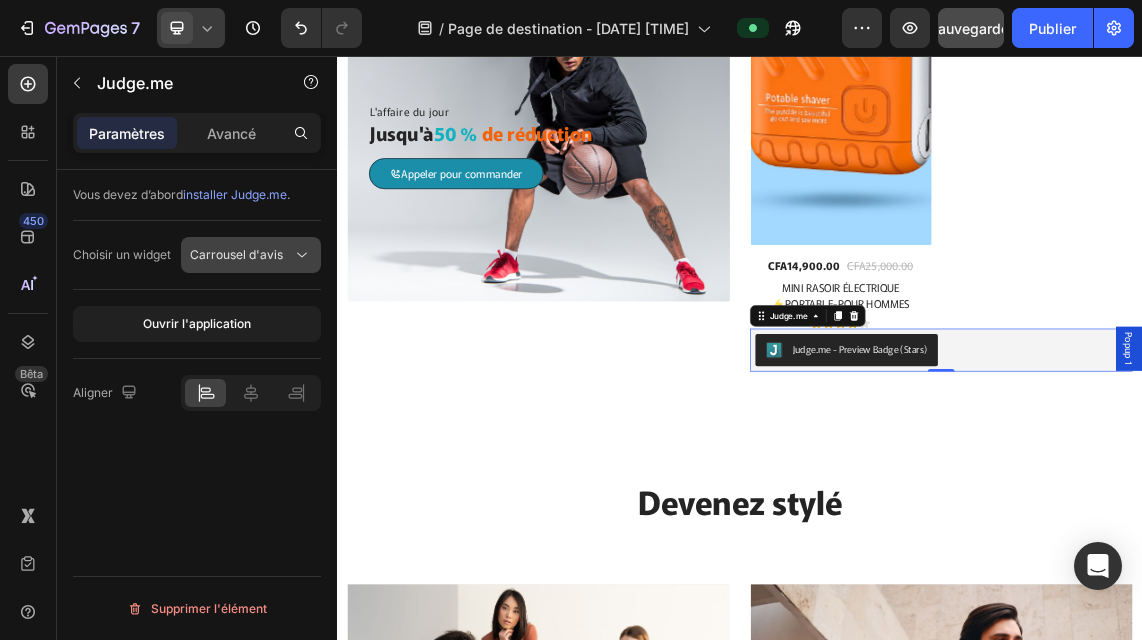click 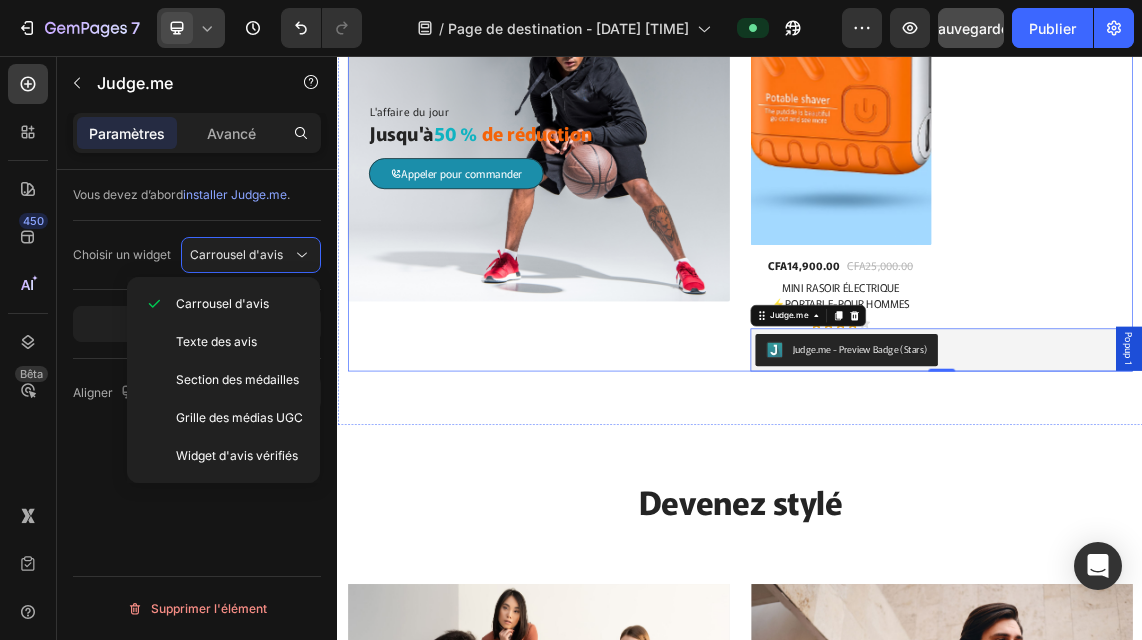 click on "L'affaire du jour Text block Jusqu'à  50 %   de réduction Heading
Appeler pour commander   Button Row" at bounding box center [637, 192] 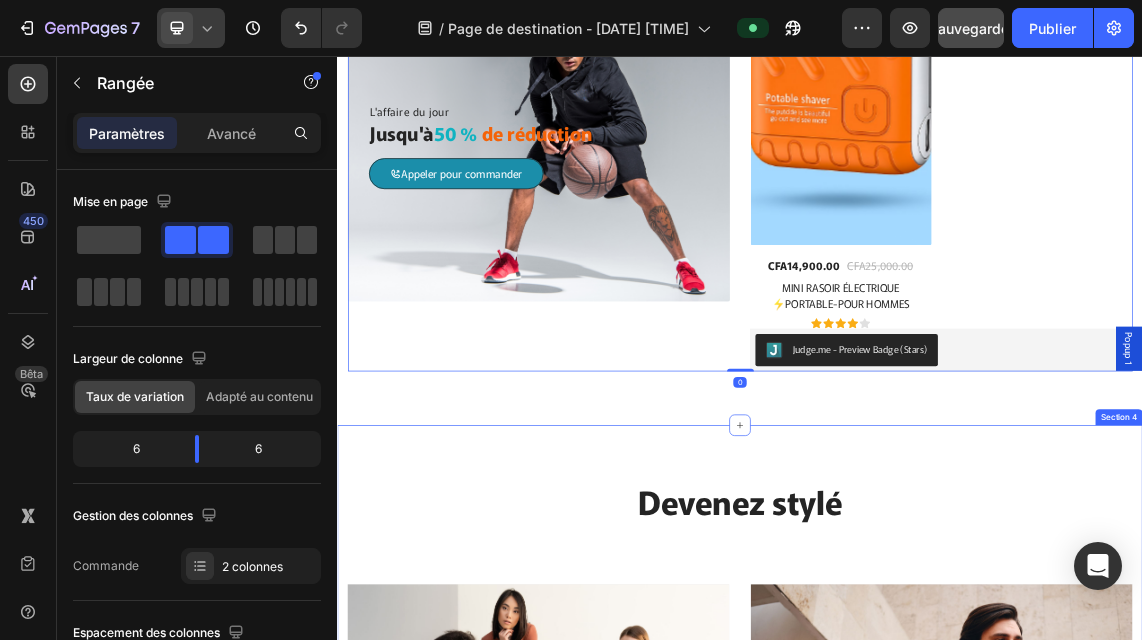 click on "Devenez stylé Heading Car le style n'a pas de prix Text block Row MODE FÉMININE Heading
Button Row Hero Banner MODE MASCULIN Heading
Achetez maintenant Button Row Hero Banner Row Section 4" at bounding box center [937, 994] 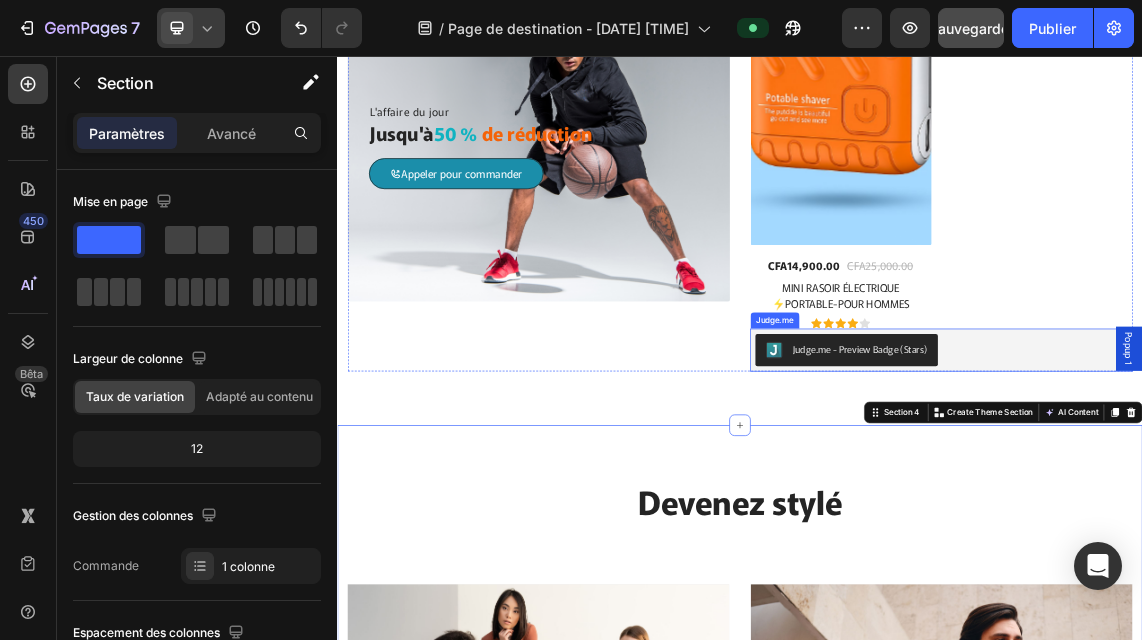 click on "Judge.me - Preview Badge (Stars)" at bounding box center [1096, 494] 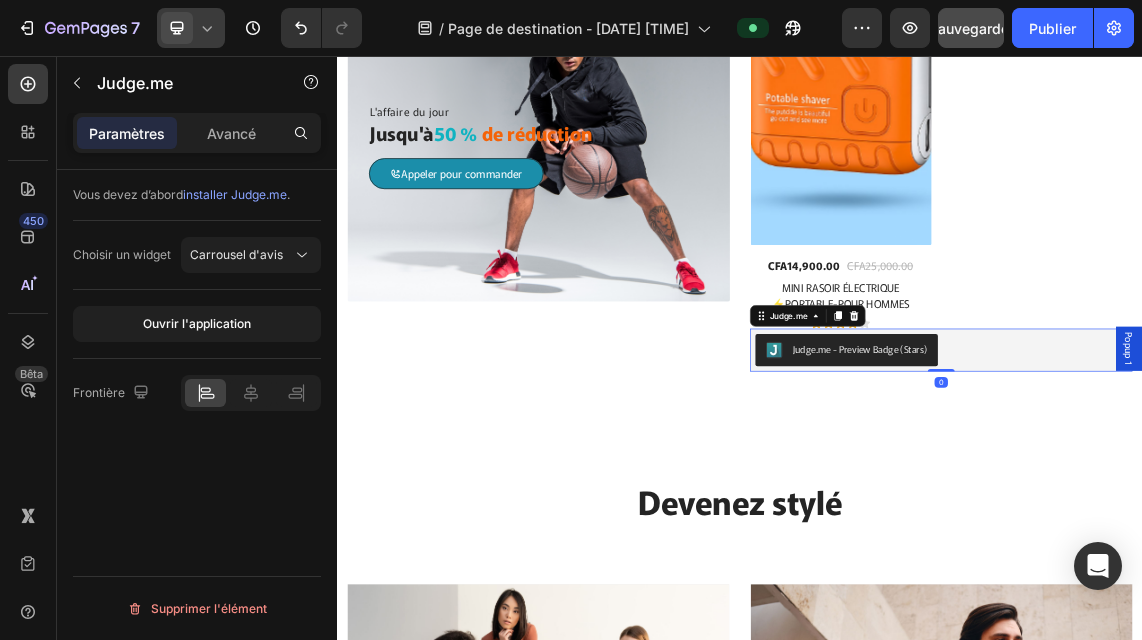 click on "installer Judge.me" at bounding box center [235, 194] 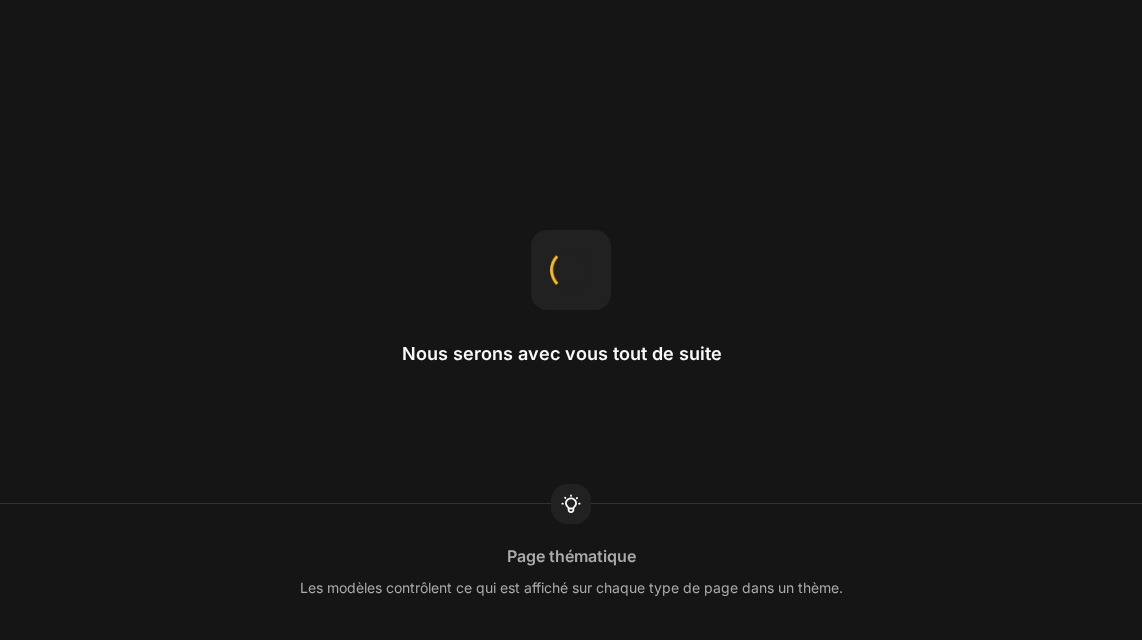 scroll, scrollTop: 0, scrollLeft: 0, axis: both 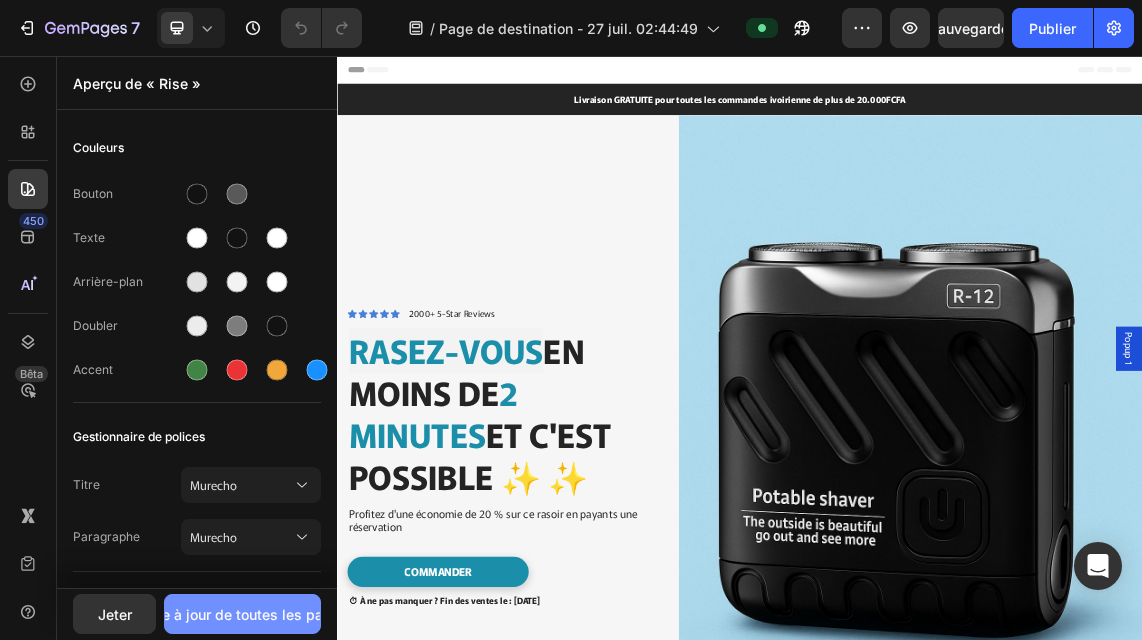click on "Mise à jour de toutes les pages" at bounding box center (242, 614) 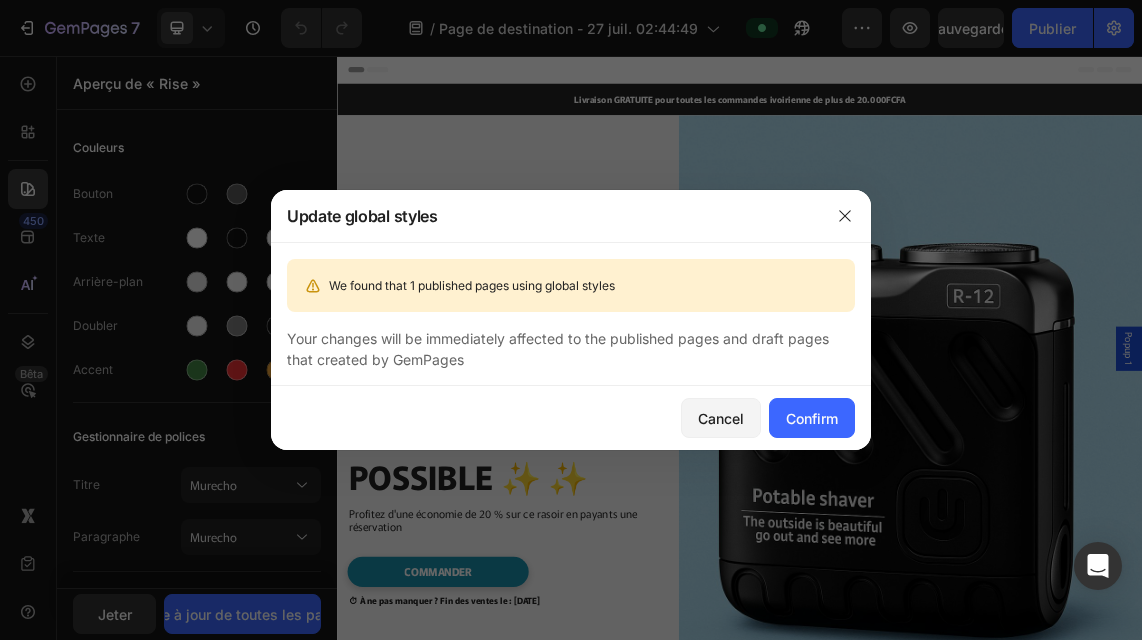 scroll, scrollTop: 0, scrollLeft: 0, axis: both 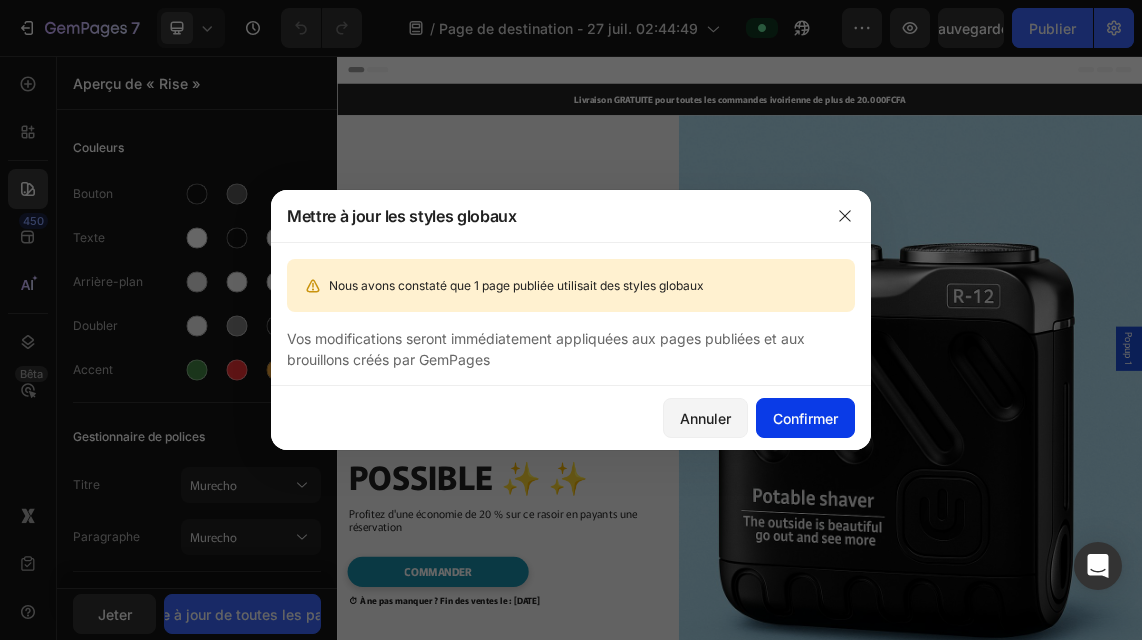 click on "Confirmer" at bounding box center (805, 418) 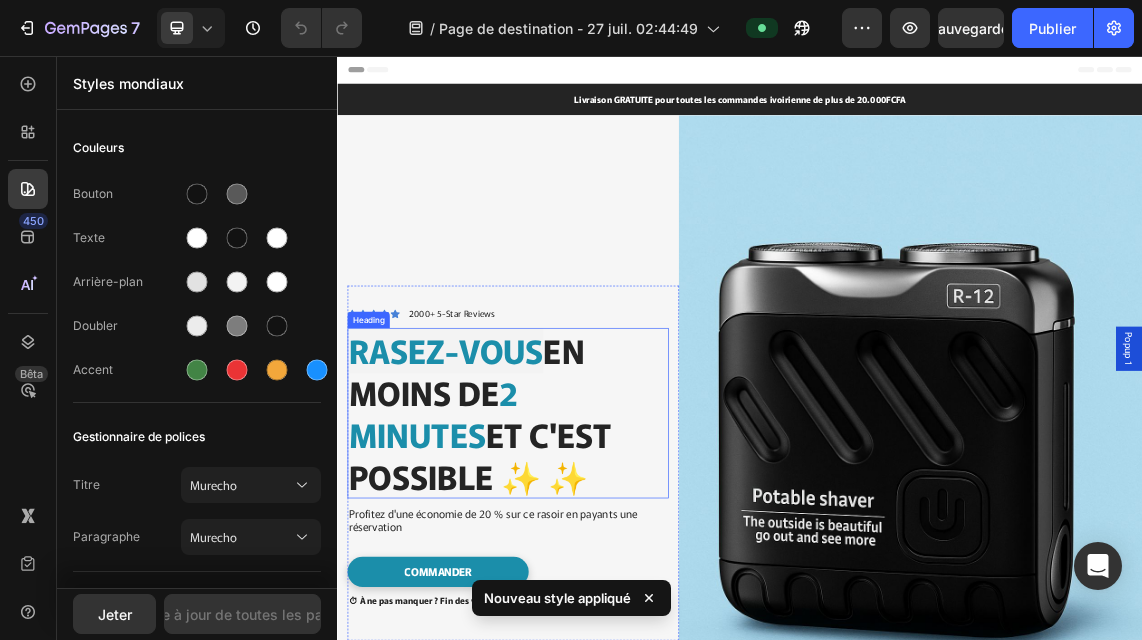 click on "Rasez-vous  en moins de  2 minutes  et c'est possible ✨   ✨" at bounding box center [591, 588] 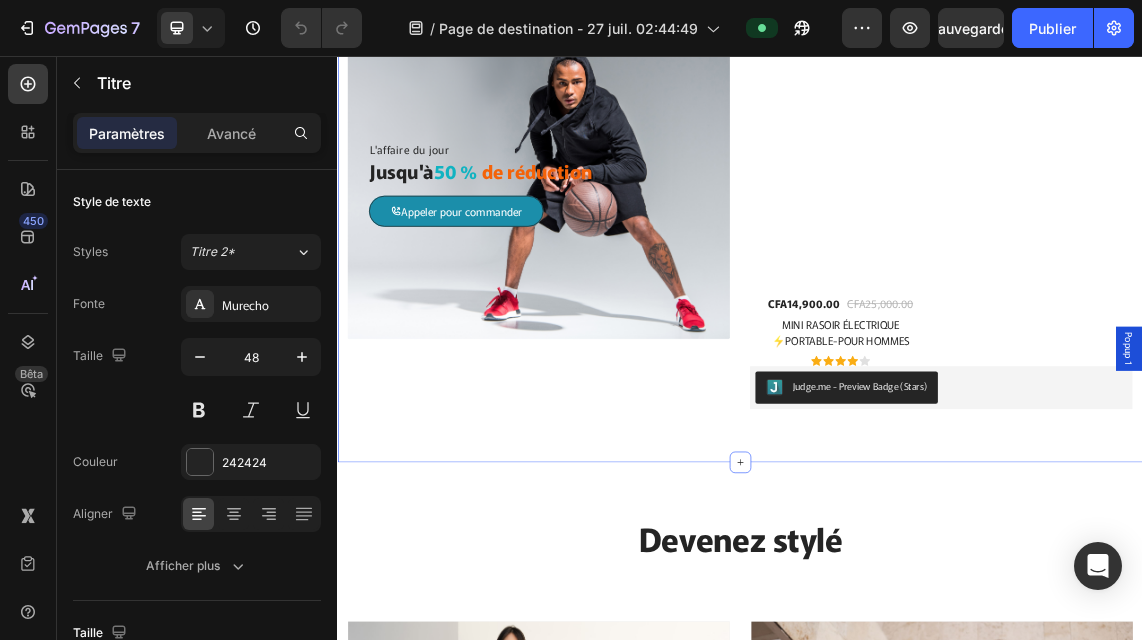 scroll, scrollTop: 2604, scrollLeft: 0, axis: vertical 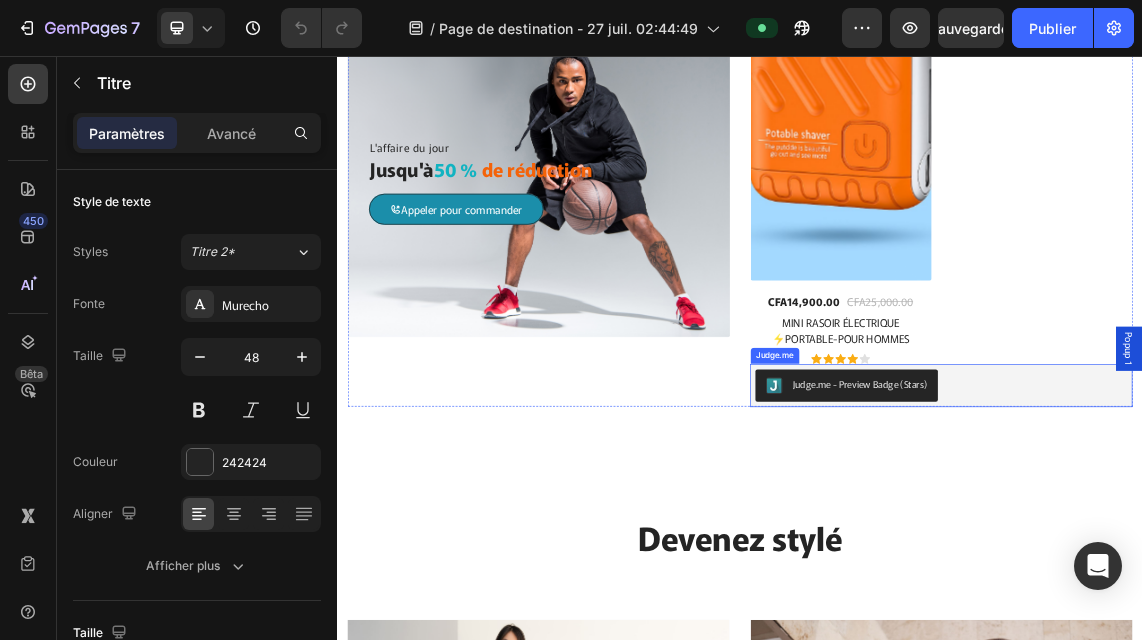 click on "Judge.me - Preview Badge (Stars)" at bounding box center (1116, 545) 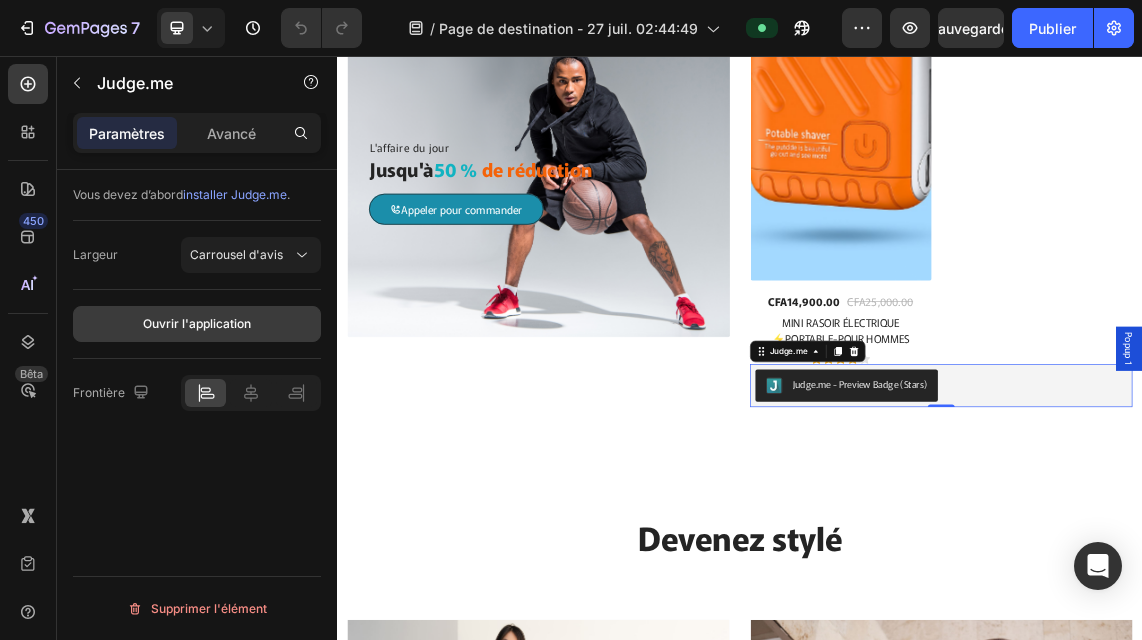 click on "Ouvrir l'application" at bounding box center (197, 324) 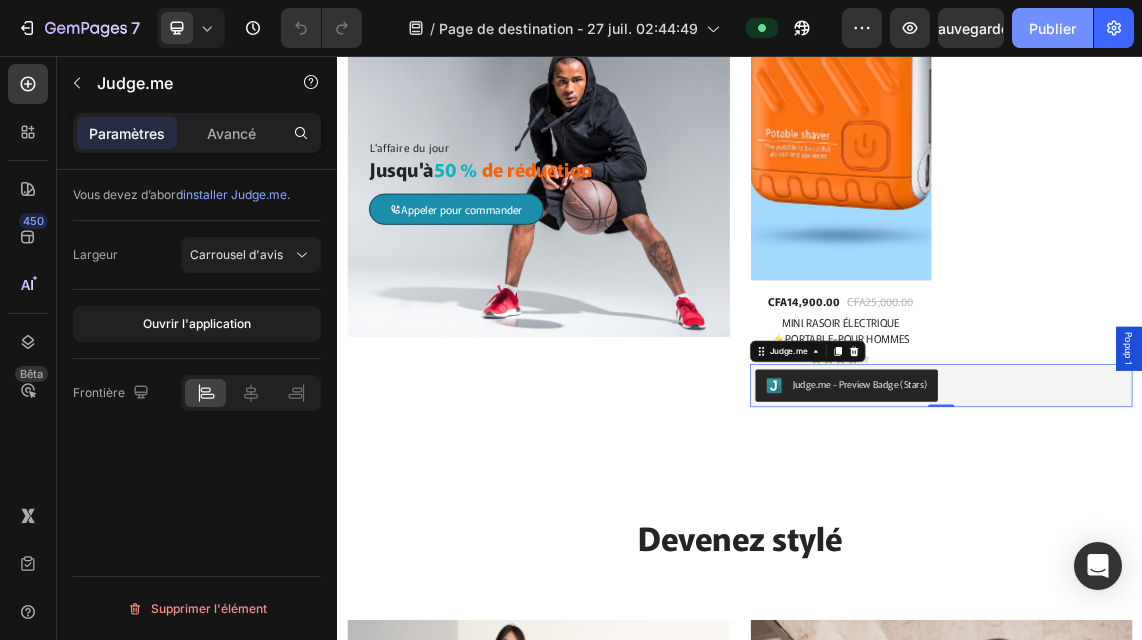 click on "Publier" at bounding box center [1052, 28] 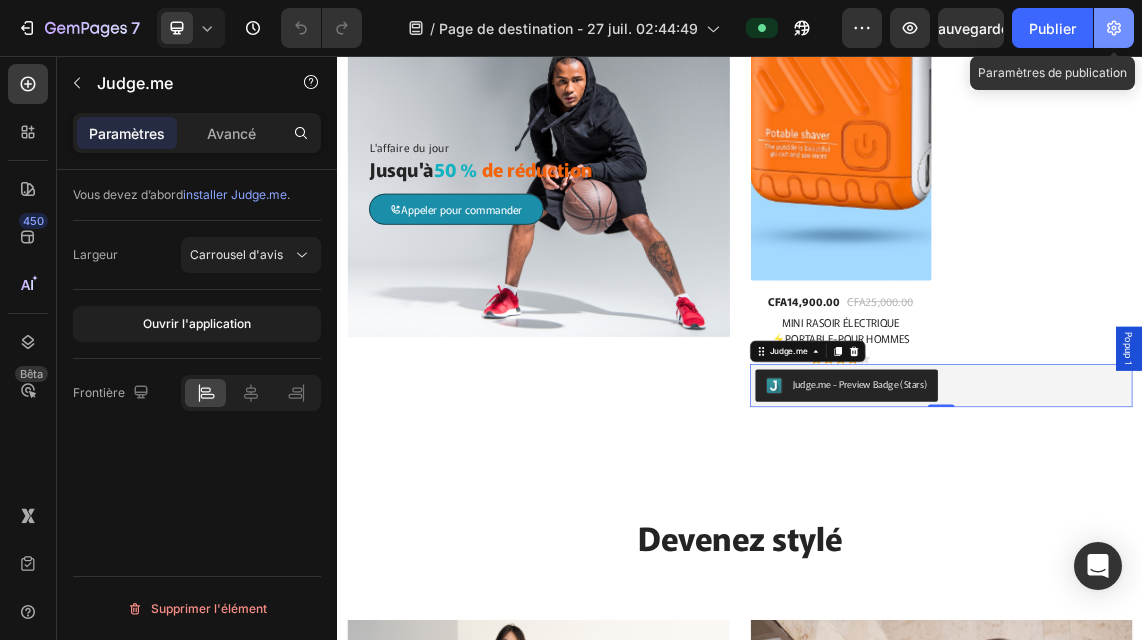 click 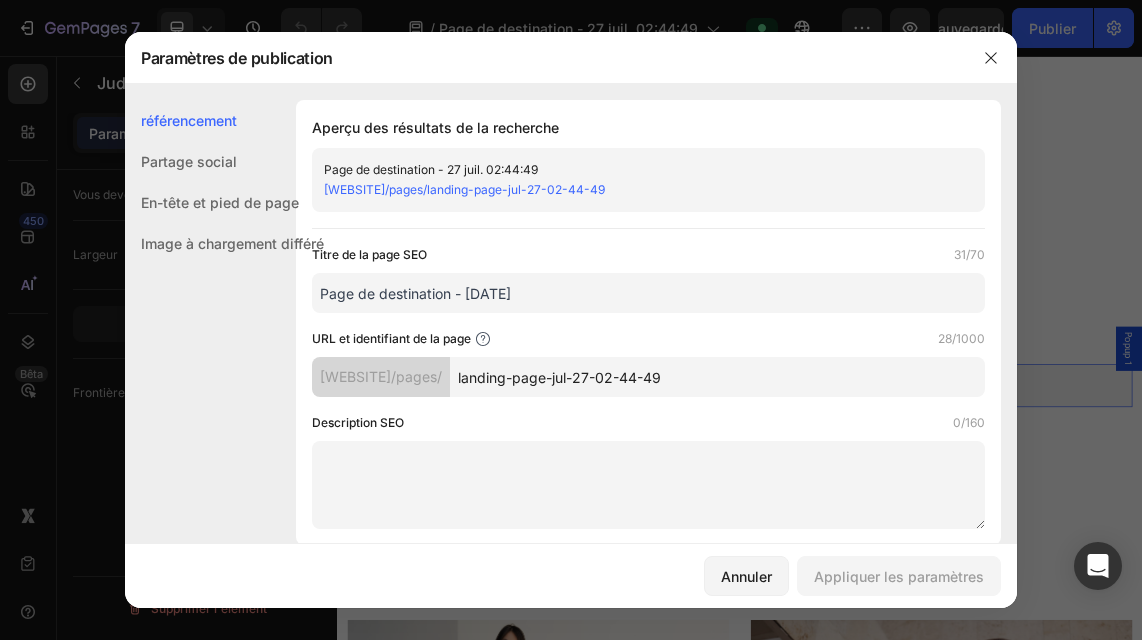 click on "qy9kwz-1i.myshopify.com/pages/landing-page-jul-27-02-44-49" at bounding box center [464, 189] 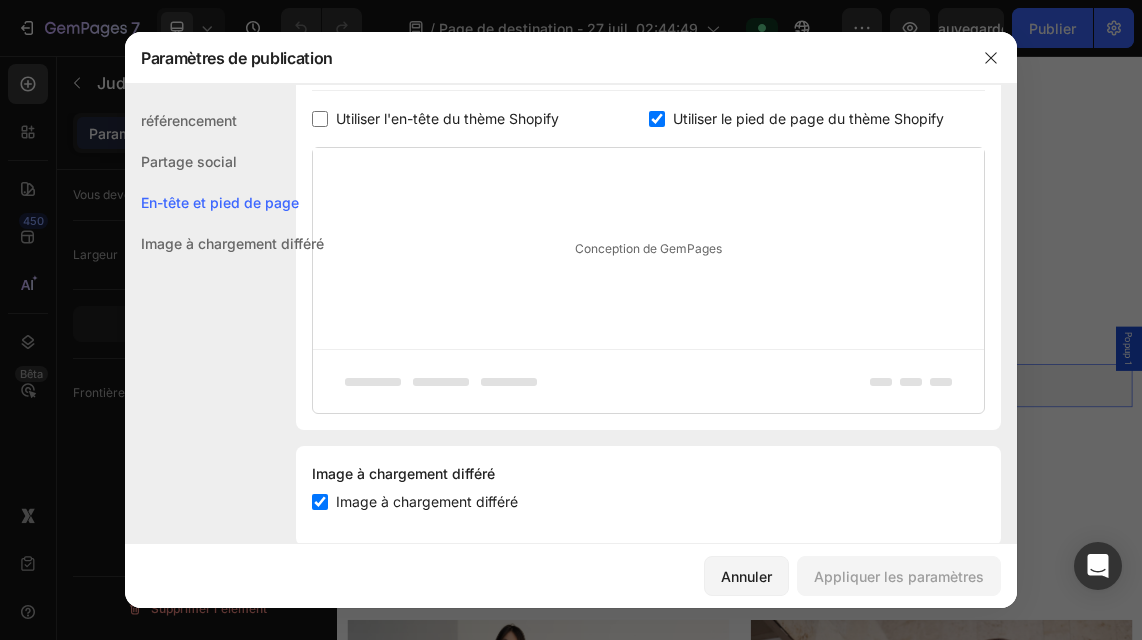 scroll, scrollTop: 1063, scrollLeft: 0, axis: vertical 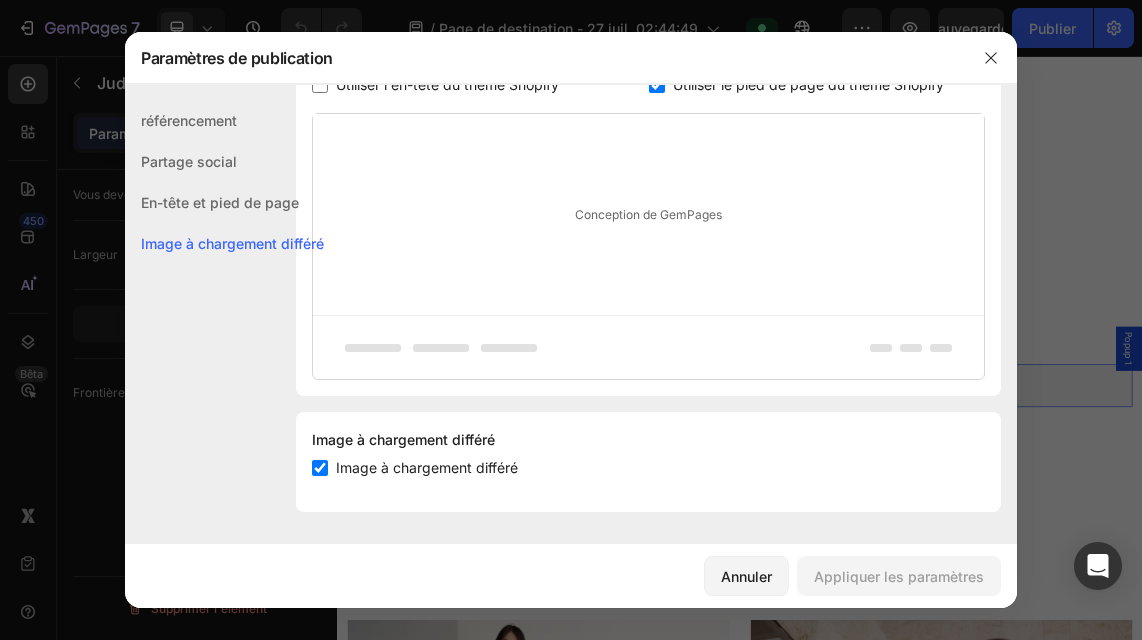 click on "Partage social" at bounding box center [189, 161] 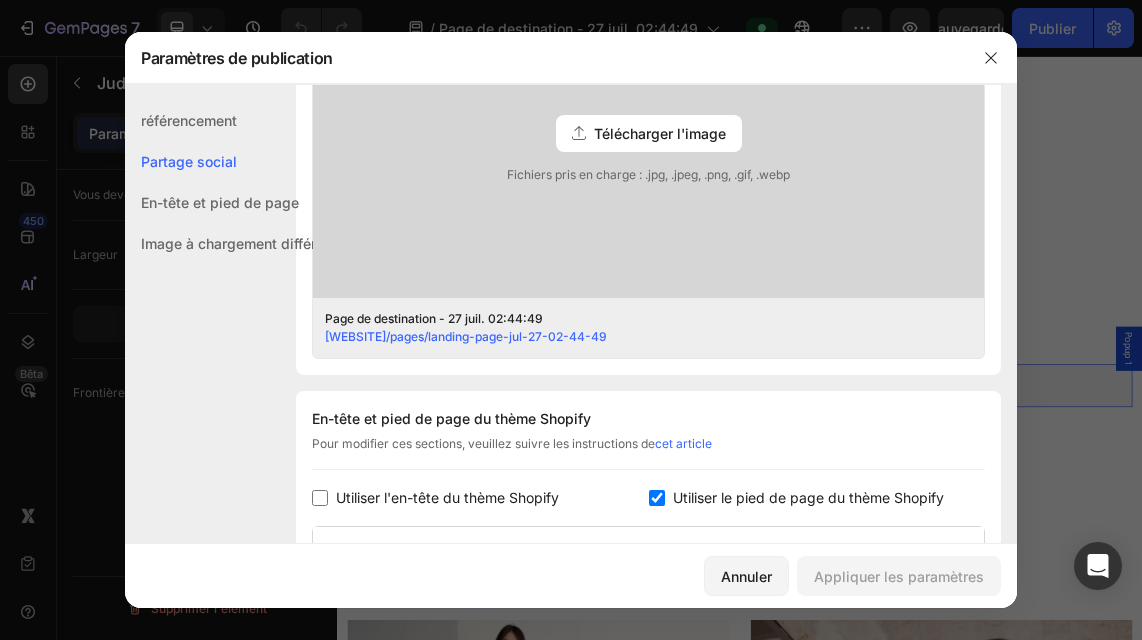 scroll, scrollTop: 457, scrollLeft: 0, axis: vertical 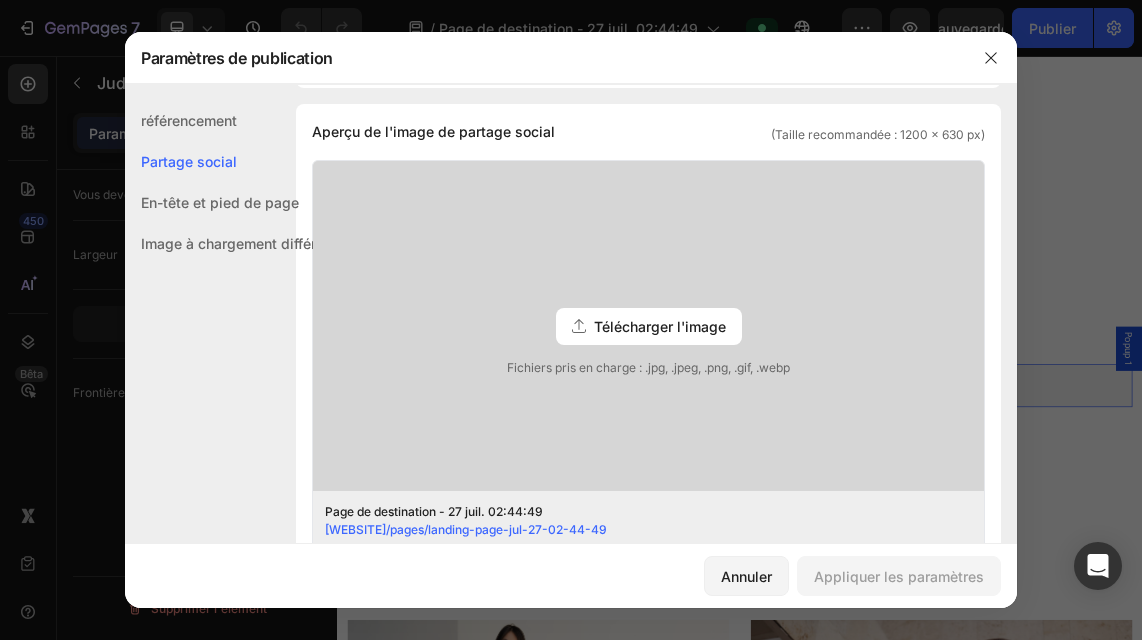click on "référencement" at bounding box center (189, 120) 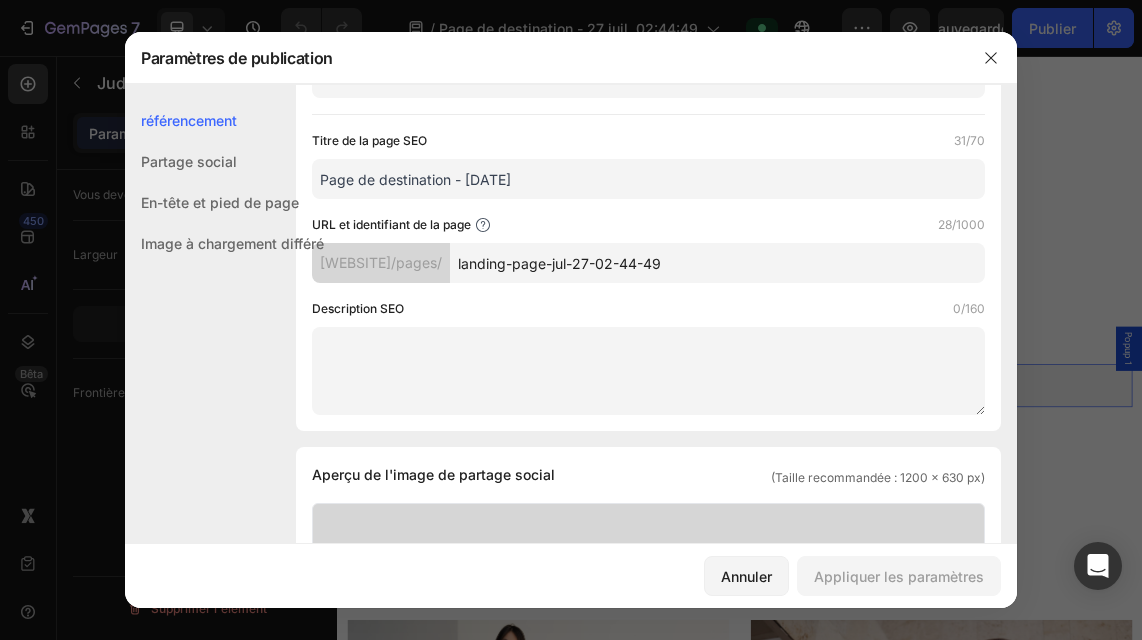 scroll, scrollTop: 0, scrollLeft: 0, axis: both 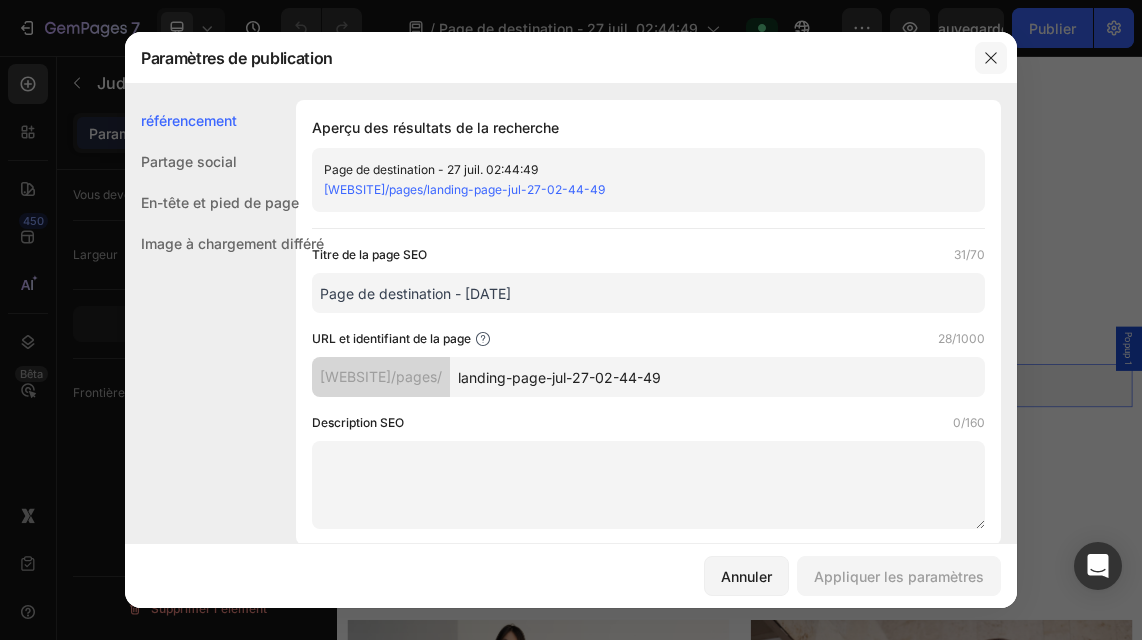click at bounding box center [991, 58] 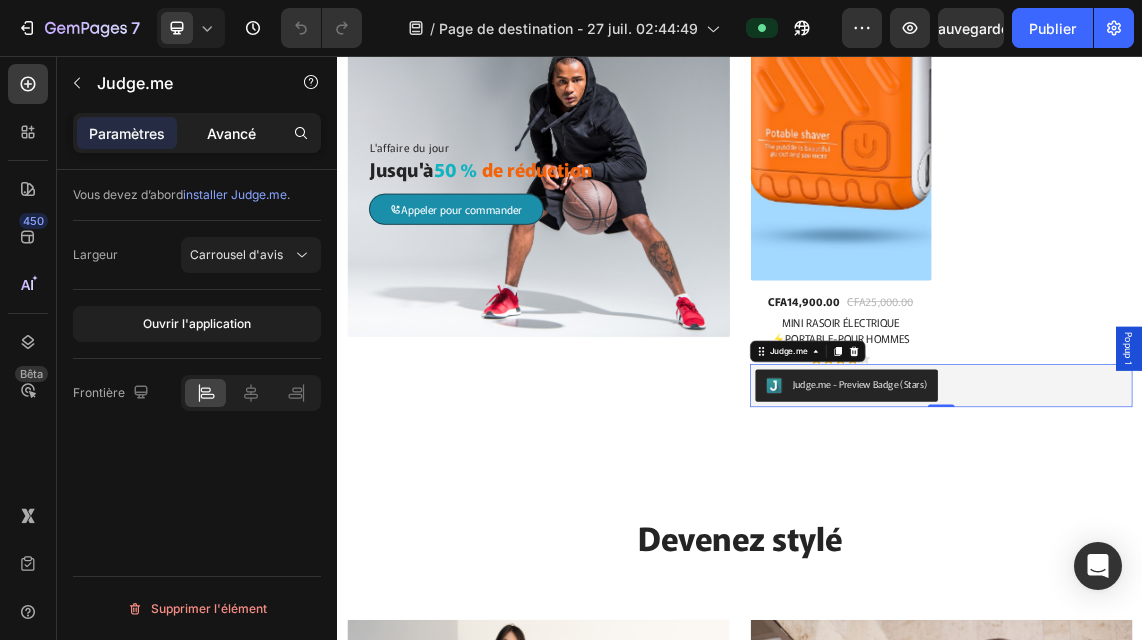 click on "Avancé" at bounding box center [231, 133] 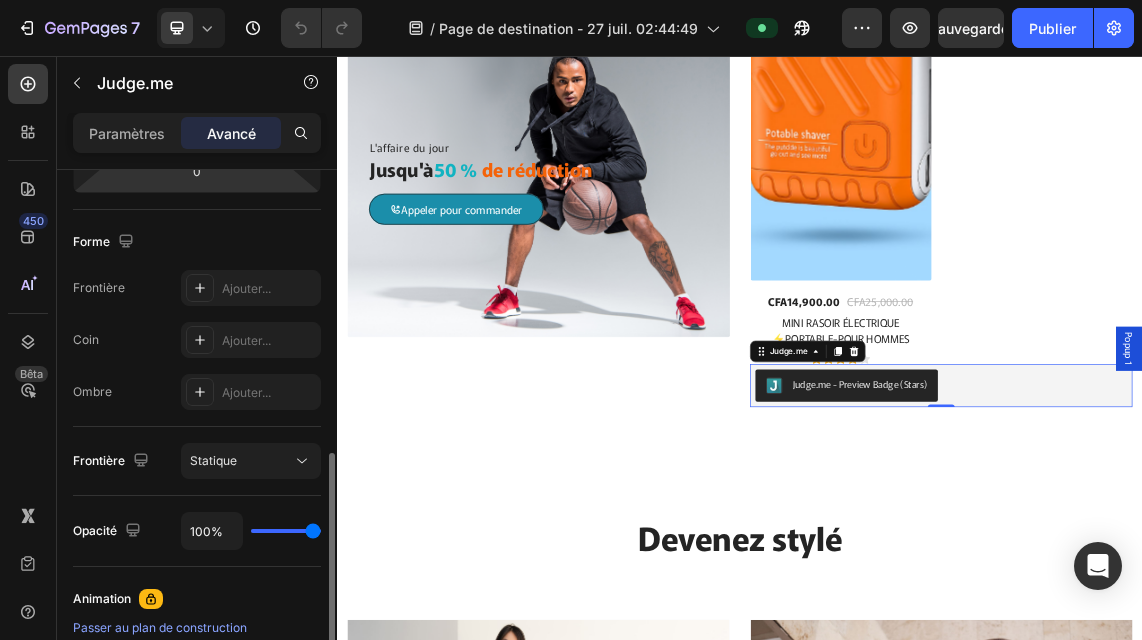 scroll, scrollTop: 549, scrollLeft: 0, axis: vertical 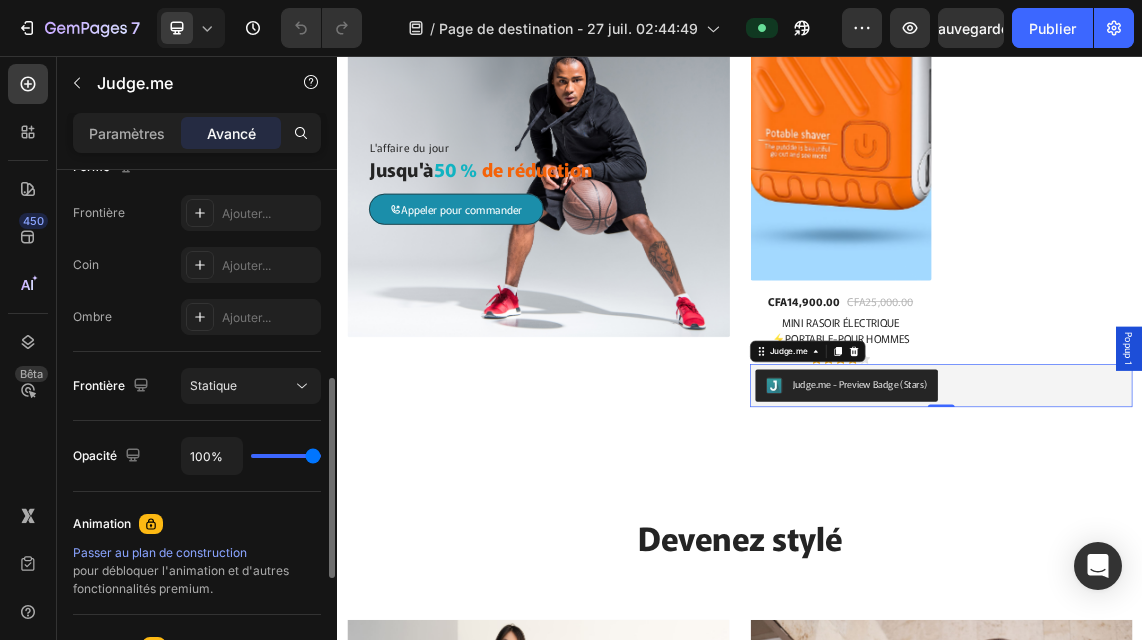 click on "Frontière Statique" 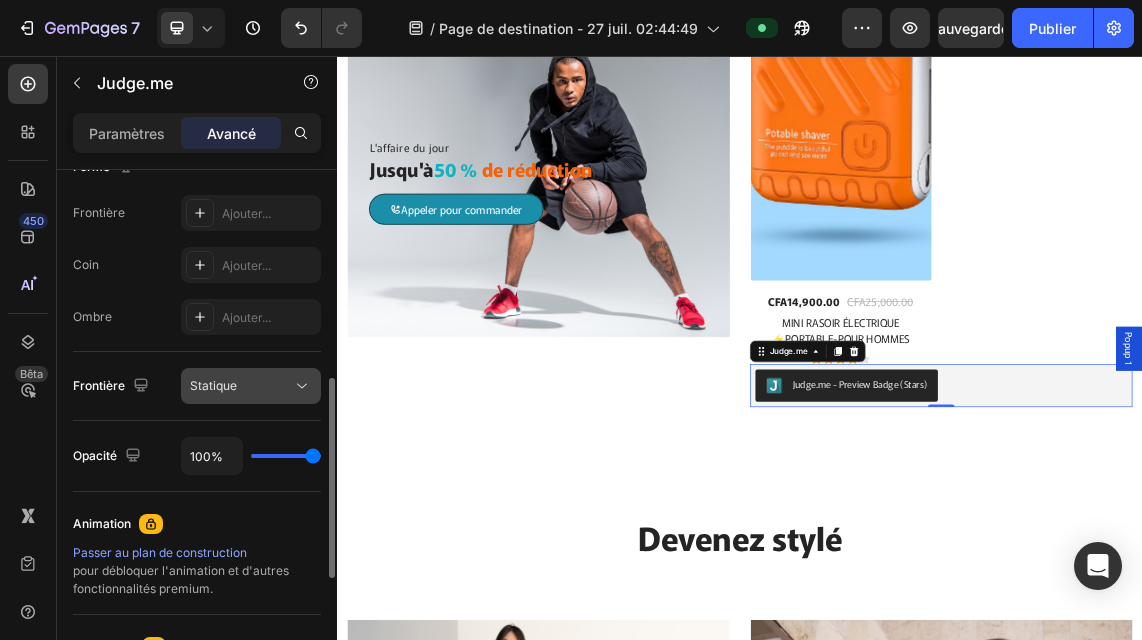 click 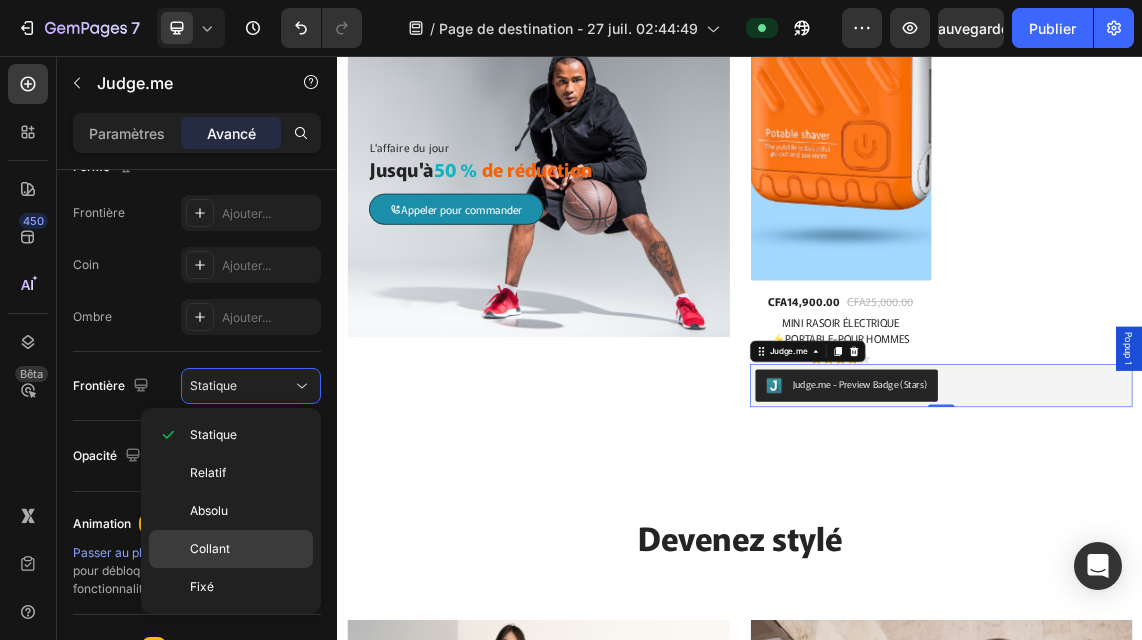 click on "Collant" at bounding box center (210, 548) 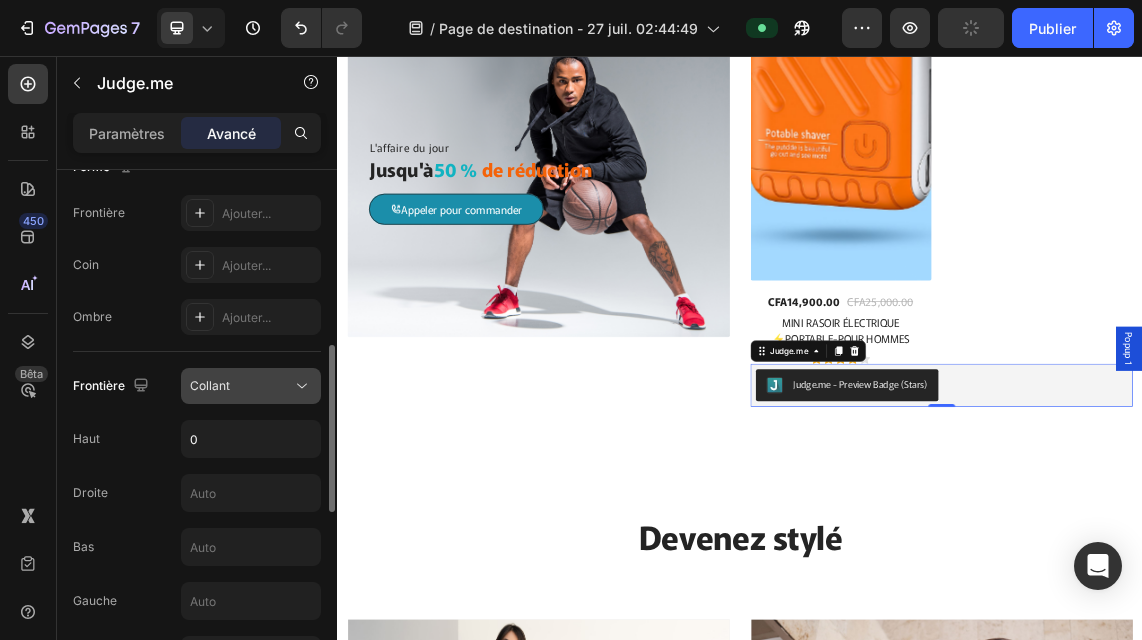 click 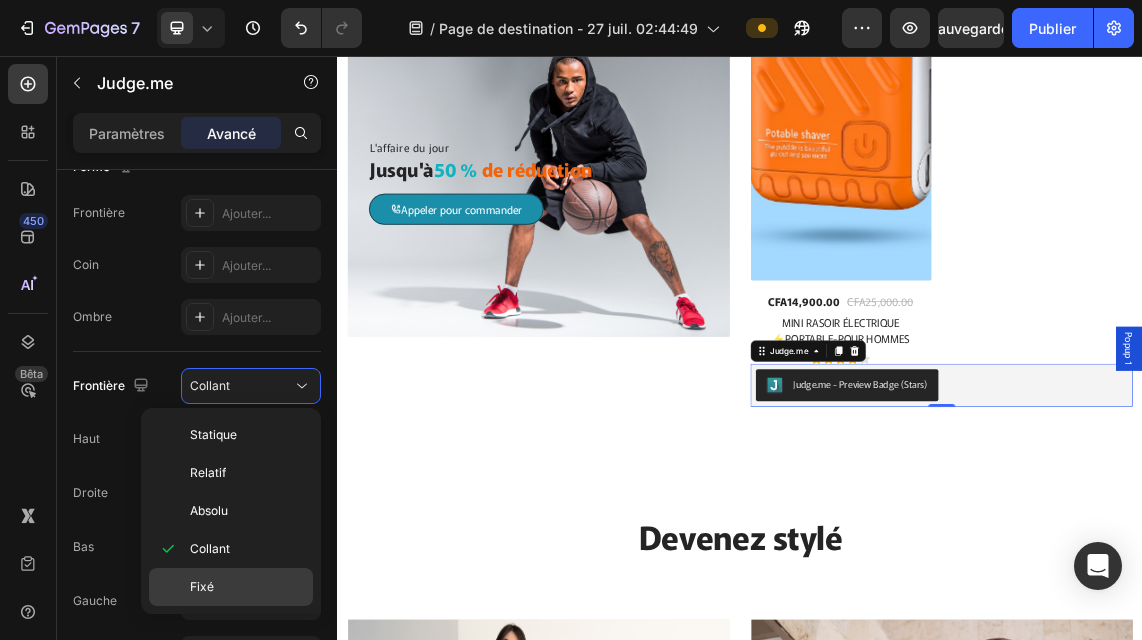 click on "Fixé" at bounding box center (202, 586) 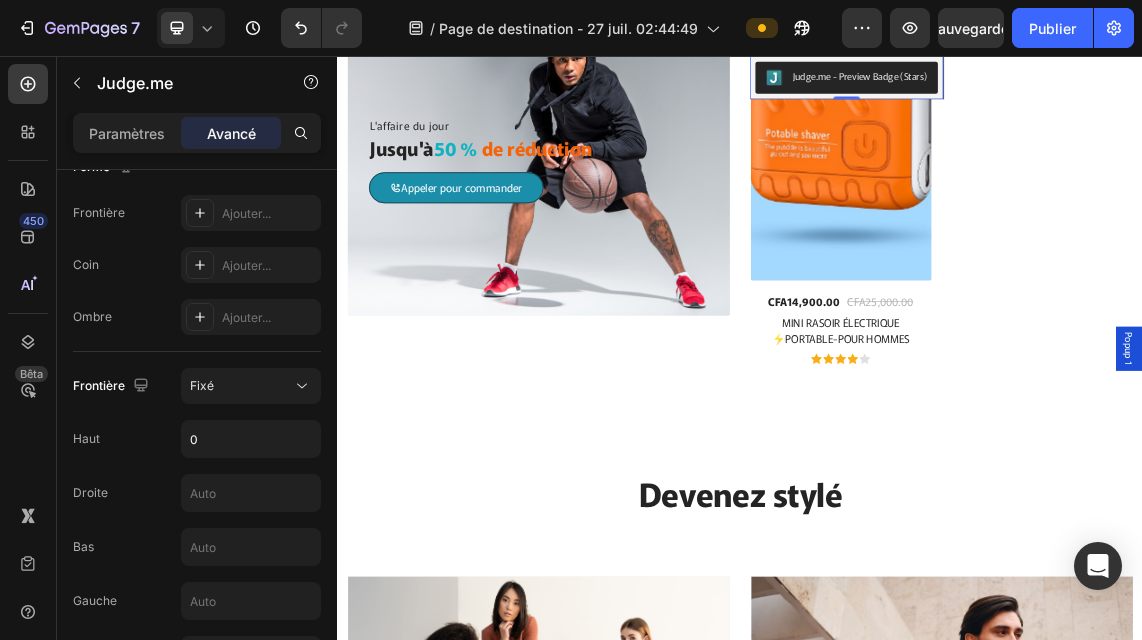 scroll, scrollTop: 813, scrollLeft: 0, axis: vertical 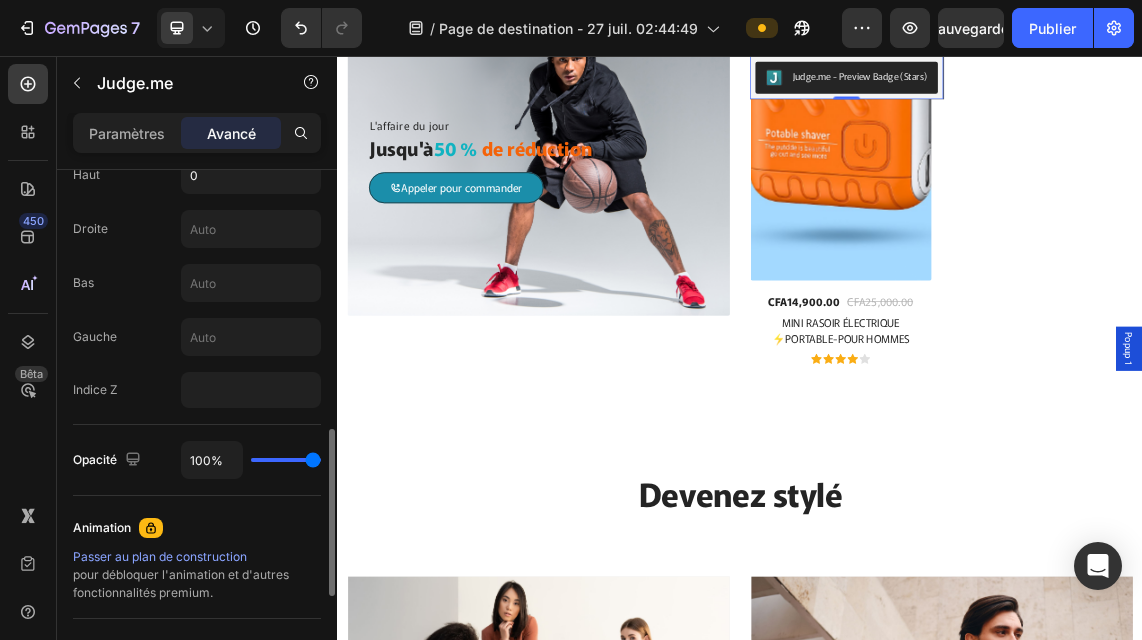 click on "100%" at bounding box center (251, 460) 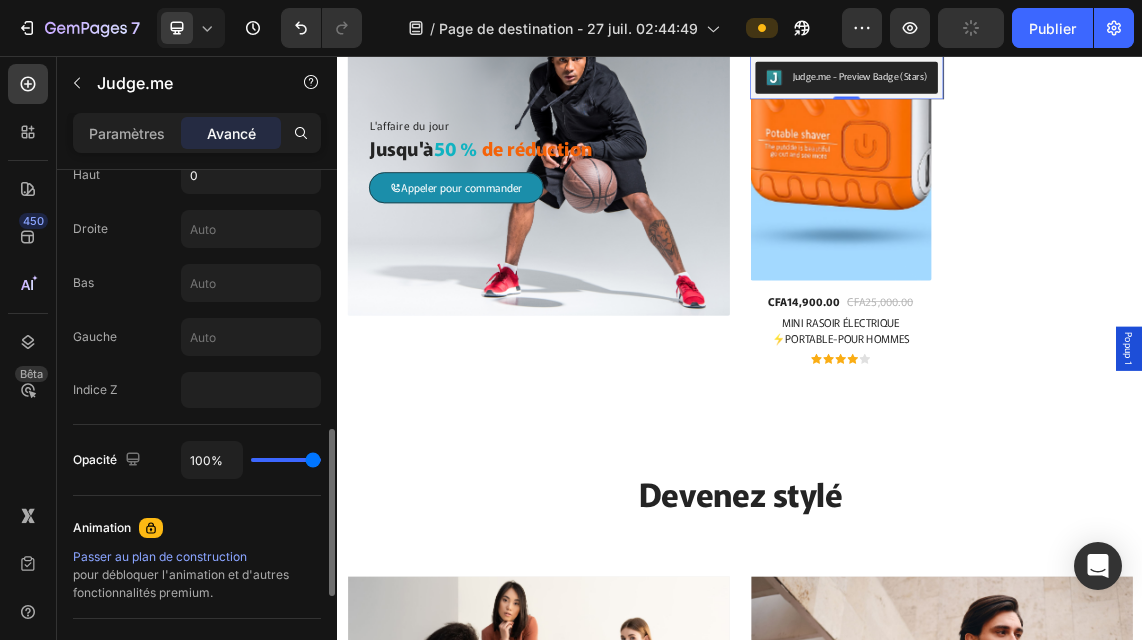 type on "20%" 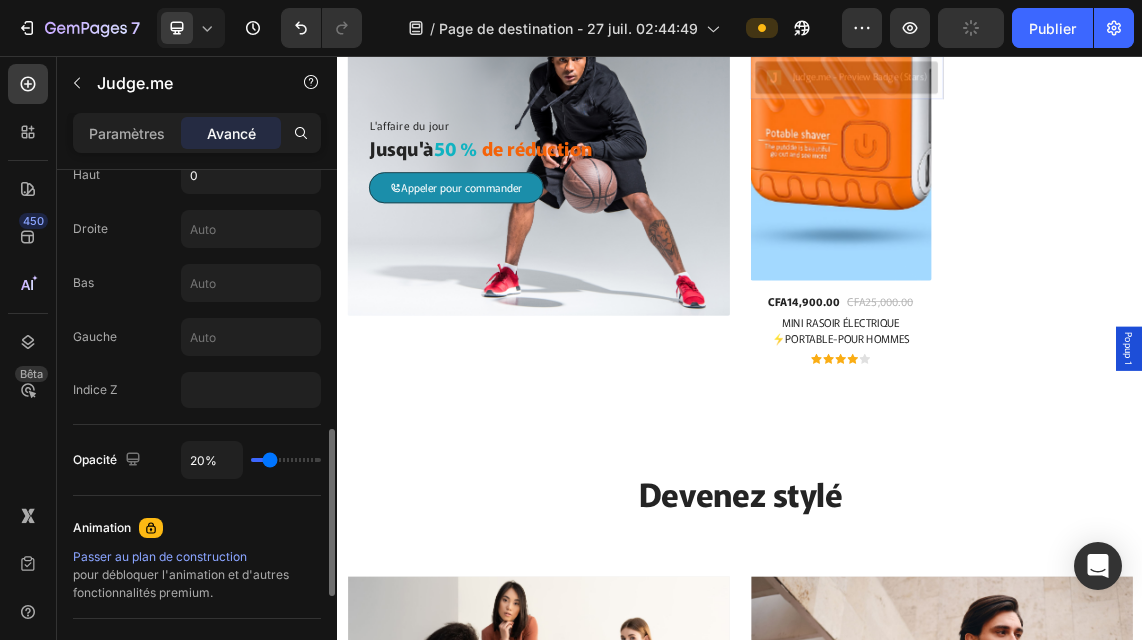 type on "20" 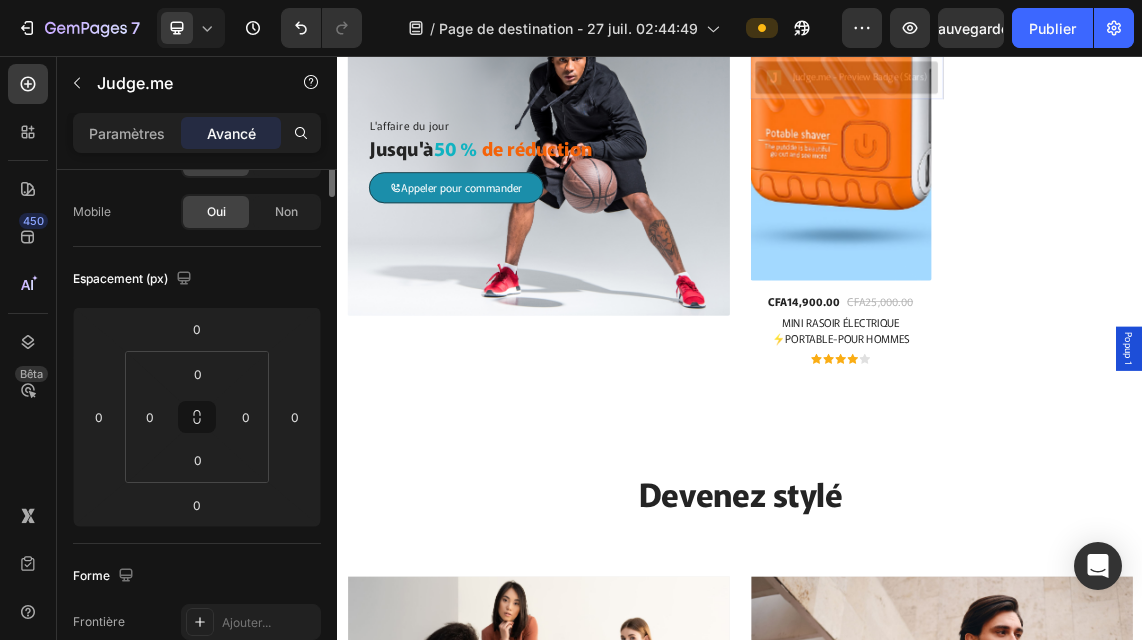 scroll, scrollTop: 0, scrollLeft: 0, axis: both 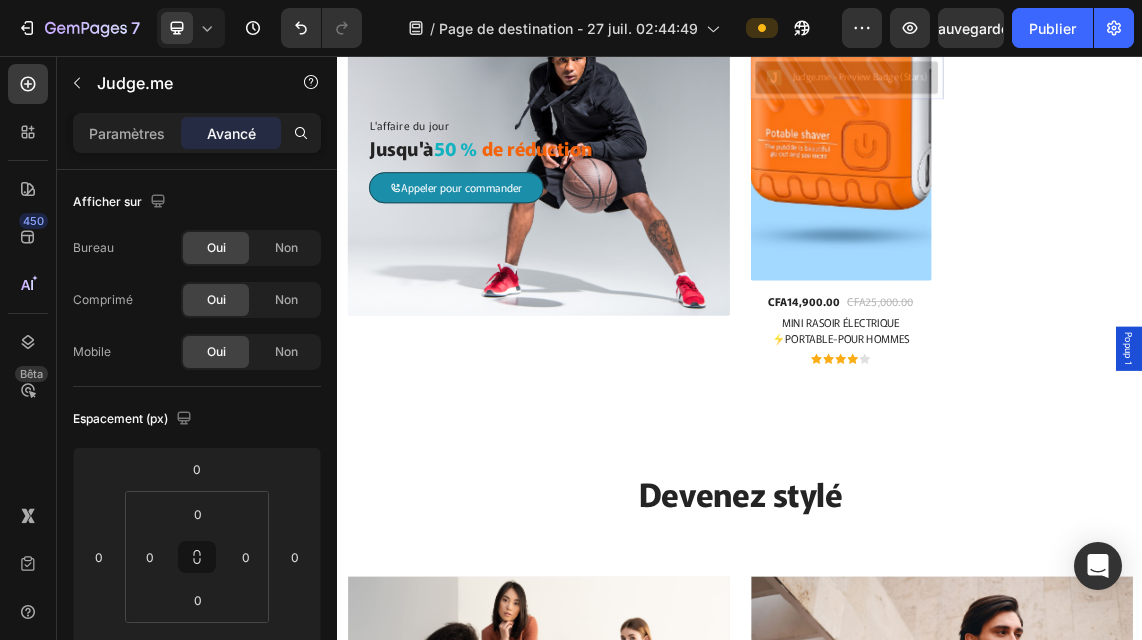 click on "Paramètres Avancé" at bounding box center (197, 141) 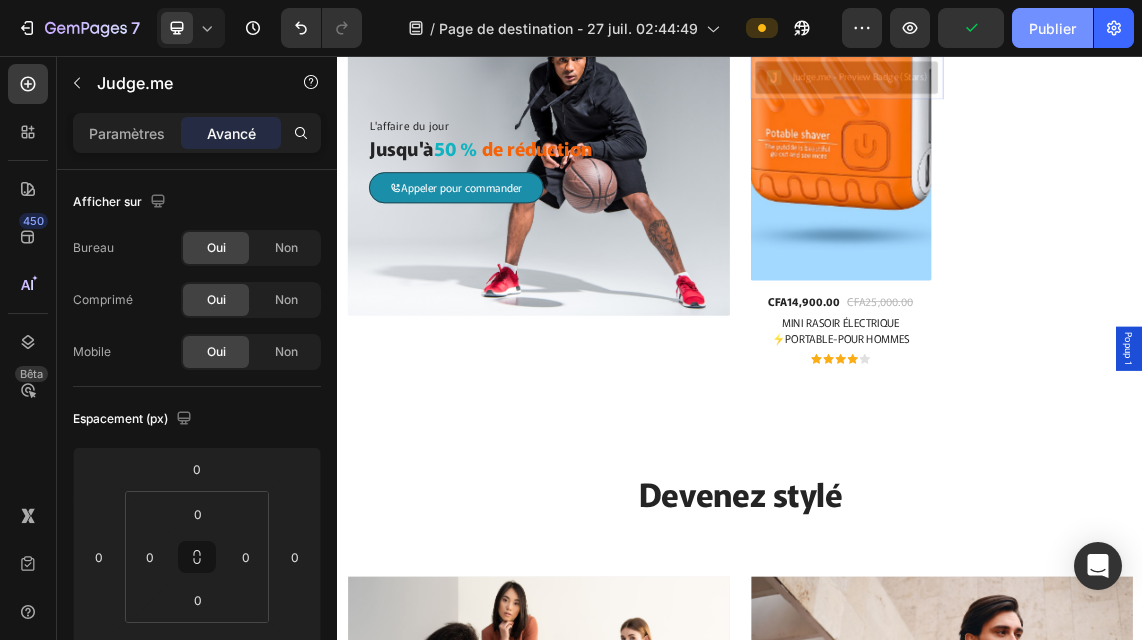 click on "Publier" 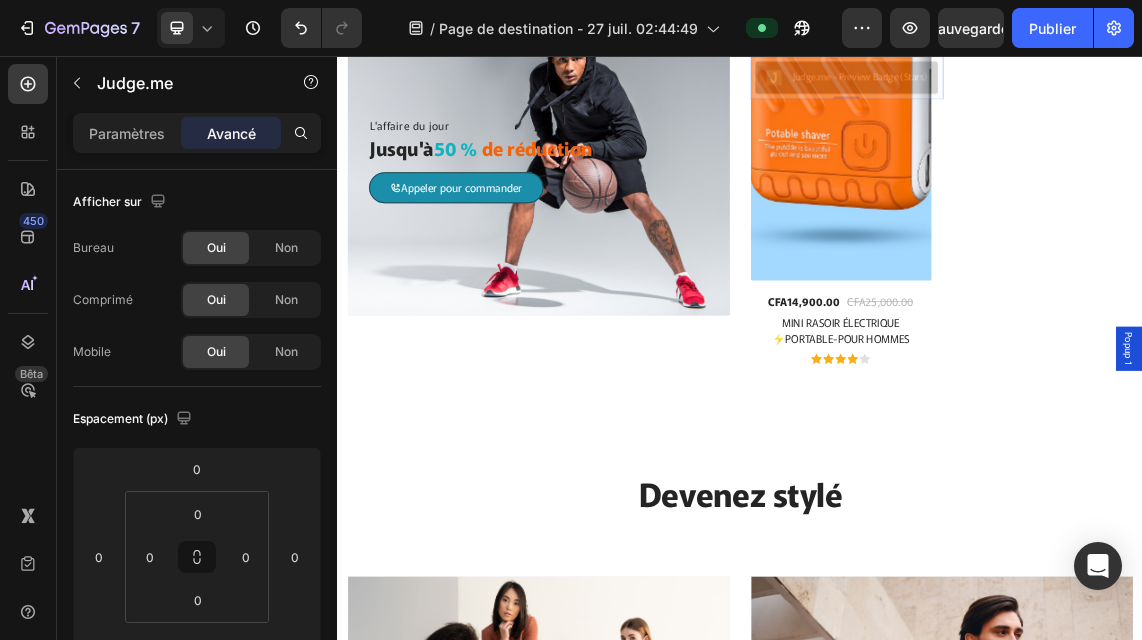 click on "Popup 1" at bounding box center (1517, 492) 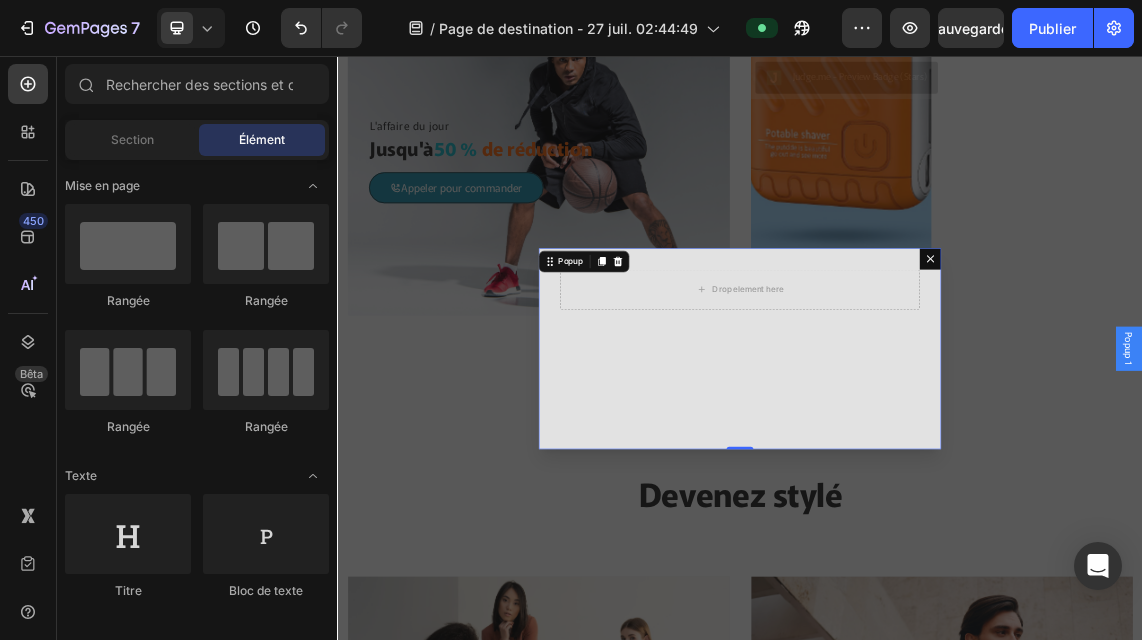click at bounding box center (937, 491) 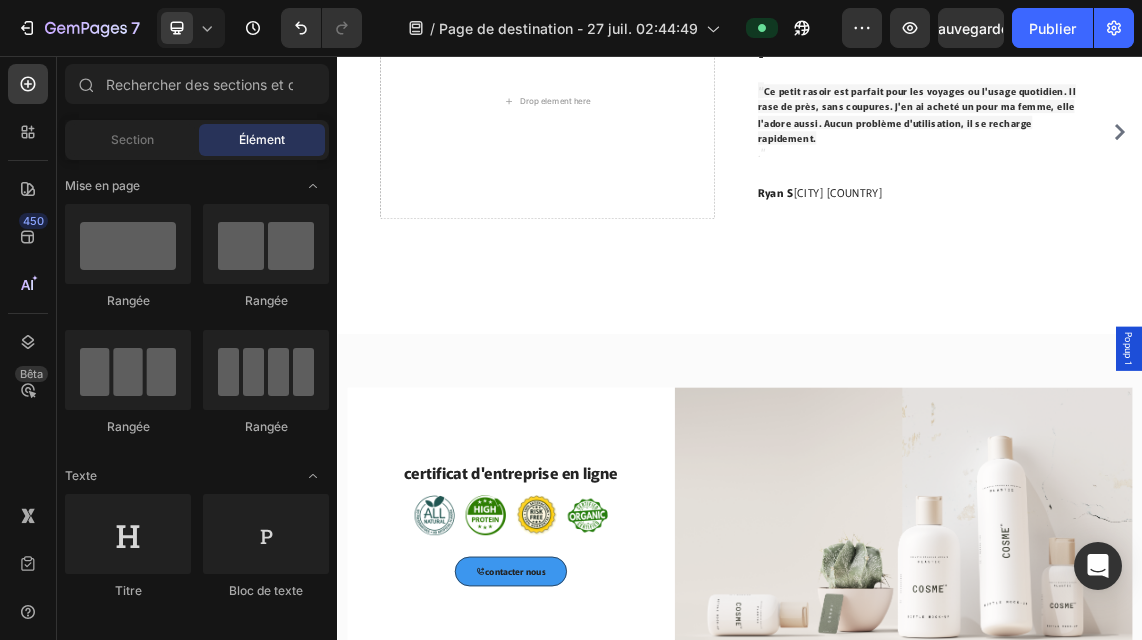 scroll, scrollTop: 4121, scrollLeft: 0, axis: vertical 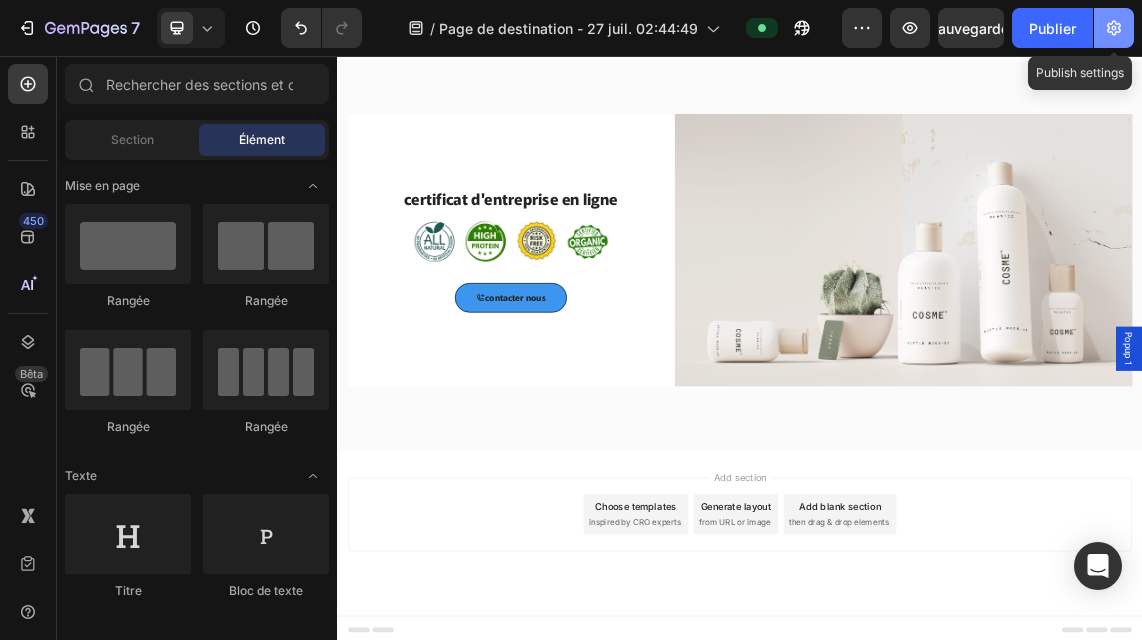click 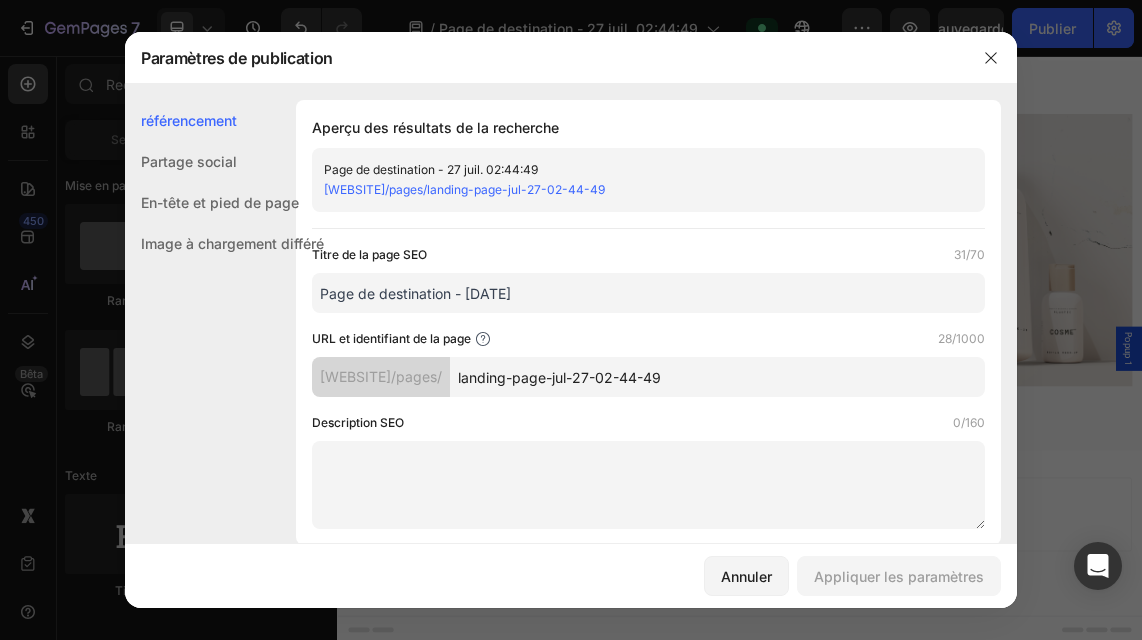 scroll, scrollTop: 402, scrollLeft: 0, axis: vertical 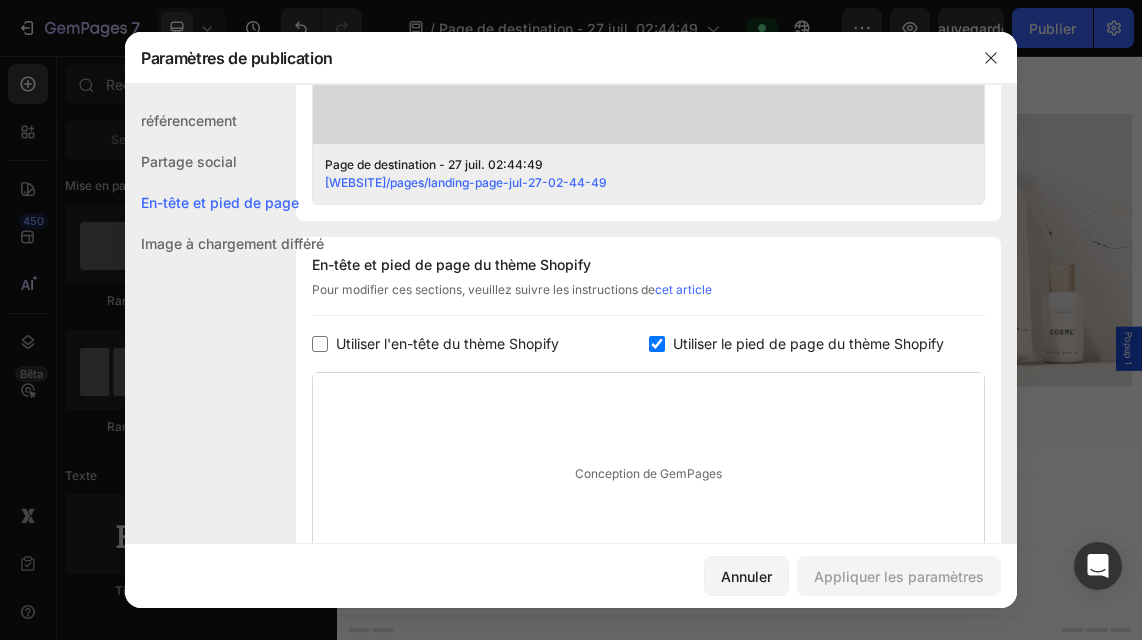 click at bounding box center (320, 344) 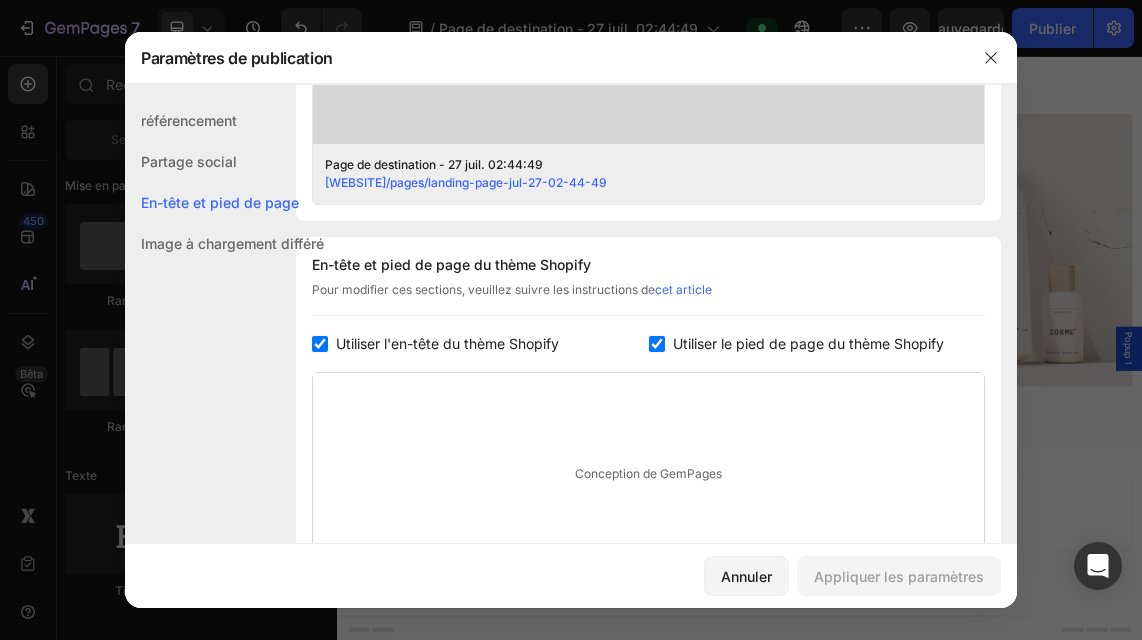 checkbox on "true" 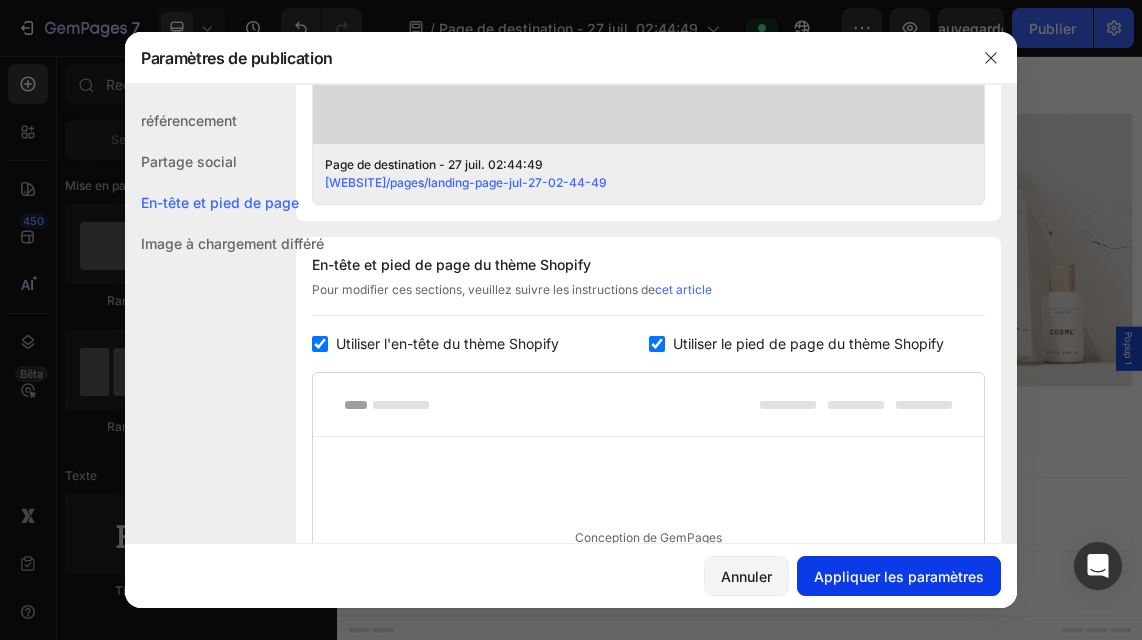 click on "Appliquer les paramètres" at bounding box center (899, 576) 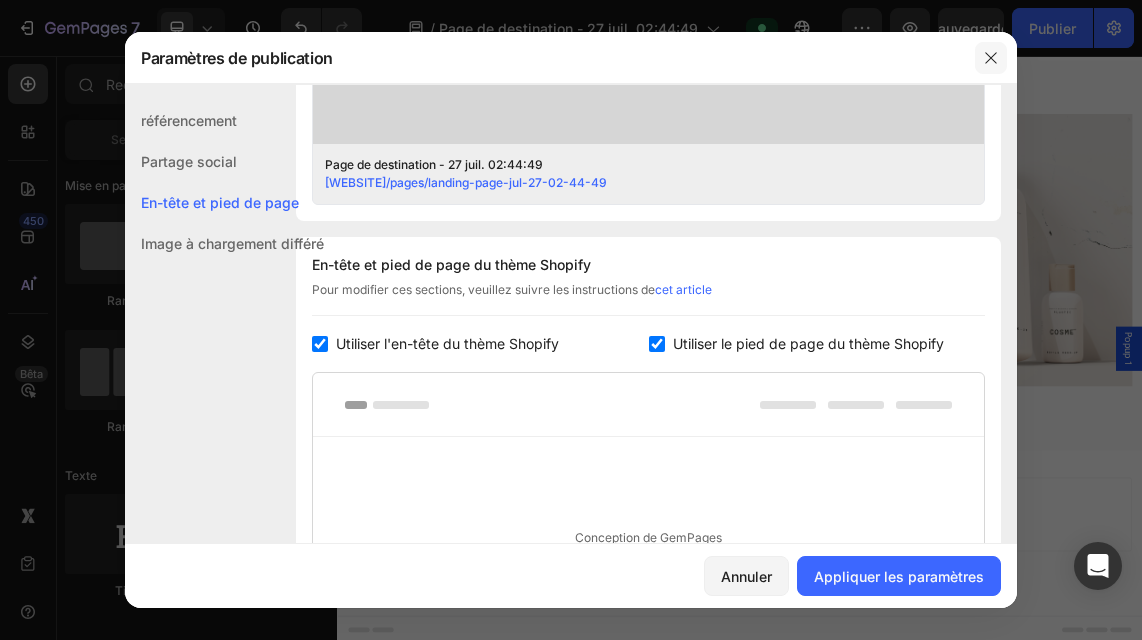 click at bounding box center [991, 58] 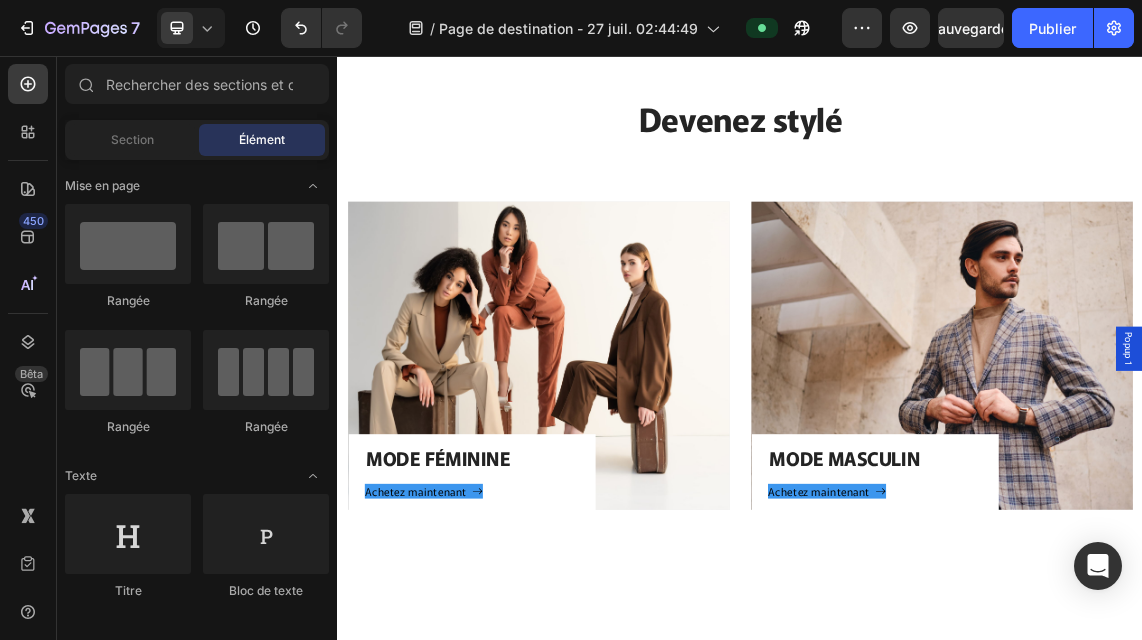 scroll, scrollTop: 2676, scrollLeft: 0, axis: vertical 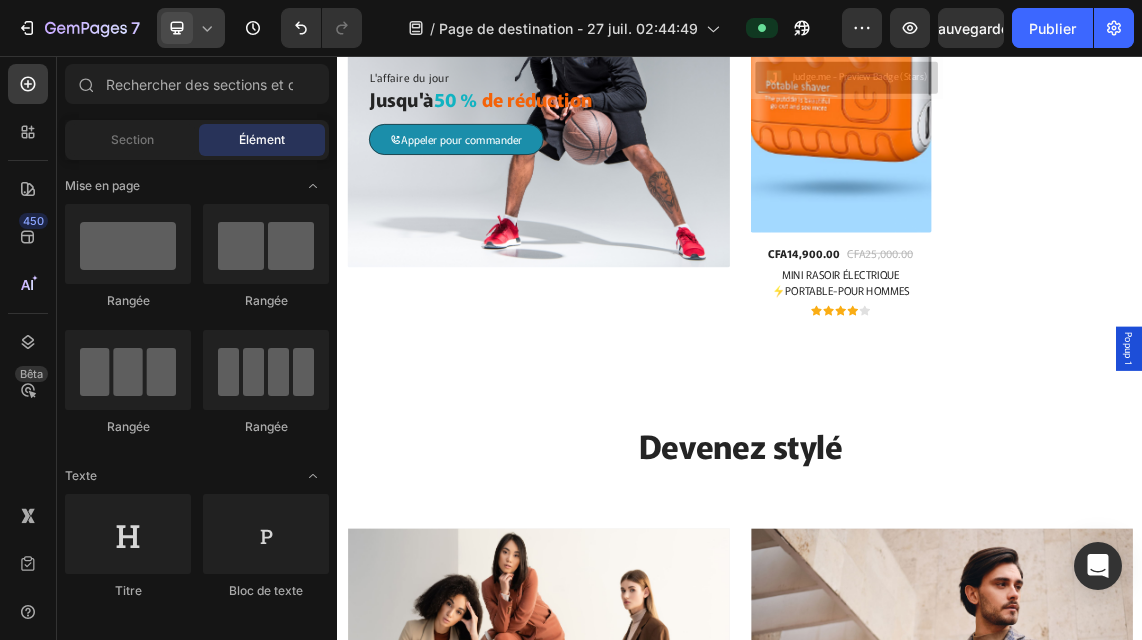 click 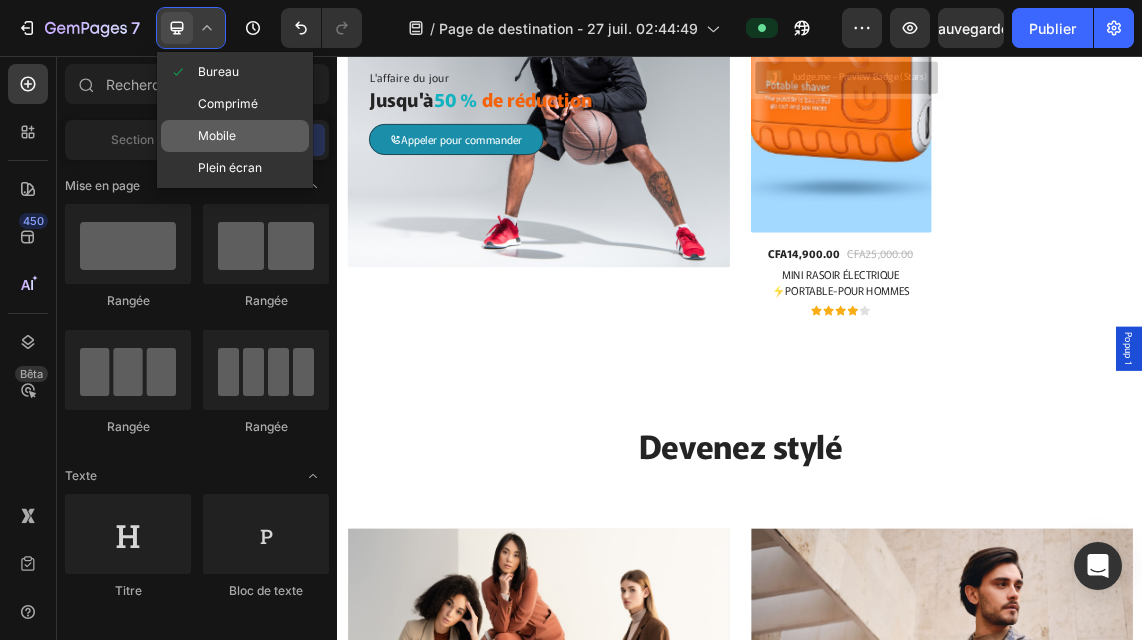 click on "Mobile" 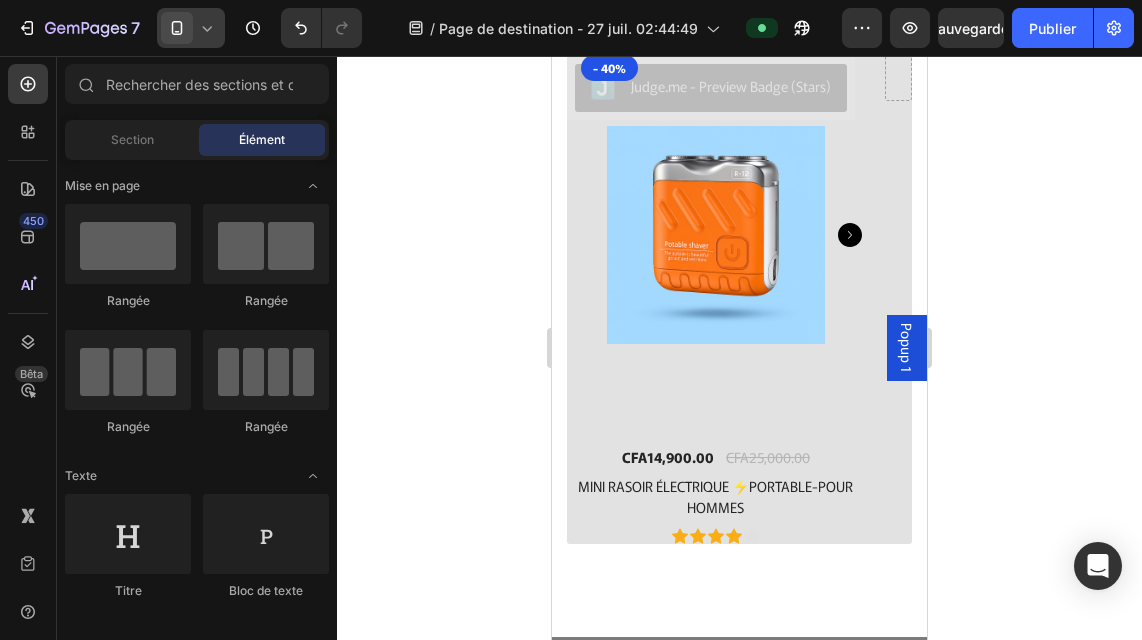 scroll, scrollTop: 2714, scrollLeft: 0, axis: vertical 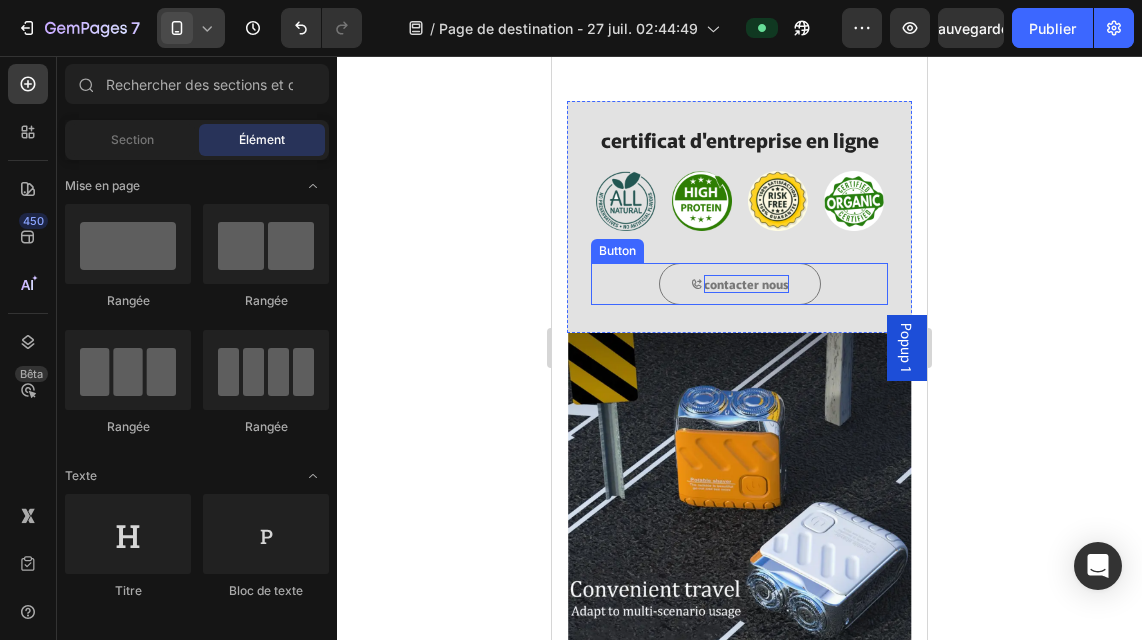 click on "contacter nous" at bounding box center (746, 284) 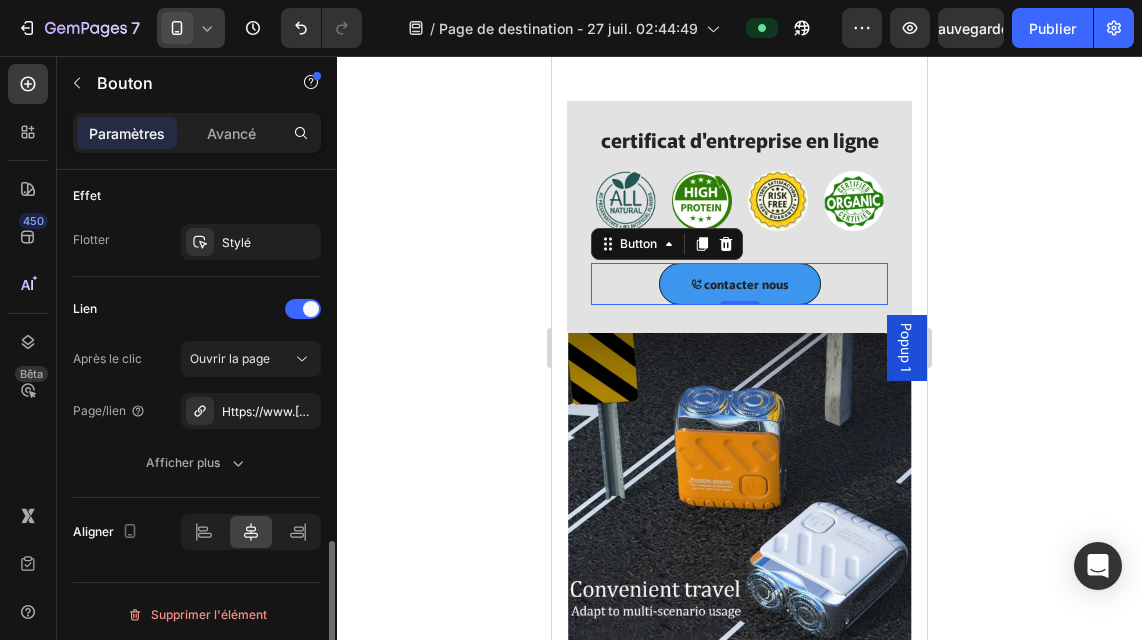 scroll, scrollTop: 1221, scrollLeft: 0, axis: vertical 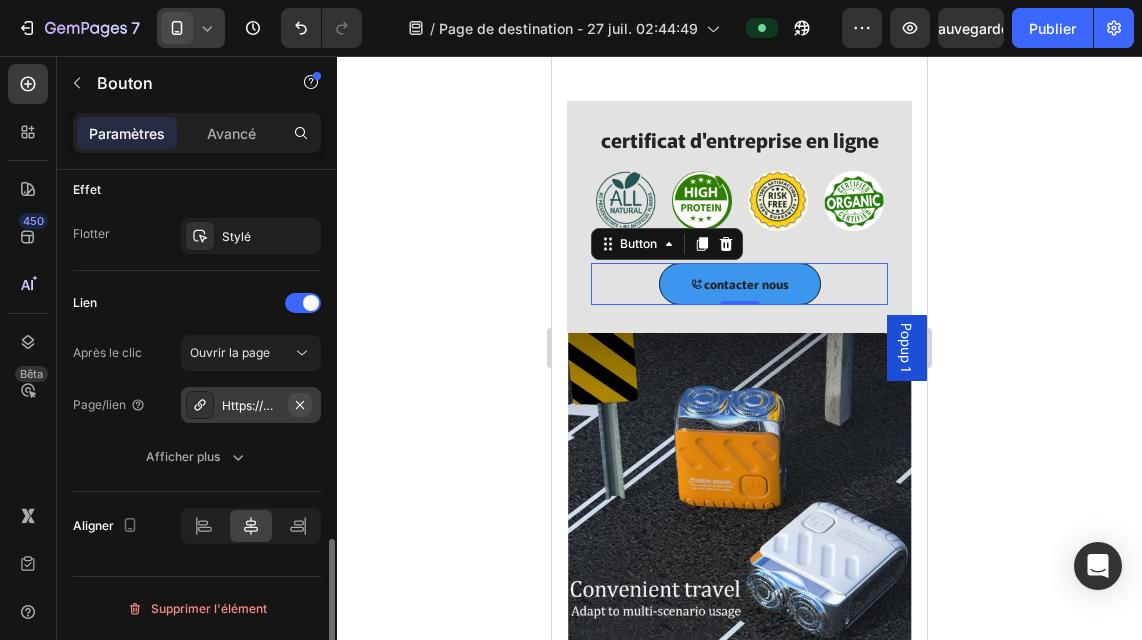 click 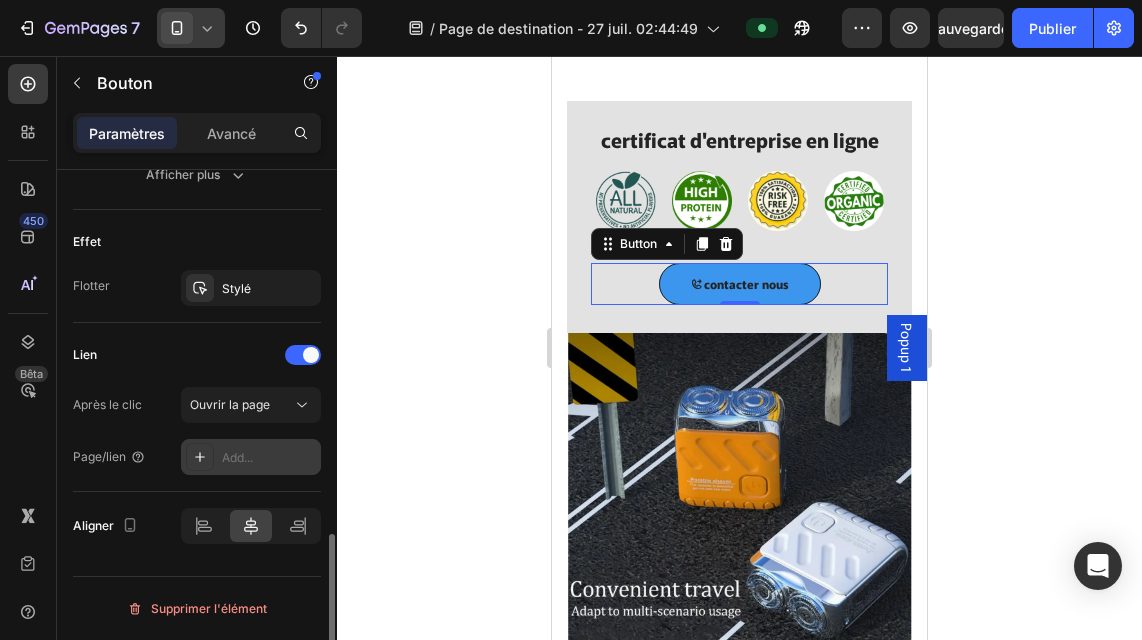 scroll, scrollTop: 1169, scrollLeft: 0, axis: vertical 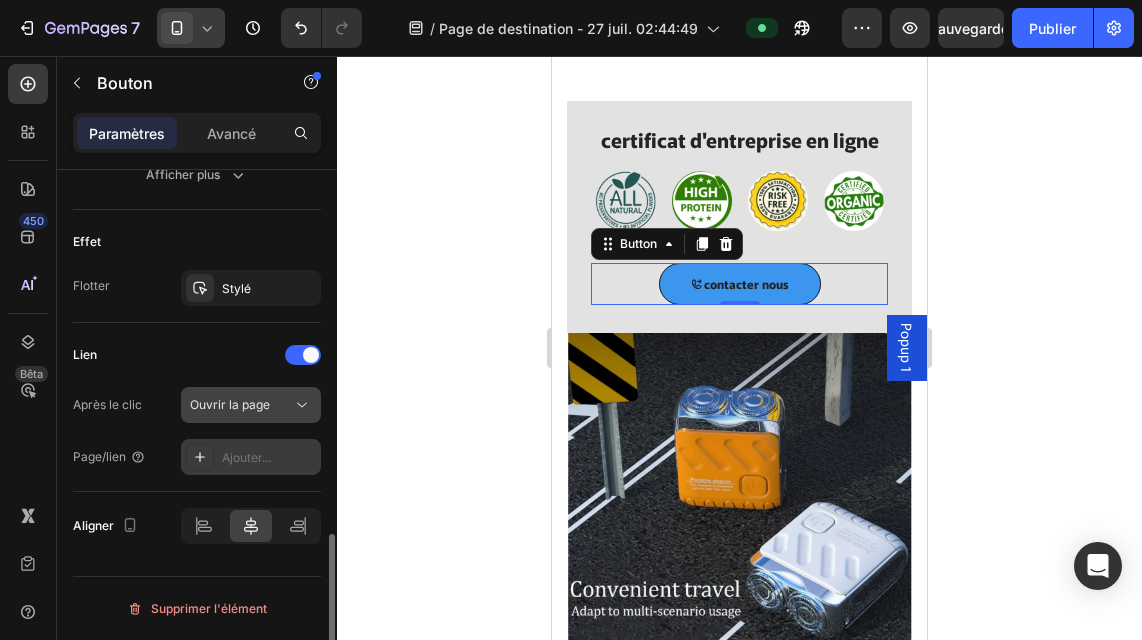 click 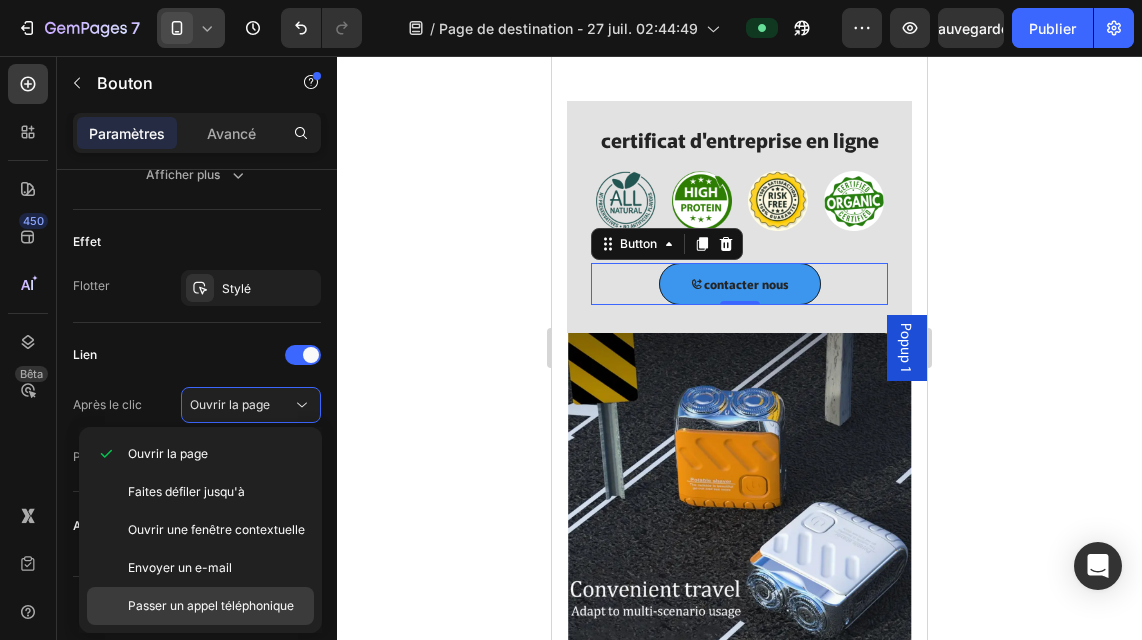 click on "Passer un appel téléphonique" at bounding box center (211, 605) 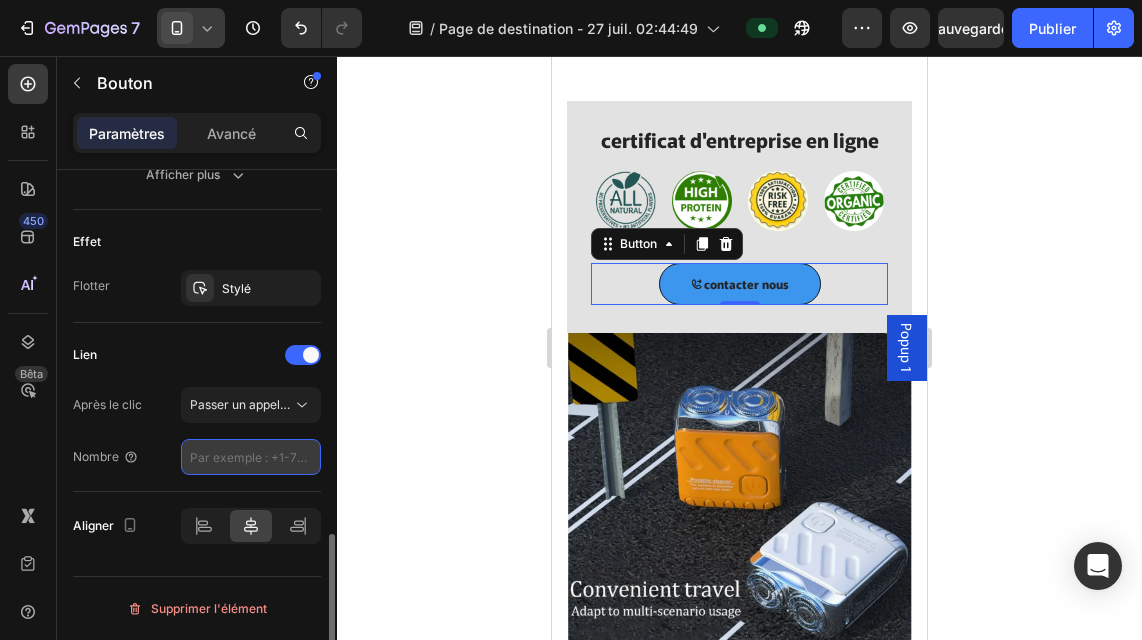 click at bounding box center [251, 457] 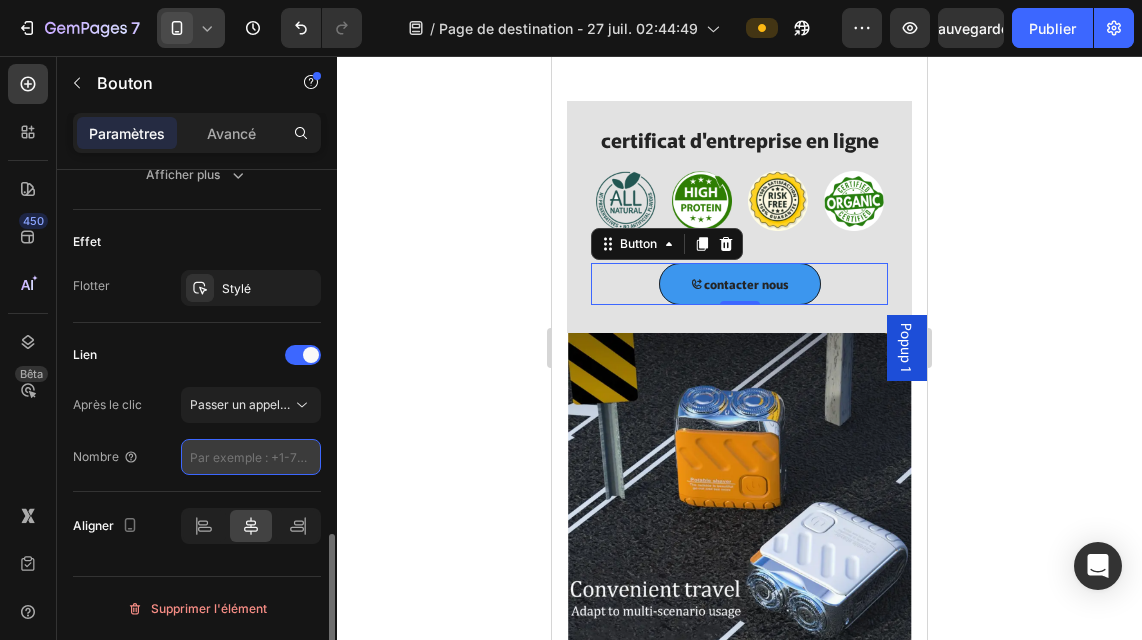 type on "[PHONE]" 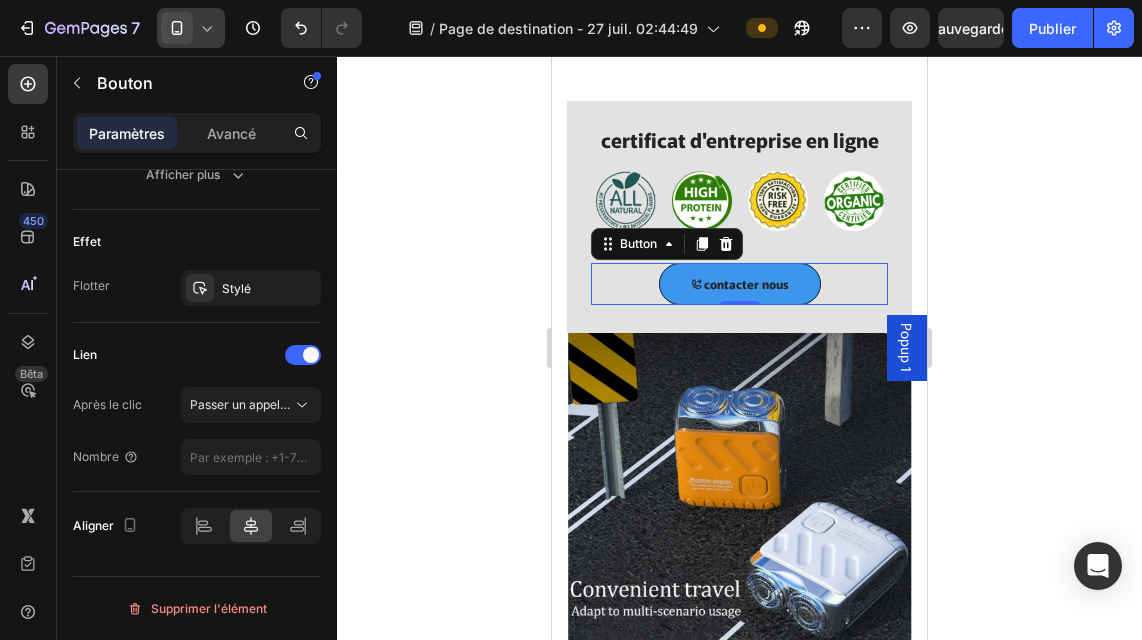 click 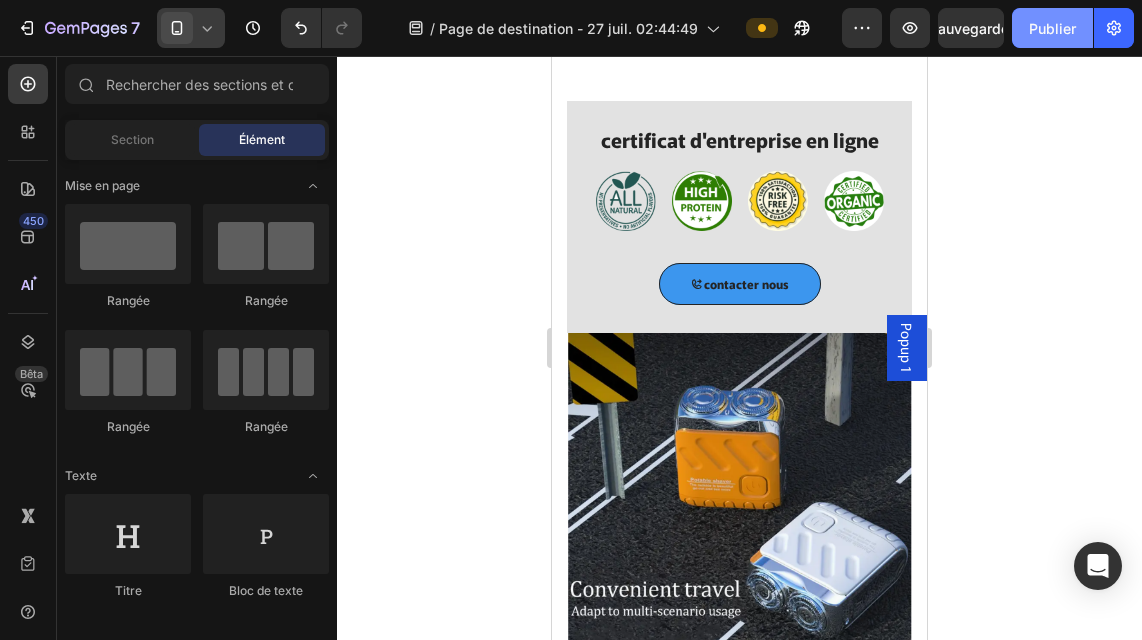 click on "Publier" at bounding box center (1052, 28) 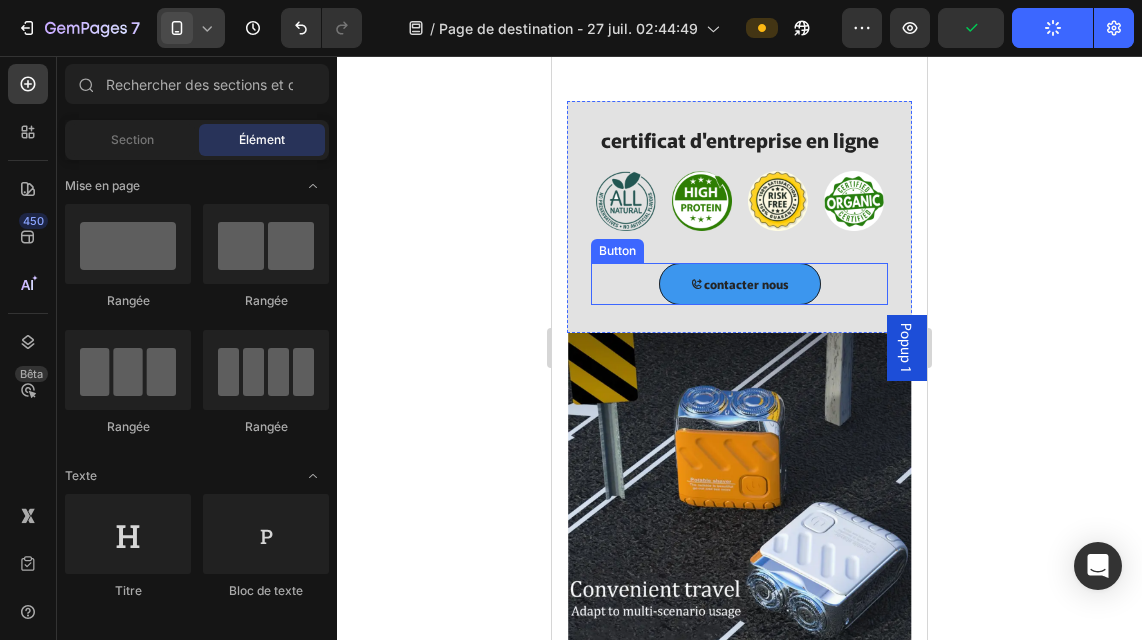 type 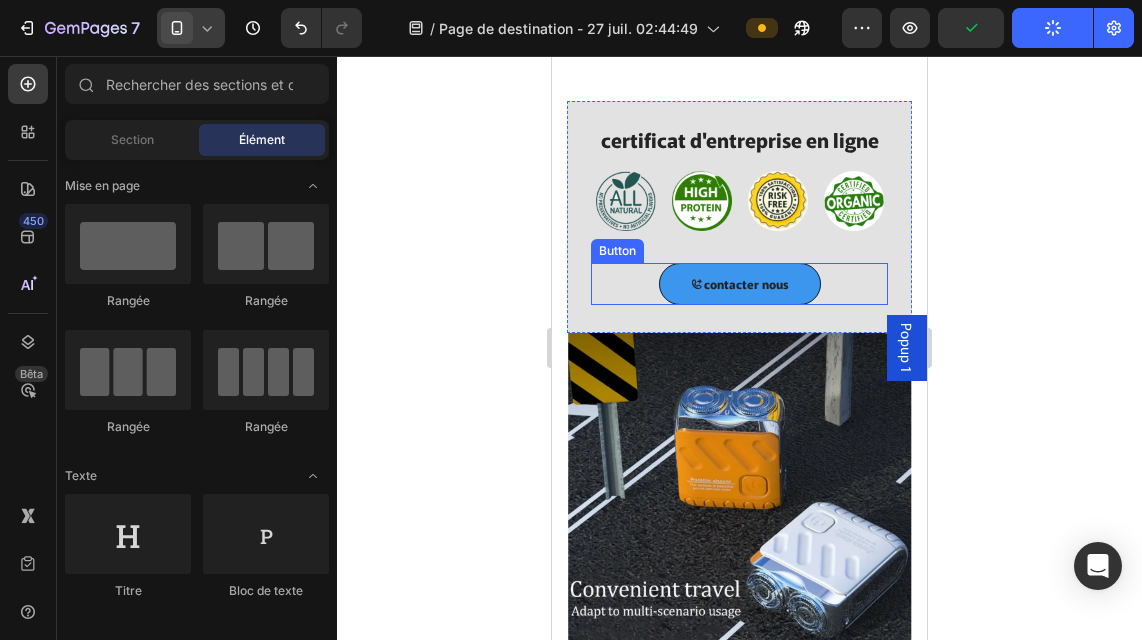 type 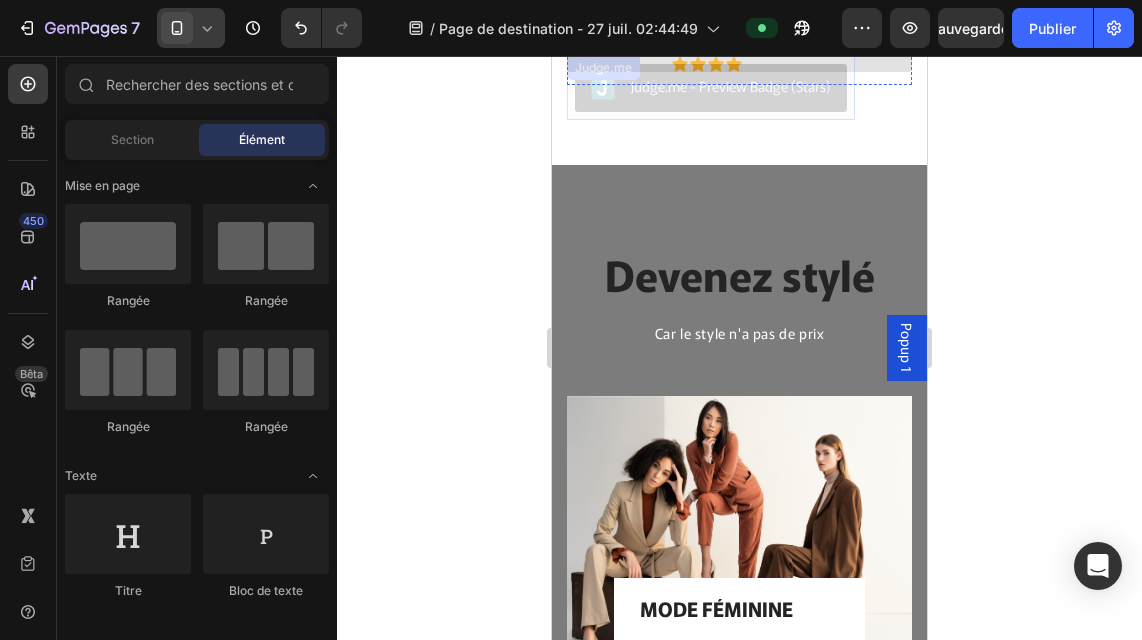 scroll, scrollTop: 3150, scrollLeft: 0, axis: vertical 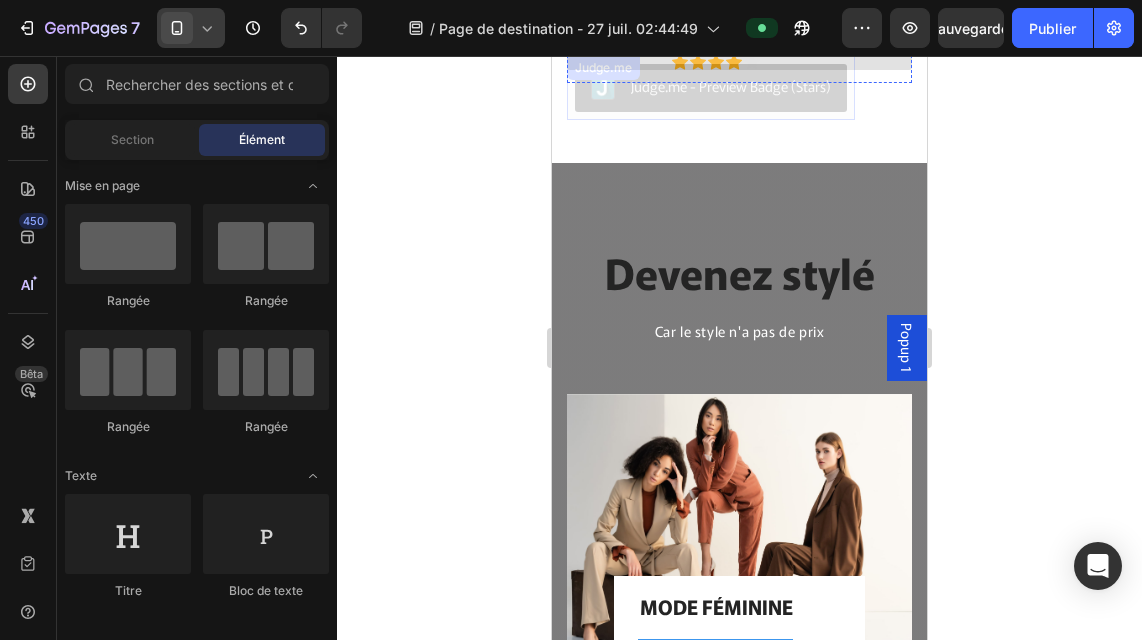 click on "Judge.me - Preview Badge (Stars)" at bounding box center (731, 86) 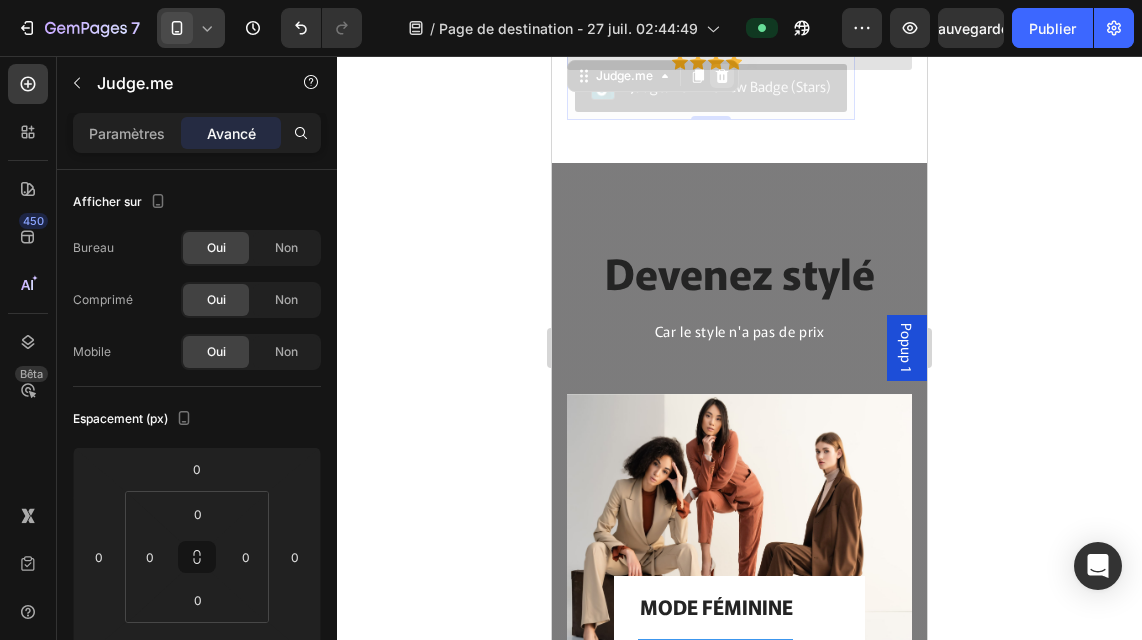 click 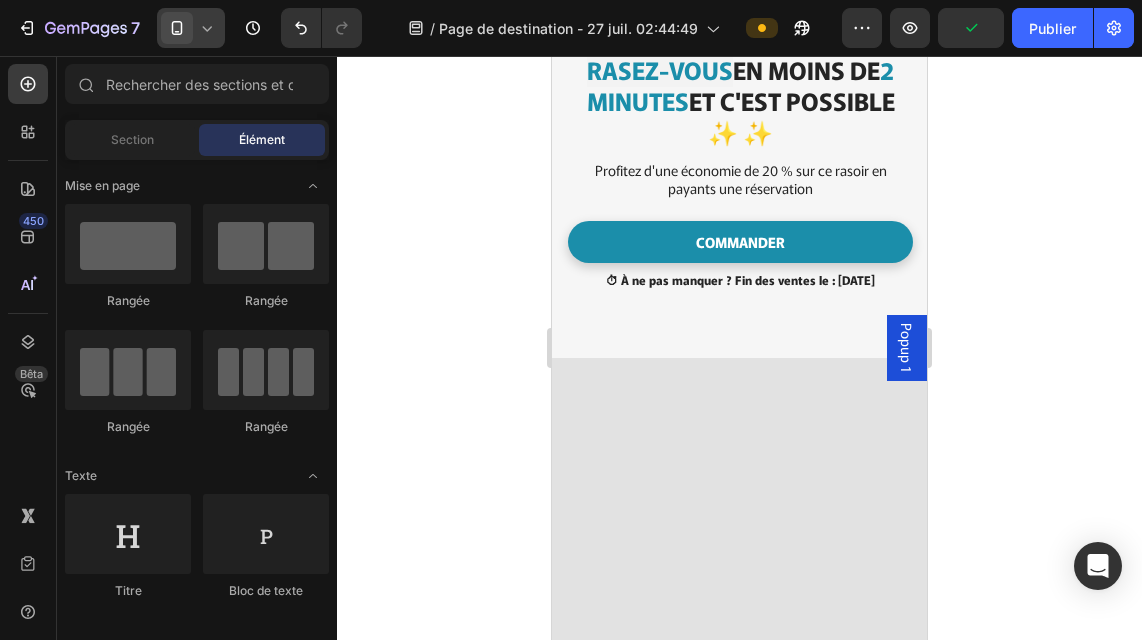 scroll, scrollTop: 0, scrollLeft: 0, axis: both 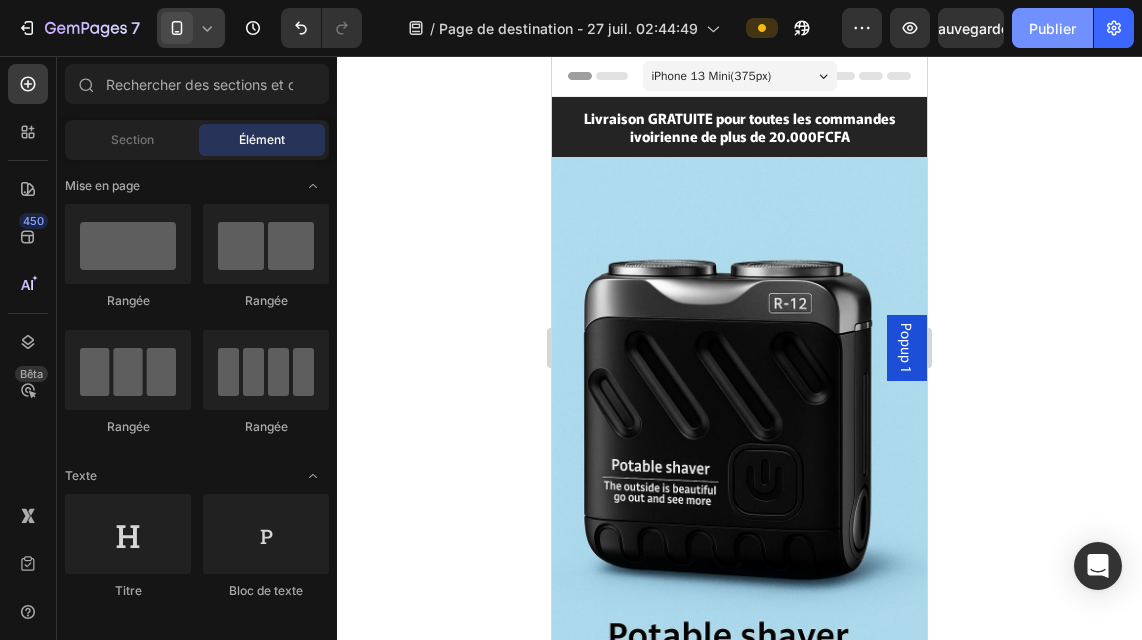 click on "Publier" 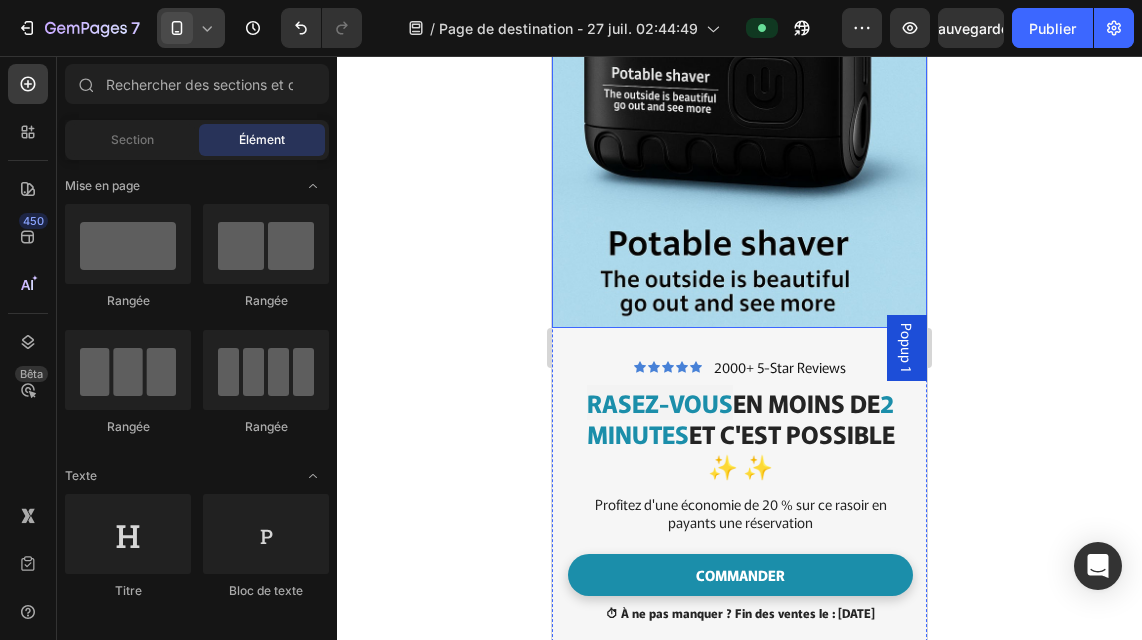 scroll, scrollTop: 625, scrollLeft: 0, axis: vertical 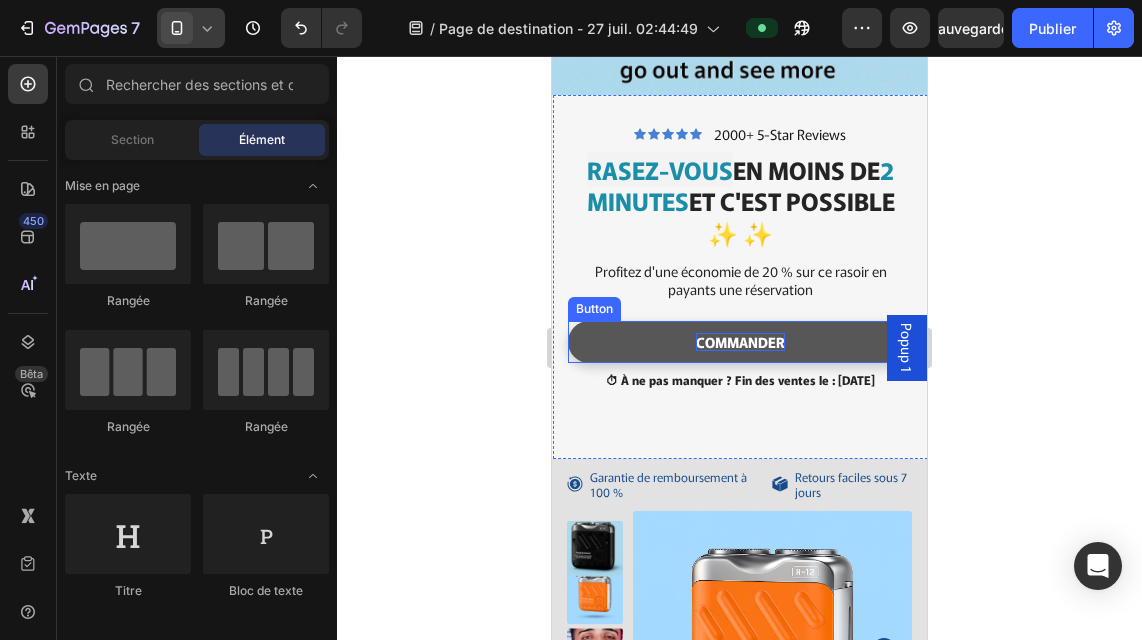click on "COMMANDER" at bounding box center (740, 342) 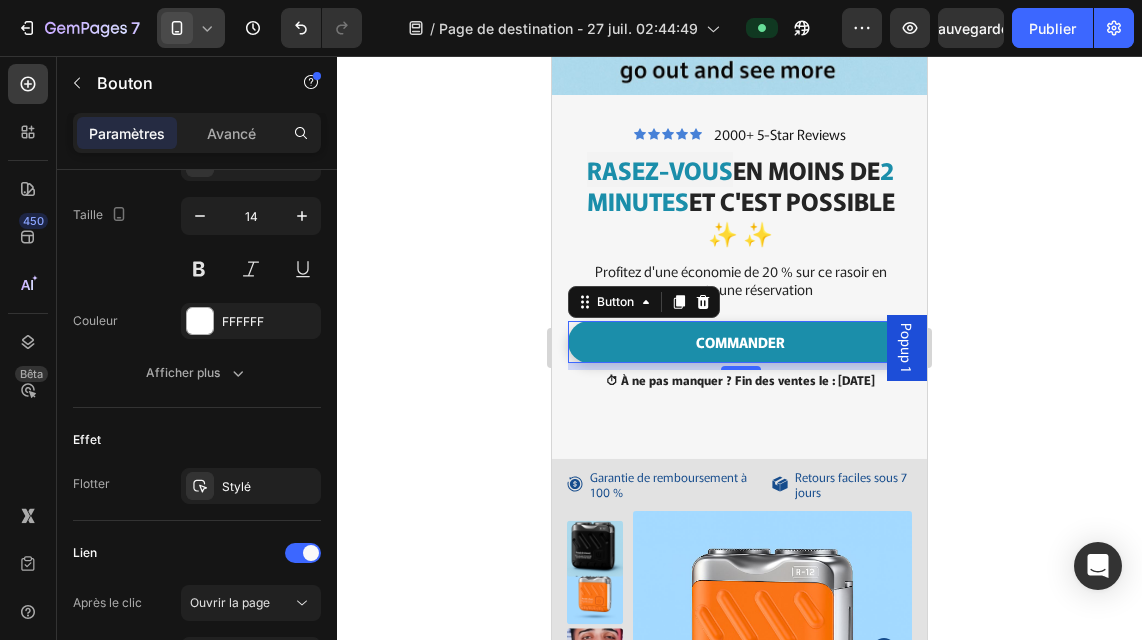 scroll, scrollTop: 1011, scrollLeft: 0, axis: vertical 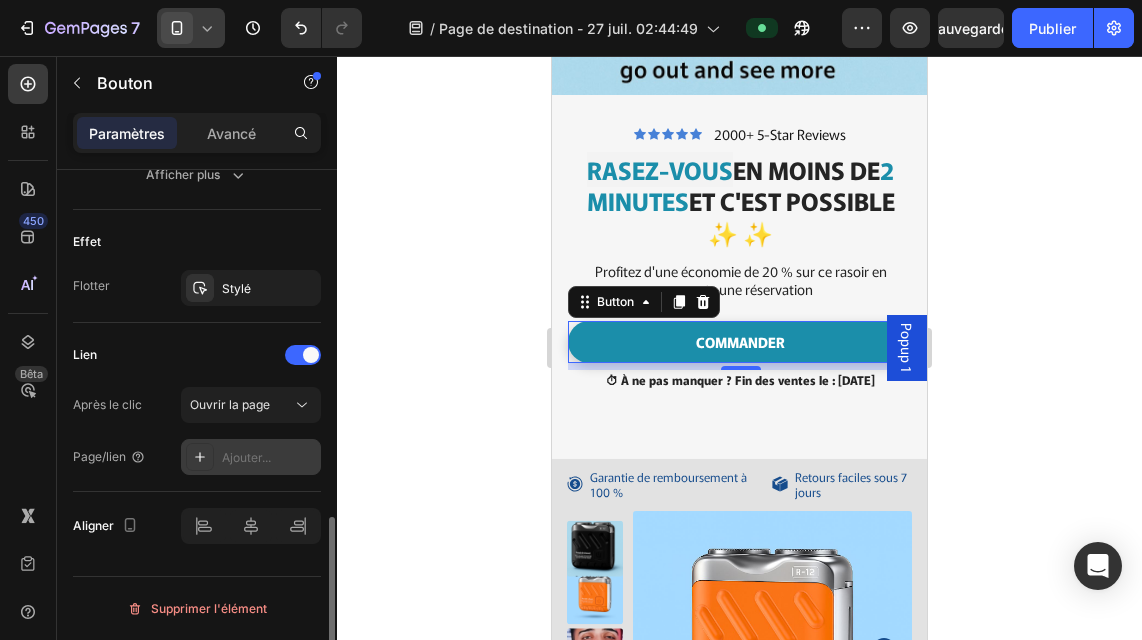 click 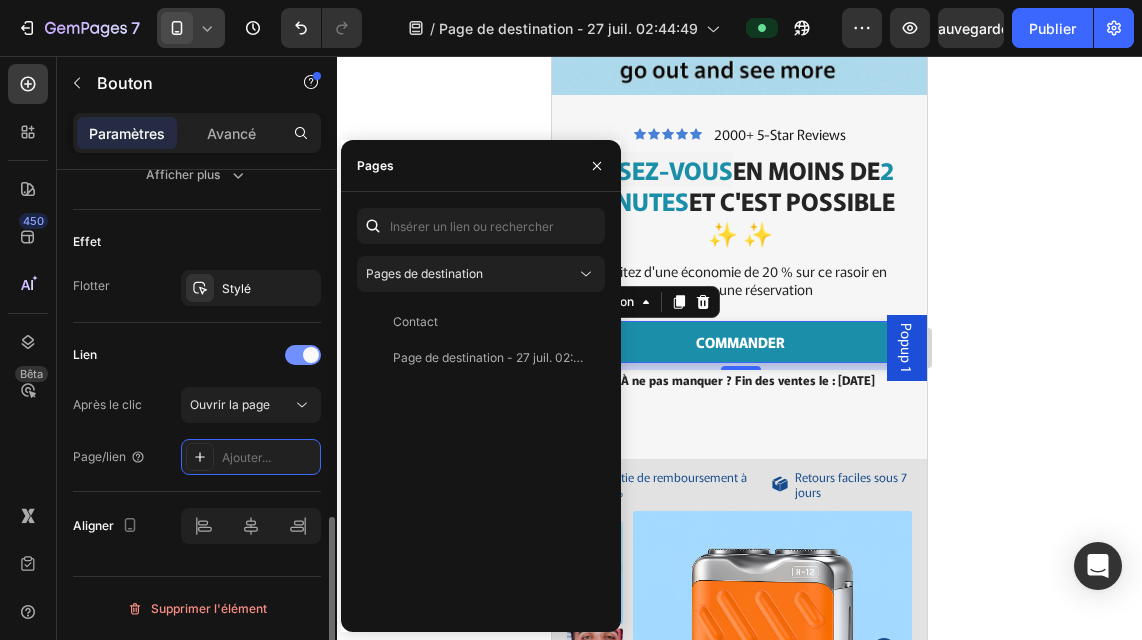 click at bounding box center [311, 355] 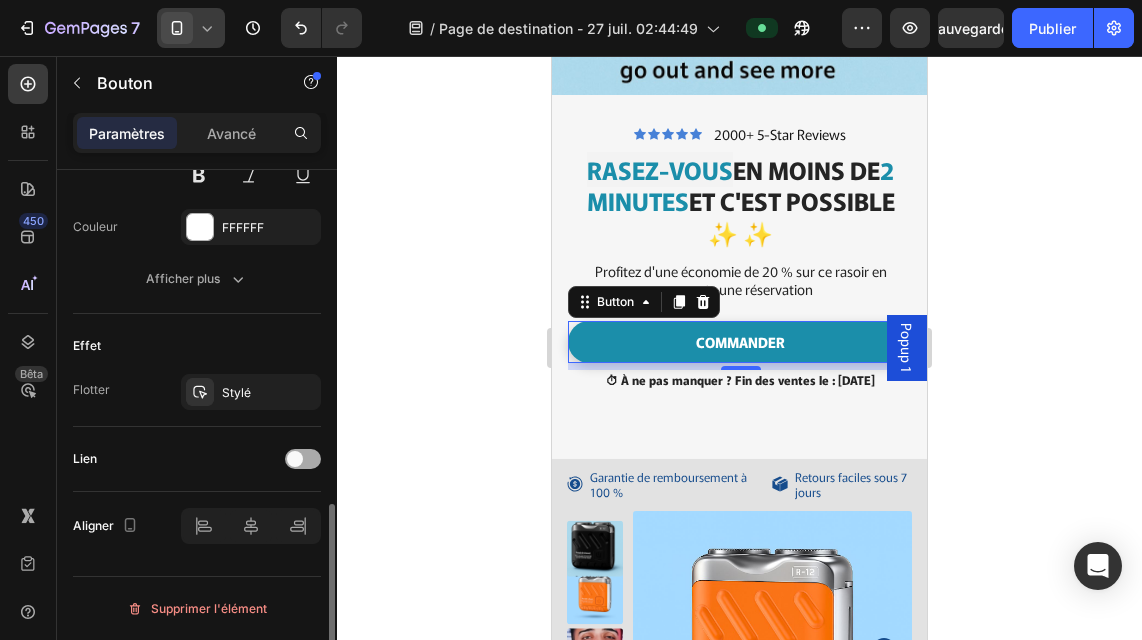 scroll, scrollTop: 907, scrollLeft: 0, axis: vertical 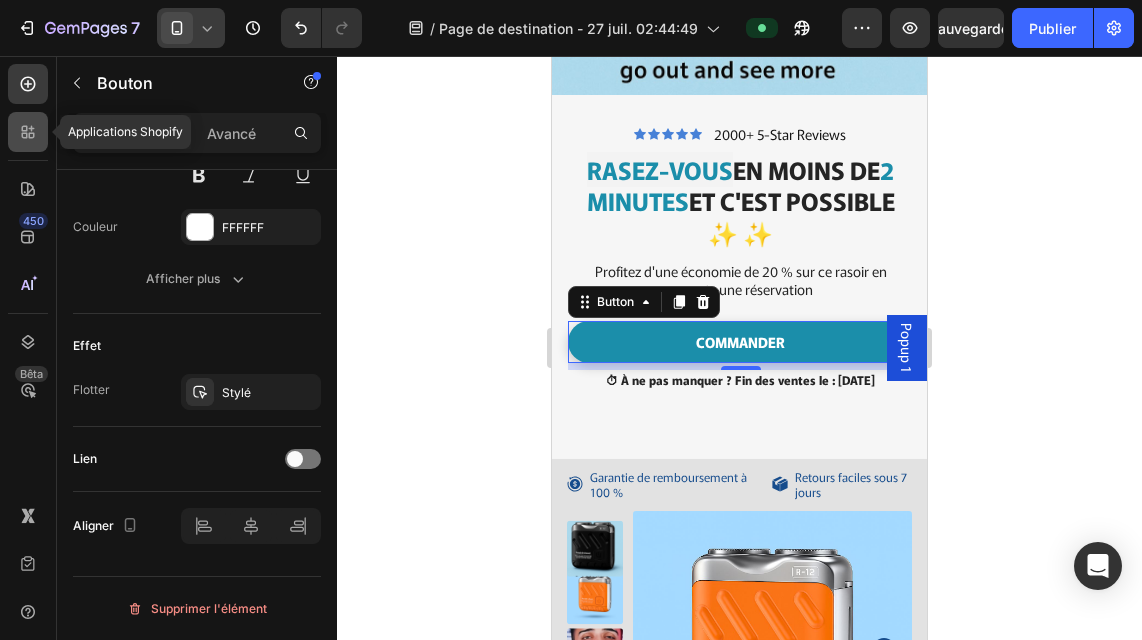 click 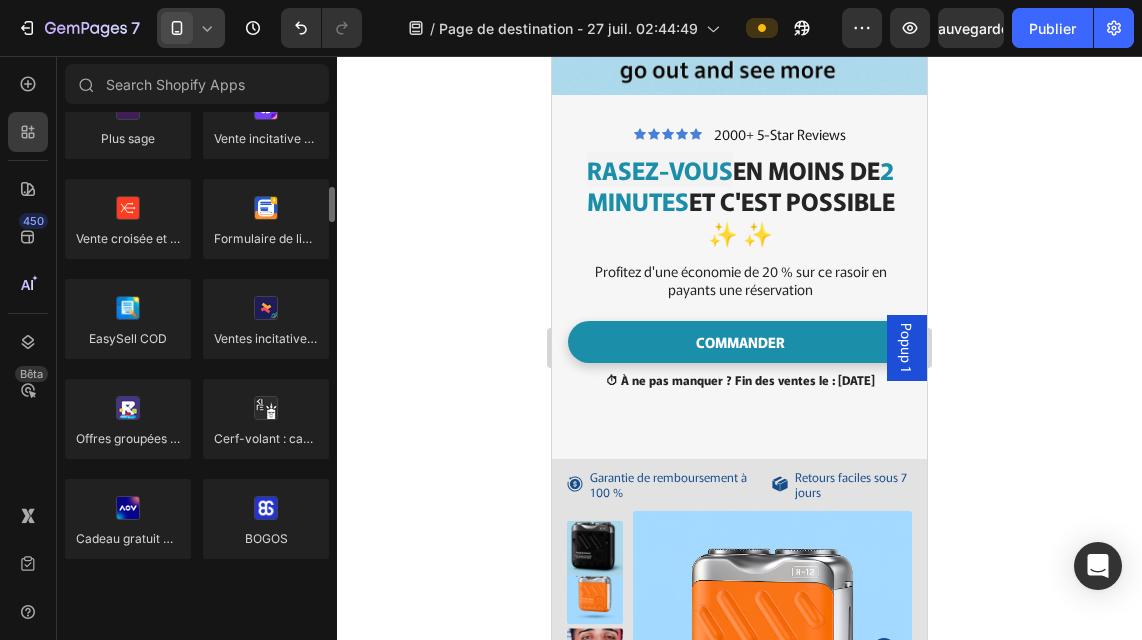 scroll, scrollTop: 1013, scrollLeft: 0, axis: vertical 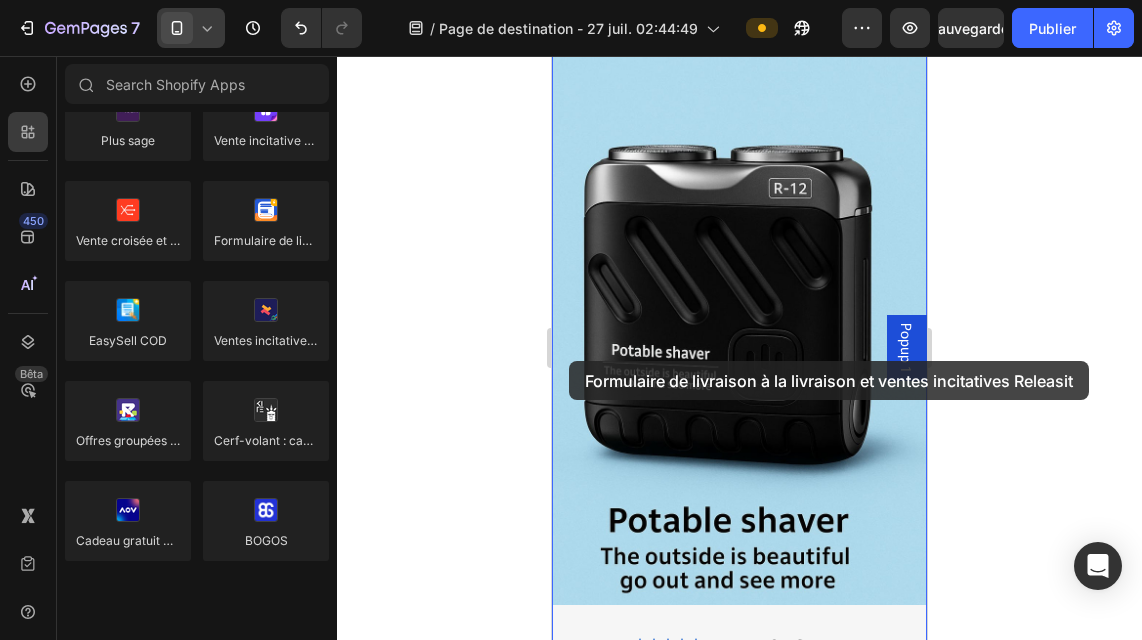 drag, startPoint x: 887, startPoint y: 286, endPoint x: 562, endPoint y: 447, distance: 362.69272 